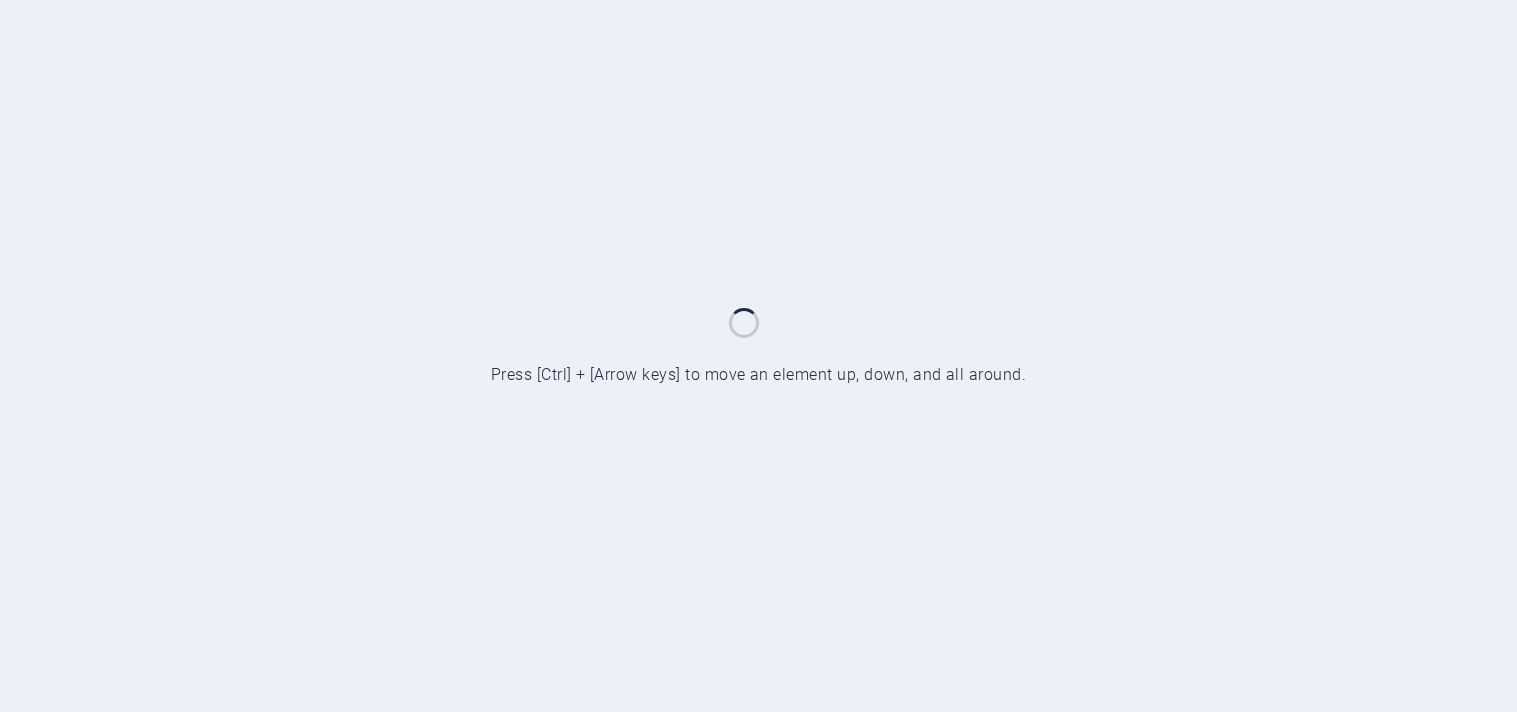 scroll, scrollTop: 0, scrollLeft: 0, axis: both 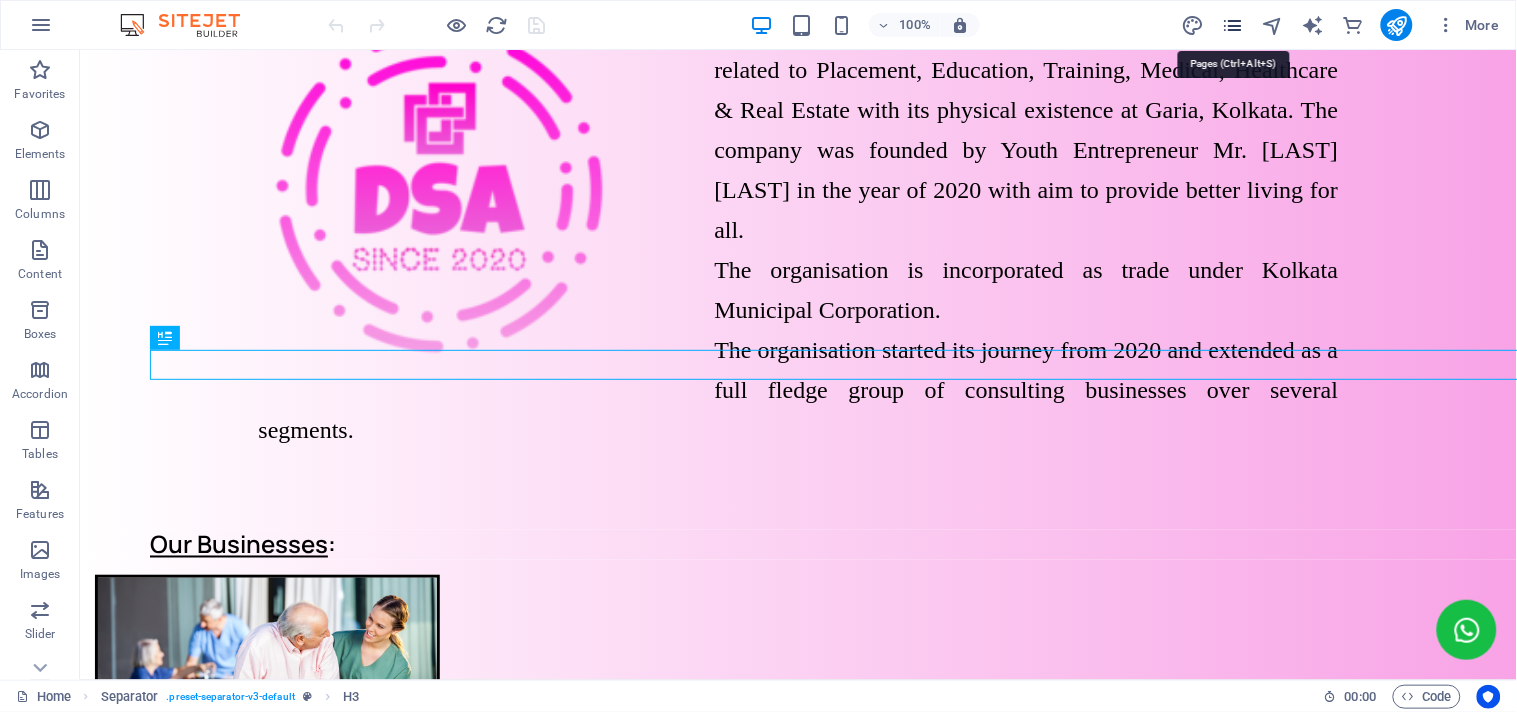 click at bounding box center [1232, 25] 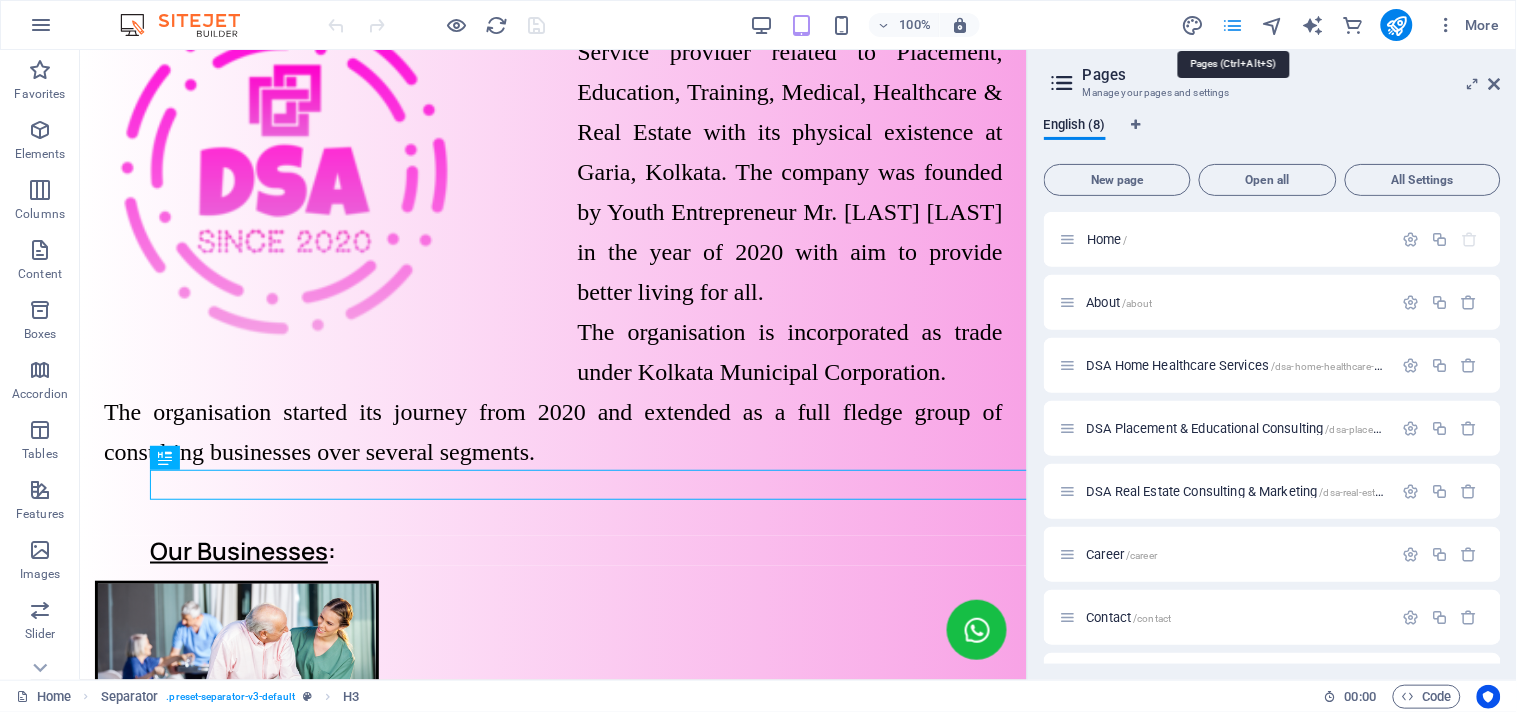 scroll, scrollTop: 417, scrollLeft: 0, axis: vertical 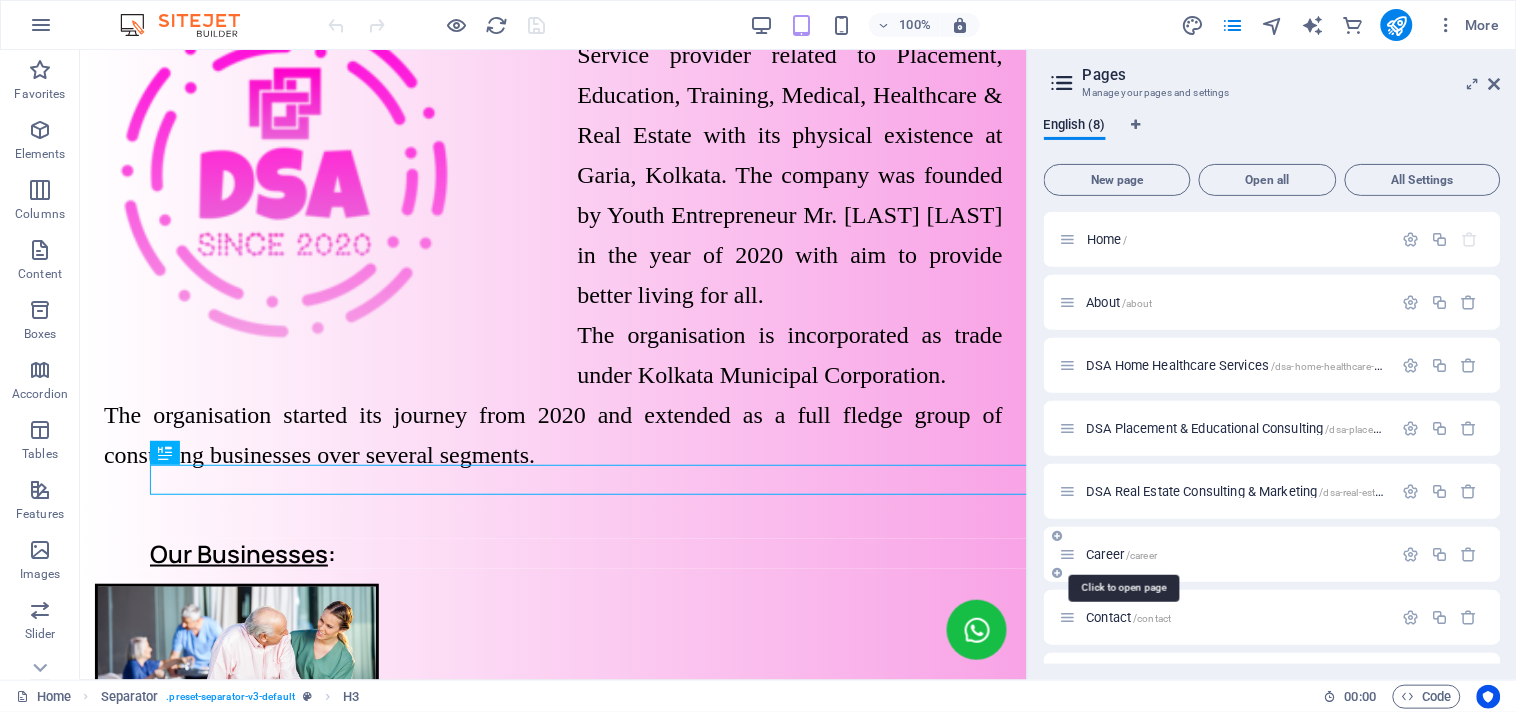 click on "Career /career" at bounding box center (1122, 554) 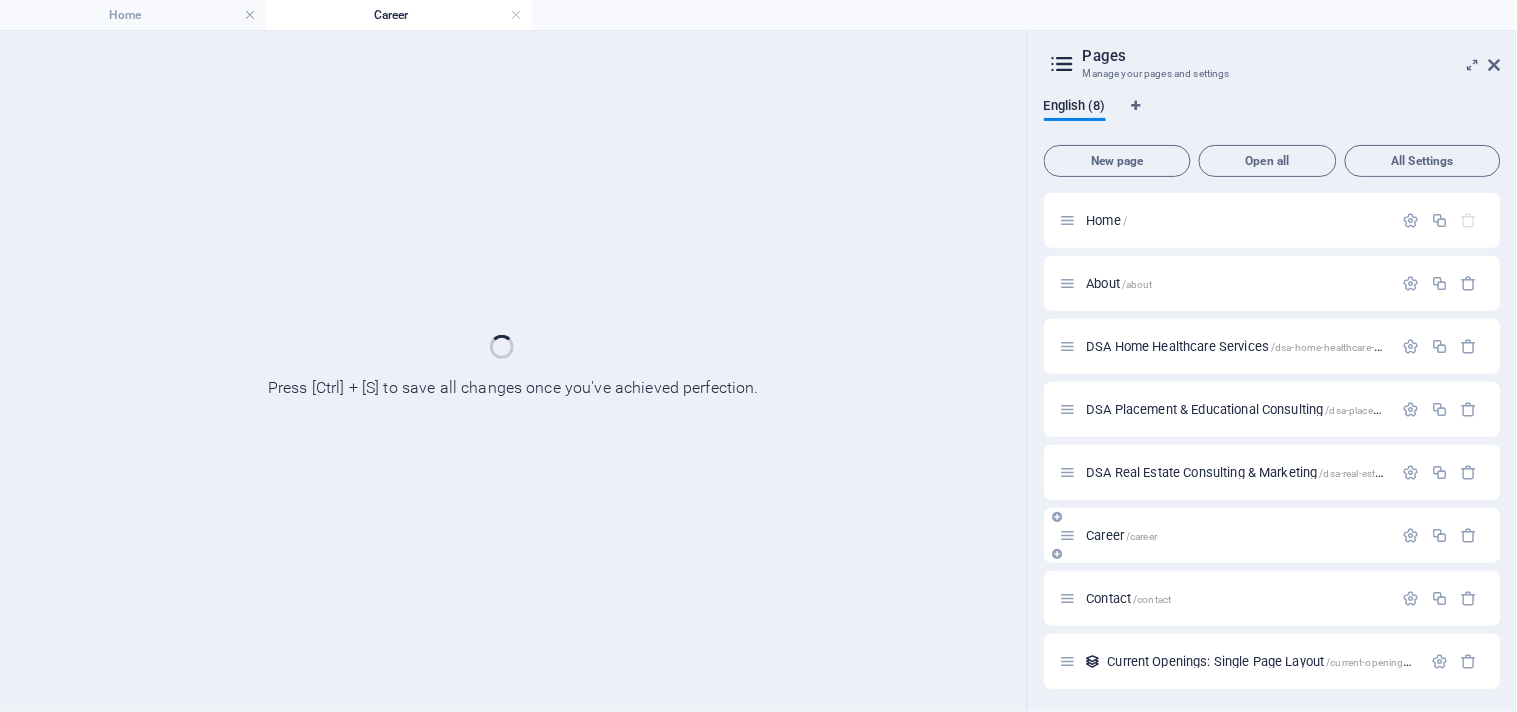 scroll, scrollTop: 0, scrollLeft: 0, axis: both 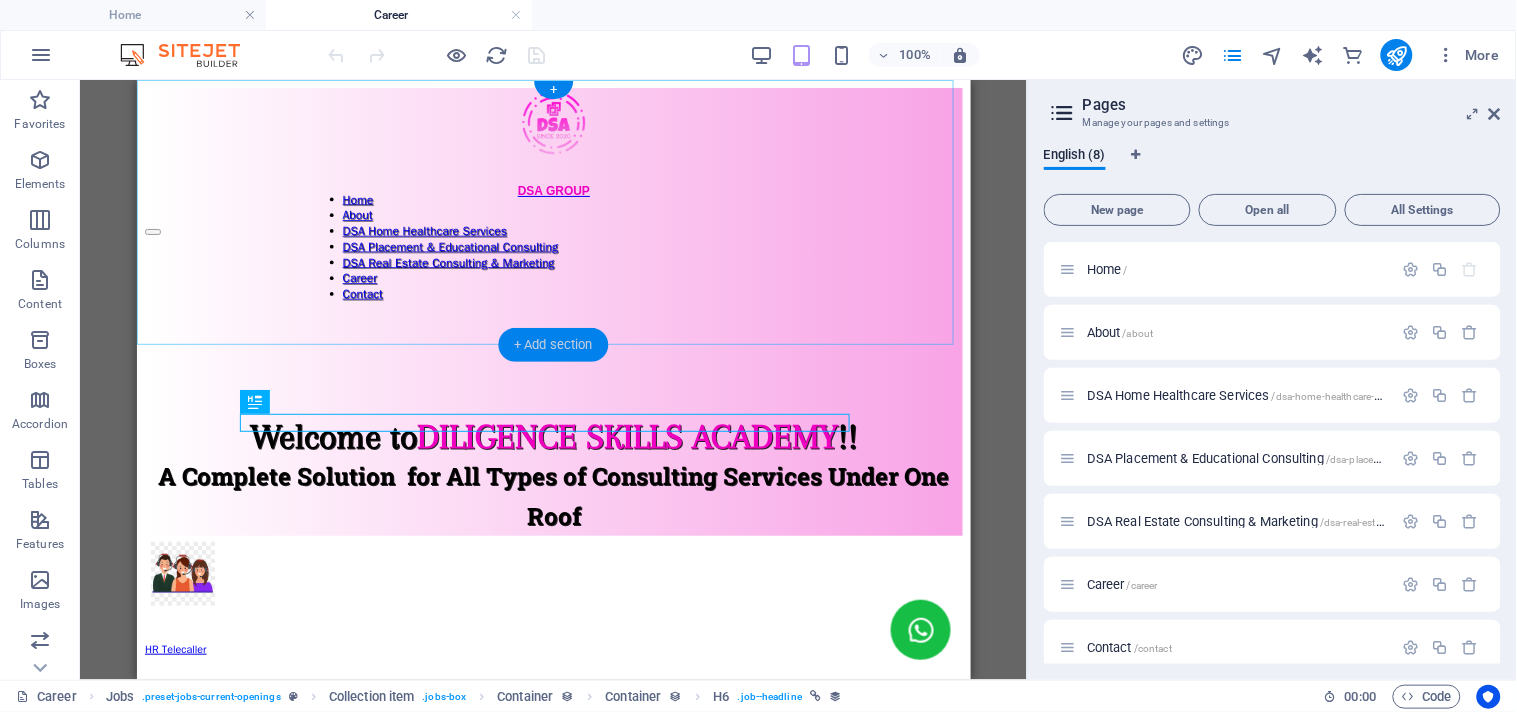 drag, startPoint x: 590, startPoint y: 347, endPoint x: 181, endPoint y: 286, distance: 413.5239 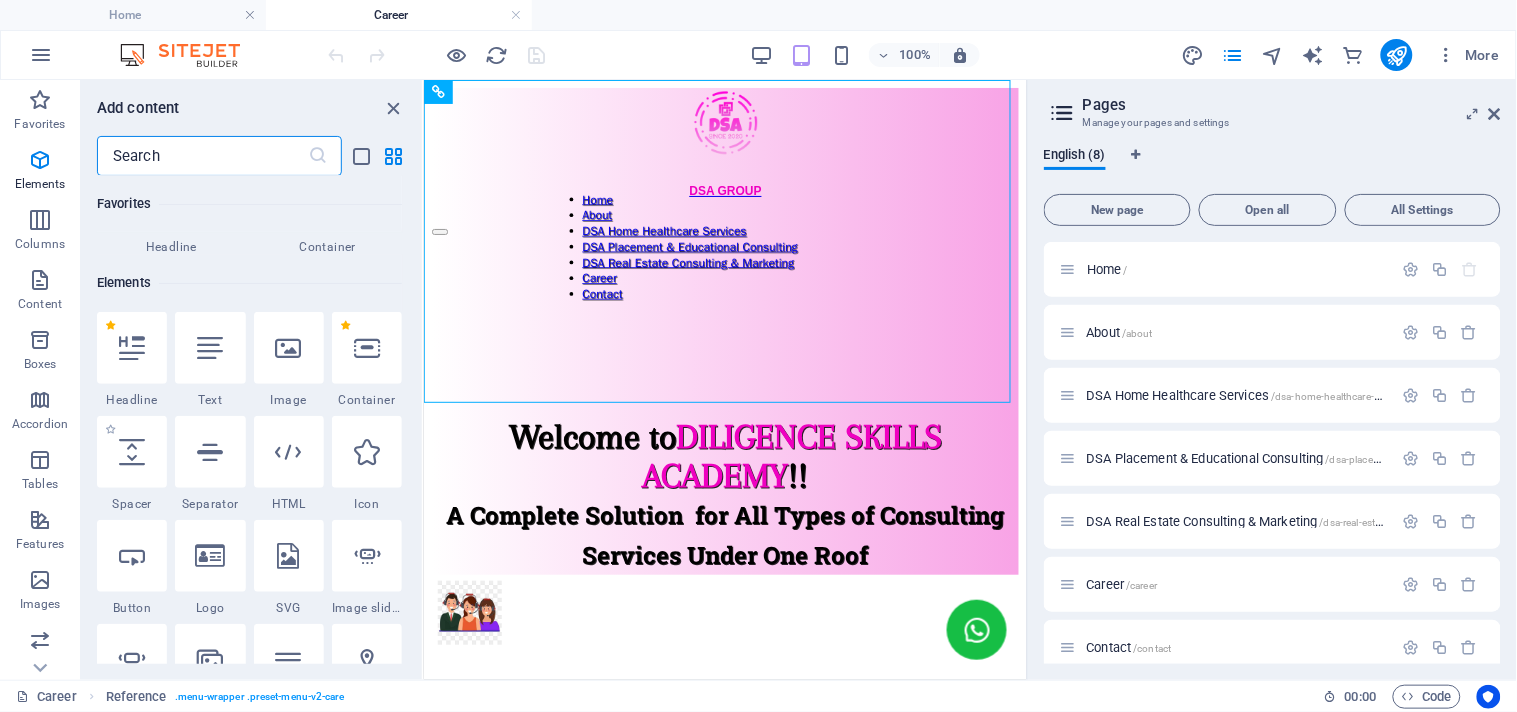 scroll, scrollTop: 0, scrollLeft: 0, axis: both 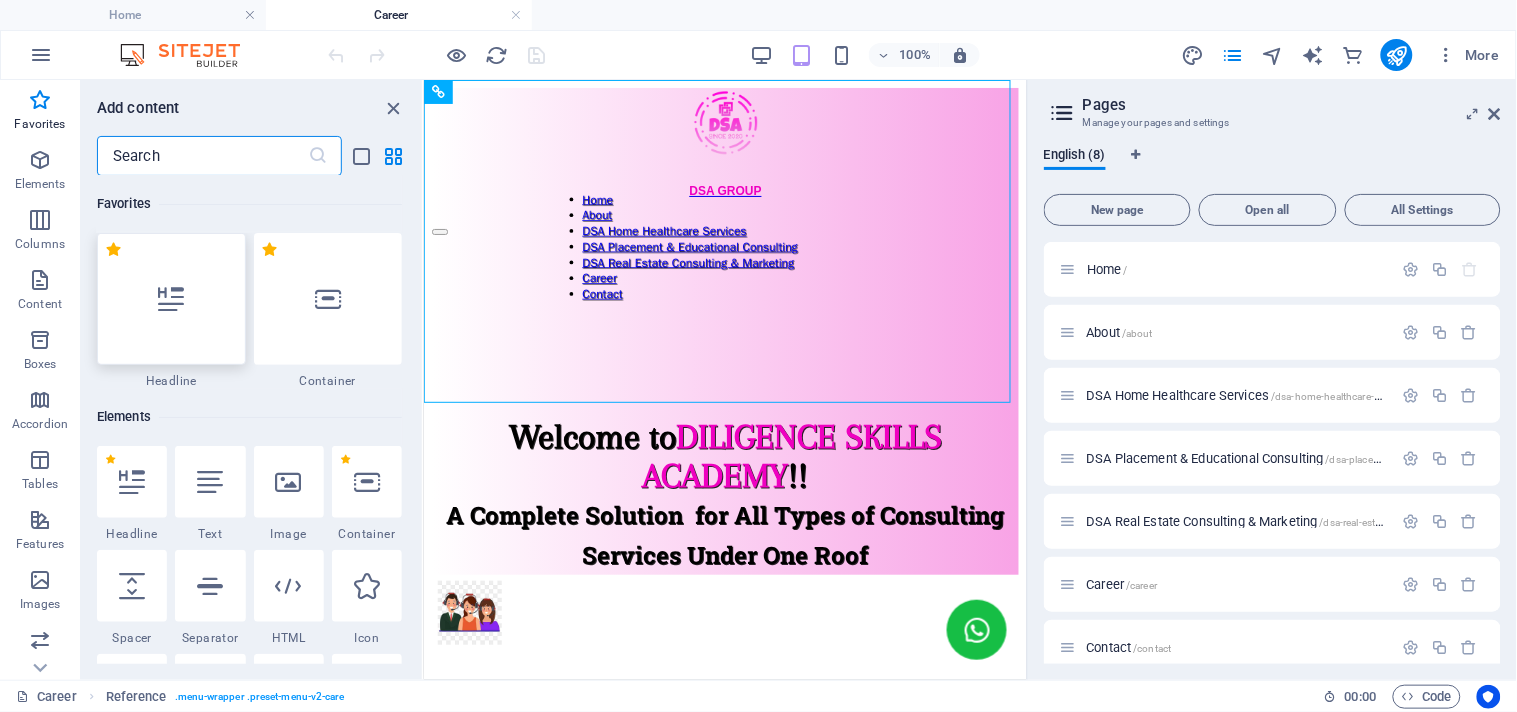 click at bounding box center [171, 299] 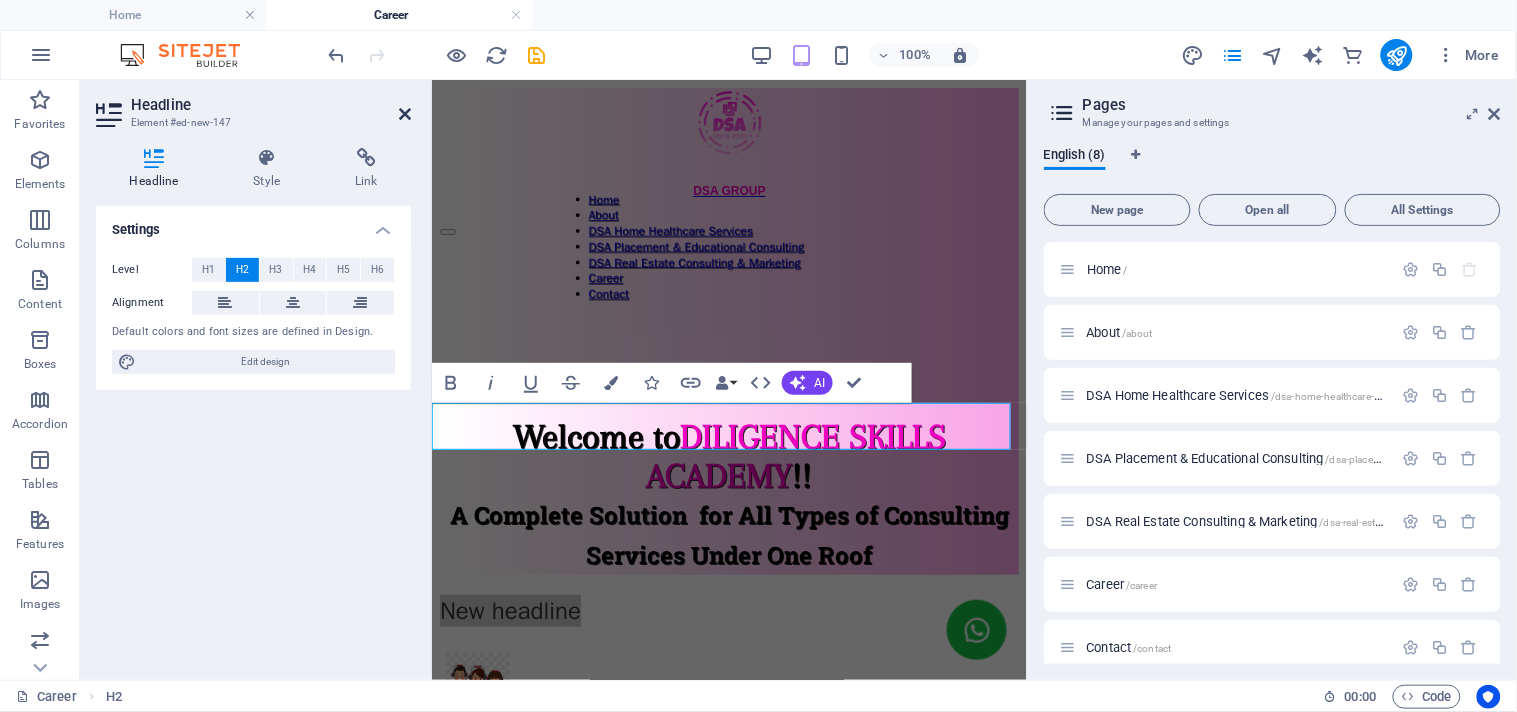 click at bounding box center (405, 114) 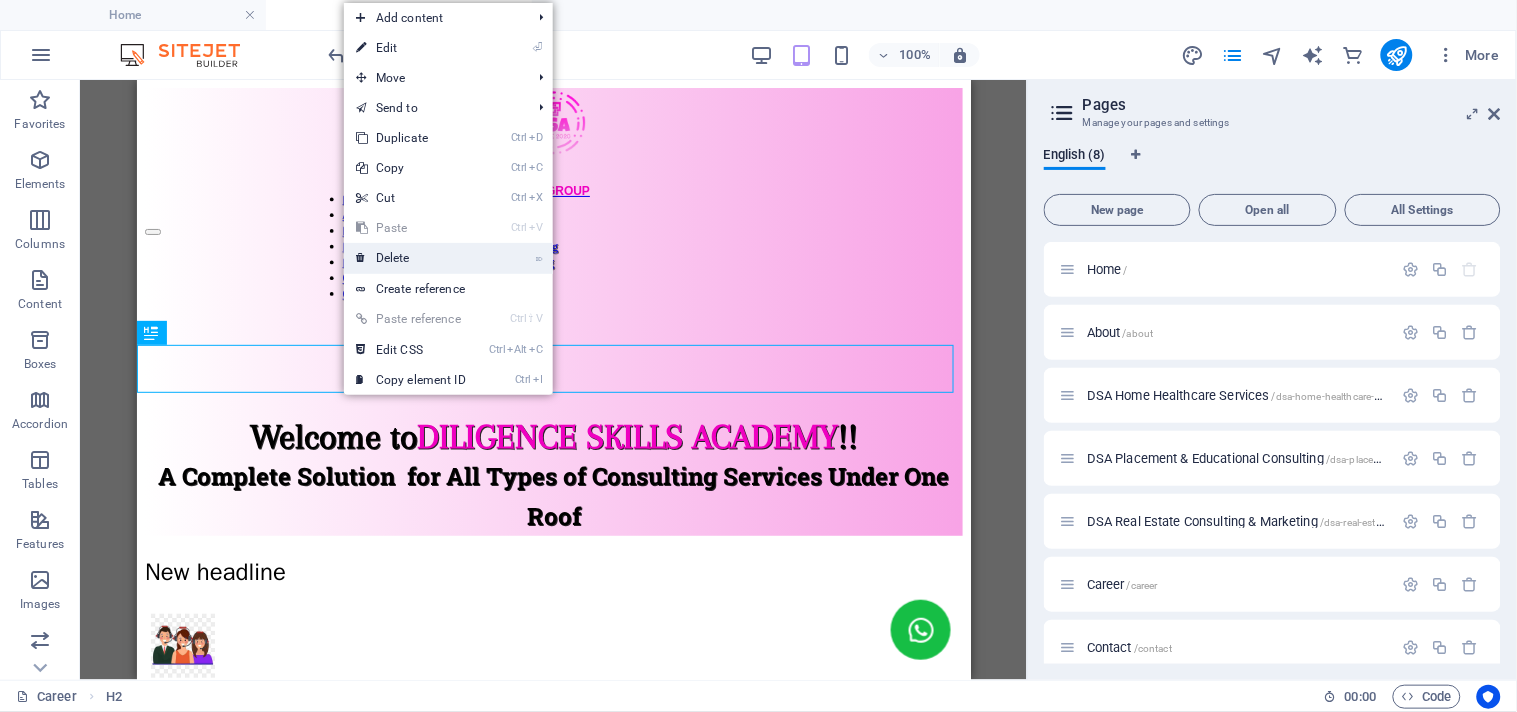 click on "⌦  Delete" at bounding box center [411, 258] 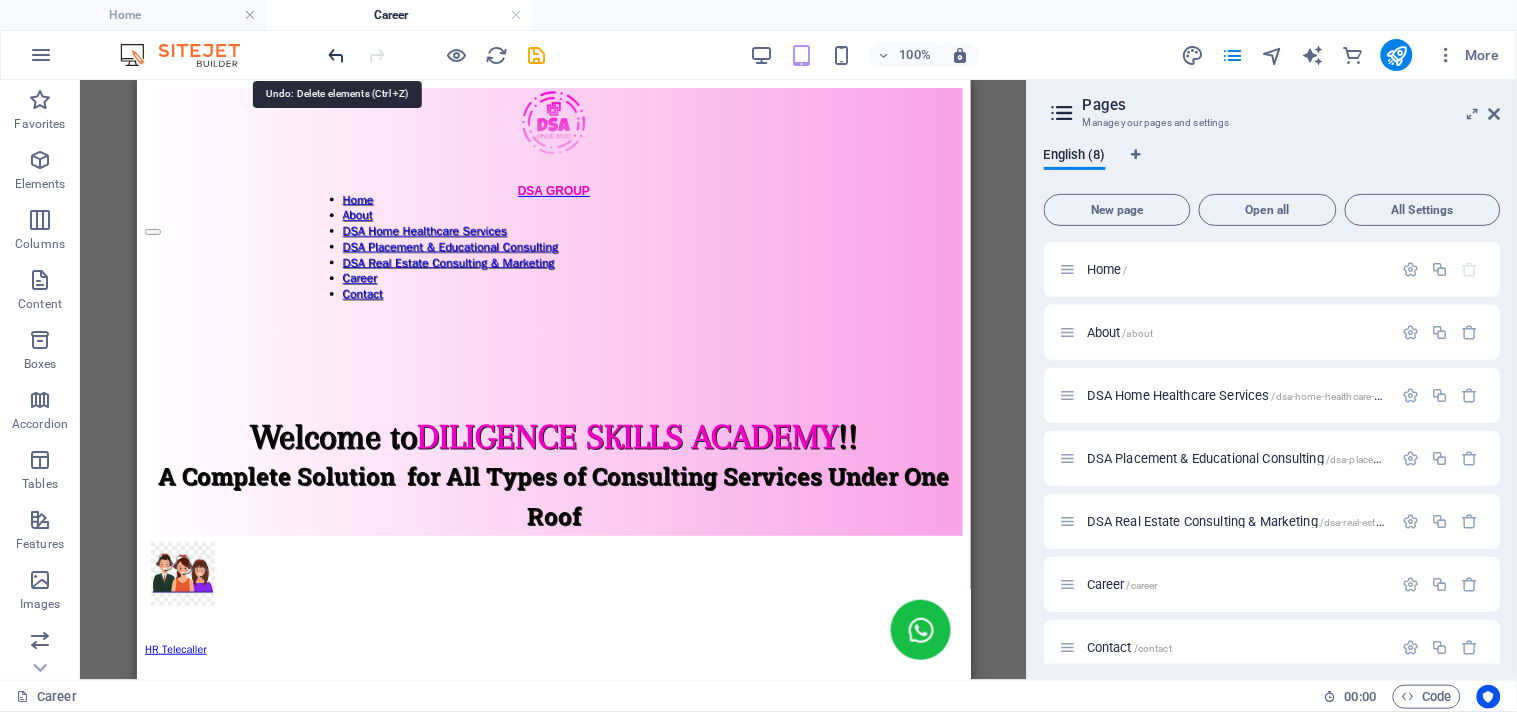 click at bounding box center [337, 55] 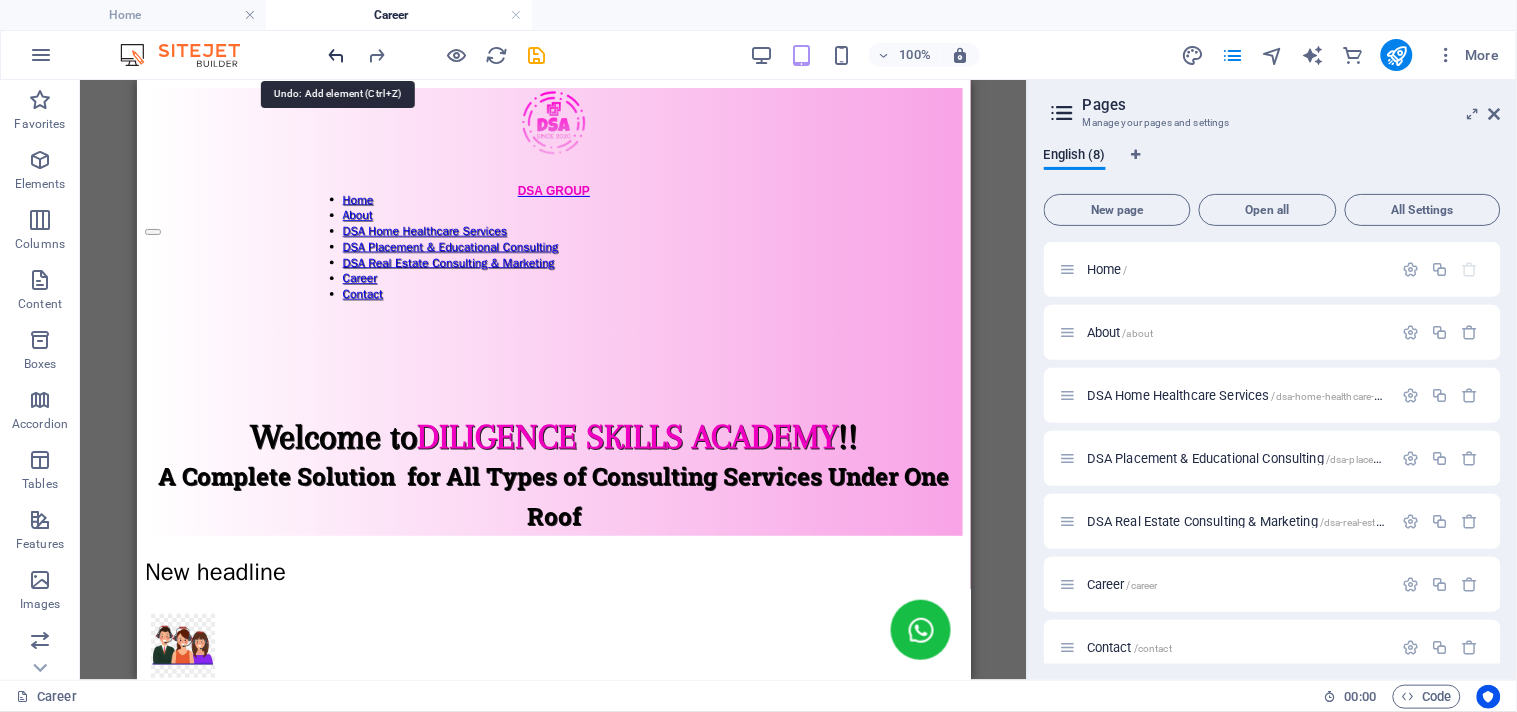 click at bounding box center [337, 55] 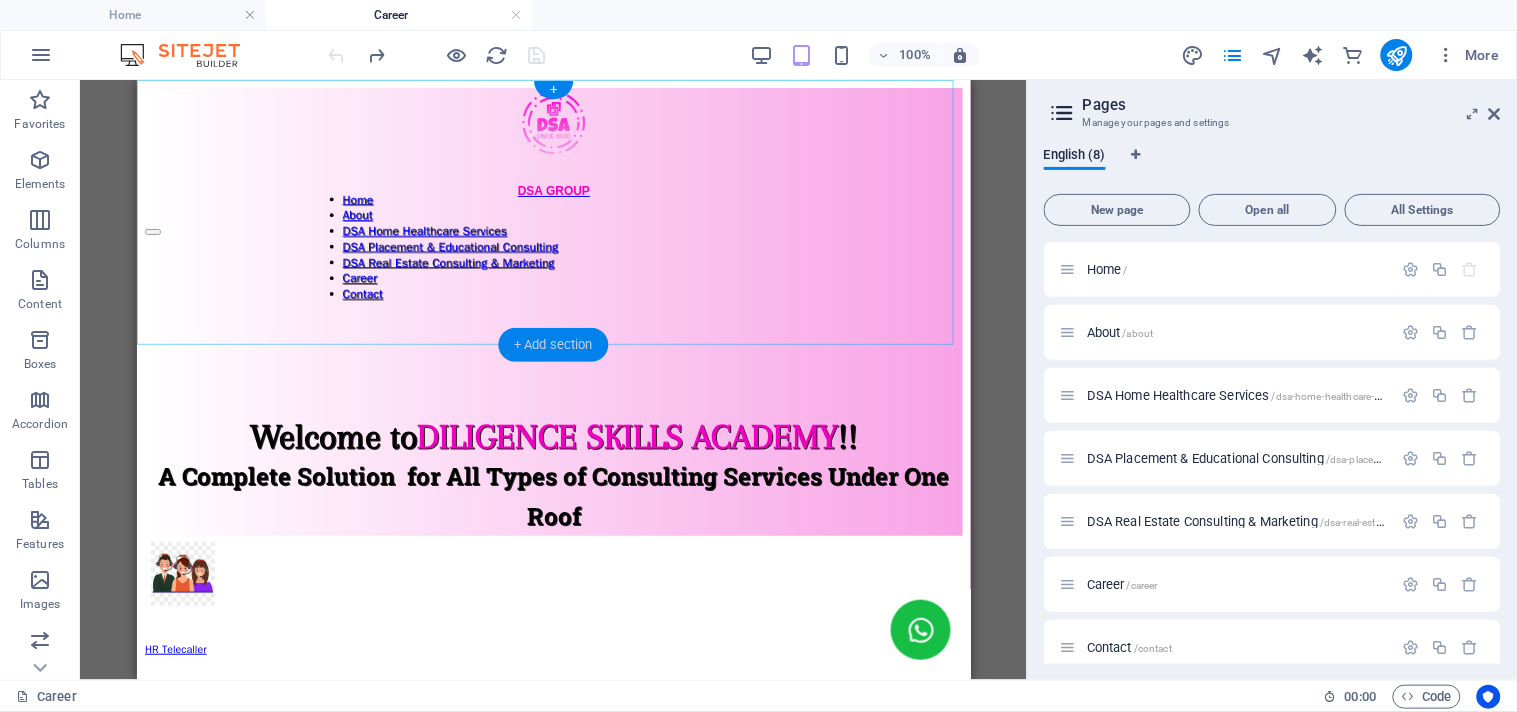 drag, startPoint x: 510, startPoint y: 341, endPoint x: 78, endPoint y: 261, distance: 439.34497 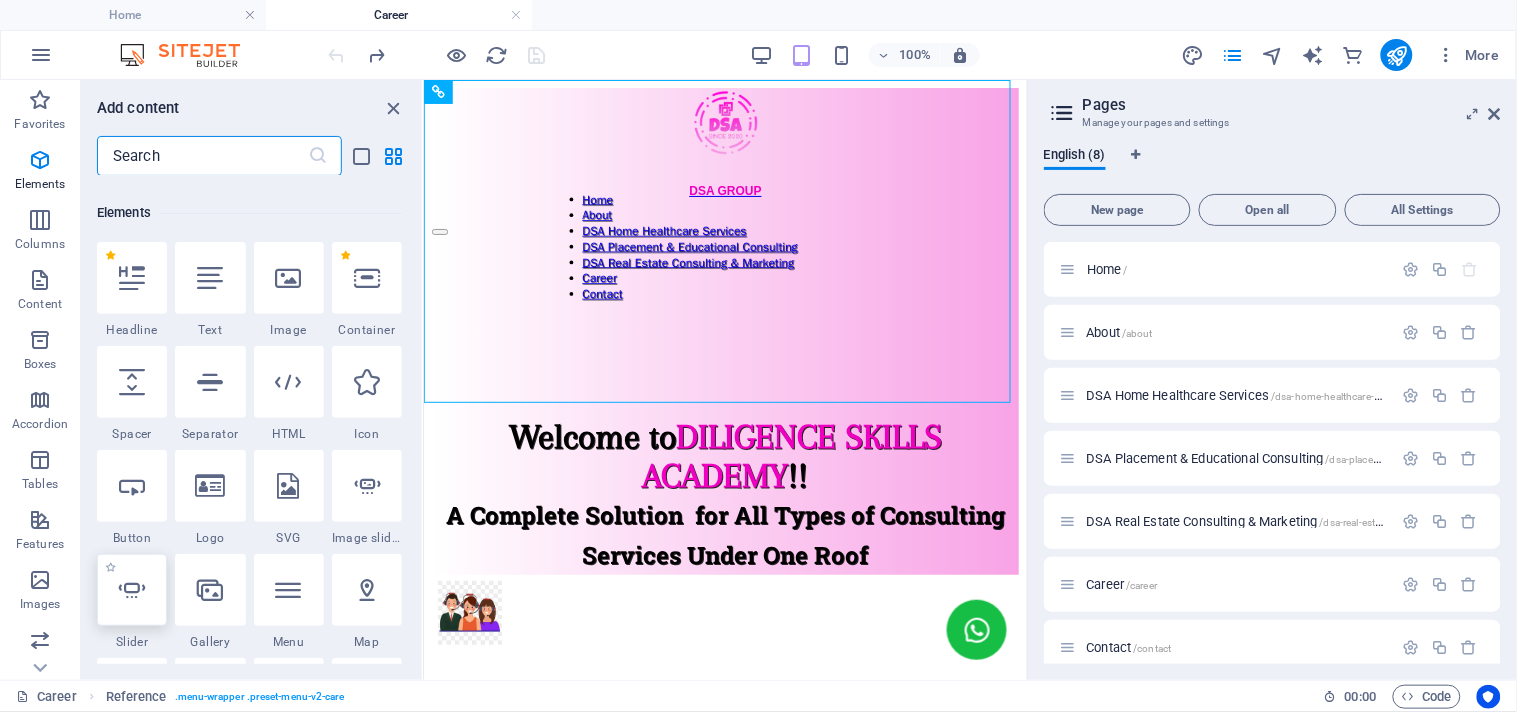 scroll, scrollTop: 0, scrollLeft: 0, axis: both 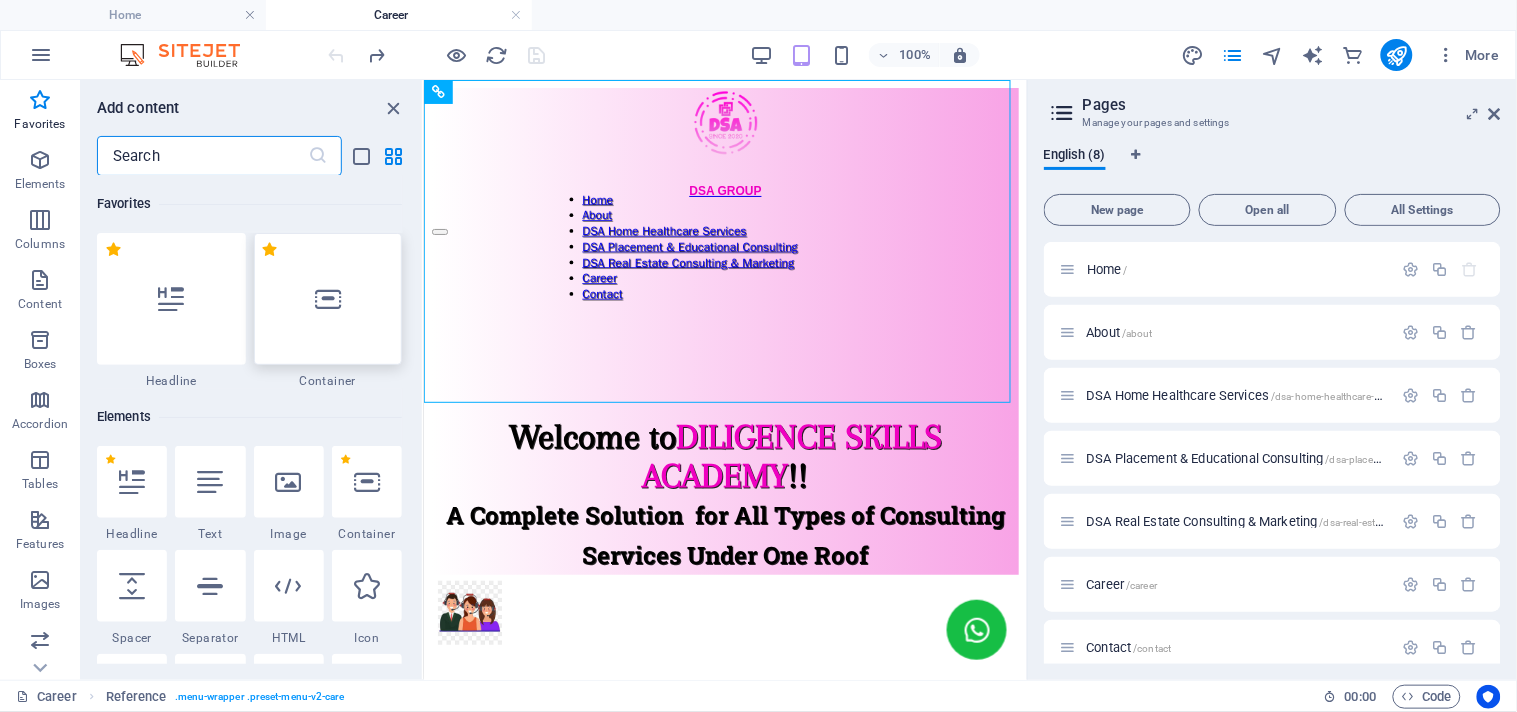 click at bounding box center [328, 299] 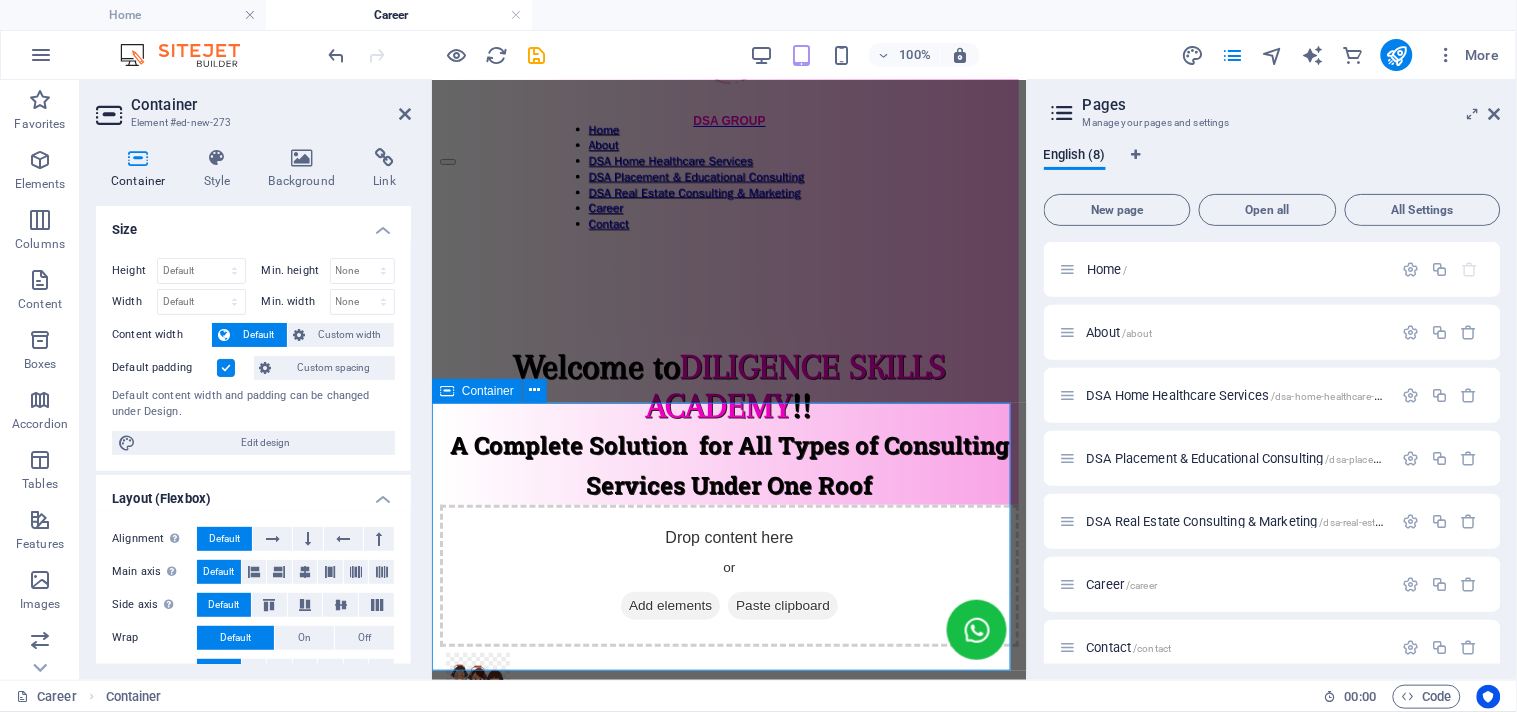 scroll, scrollTop: 333, scrollLeft: 0, axis: vertical 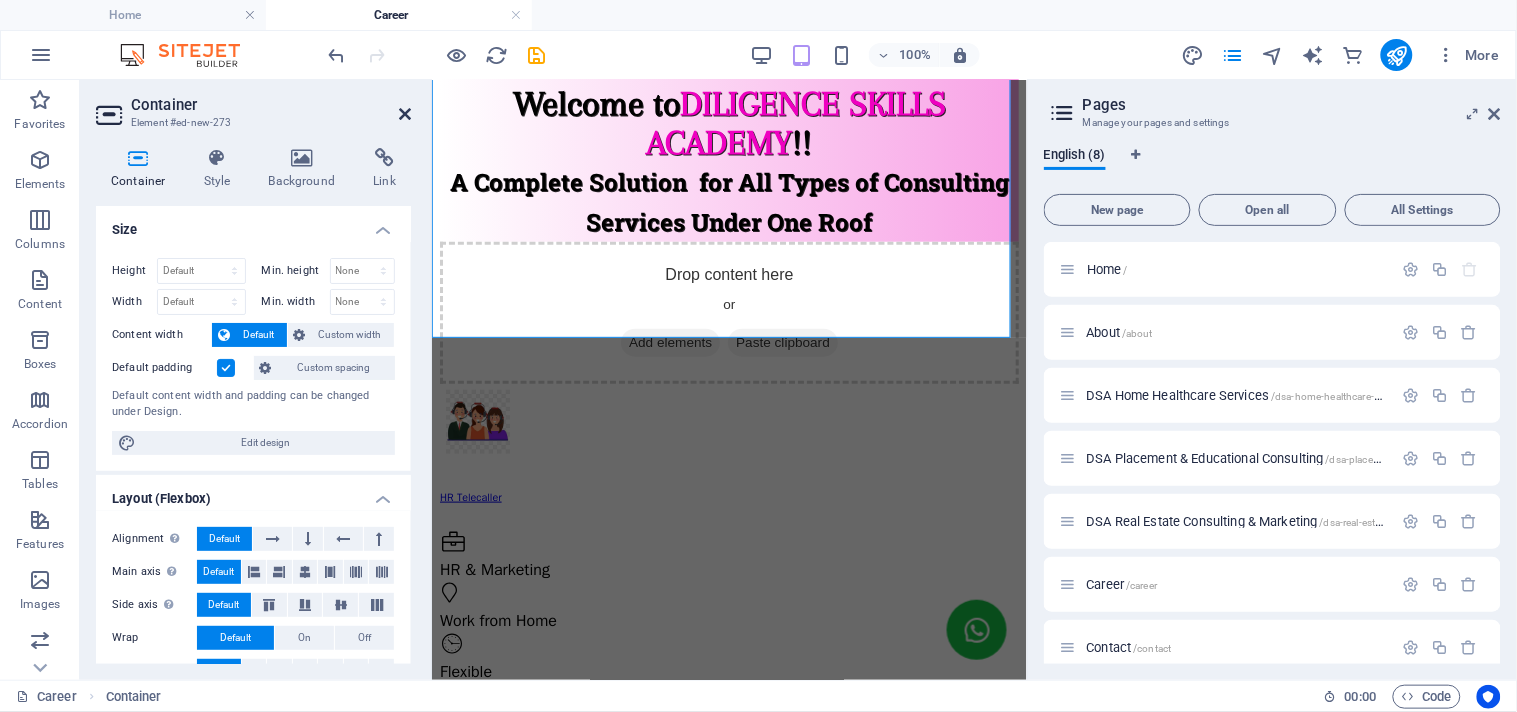 click at bounding box center [405, 114] 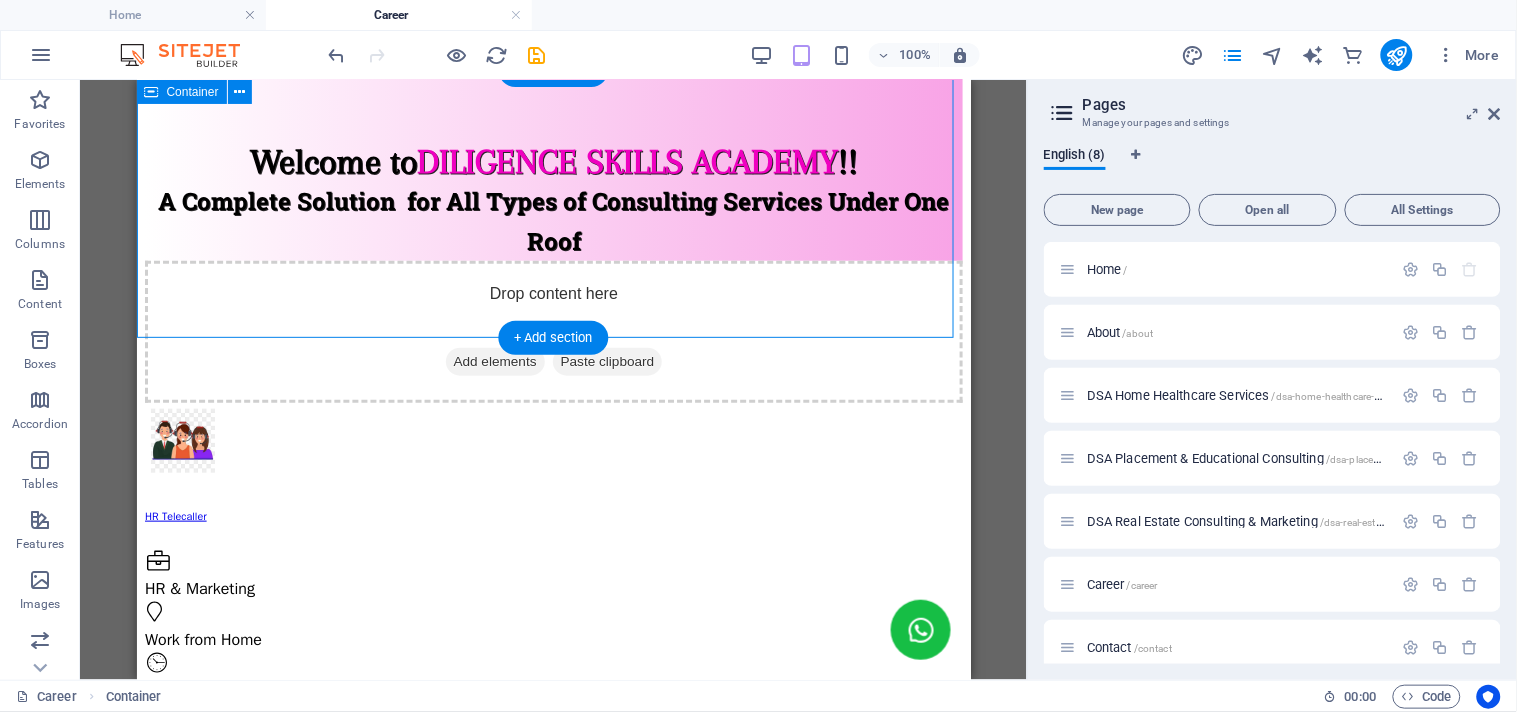 click on "Drop content here or  Add elements  Paste clipboard" at bounding box center (553, 331) 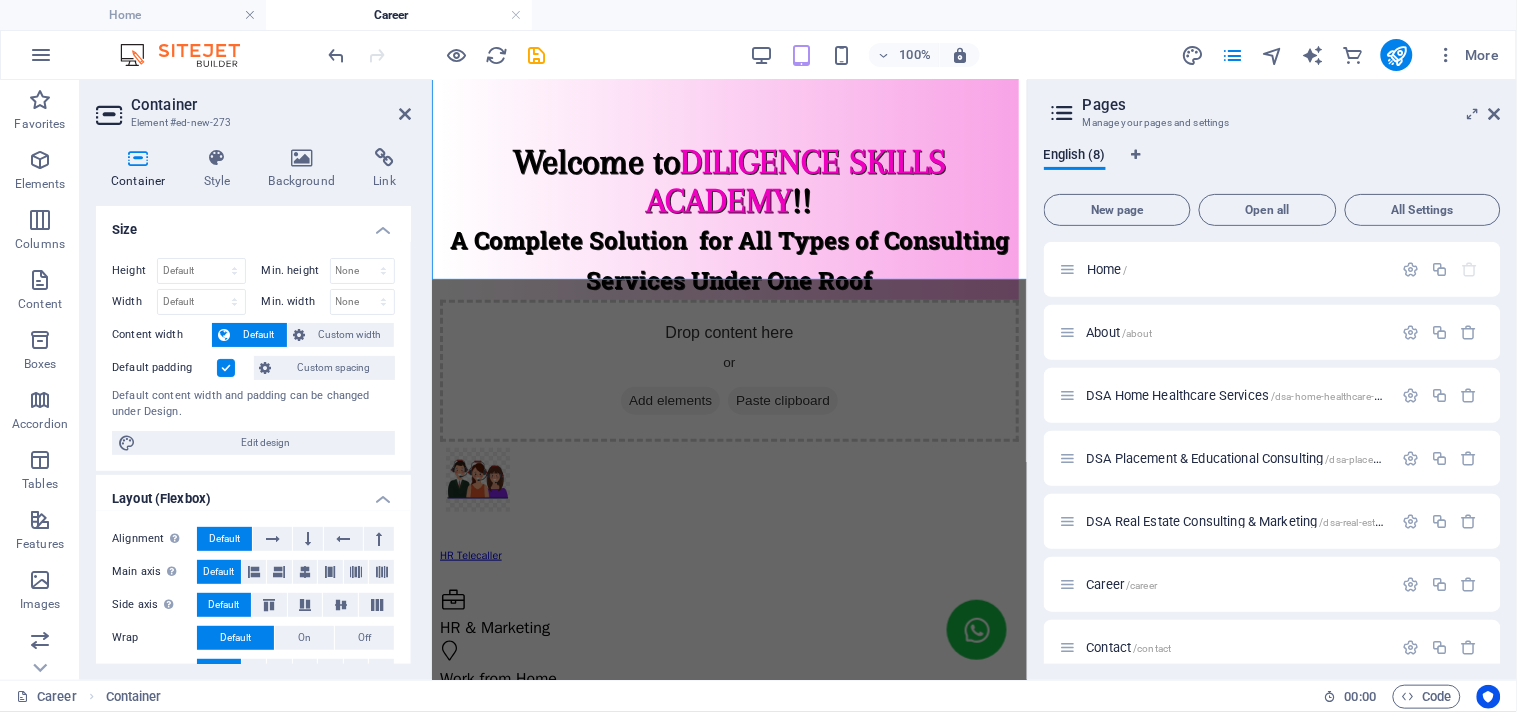 scroll, scrollTop: 333, scrollLeft: 0, axis: vertical 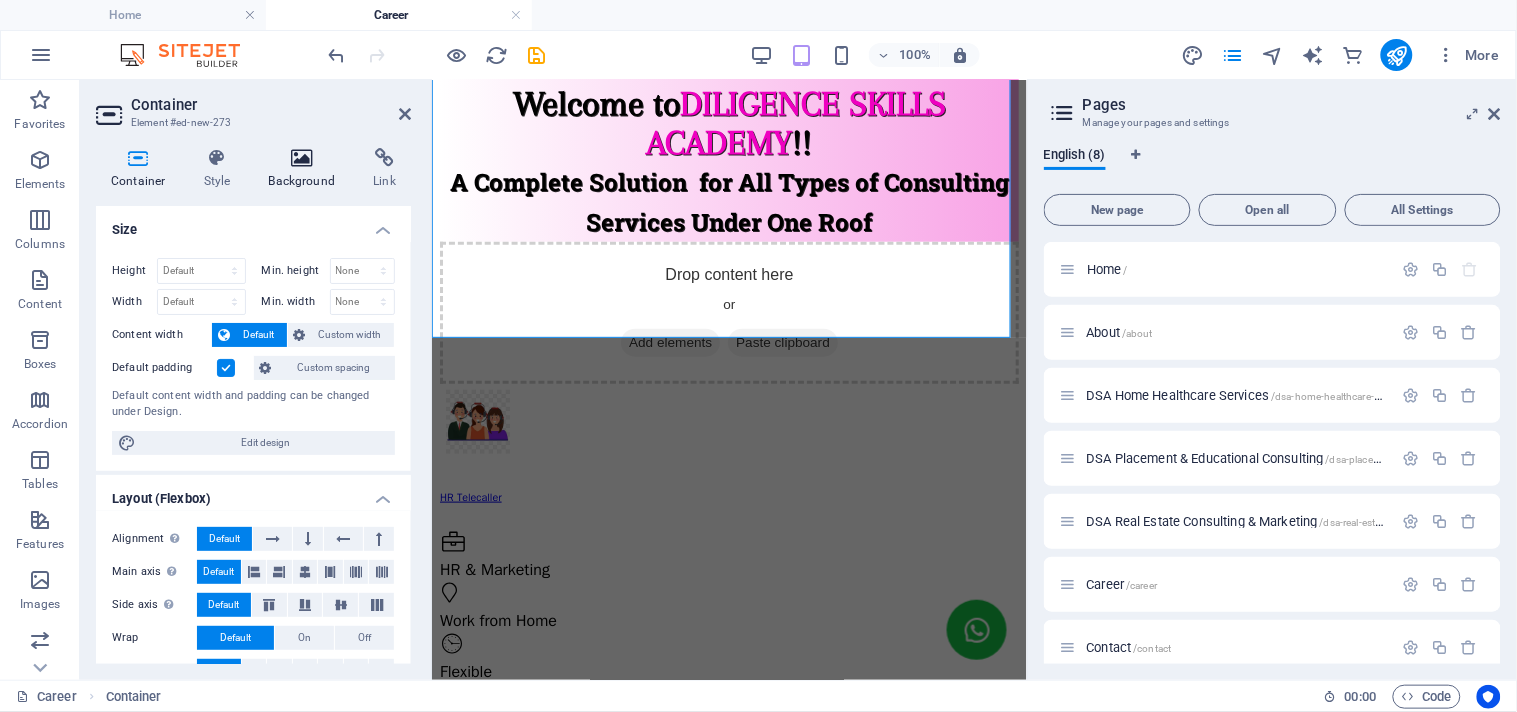 click on "Background" at bounding box center (306, 169) 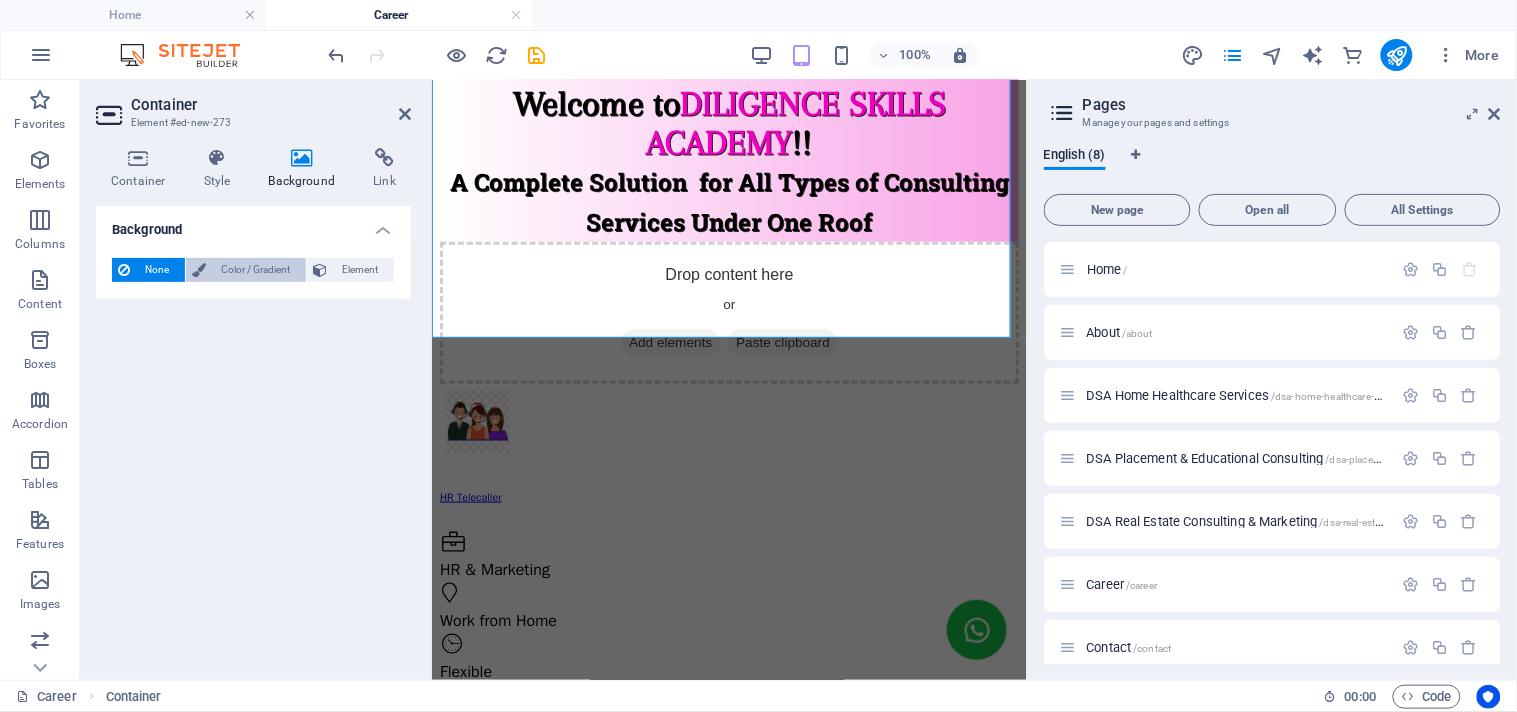 click on "Color / Gradient" at bounding box center (256, 270) 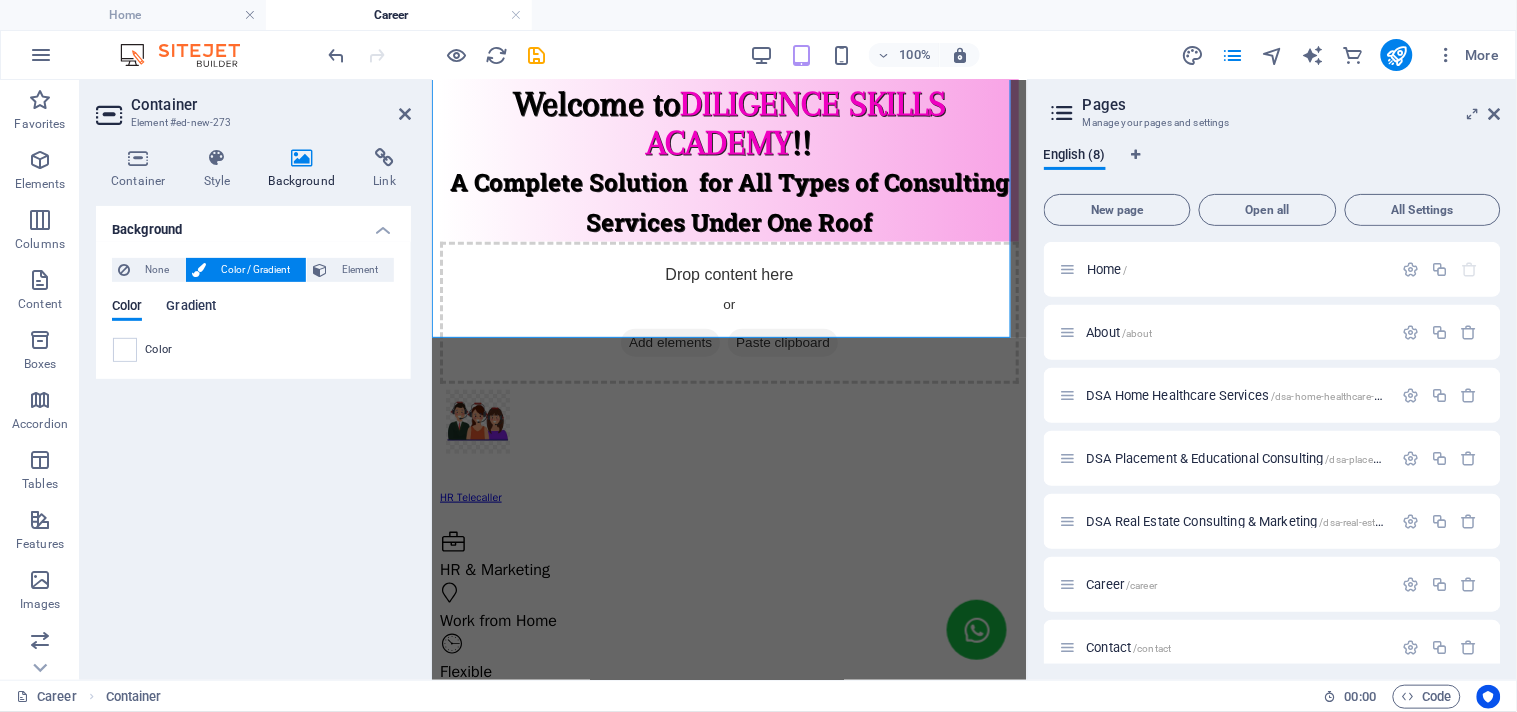 click on "Gradient" at bounding box center [191, 308] 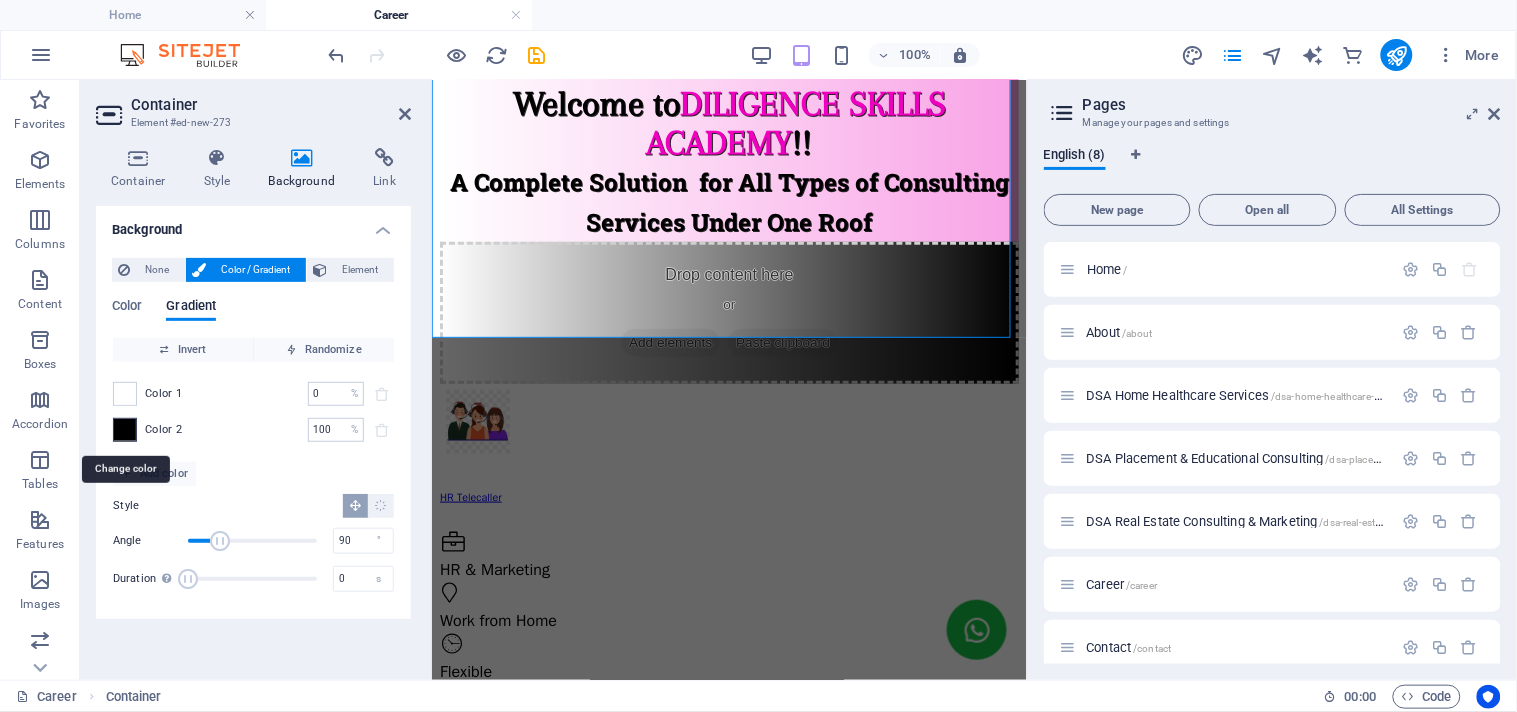 click at bounding box center (125, 430) 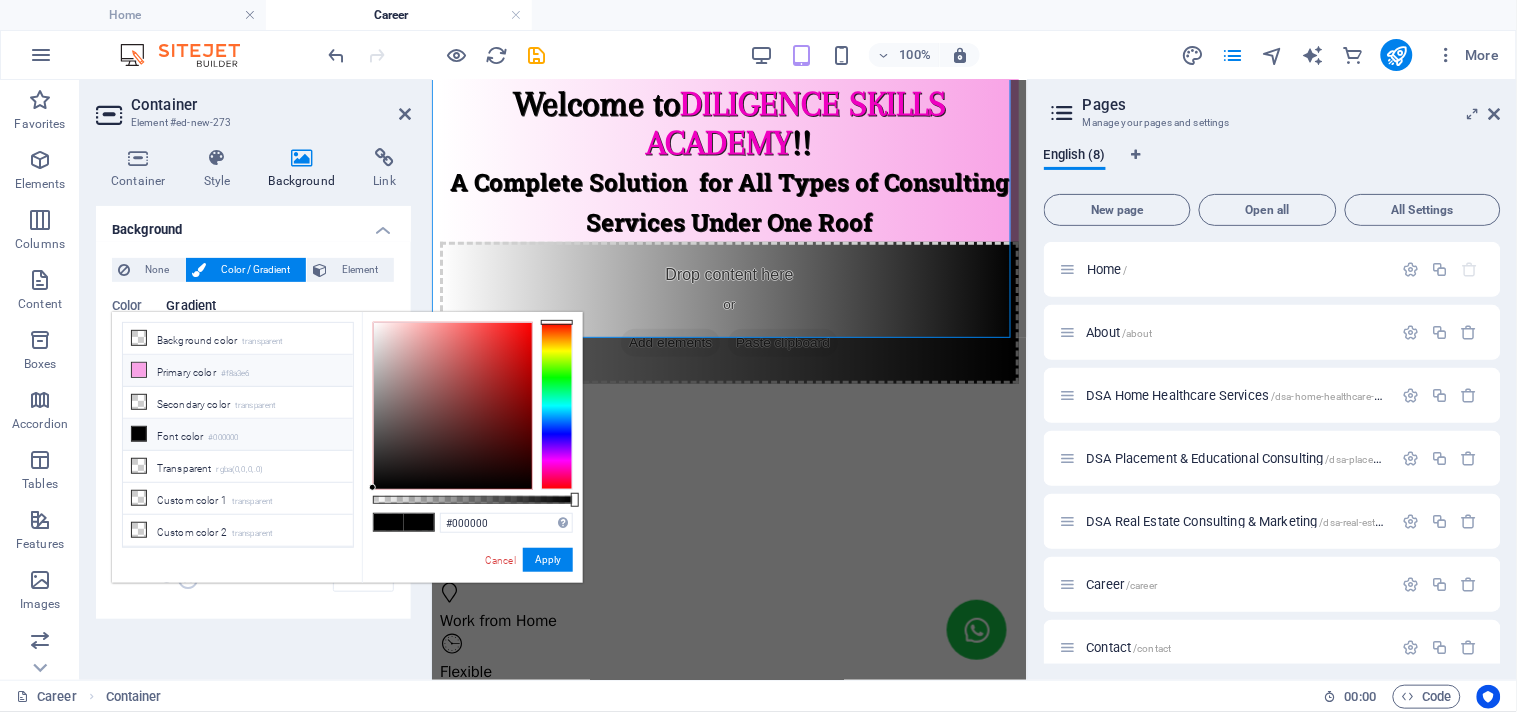 click at bounding box center [139, 370] 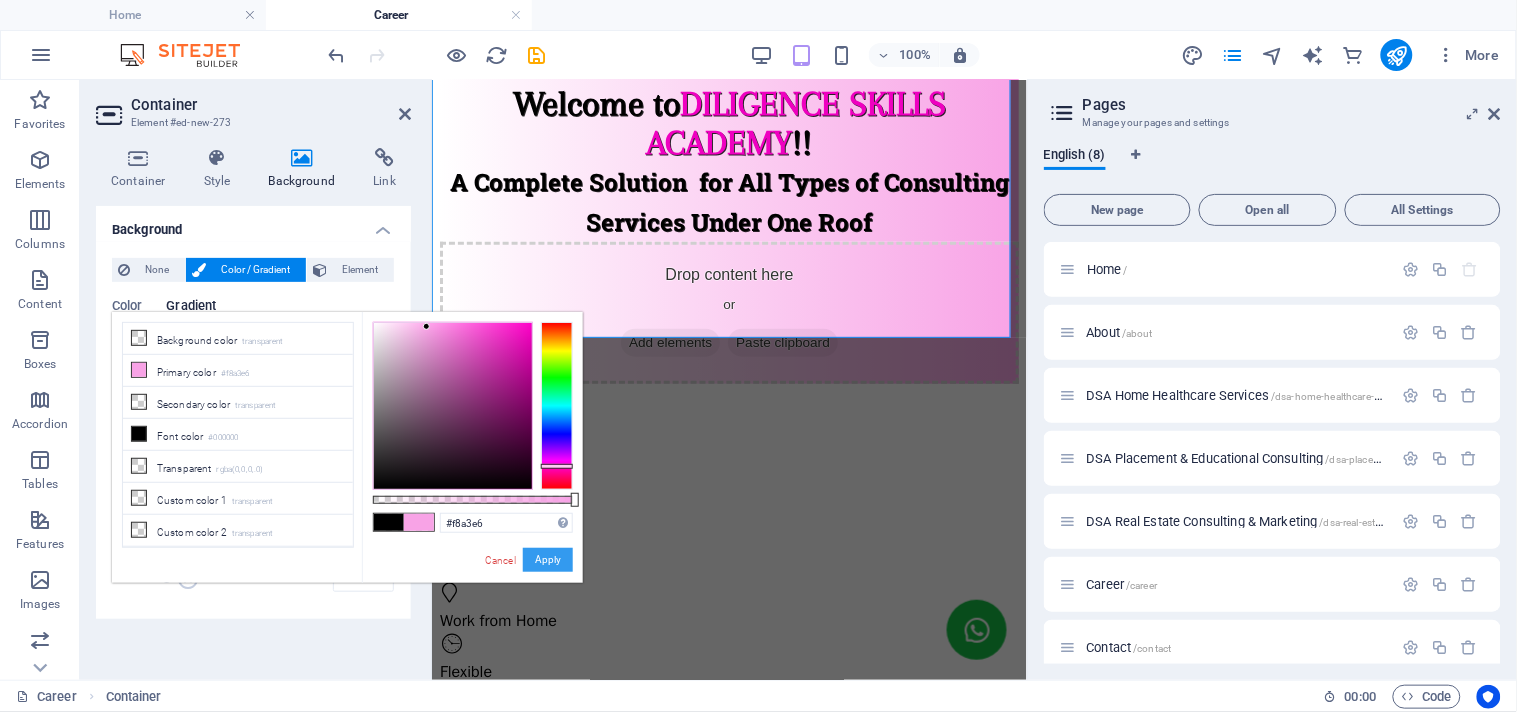 click on "Apply" at bounding box center [548, 560] 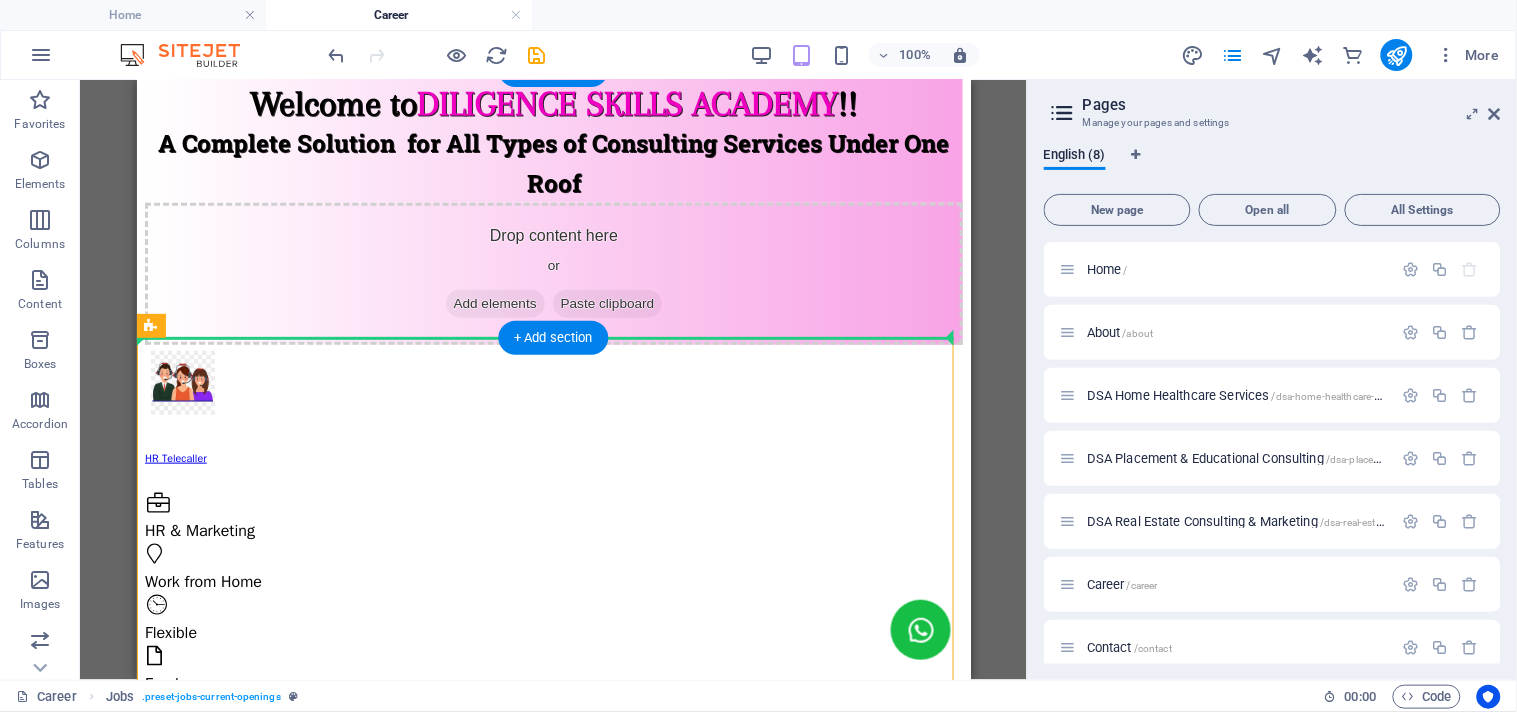 scroll, scrollTop: 275, scrollLeft: 0, axis: vertical 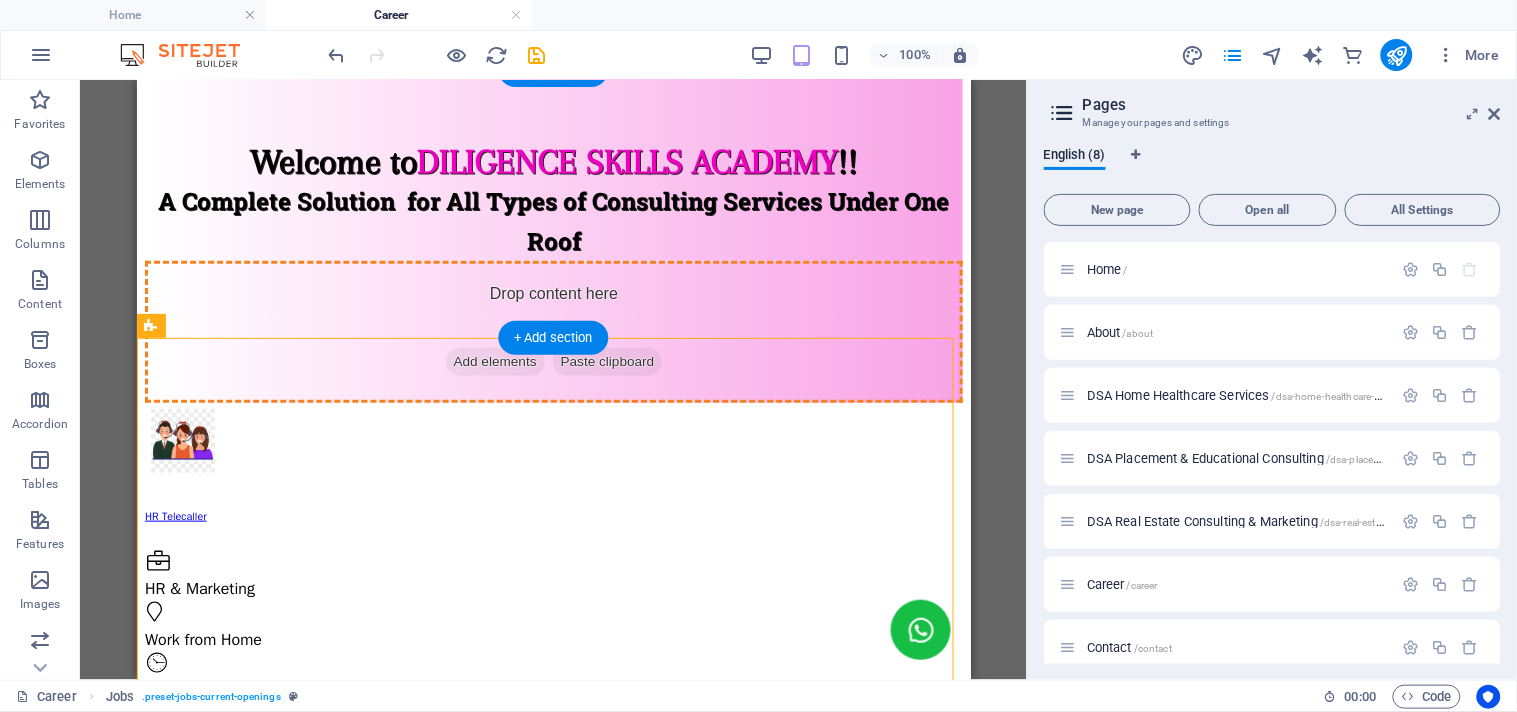 drag, startPoint x: 608, startPoint y: 404, endPoint x: 475, endPoint y: 233, distance: 216.63333 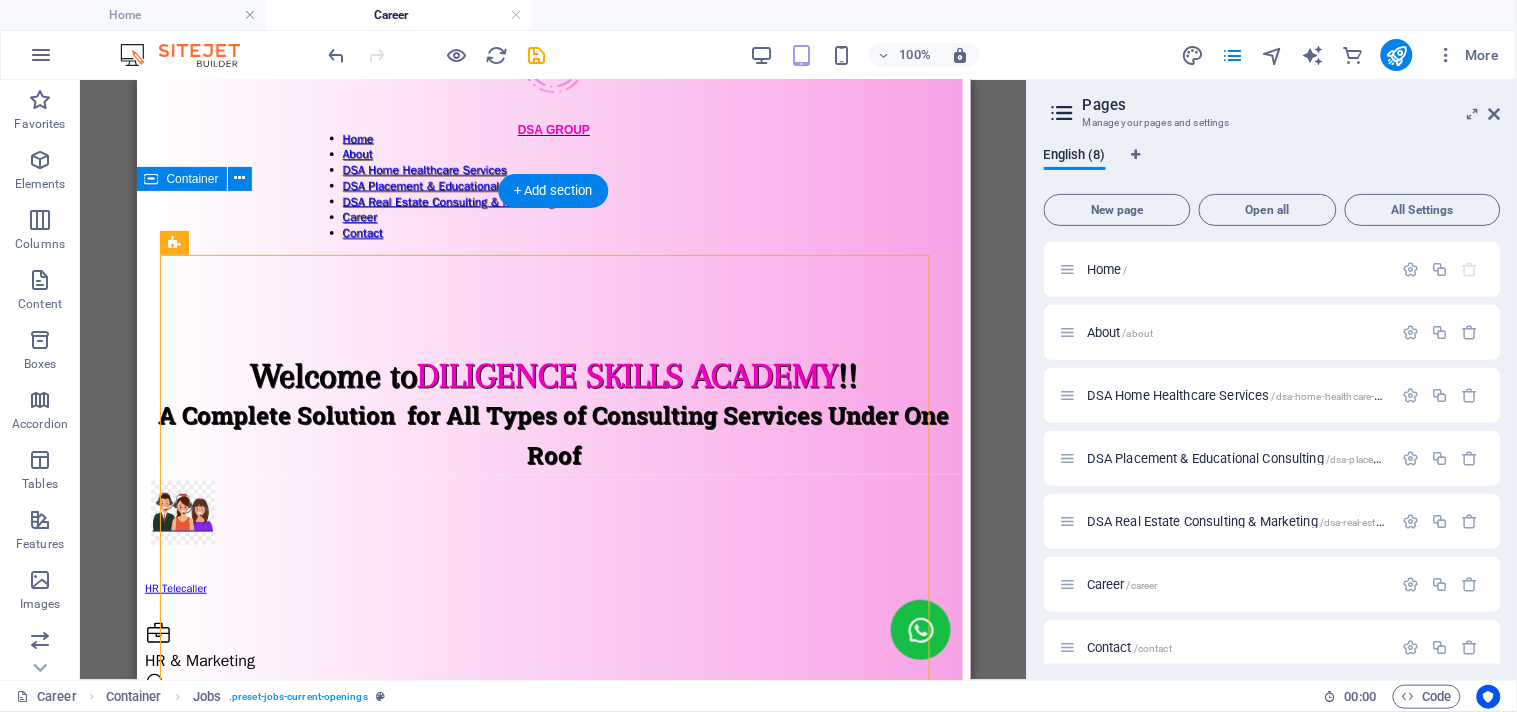 scroll, scrollTop: 53, scrollLeft: 0, axis: vertical 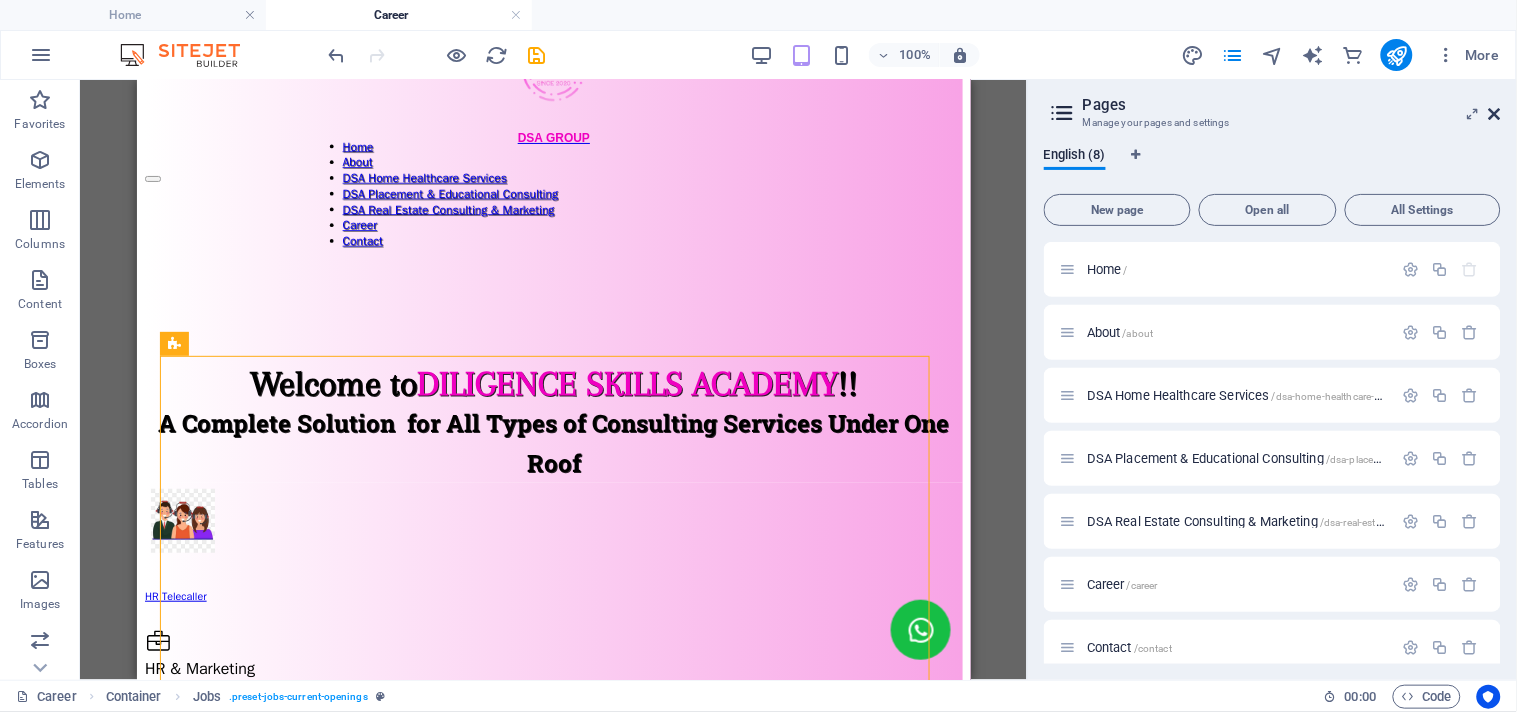 click at bounding box center [1495, 114] 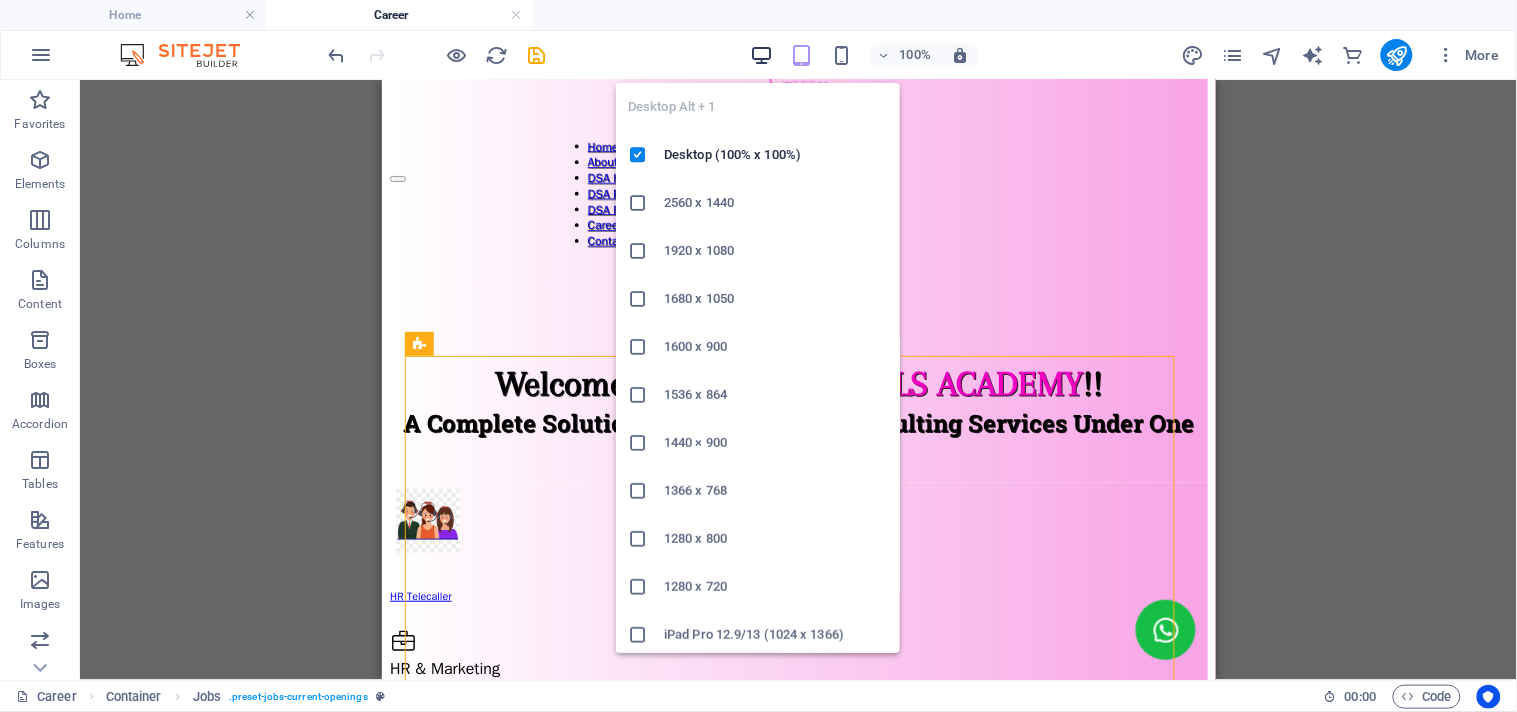 click at bounding box center (761, 55) 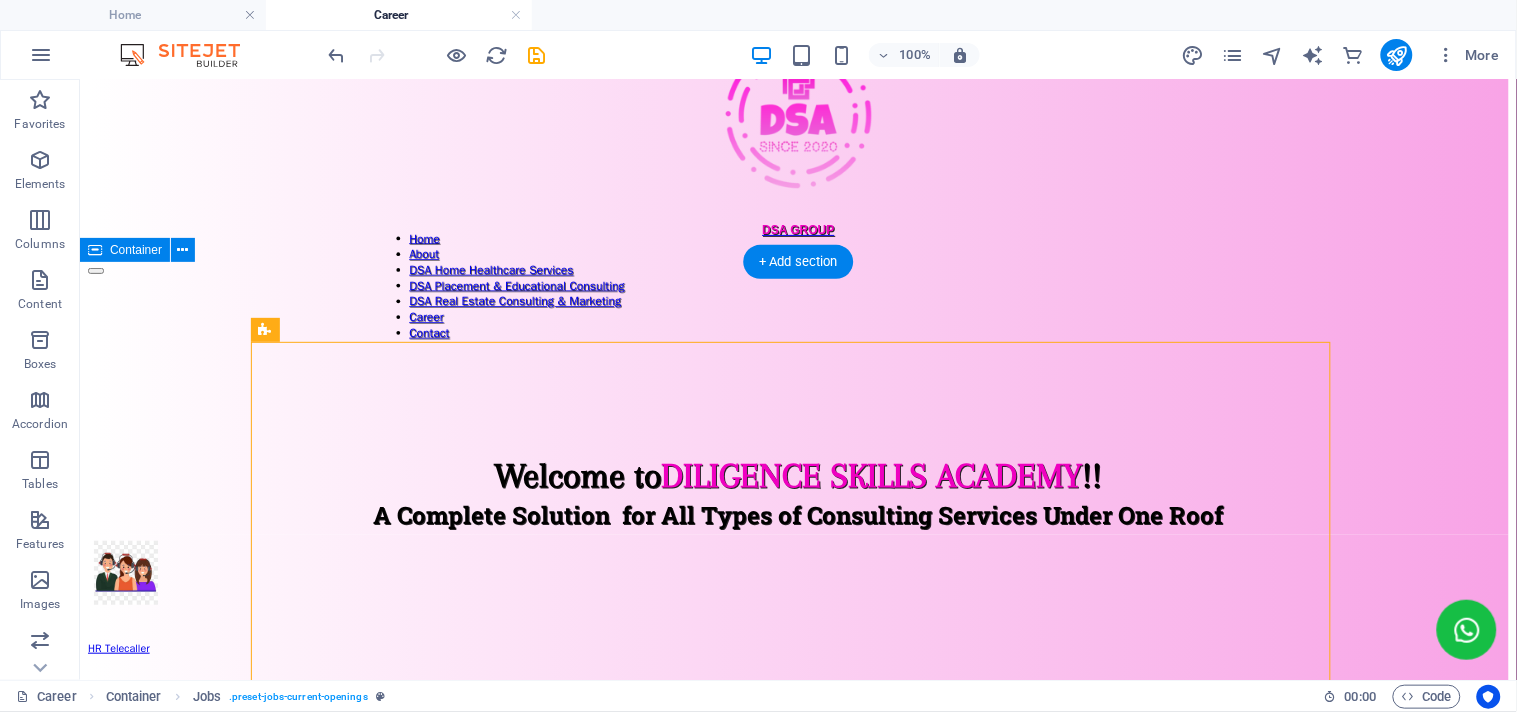 click on "HR Telecaller HR & Marketing Work from Home Flexible Freelance Apply now Home Nurse Nurse Kolkata 12 Hours Day Full time Apply now Home Nurse Nurse Kolkata 12 Hours Night Full time Apply now Home Nurse Nurse Kolkata 24 Hours Full time Apply now Home Nurse Nurse Kolkata Alternate 24 Hours Full time Apply now  Previous Next" at bounding box center [797, 1532] 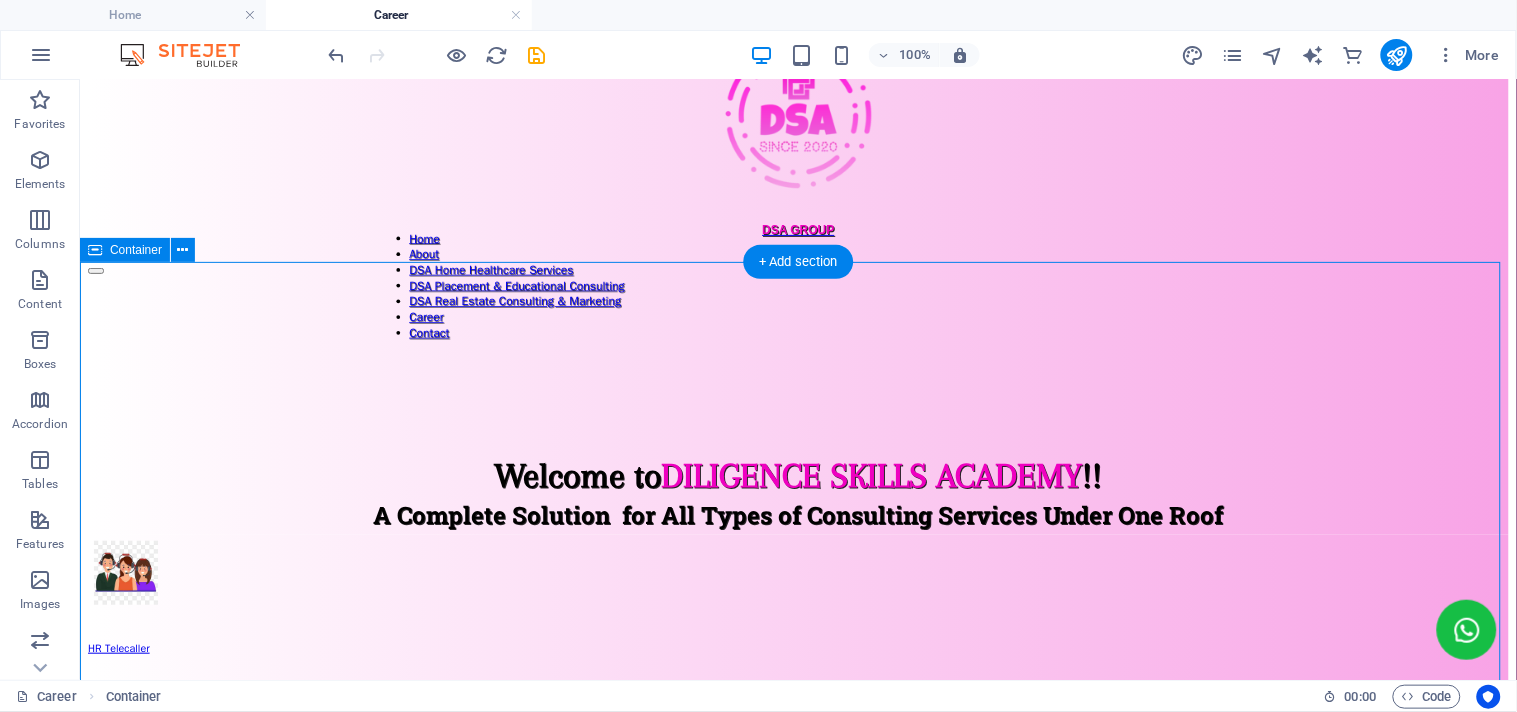 click on "HR Telecaller HR & Marketing Work from Home Flexible Freelance Apply now Home Nurse Nurse Kolkata 12 Hours Day Full time Apply now Home Nurse Nurse Kolkata 12 Hours Night Full time Apply now Home Nurse Nurse Kolkata 24 Hours Full time Apply now Home Nurse Nurse Kolkata Alternate 24 Hours Full time Apply now  Previous Next" at bounding box center [797, 1532] 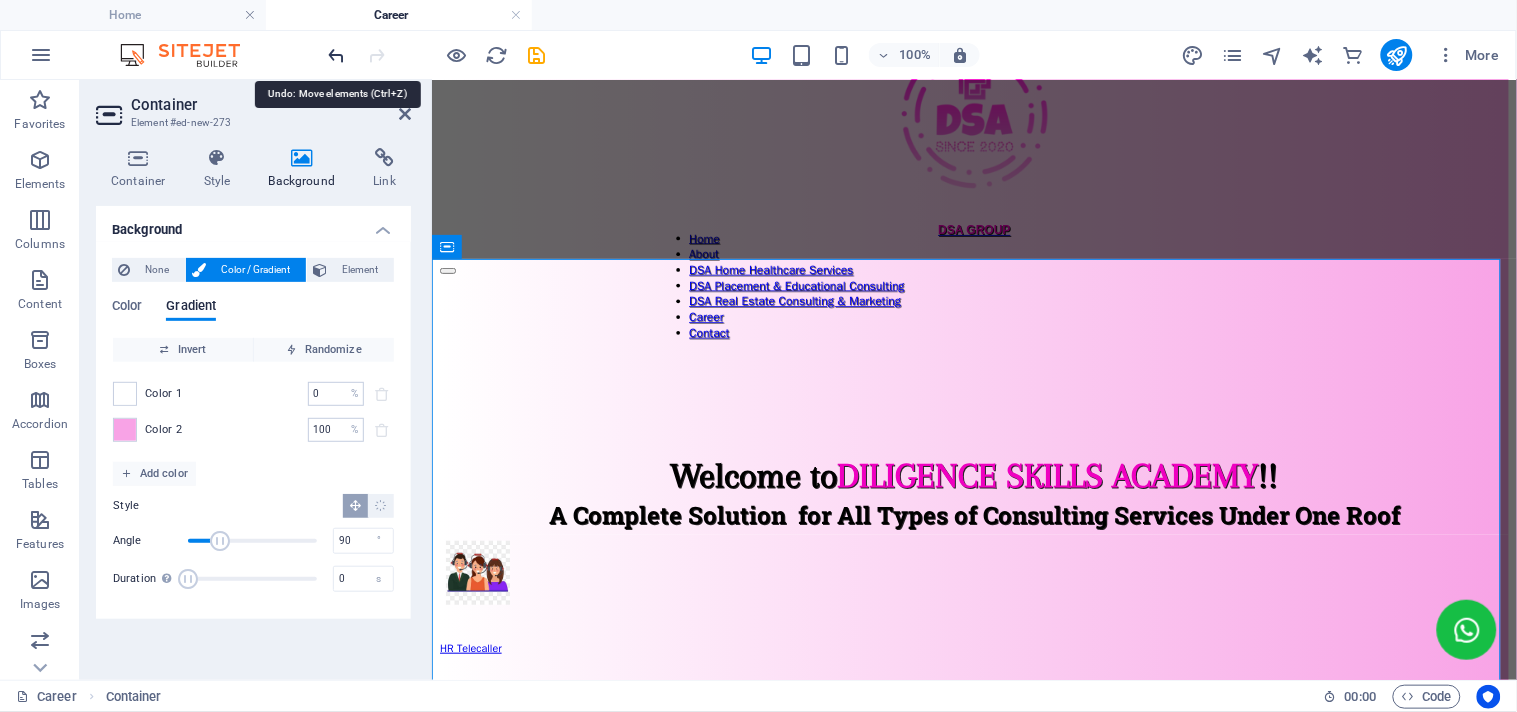 click at bounding box center (337, 55) 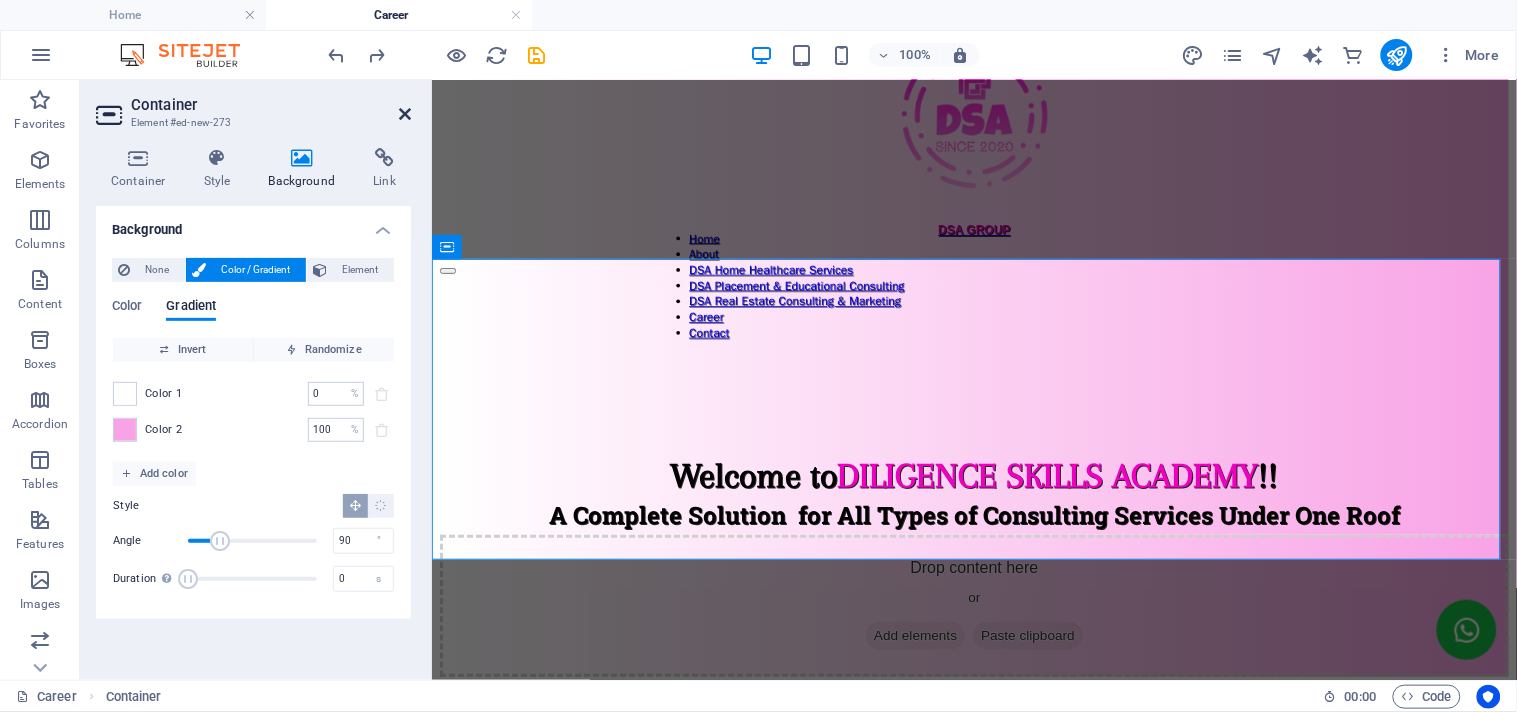 click at bounding box center (405, 114) 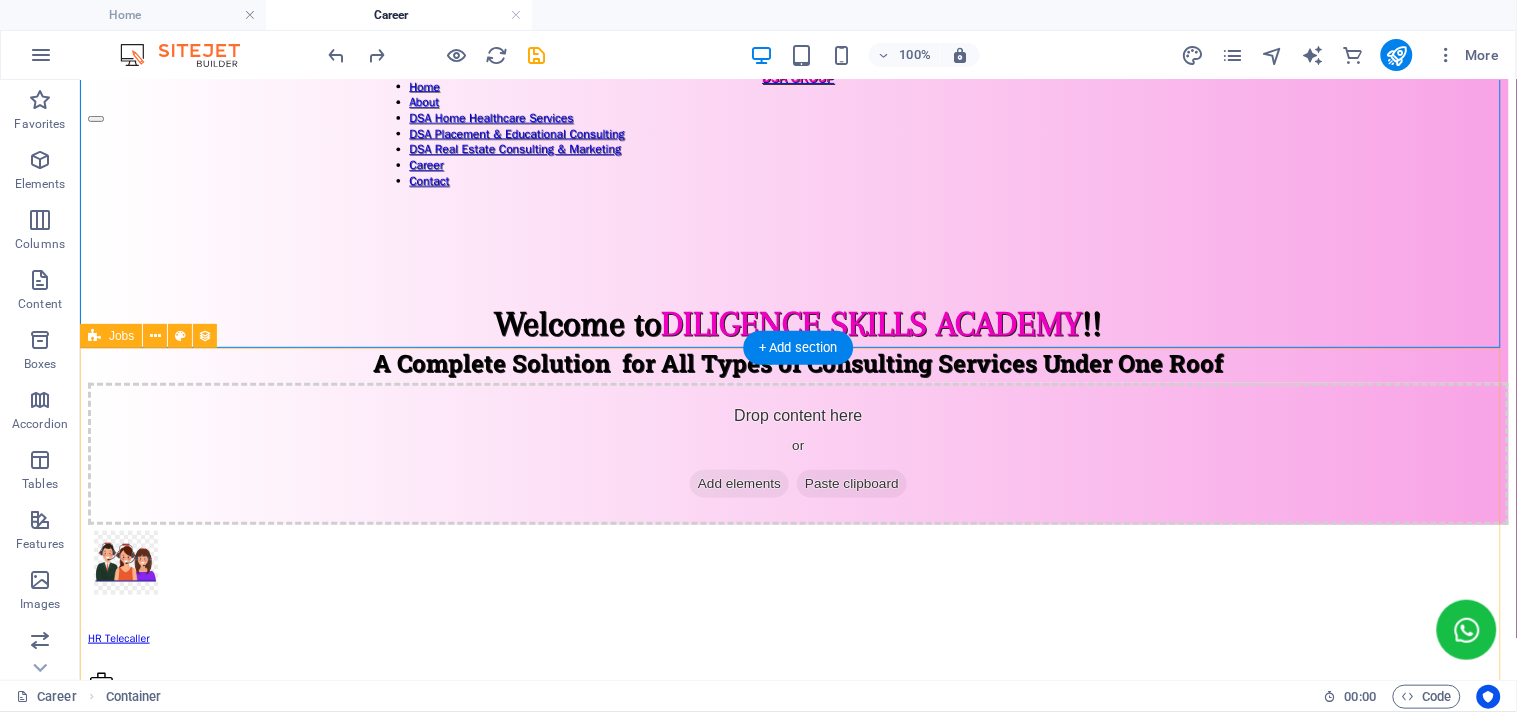 scroll, scrollTop: 164, scrollLeft: 0, axis: vertical 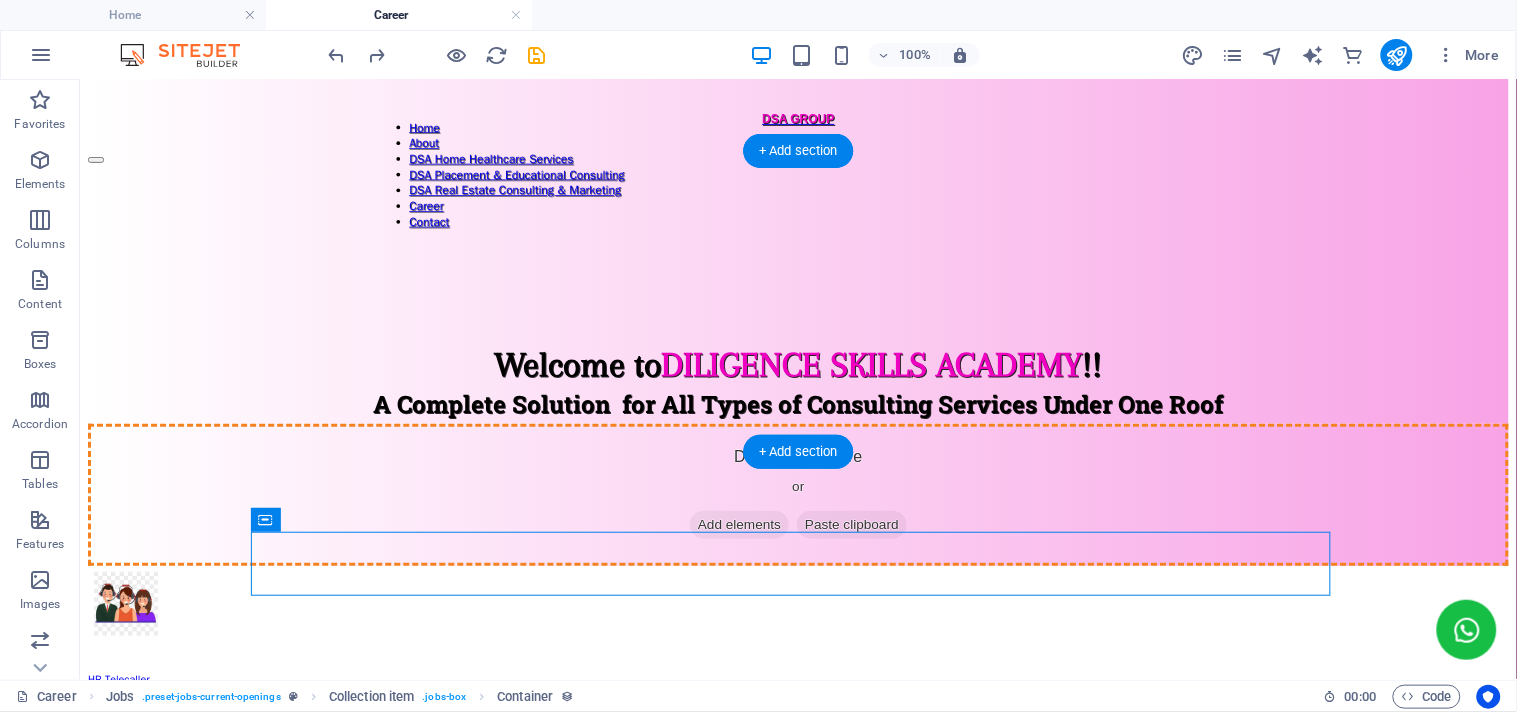 drag, startPoint x: 407, startPoint y: 592, endPoint x: 490, endPoint y: 321, distance: 283.42548 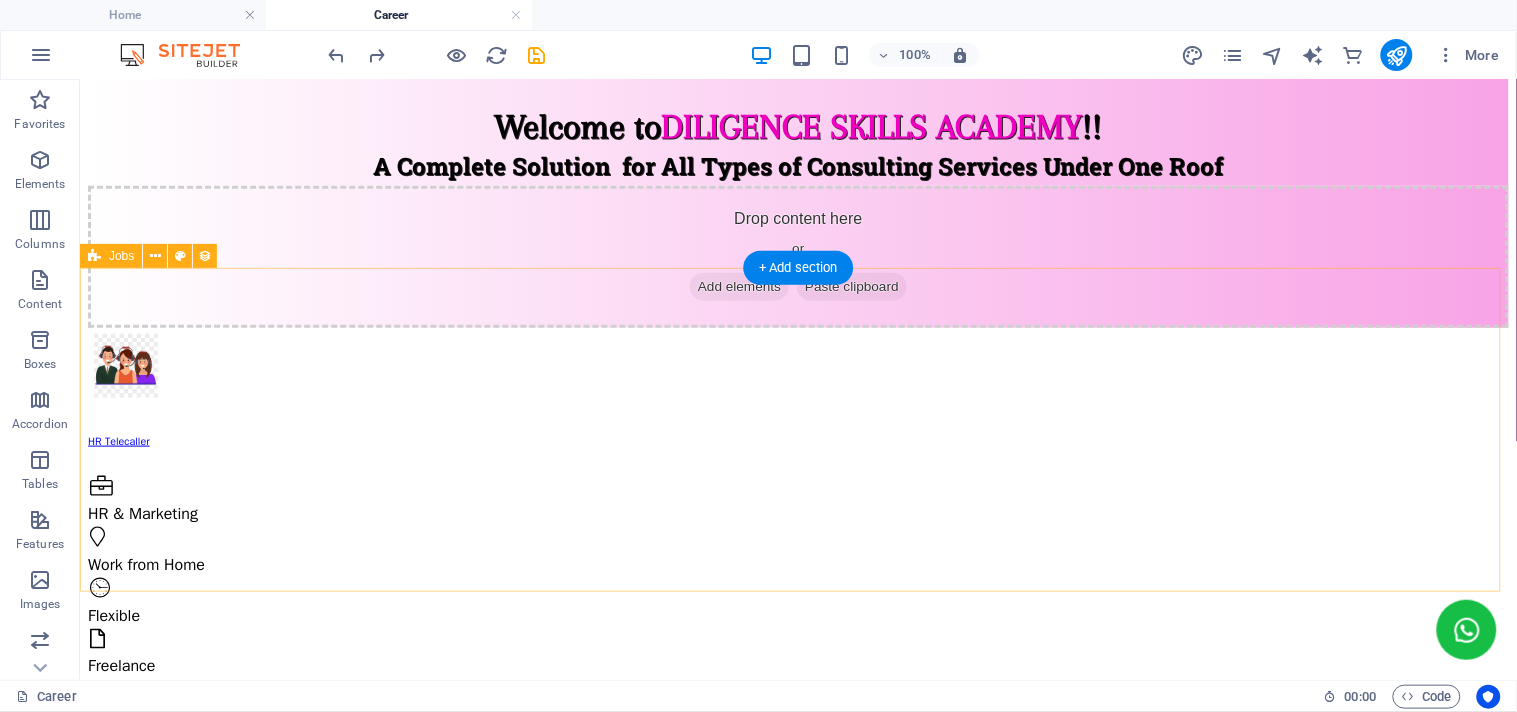 scroll, scrollTop: 347, scrollLeft: 0, axis: vertical 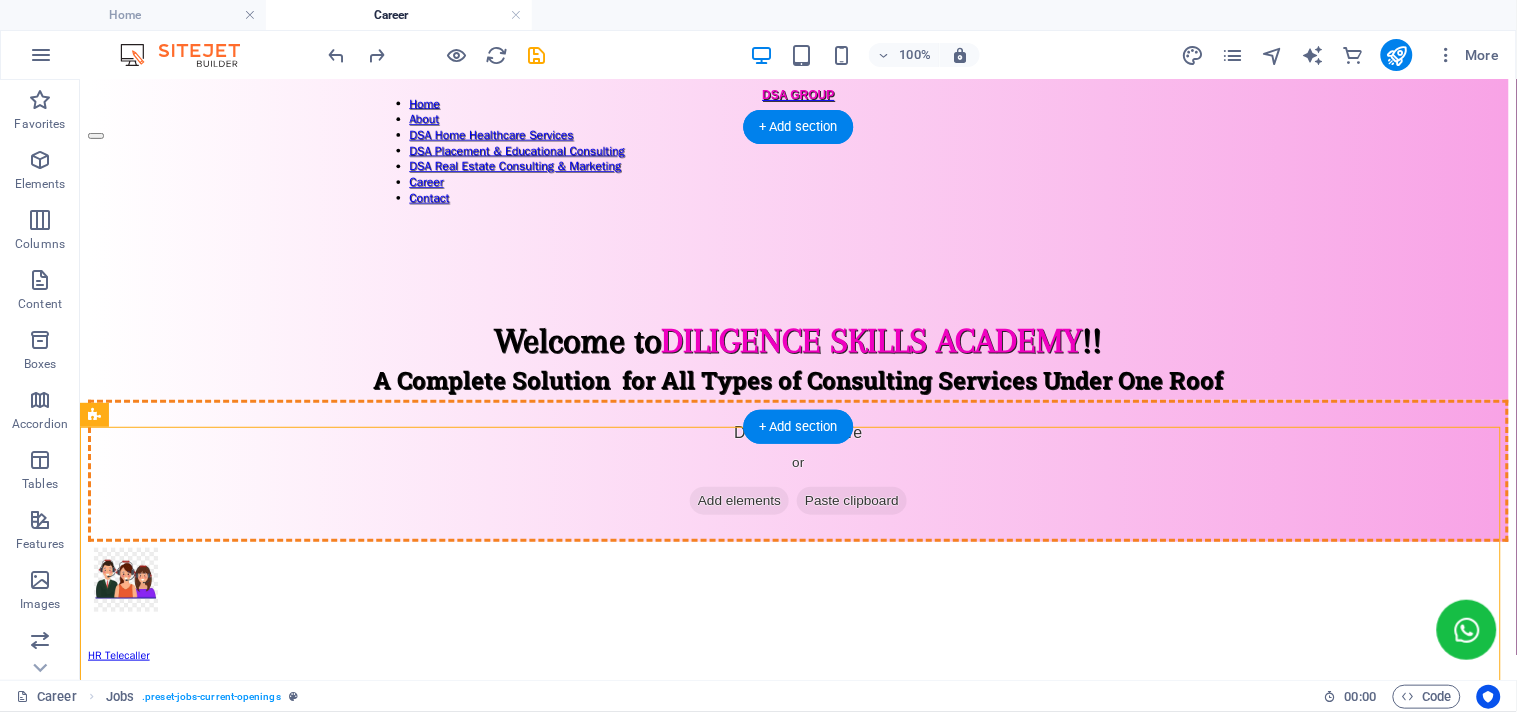 drag, startPoint x: 197, startPoint y: 339, endPoint x: 535, endPoint y: 321, distance: 338.47894 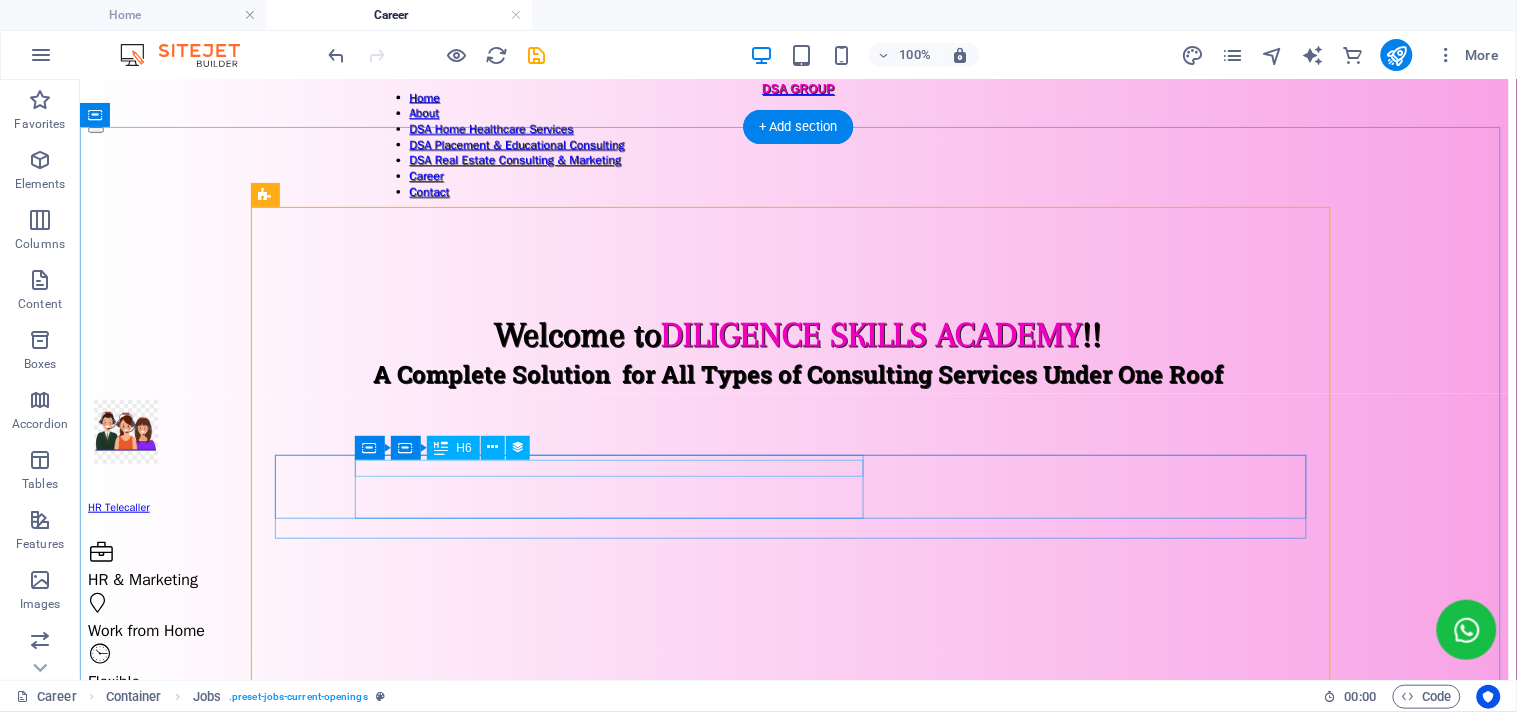 scroll, scrollTop: 188, scrollLeft: 0, axis: vertical 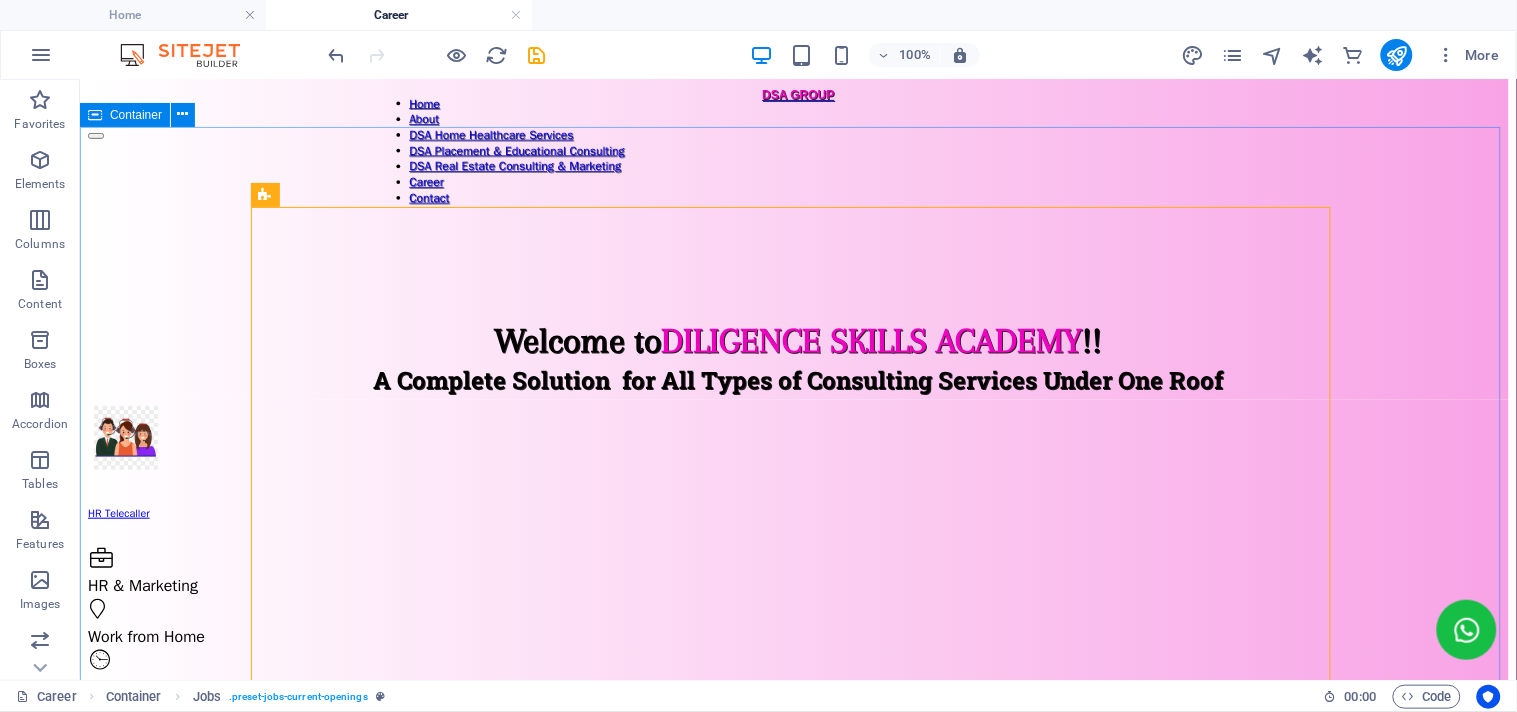click on "Container" at bounding box center [136, 115] 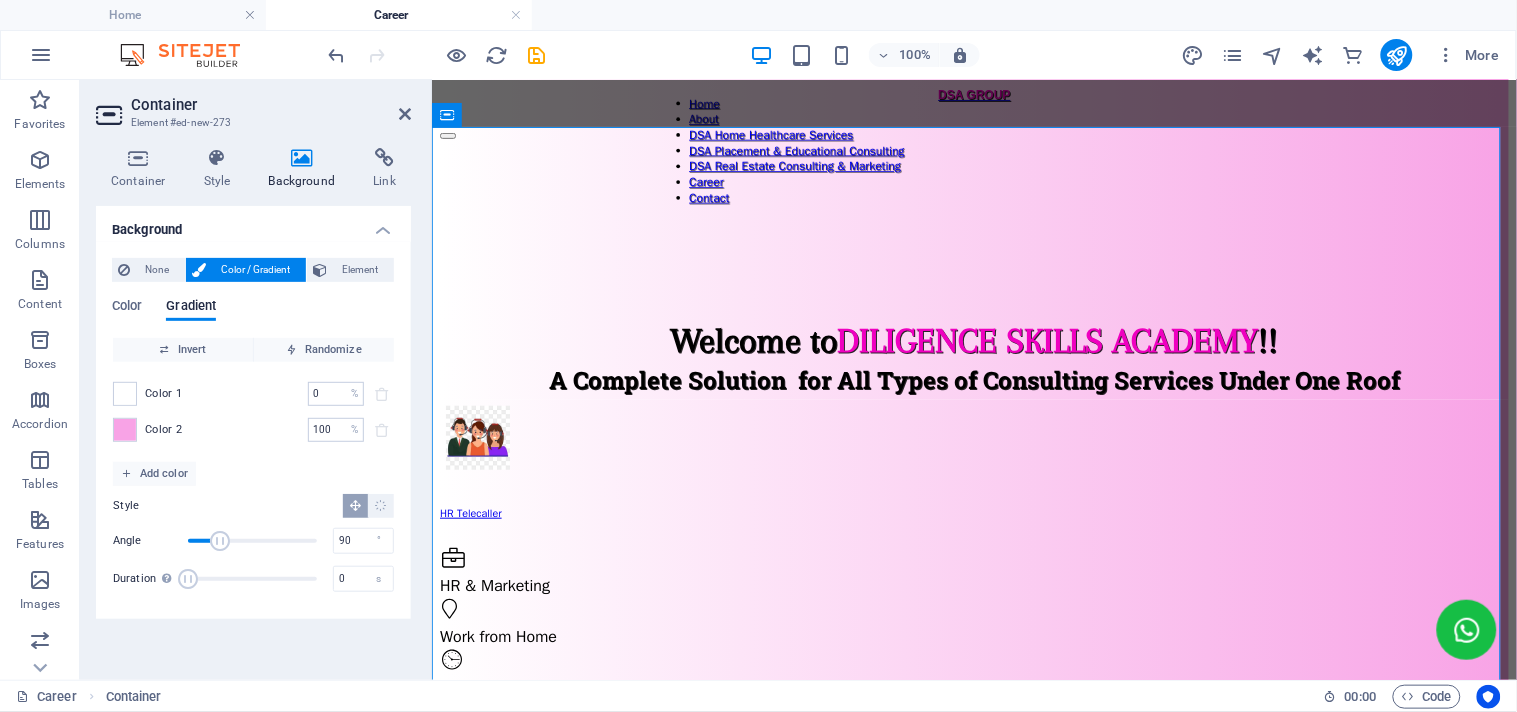 scroll, scrollTop: 185, scrollLeft: 0, axis: vertical 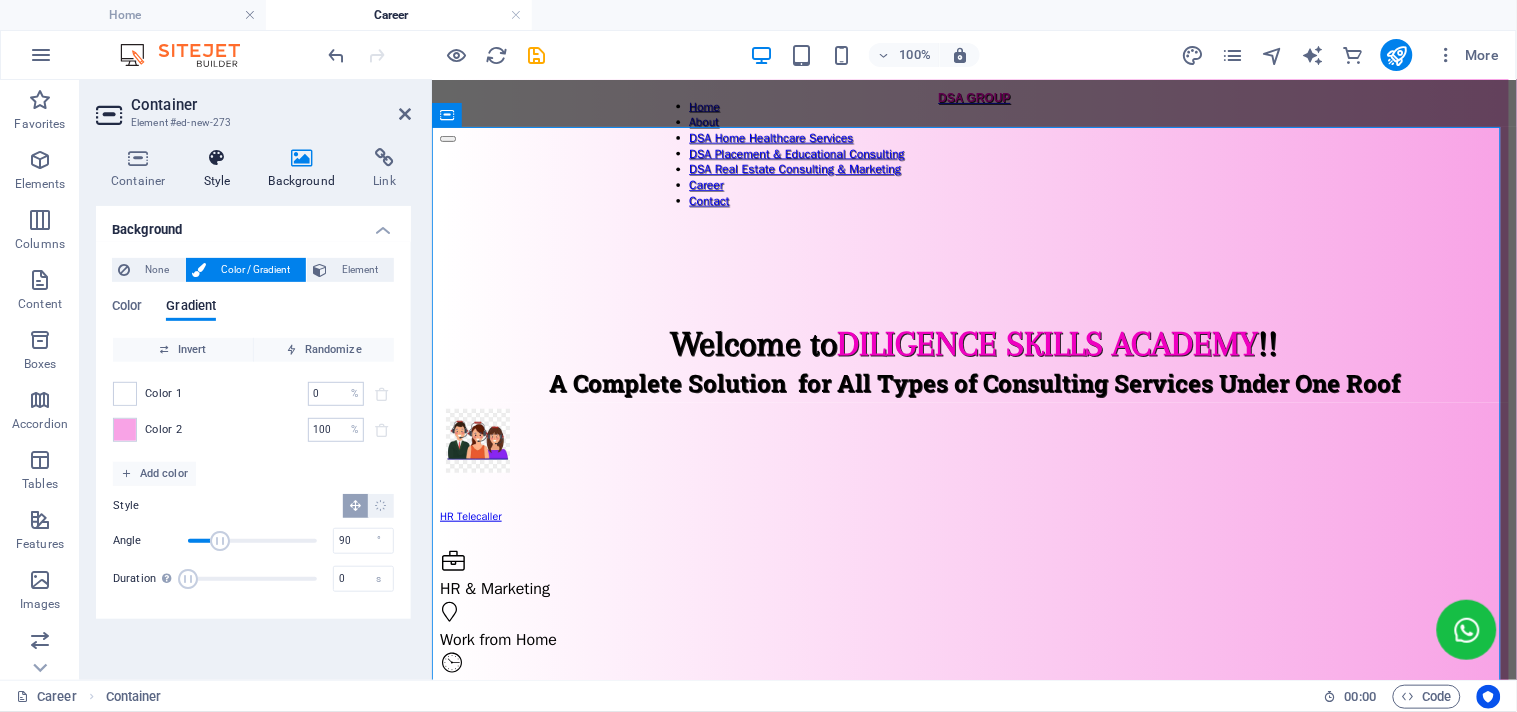 click at bounding box center (217, 158) 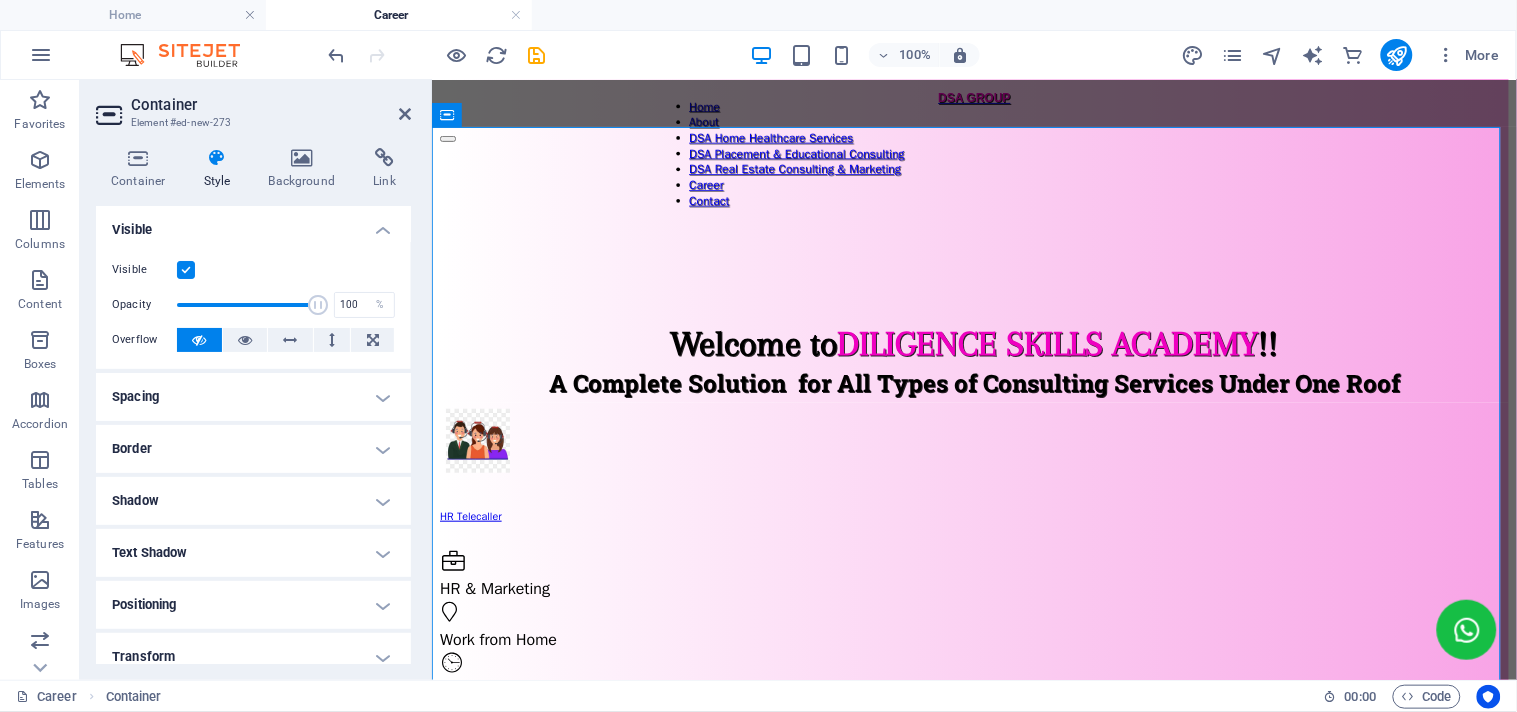 click on "Spacing" at bounding box center (253, 397) 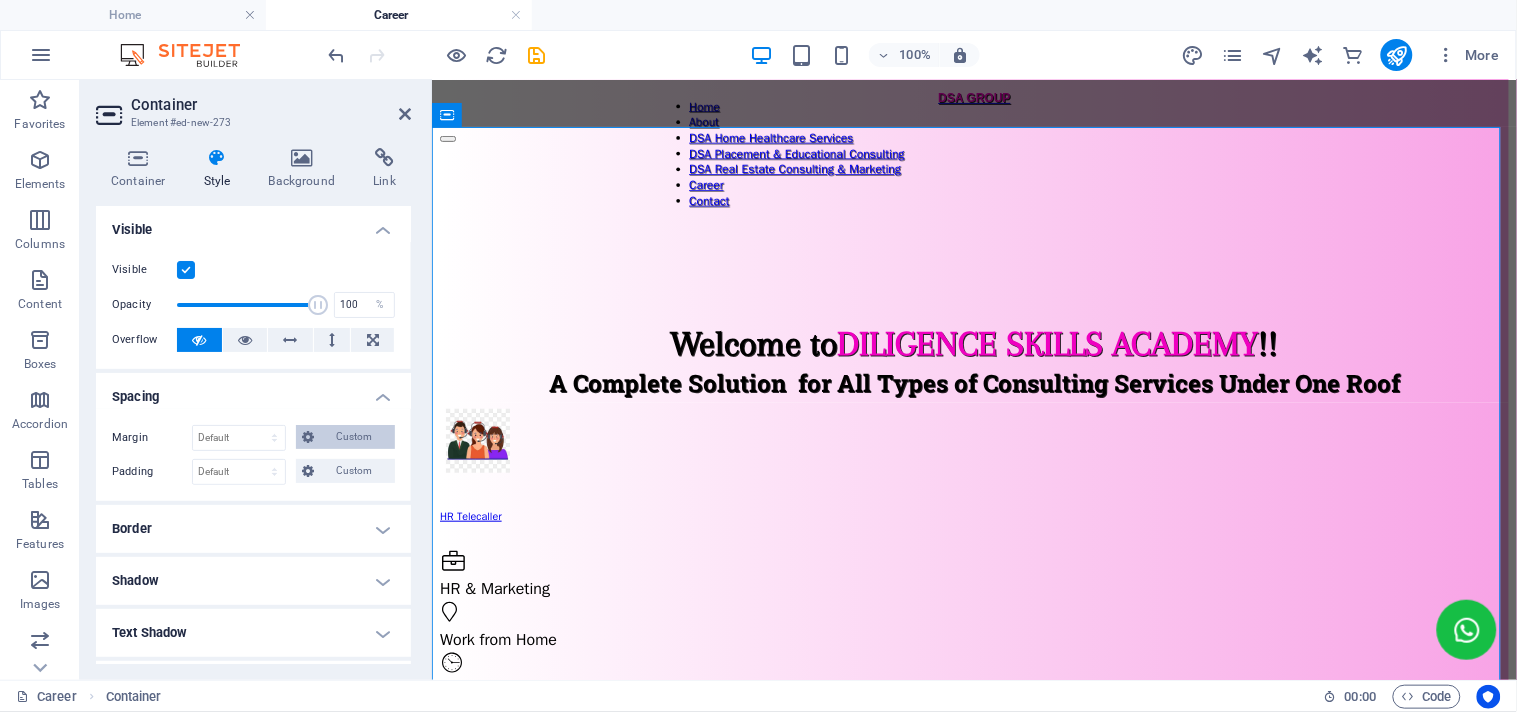 click on "Custom" at bounding box center [354, 437] 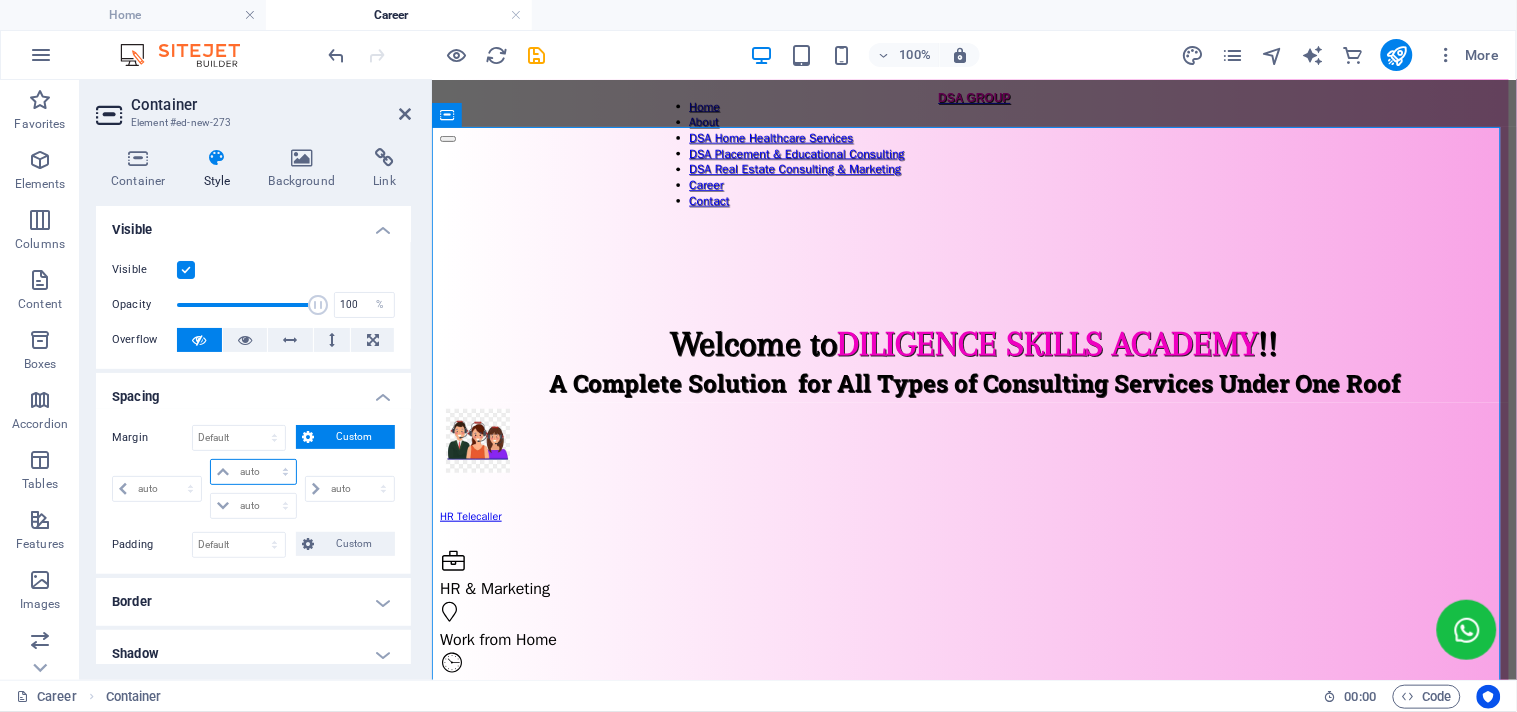 click on "auto px % rem vw vh" at bounding box center [253, 472] 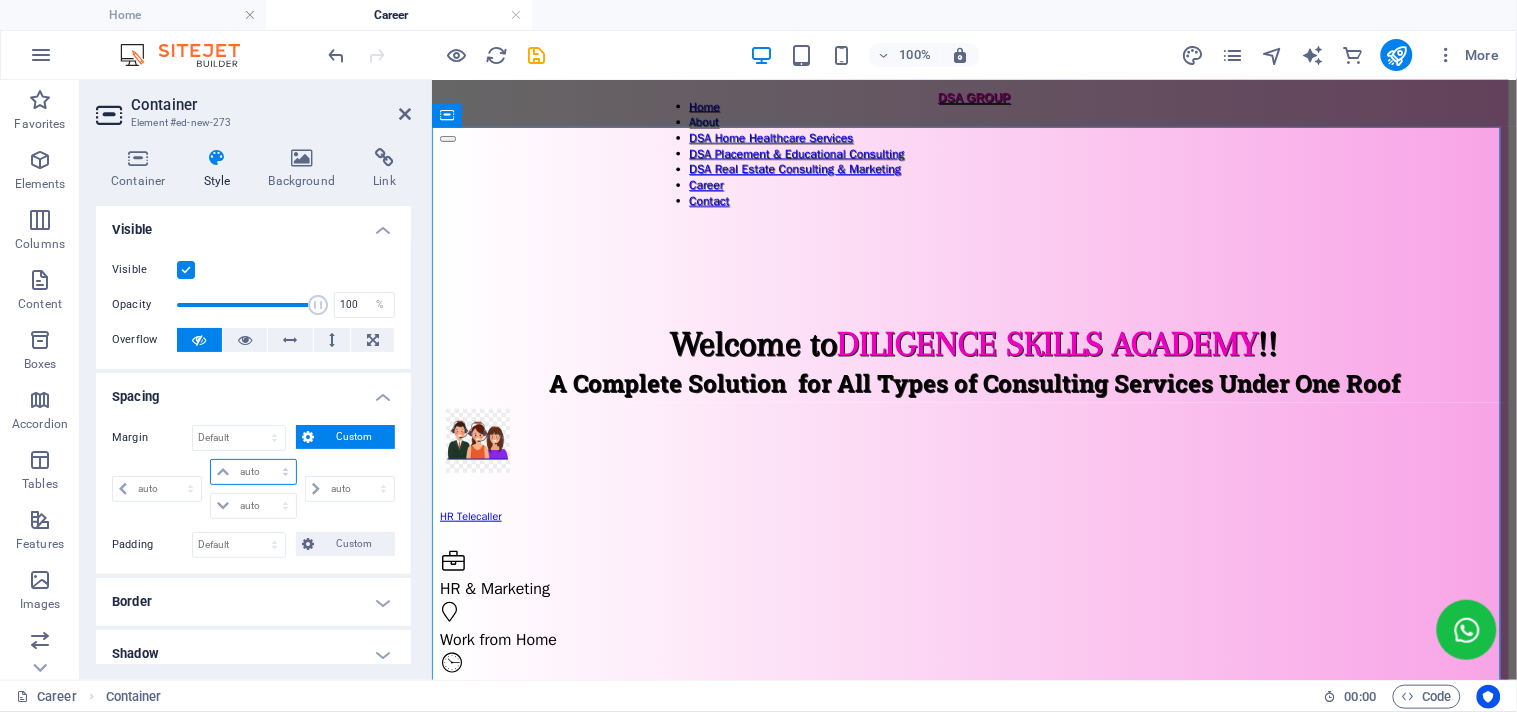 select on "%" 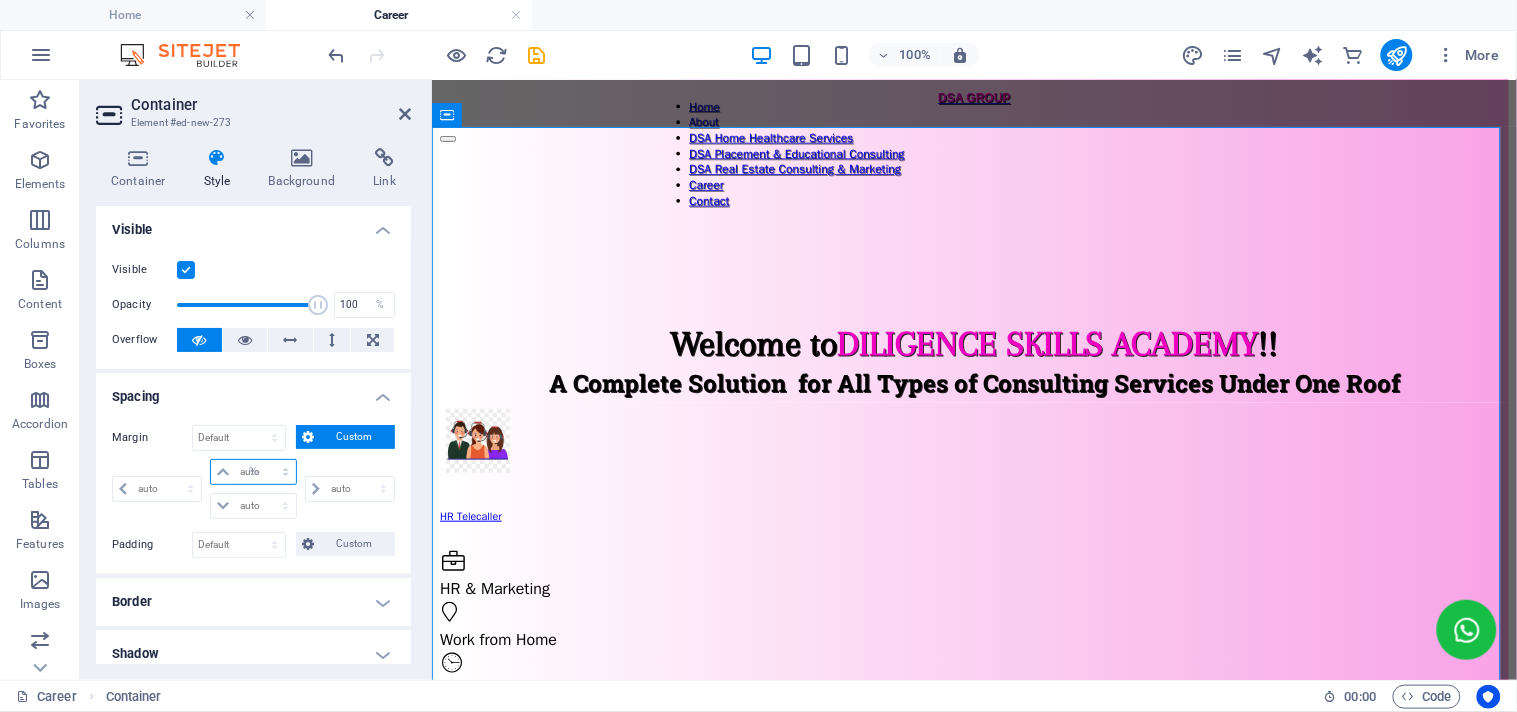 click on "auto px % rem vw vh" at bounding box center (253, 472) 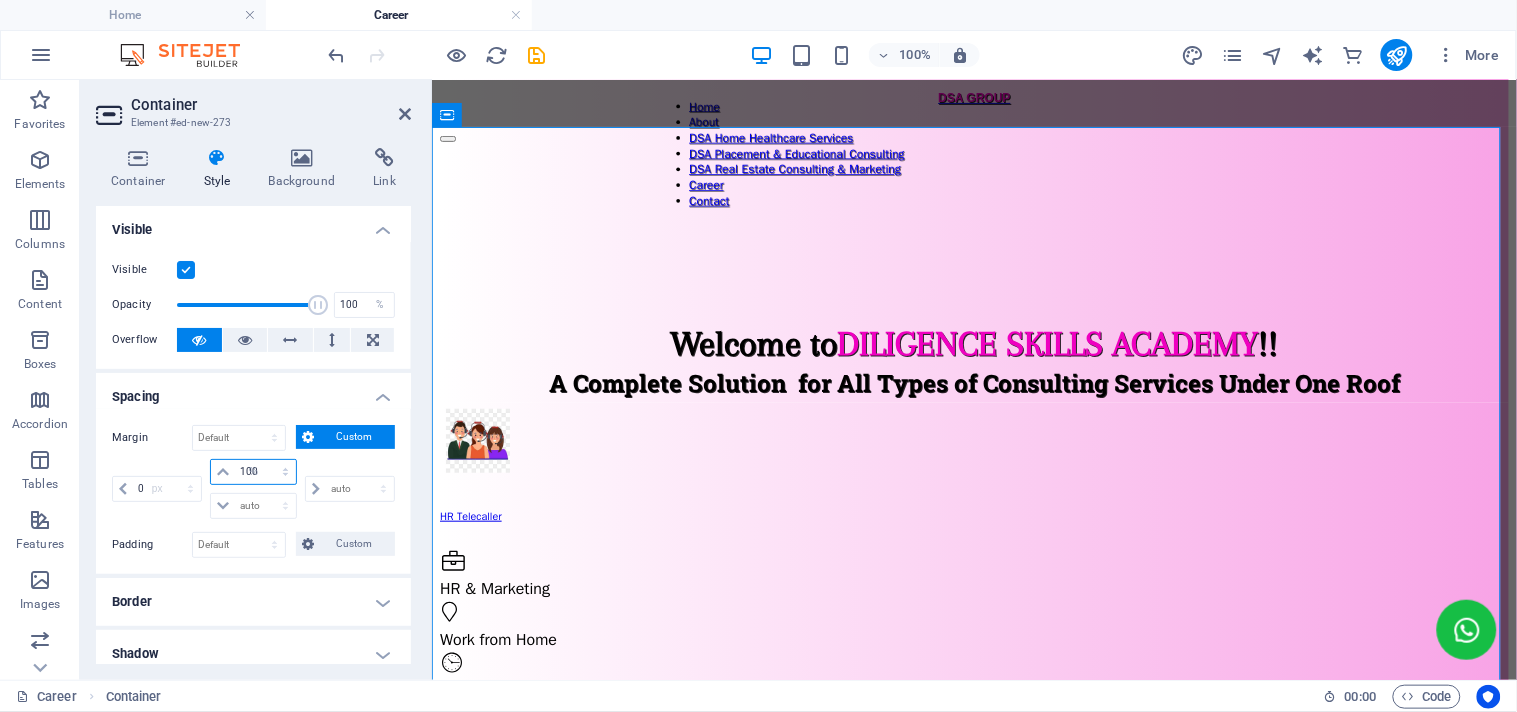 type on "0" 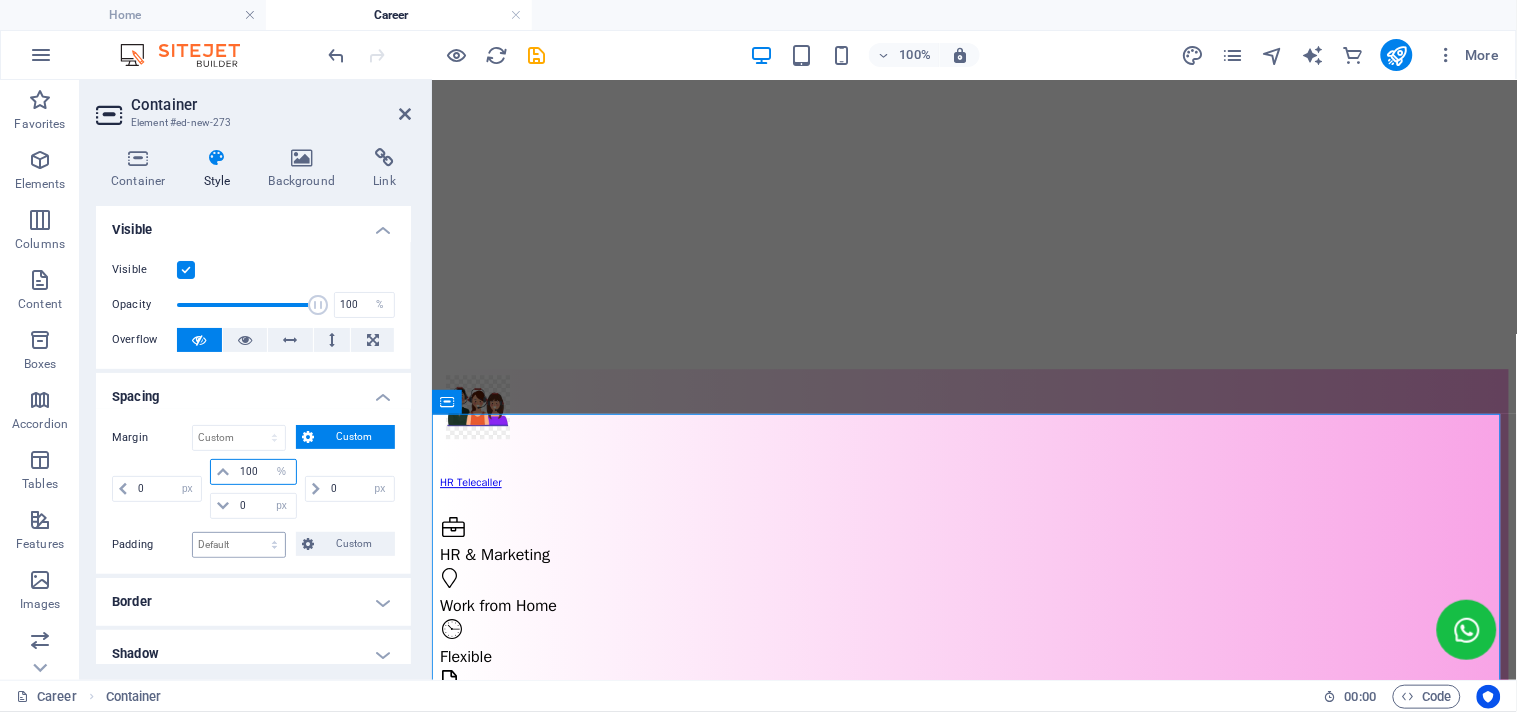 scroll, scrollTop: 1371, scrollLeft: 0, axis: vertical 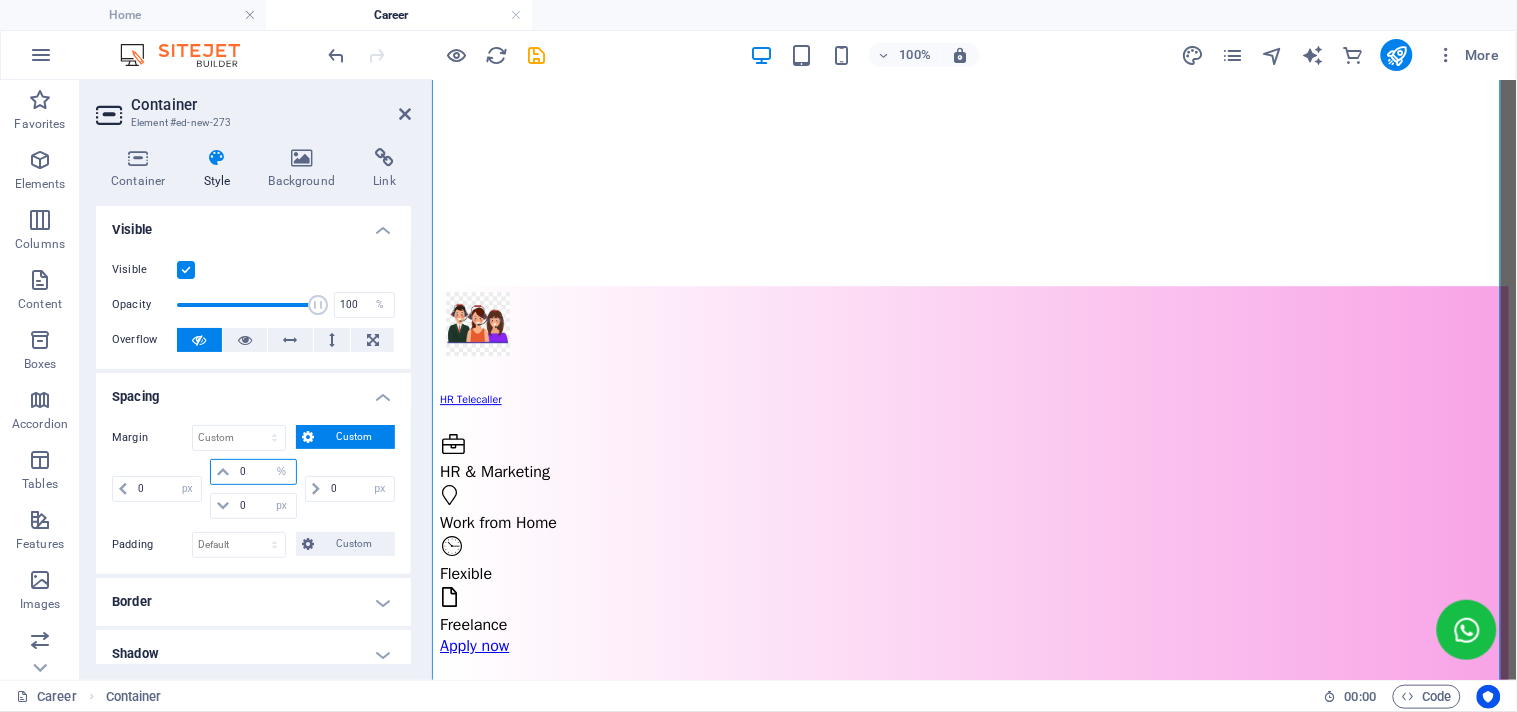 type on "0" 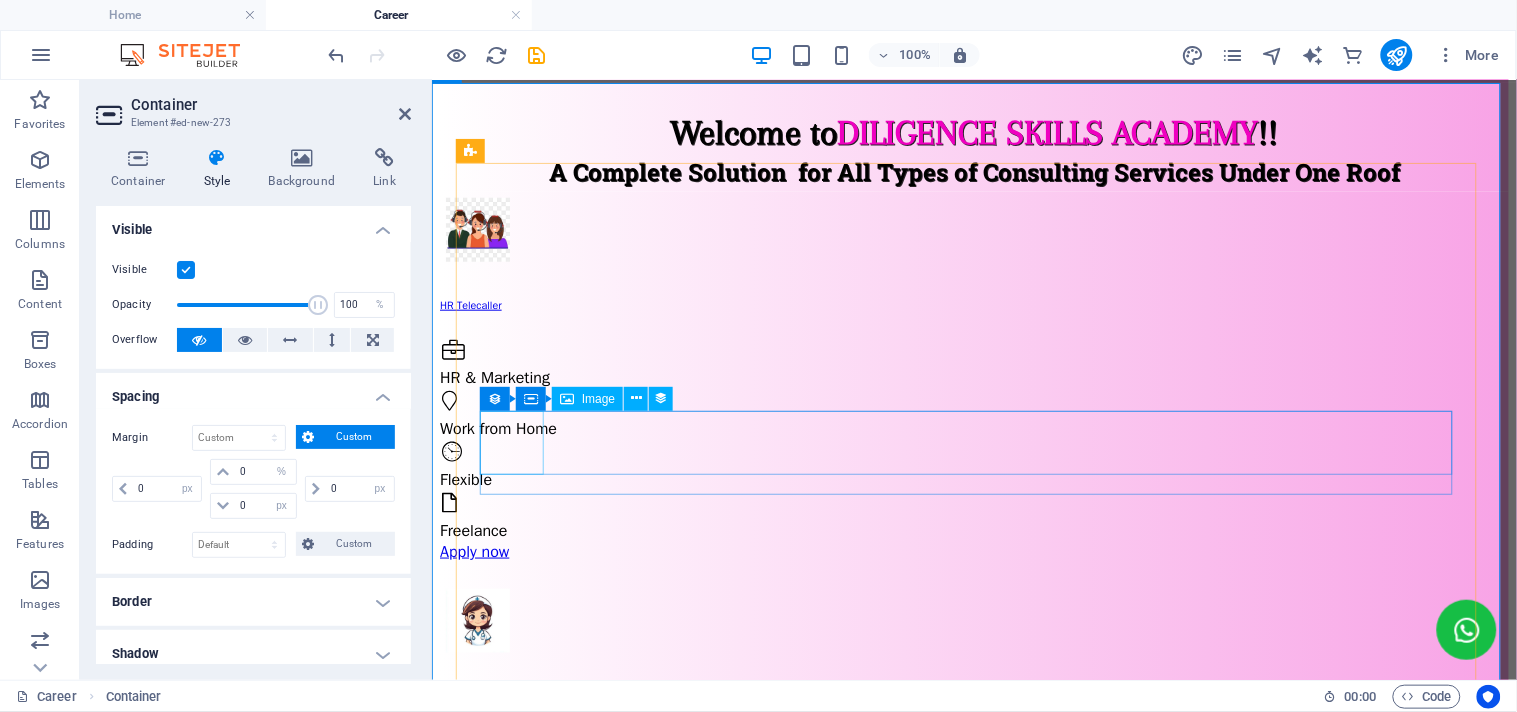 scroll, scrollTop: 444, scrollLeft: 0, axis: vertical 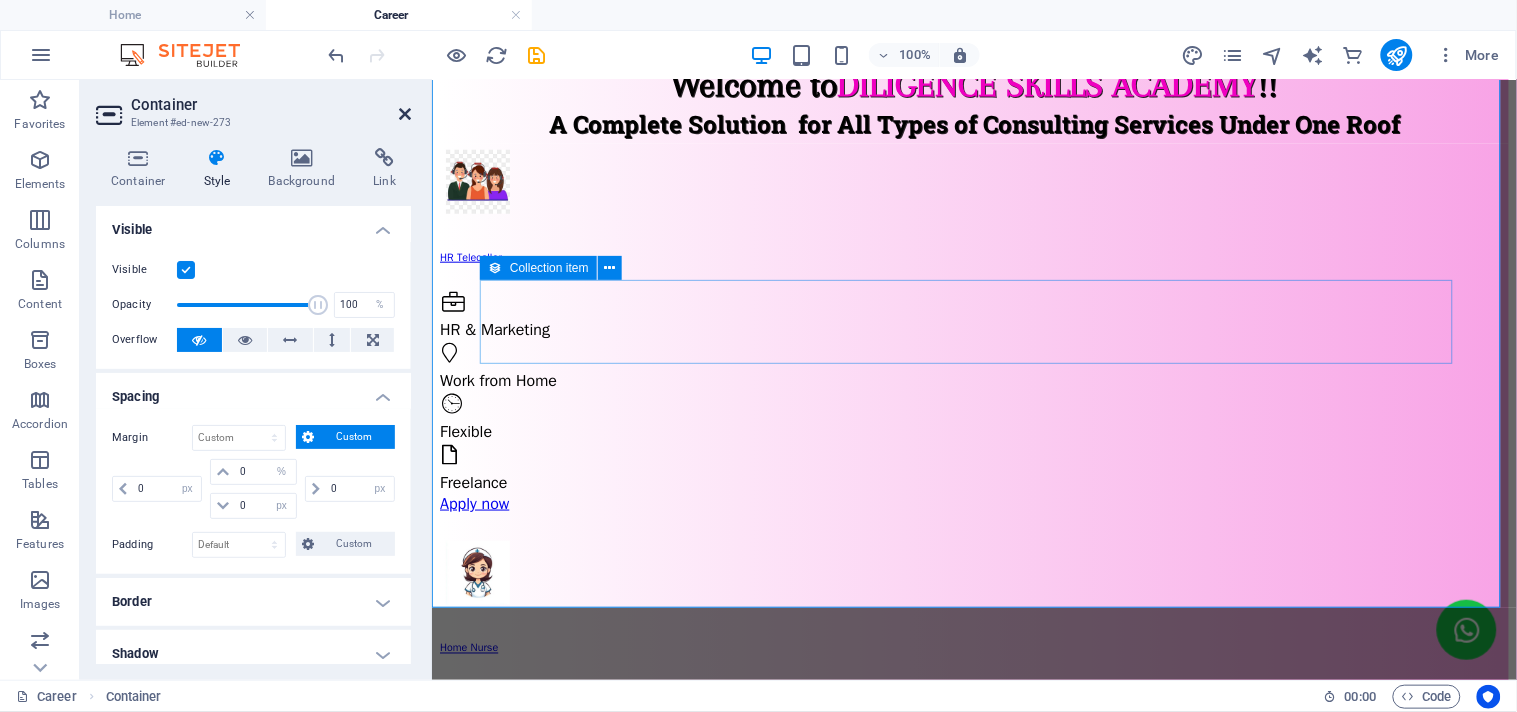 click at bounding box center (405, 114) 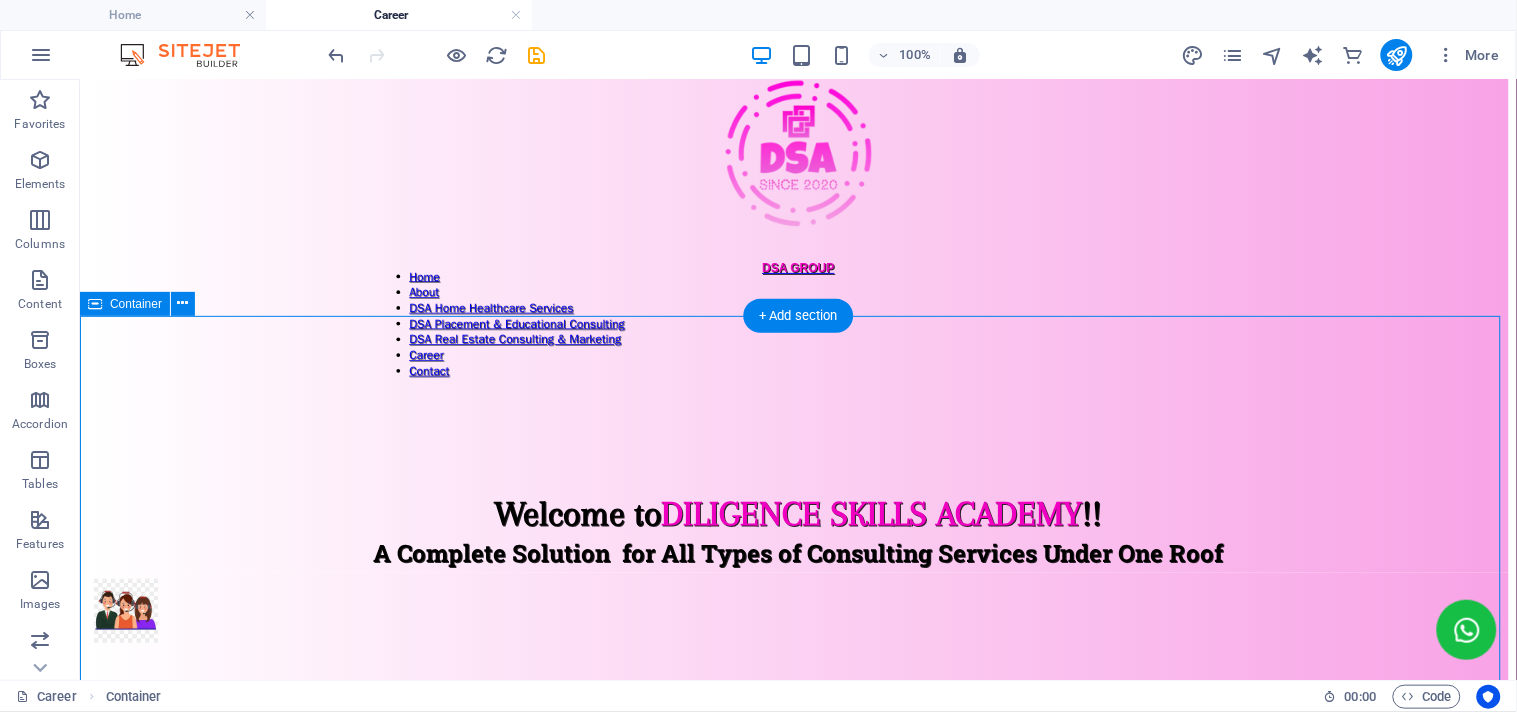 scroll, scrollTop: 0, scrollLeft: 0, axis: both 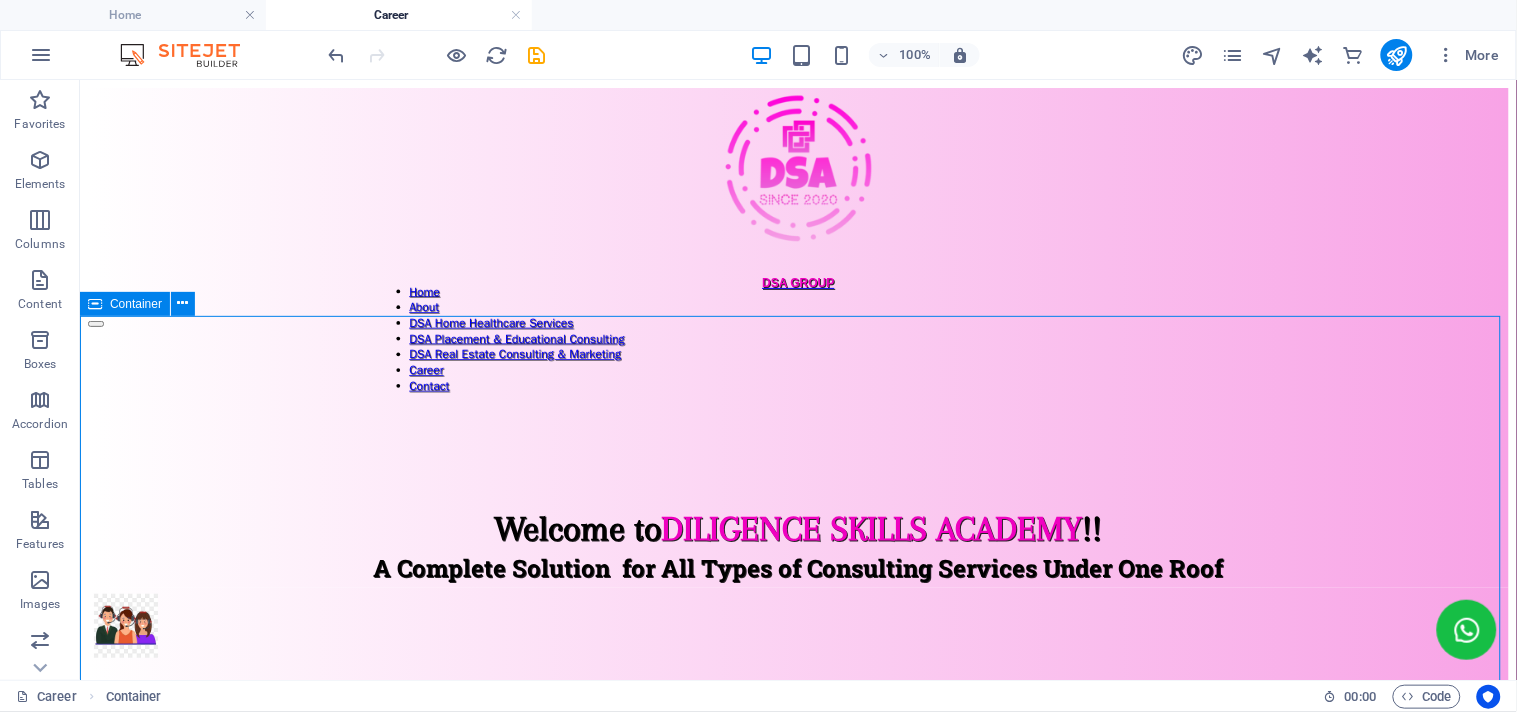 click on "Container" at bounding box center (136, 304) 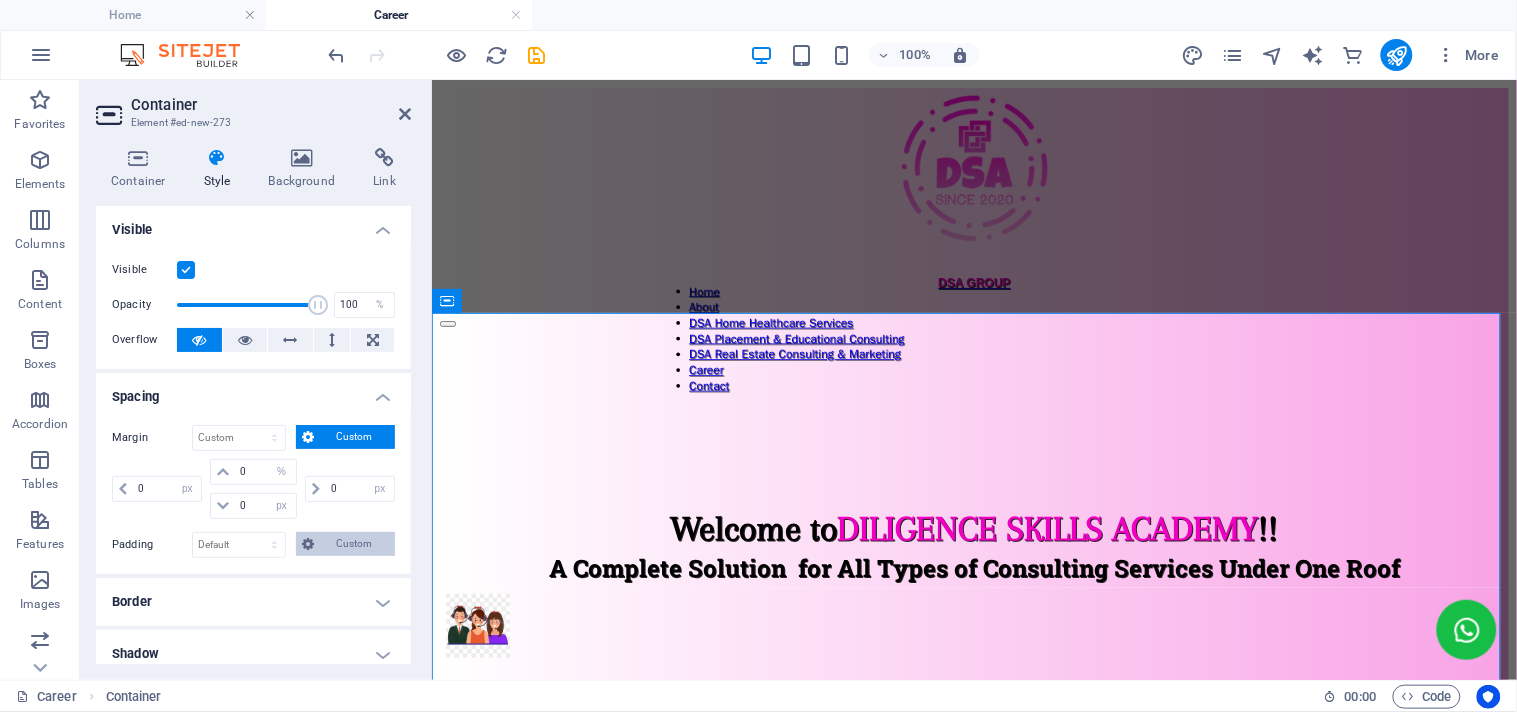 click on "Custom" at bounding box center (354, 544) 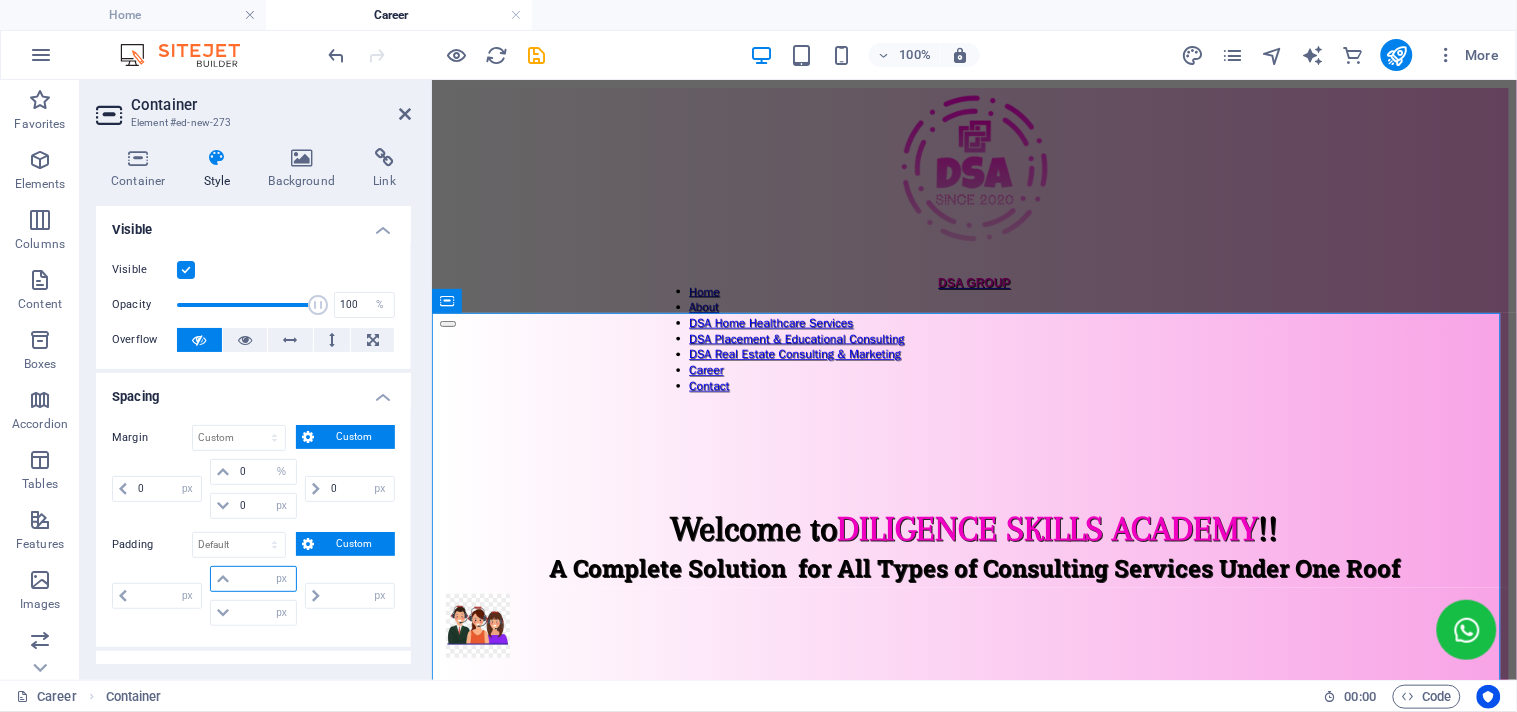 click at bounding box center [265, 579] 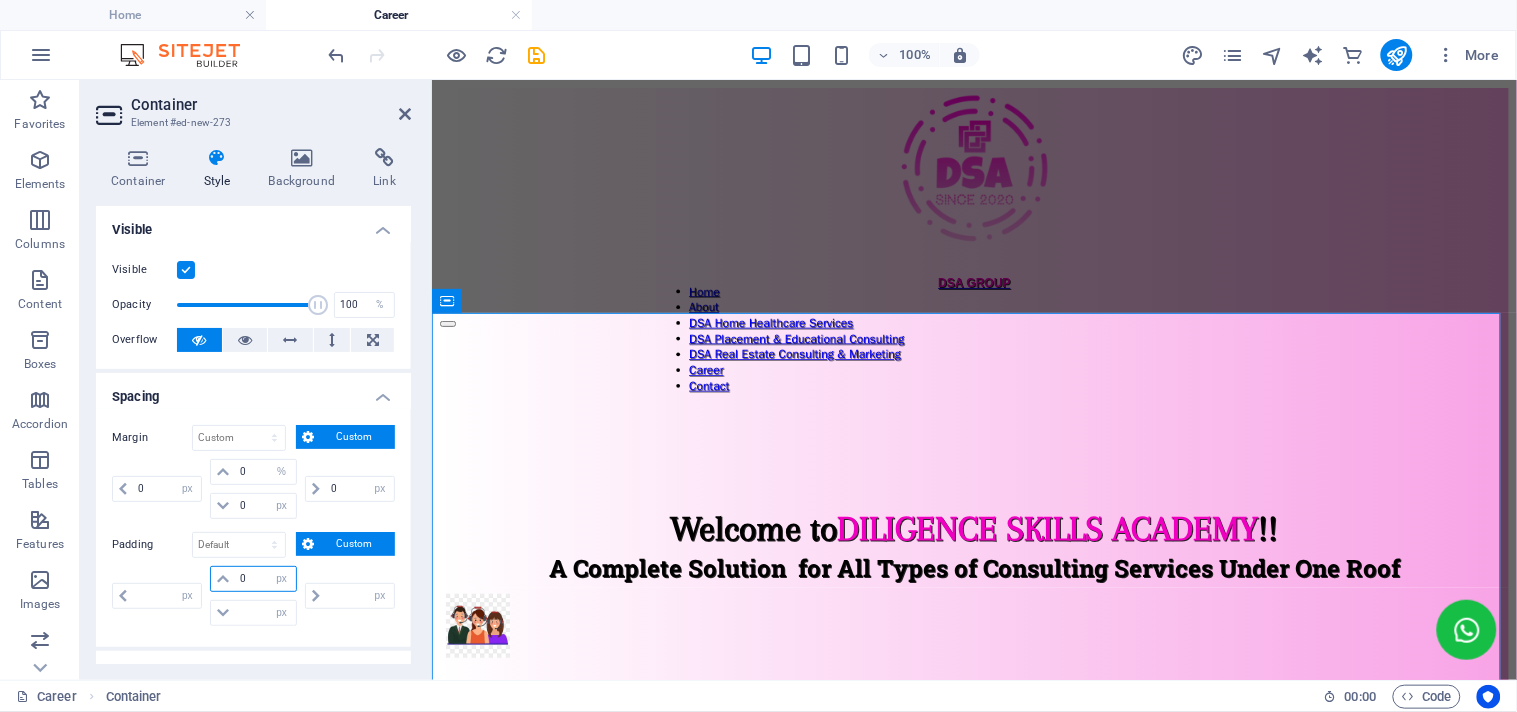 type on "0" 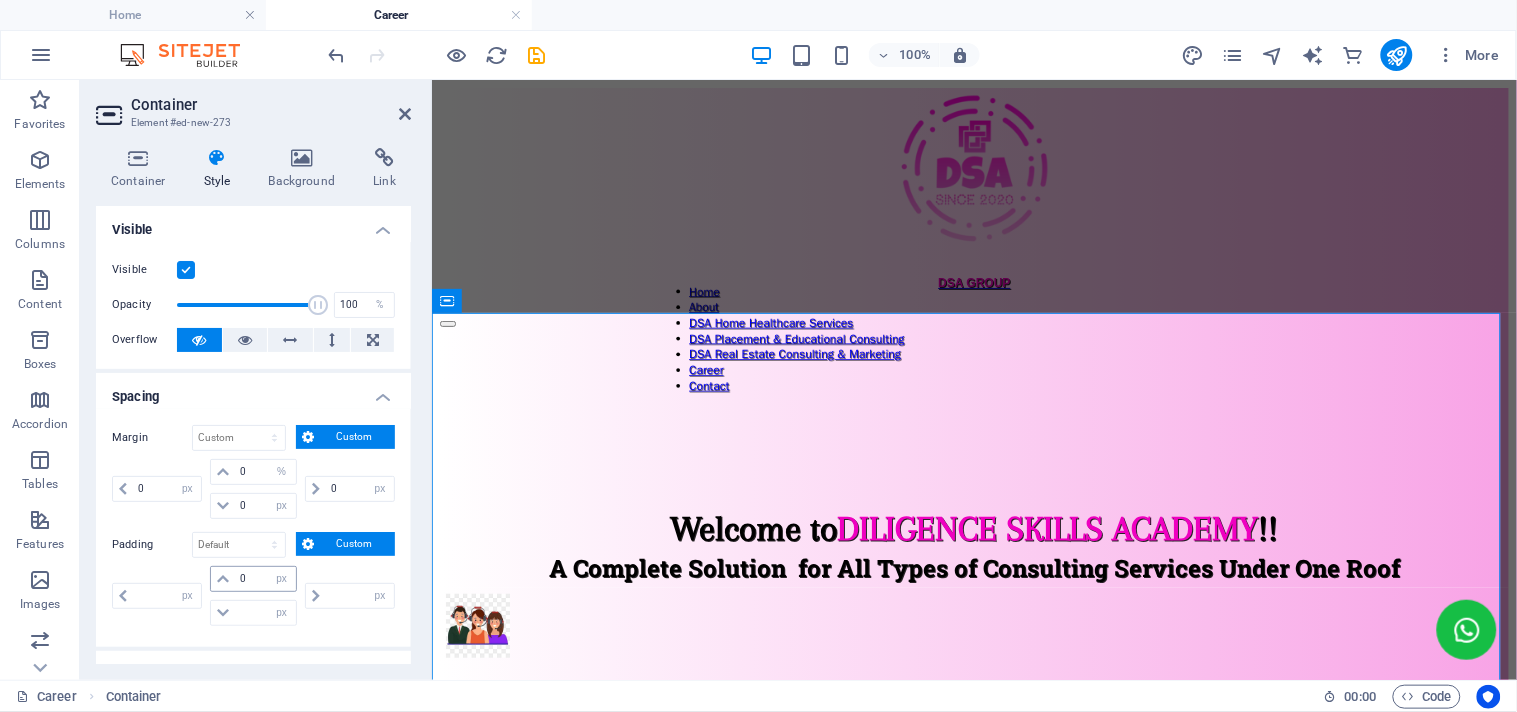 type on "0" 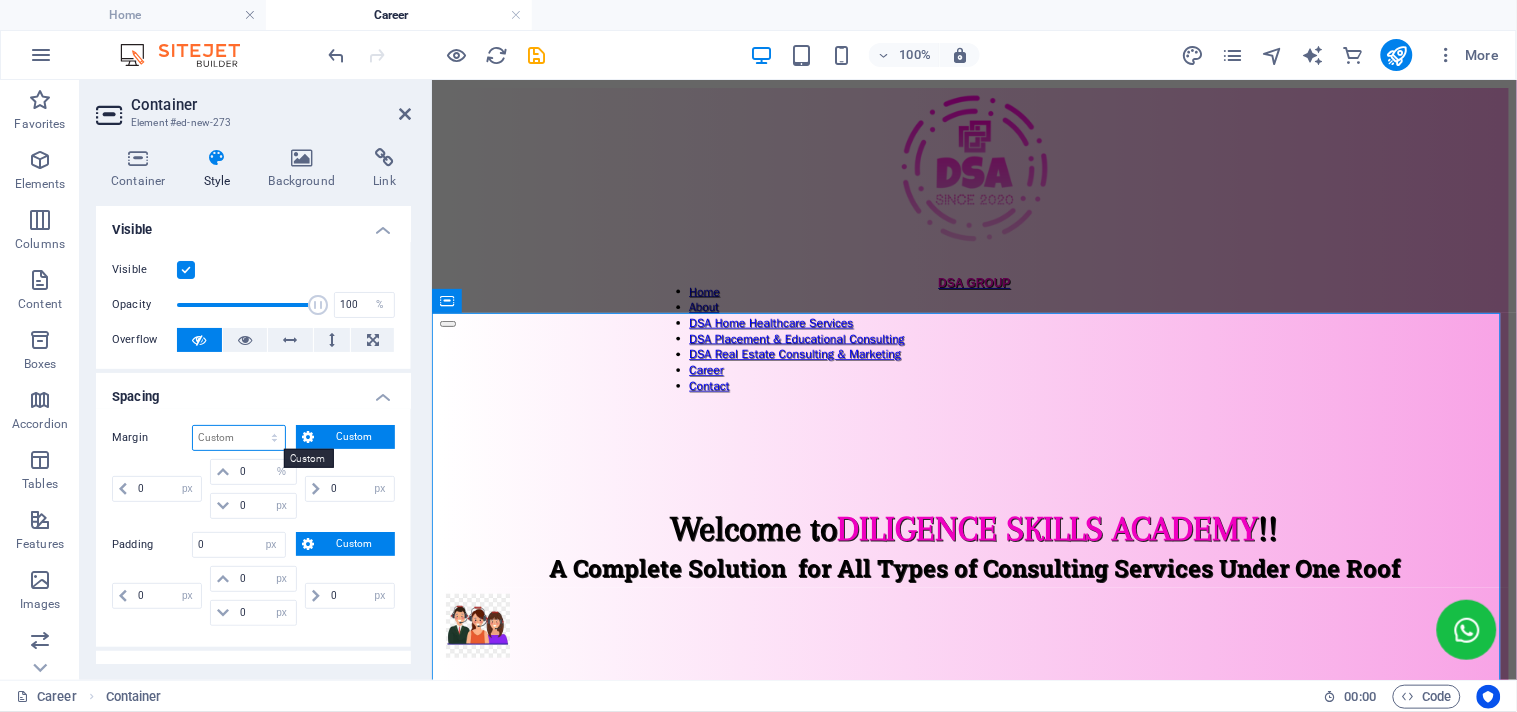 click on "Default auto px % rem vw vh Custom" at bounding box center [239, 438] 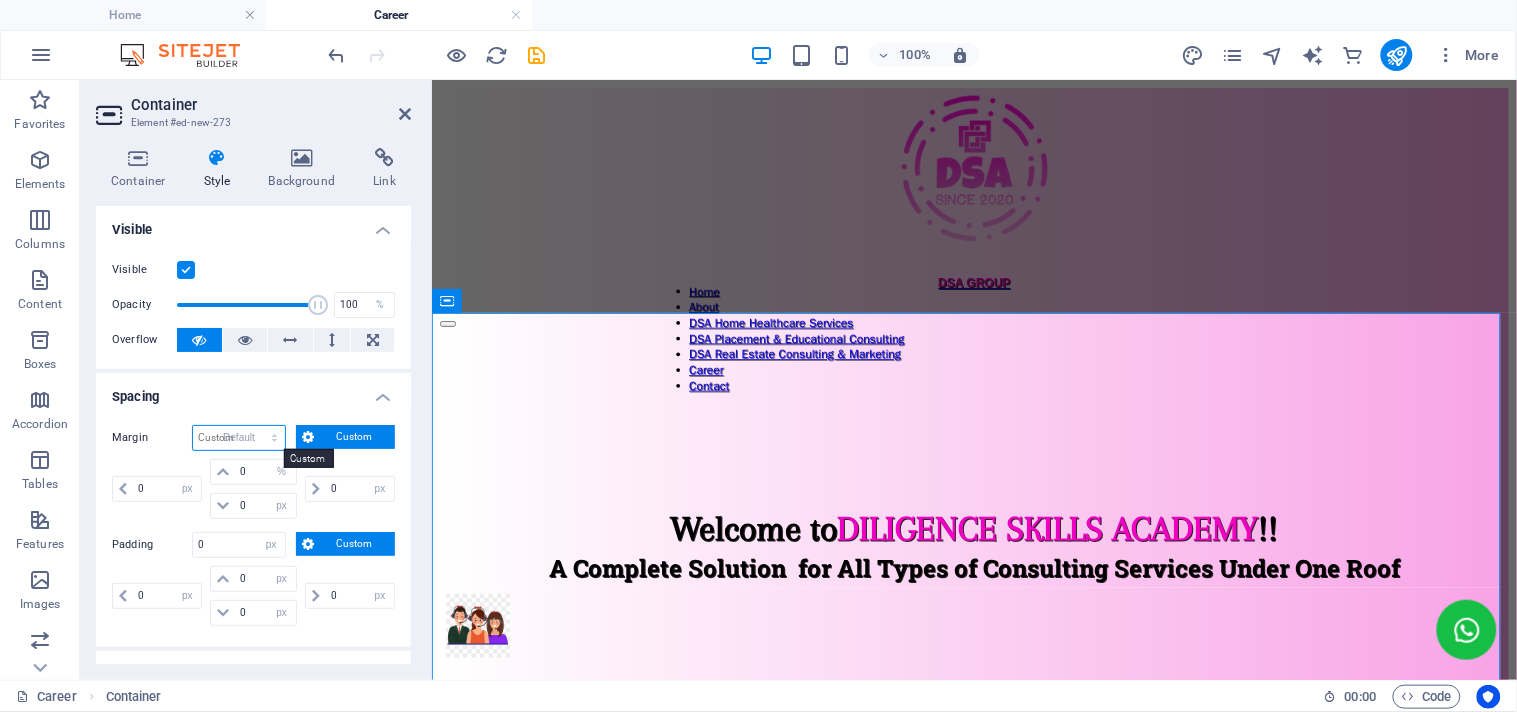 click on "Default auto px % rem vw vh Custom" at bounding box center [239, 438] 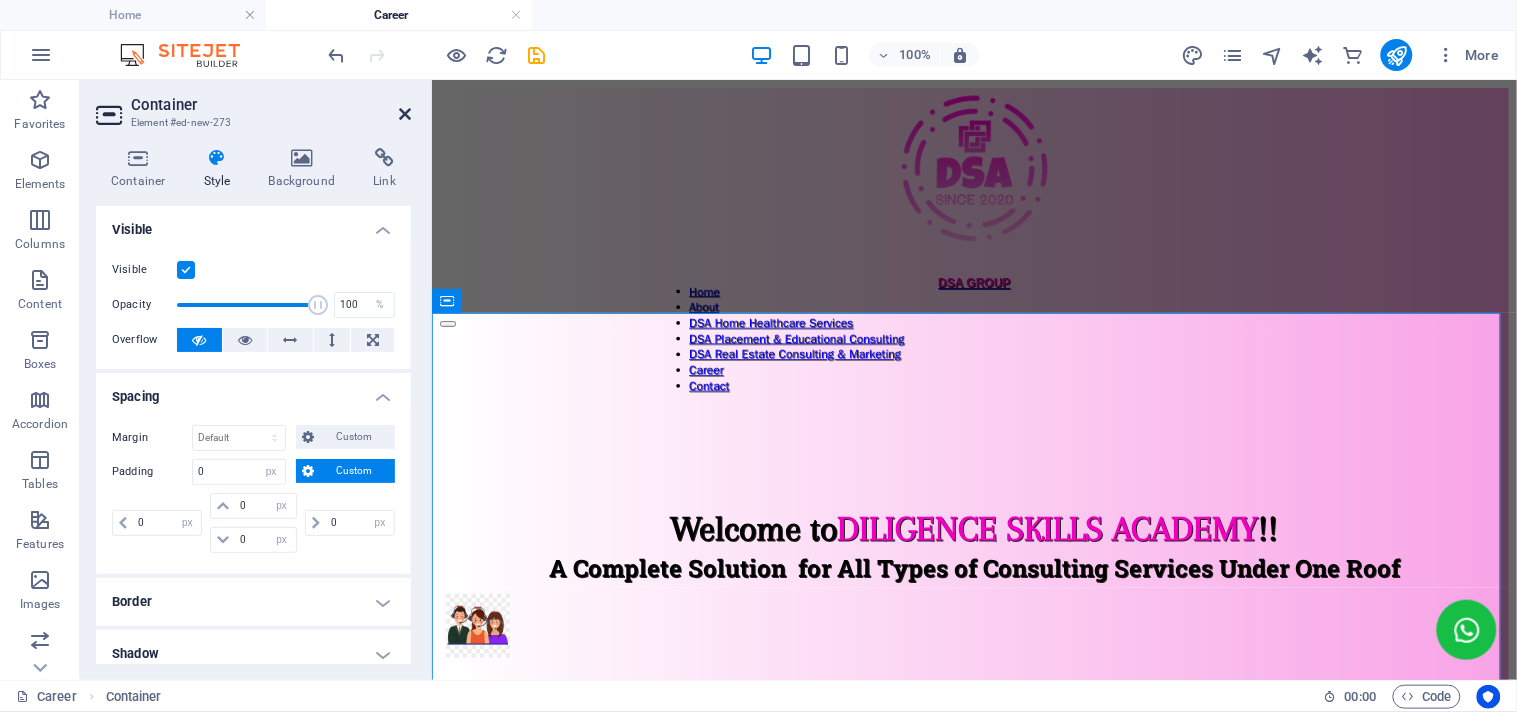 click at bounding box center [405, 114] 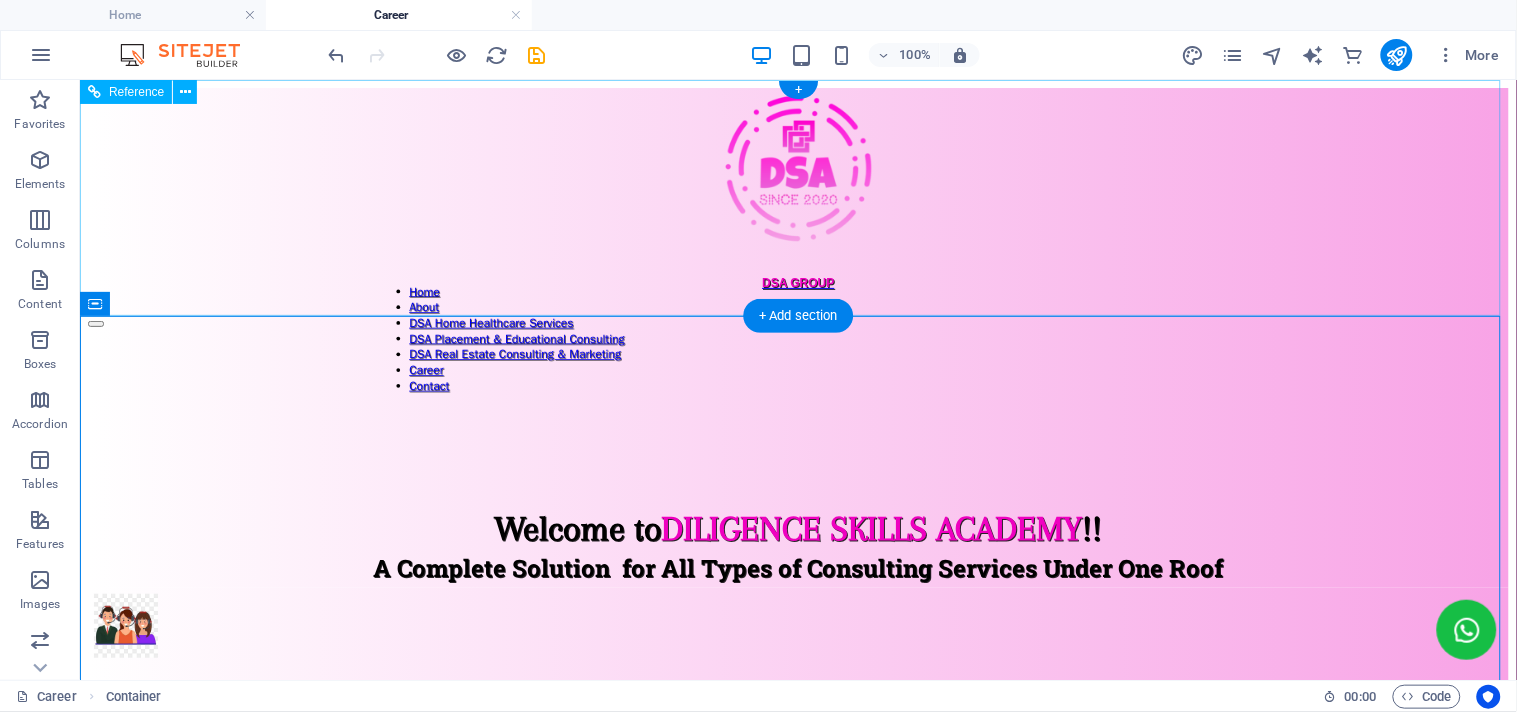 click on "Welcome to  DILIGENCE SKILLS ACADEMY  !! A Complete Solution  for All Types of Consulting Services Under One Roof" at bounding box center [797, 547] 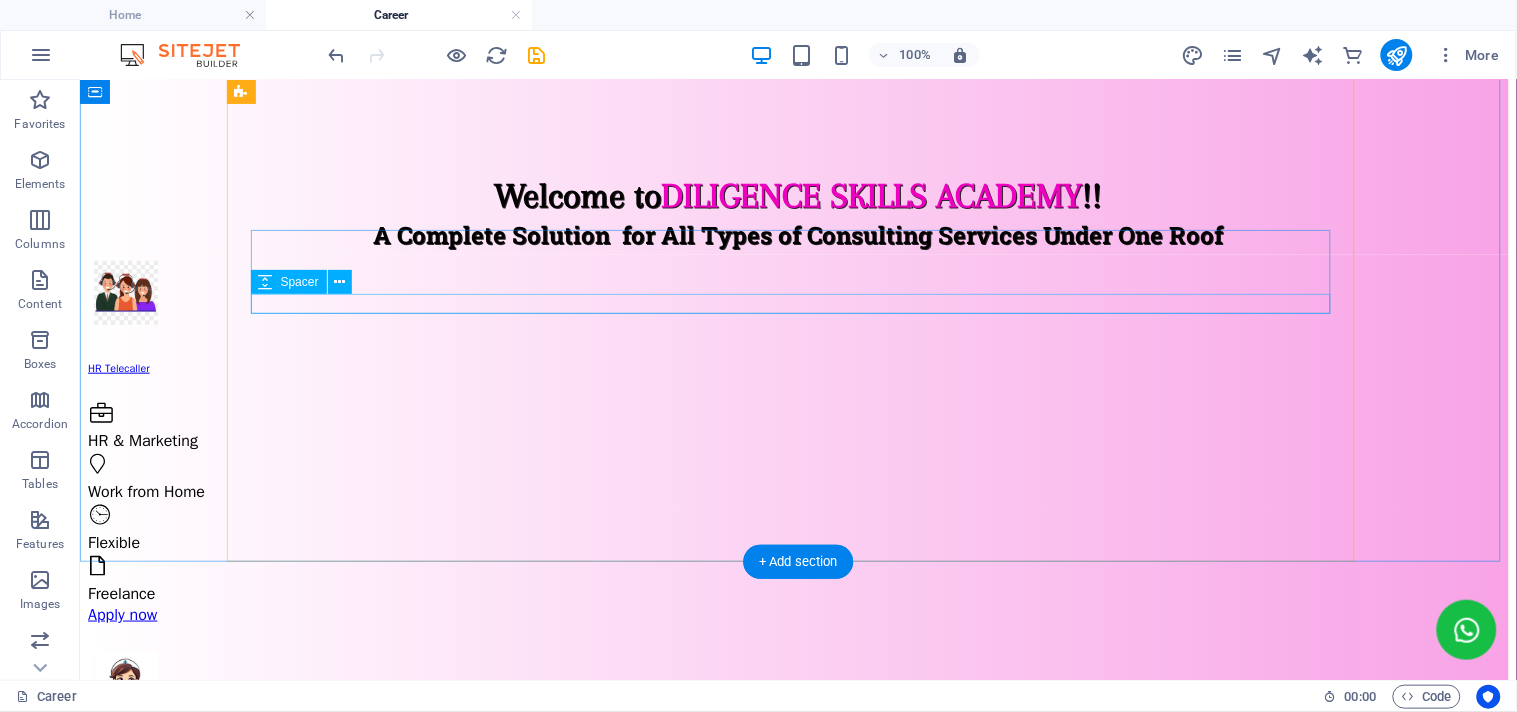 scroll, scrollTop: 111, scrollLeft: 0, axis: vertical 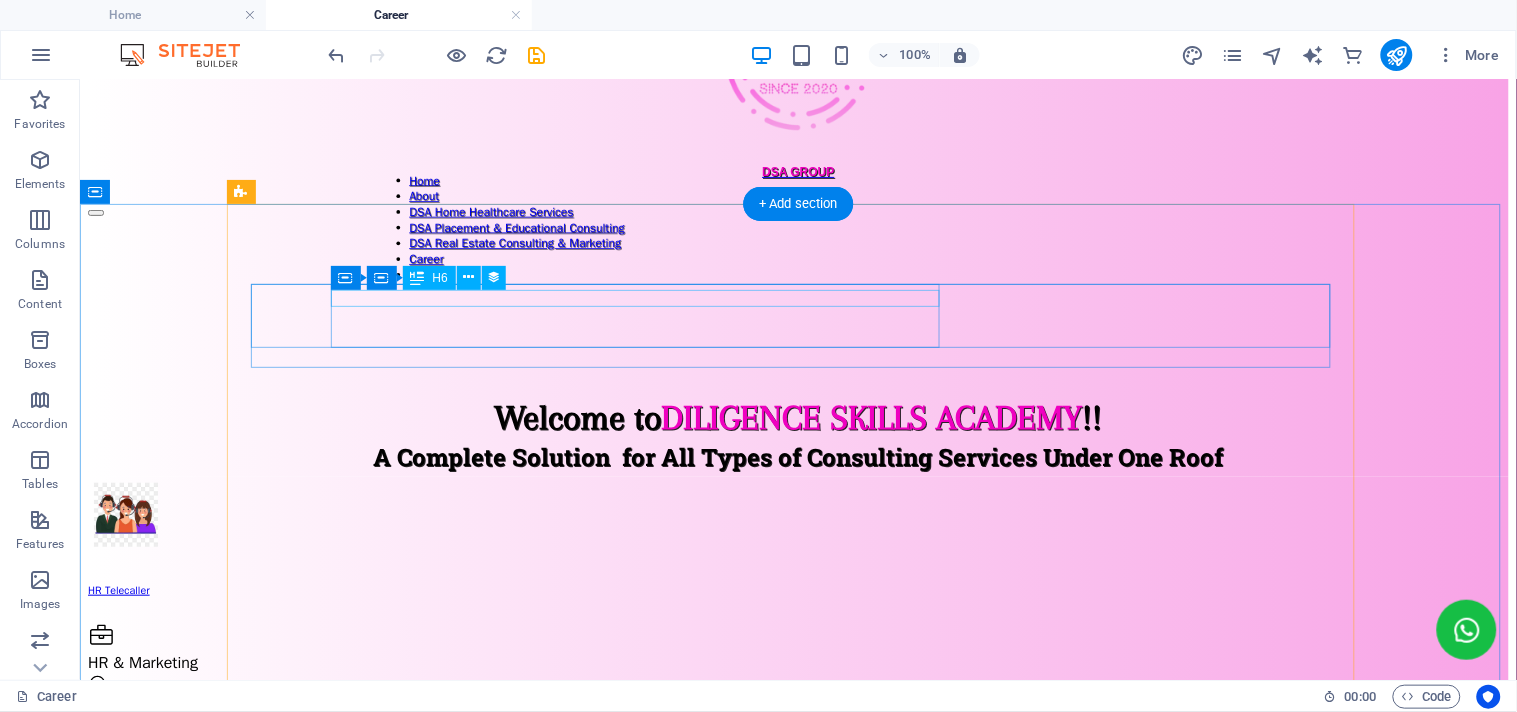 click on "HR Telecaller" at bounding box center (797, 590) 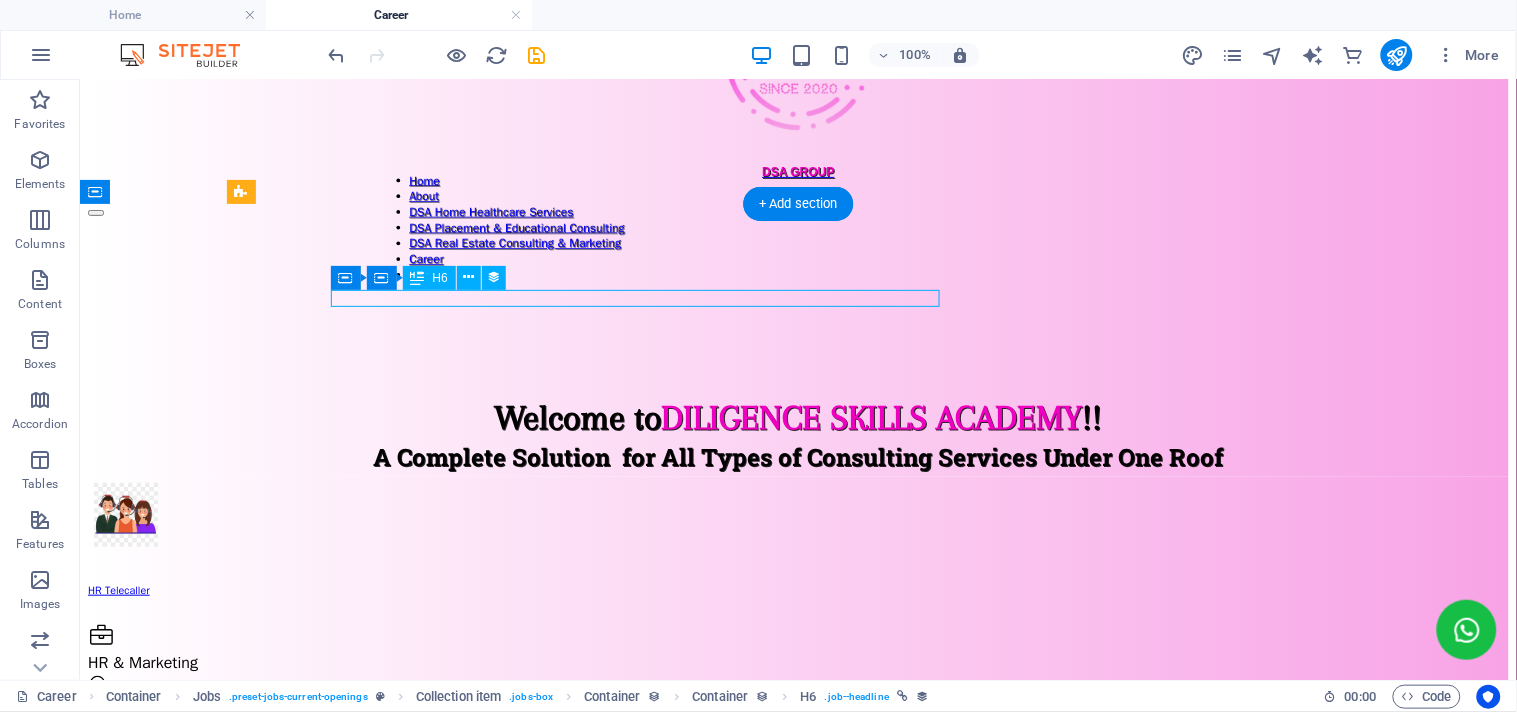 click on "HR Telecaller" at bounding box center [797, 590] 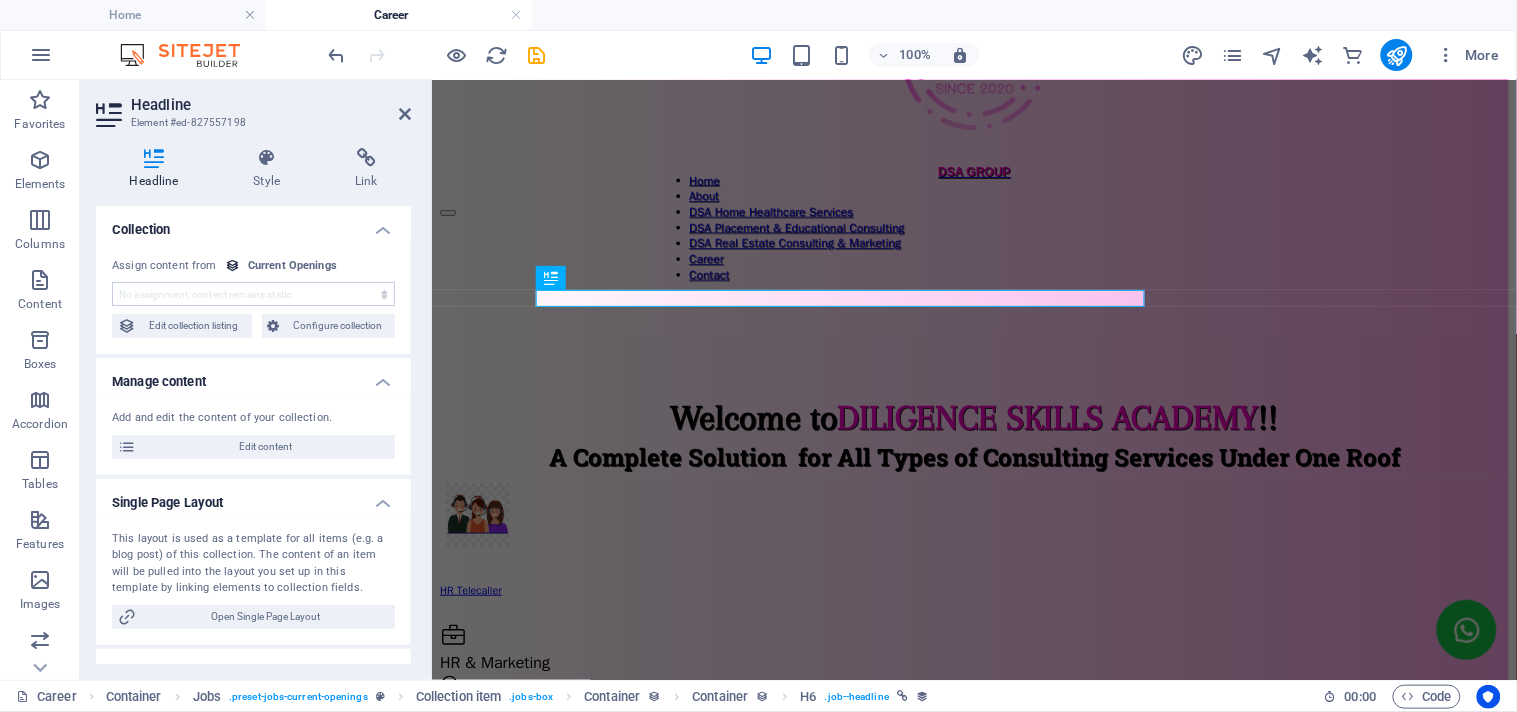 scroll, scrollTop: 107, scrollLeft: 0, axis: vertical 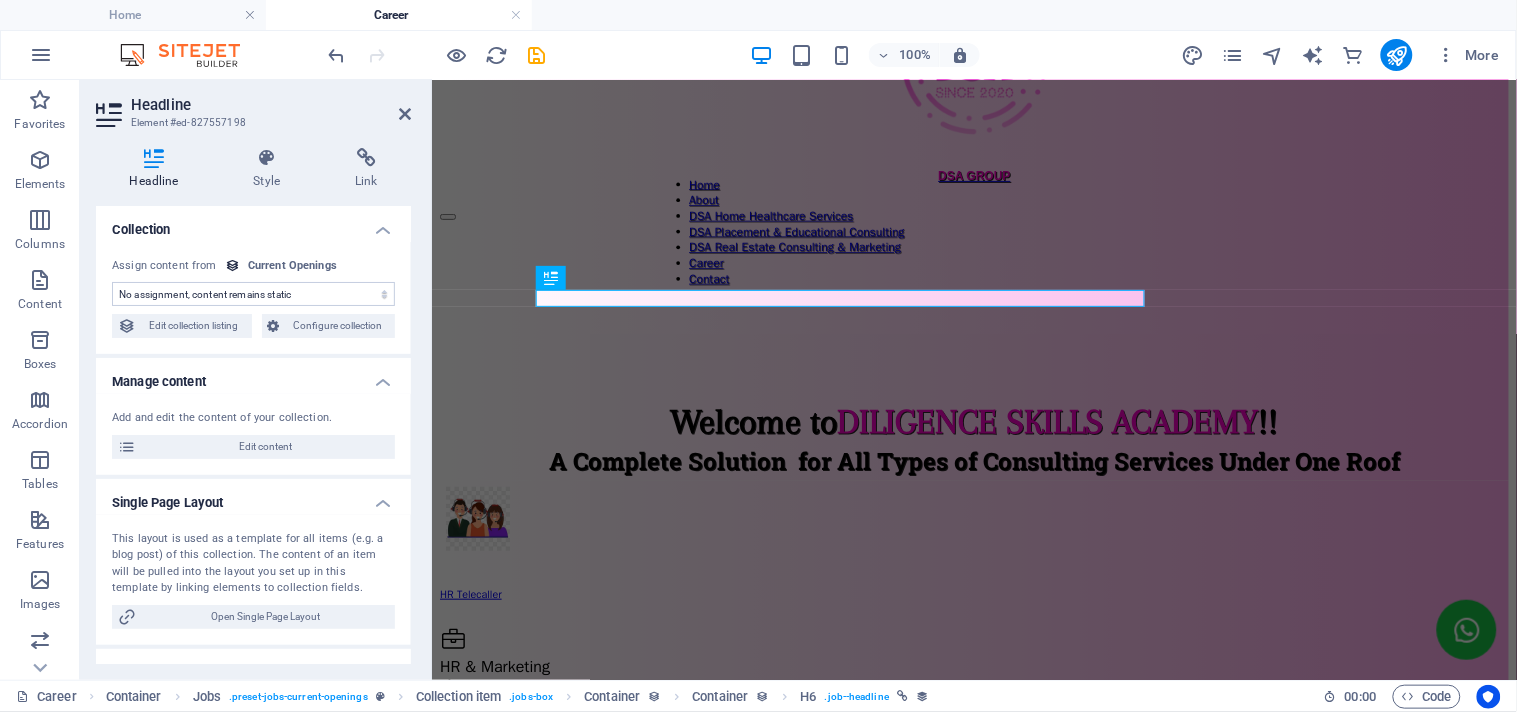 select on "name" 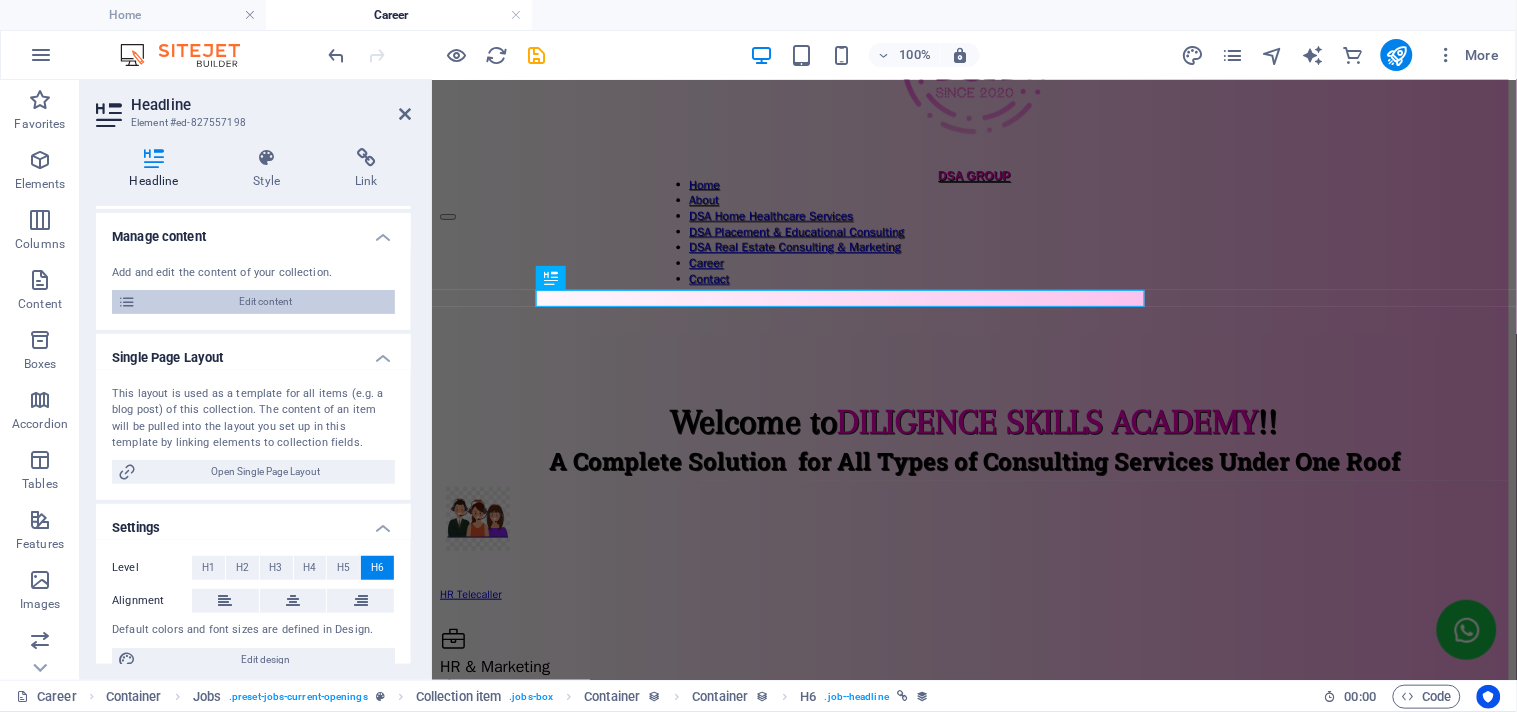 scroll, scrollTop: 168, scrollLeft: 0, axis: vertical 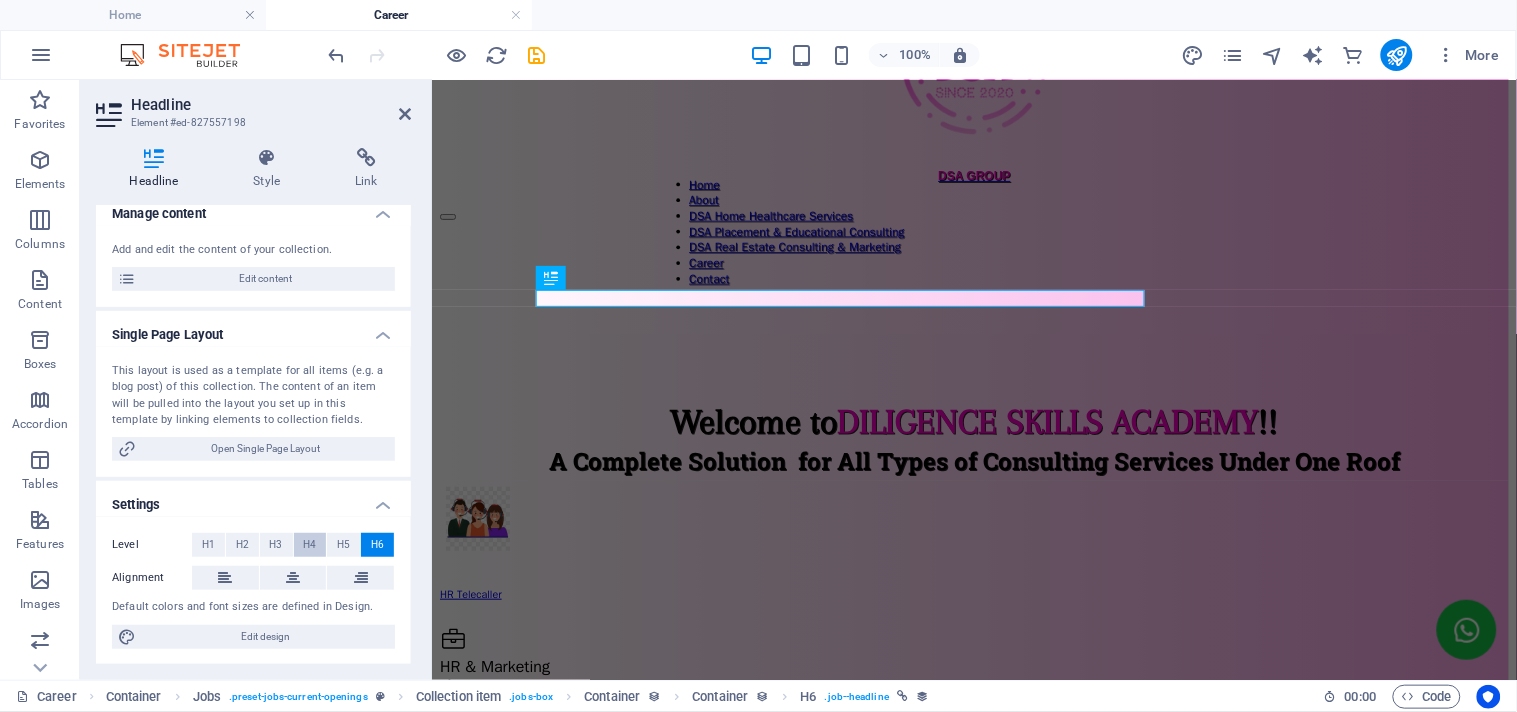 click on "H4" at bounding box center (310, 545) 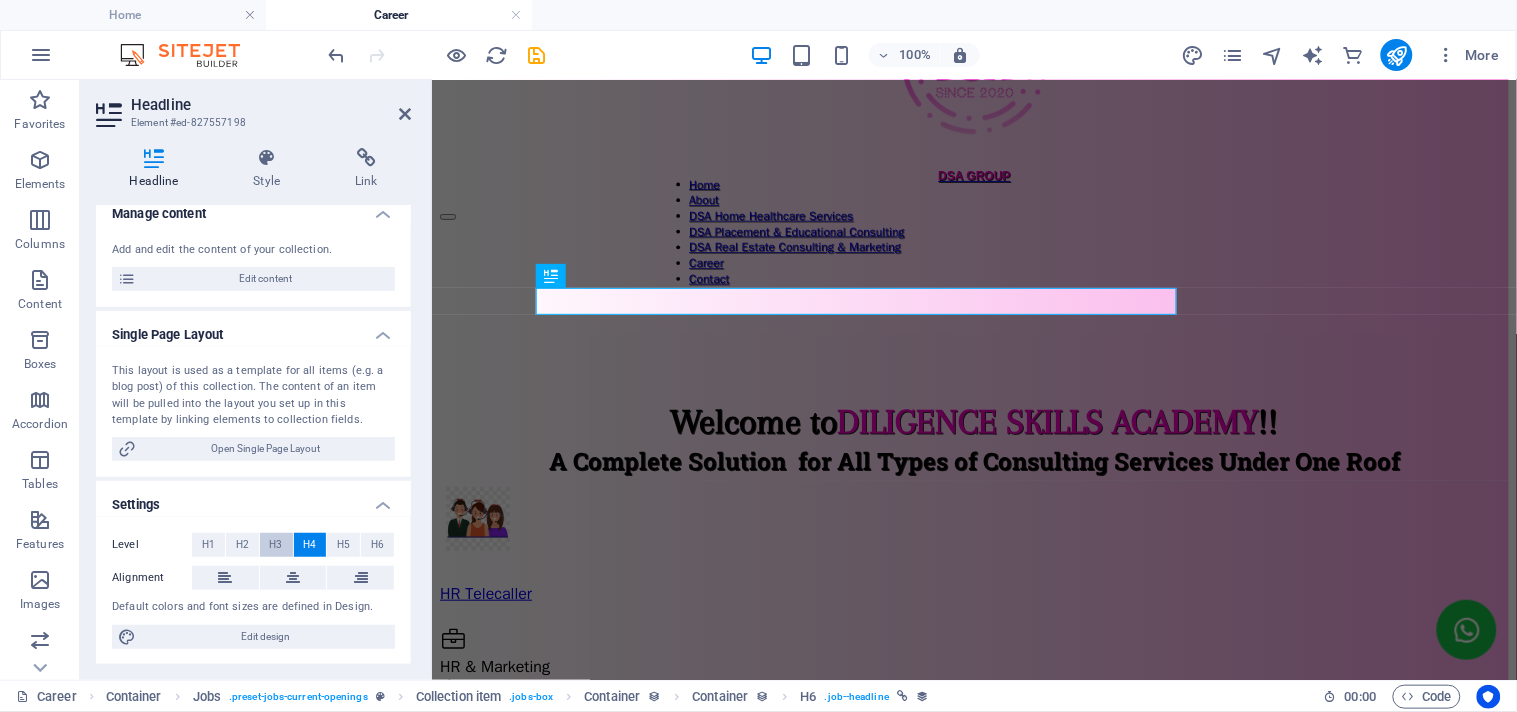 click on "H3" at bounding box center [276, 545] 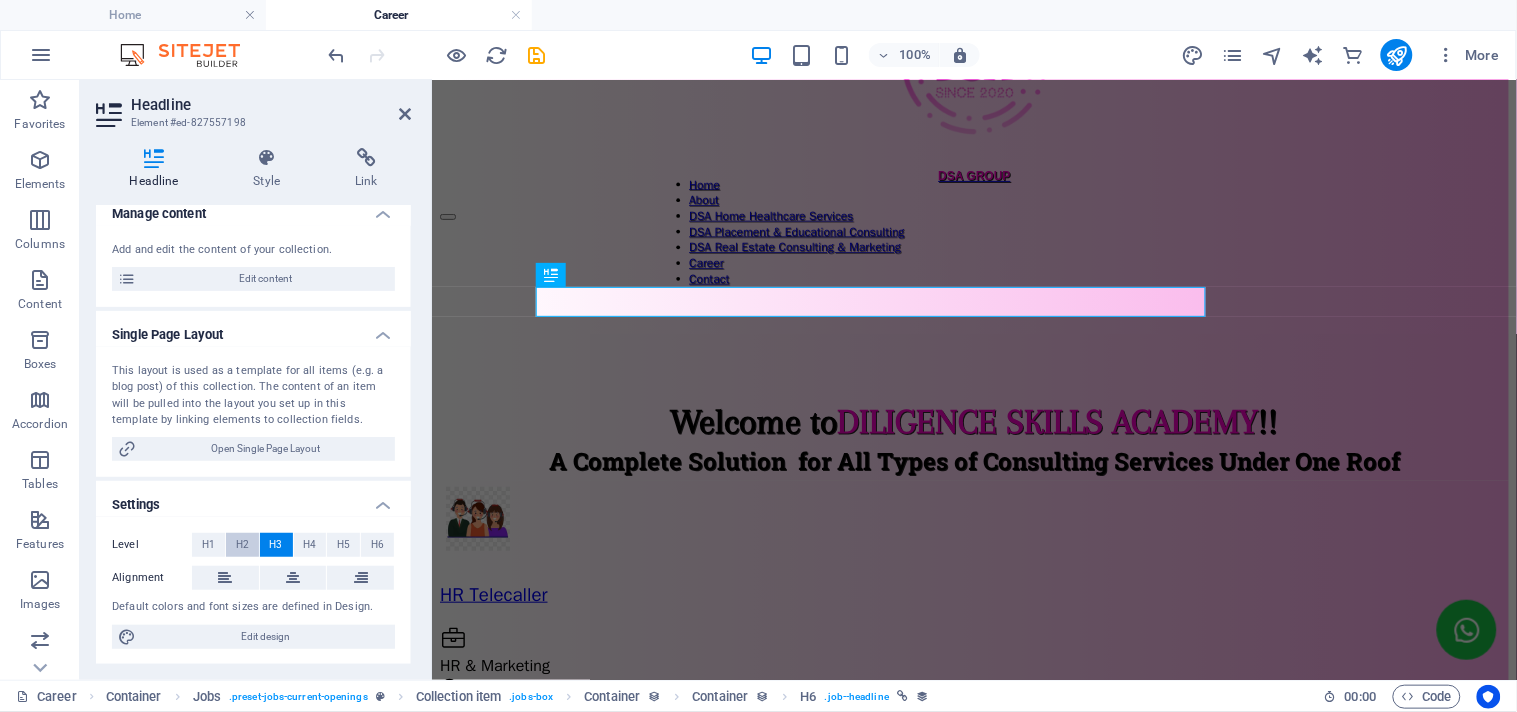 click on "H2" at bounding box center (242, 545) 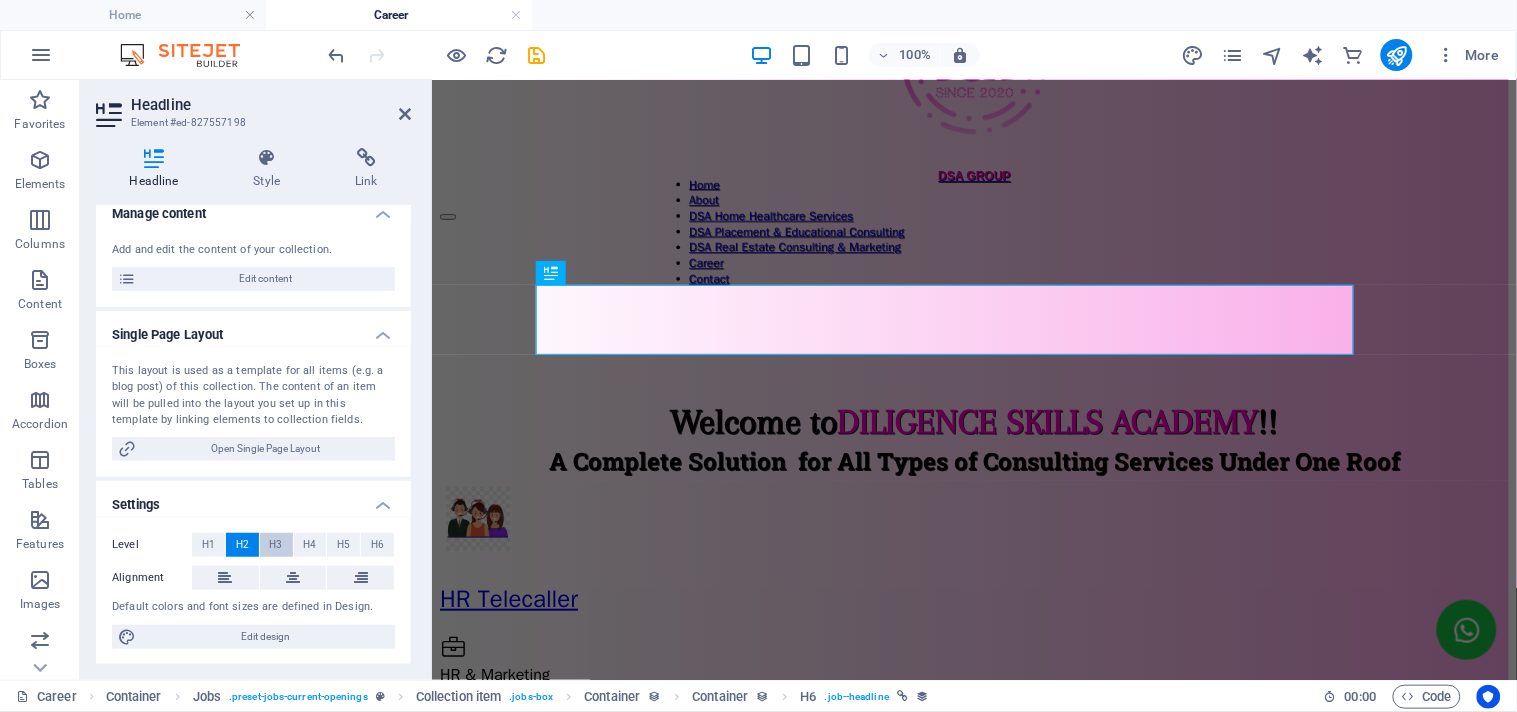 click on "H3" at bounding box center (276, 545) 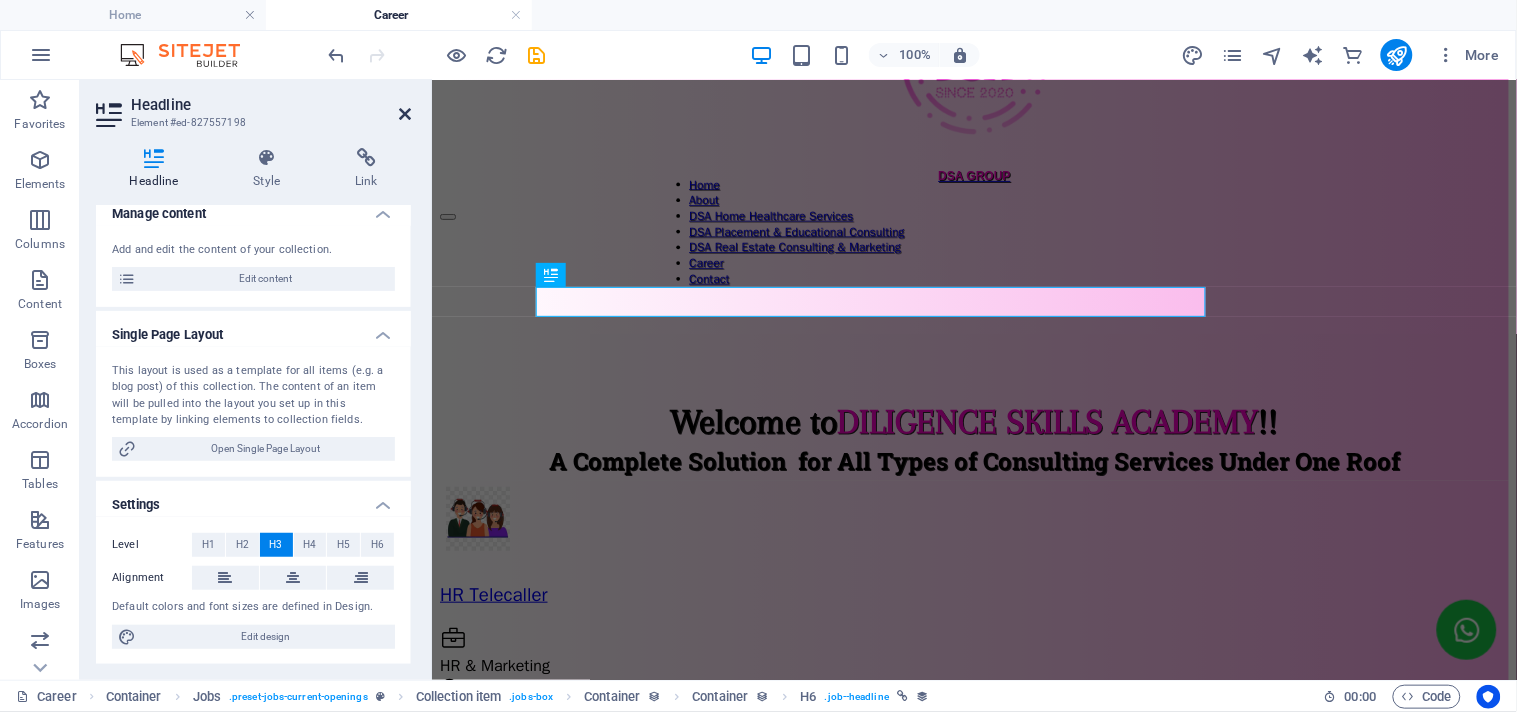 click at bounding box center (405, 114) 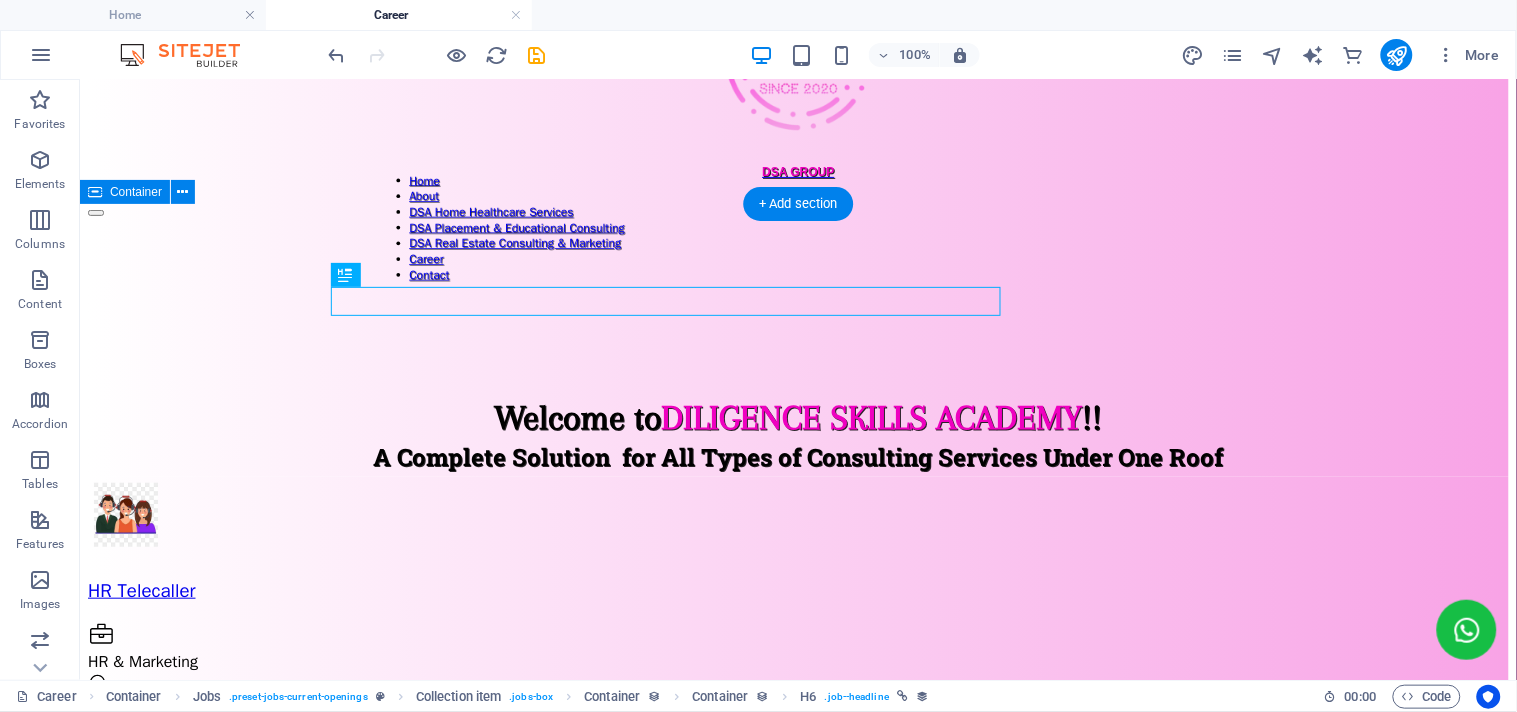 click on "HR Telecaller HR & Marketing Work from Home Flexible Freelance Apply now Home Nurse Nurse Kolkata 12 Hours Day Full time Apply now Home Nurse Nurse Kolkata 12 Hours Night Full time Apply now Home Nurse Nurse Kolkata 24 Hours Full time Apply now Home Nurse Nurse Kolkata Alternate 24 Hours Full time Apply now  Previous Next" at bounding box center [797, 1473] 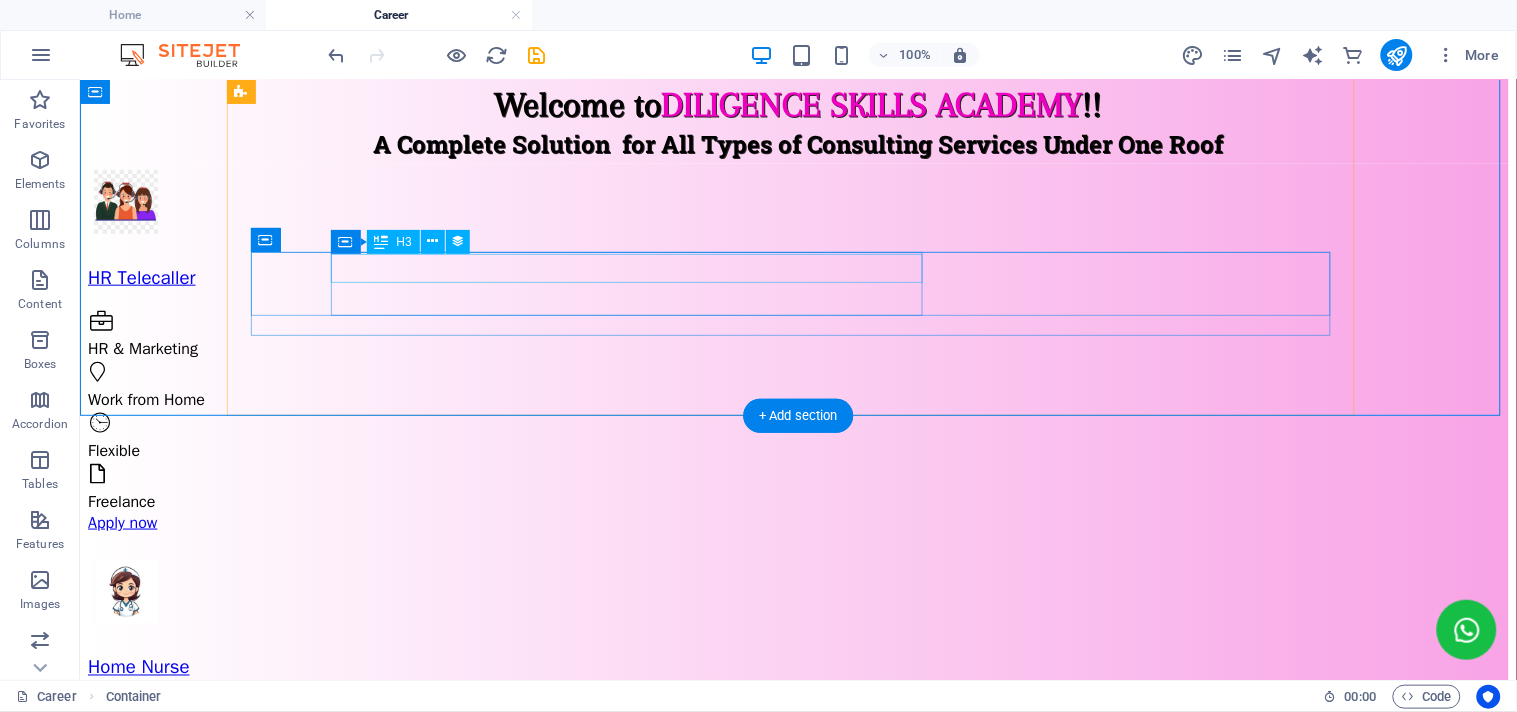 scroll, scrollTop: 333, scrollLeft: 0, axis: vertical 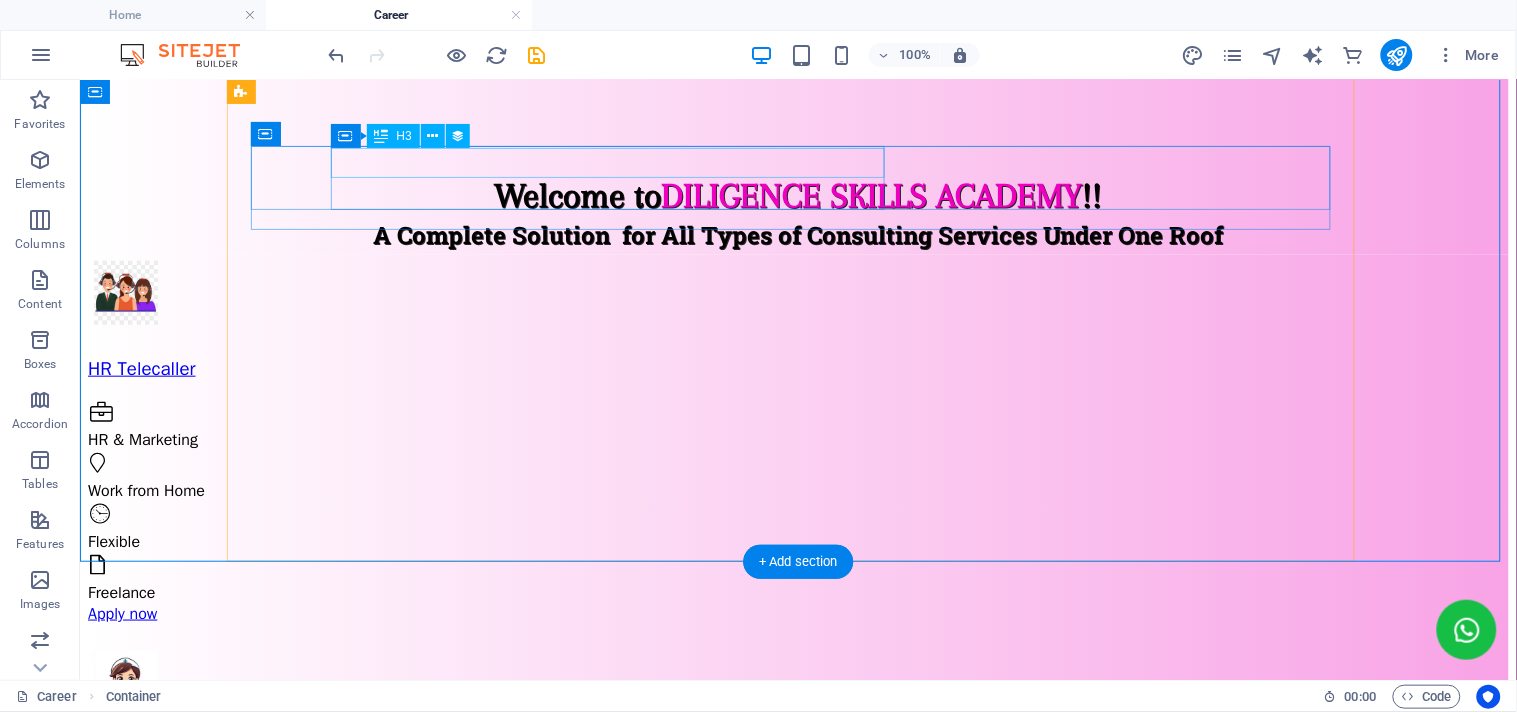 click on "Home Nurse" at bounding box center [797, 758] 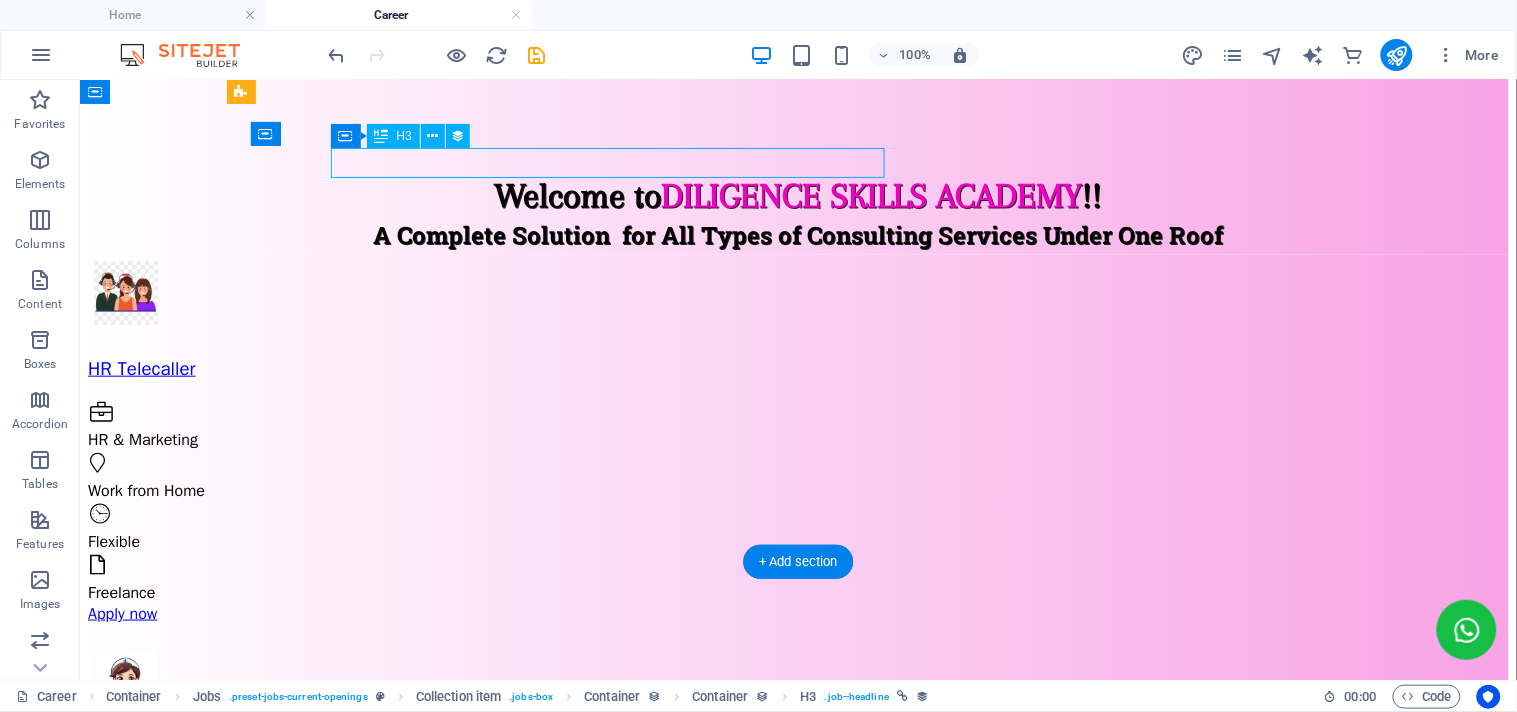 click on "Home Nurse" at bounding box center [797, 758] 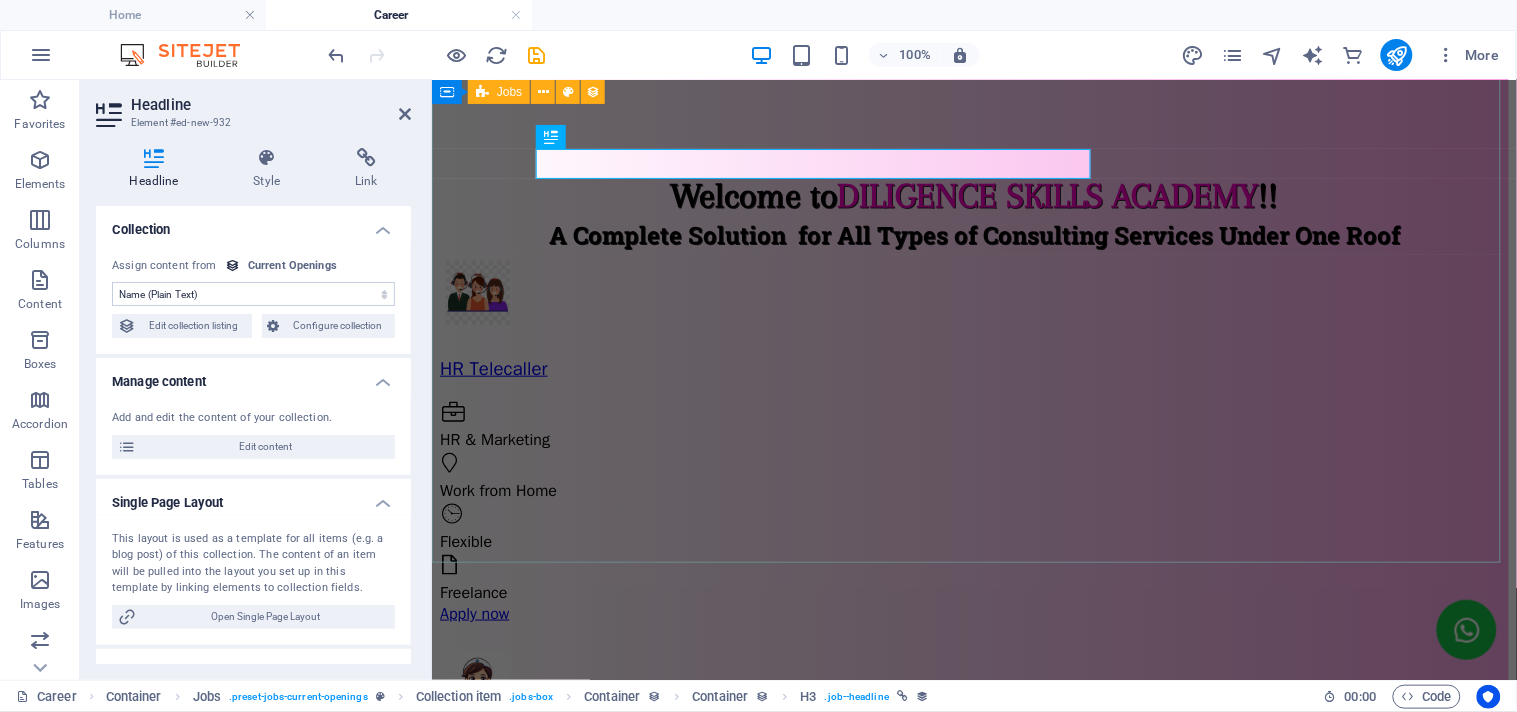 scroll, scrollTop: 330, scrollLeft: 0, axis: vertical 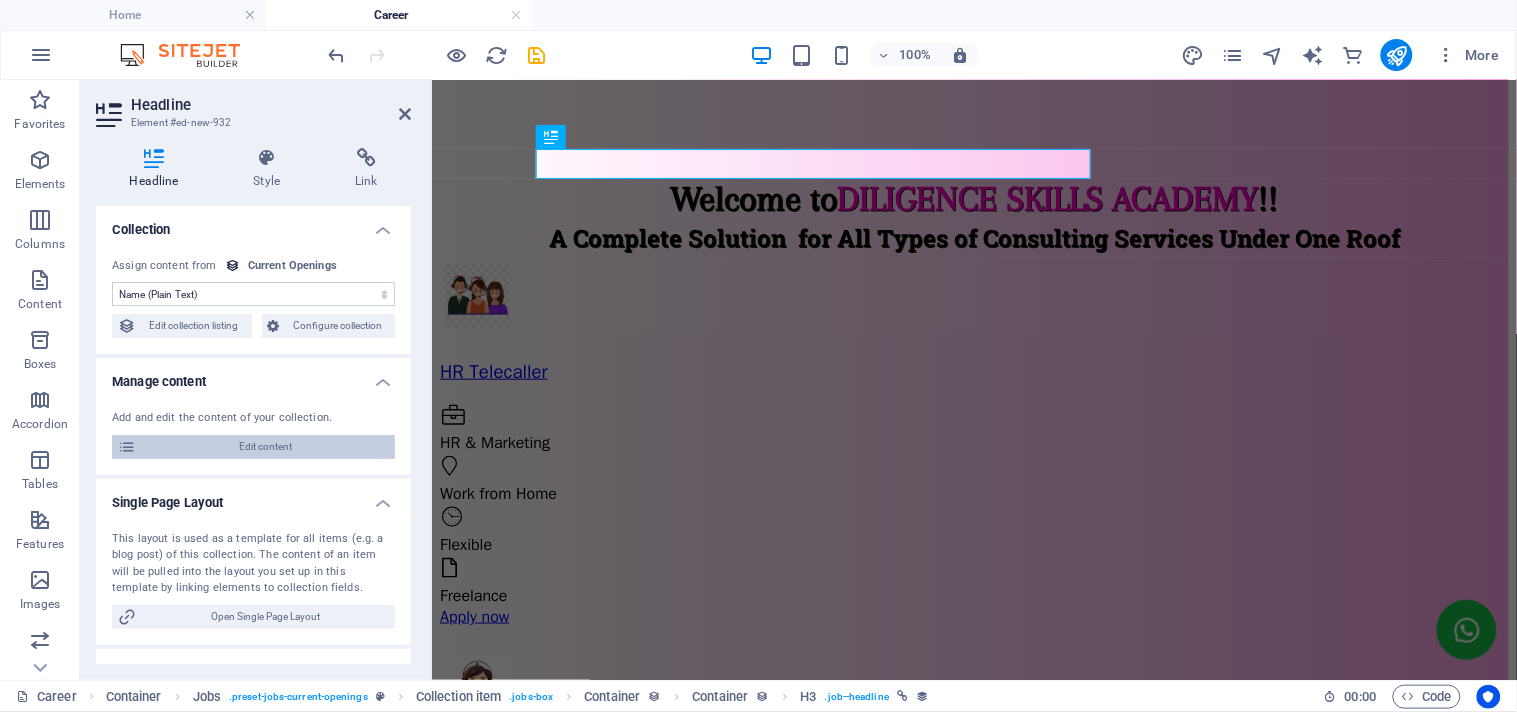 click on "Edit content" at bounding box center [265, 447] 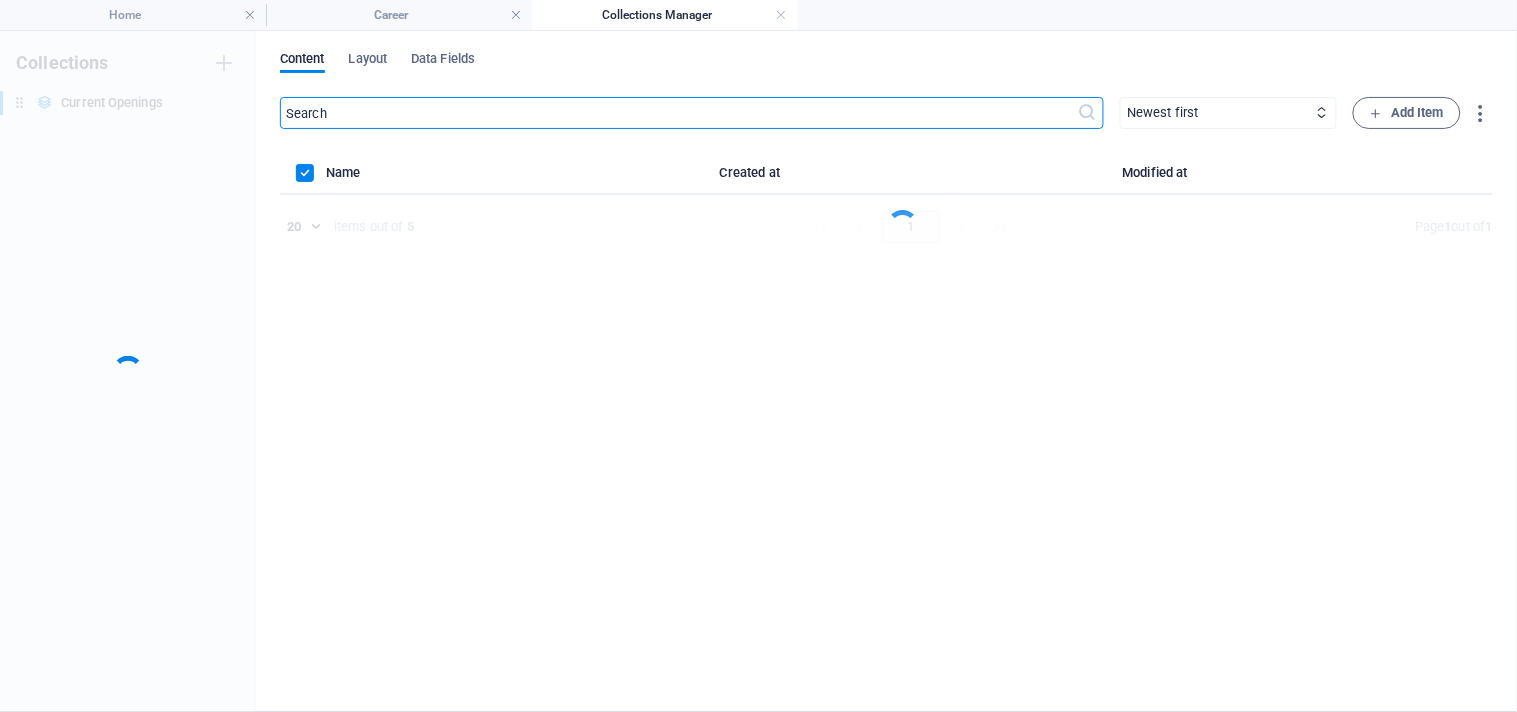 scroll, scrollTop: 0, scrollLeft: 0, axis: both 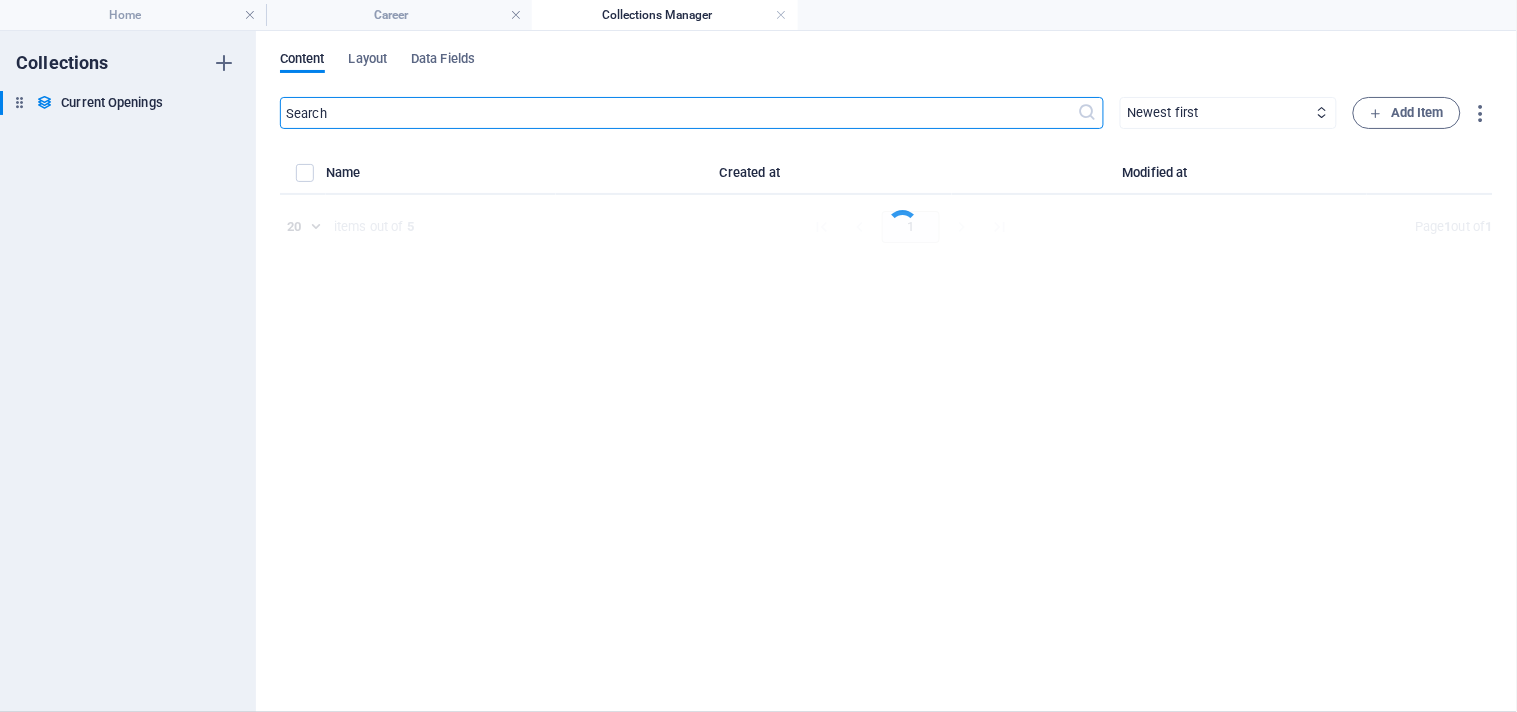 select on "Nurse" 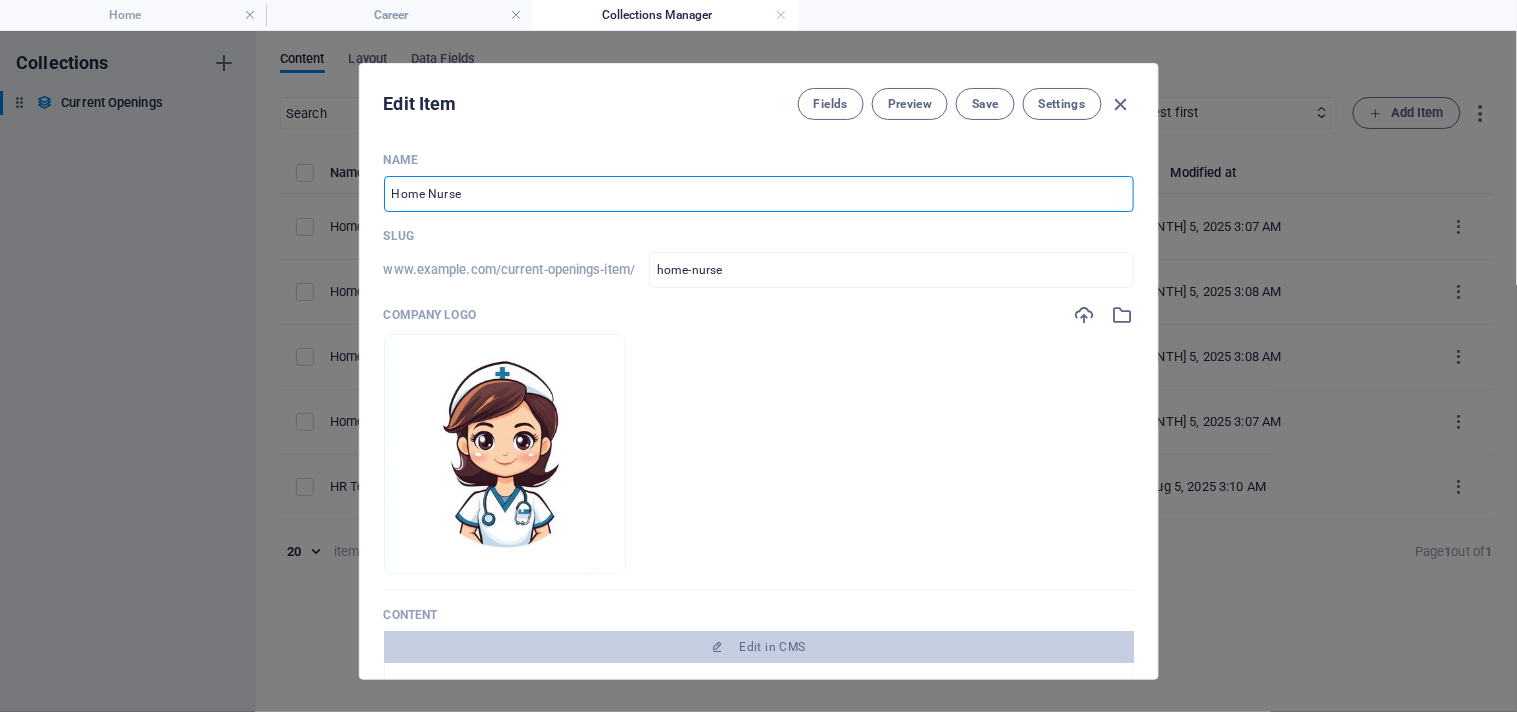 click on "Home Nurse" at bounding box center (759, 194) 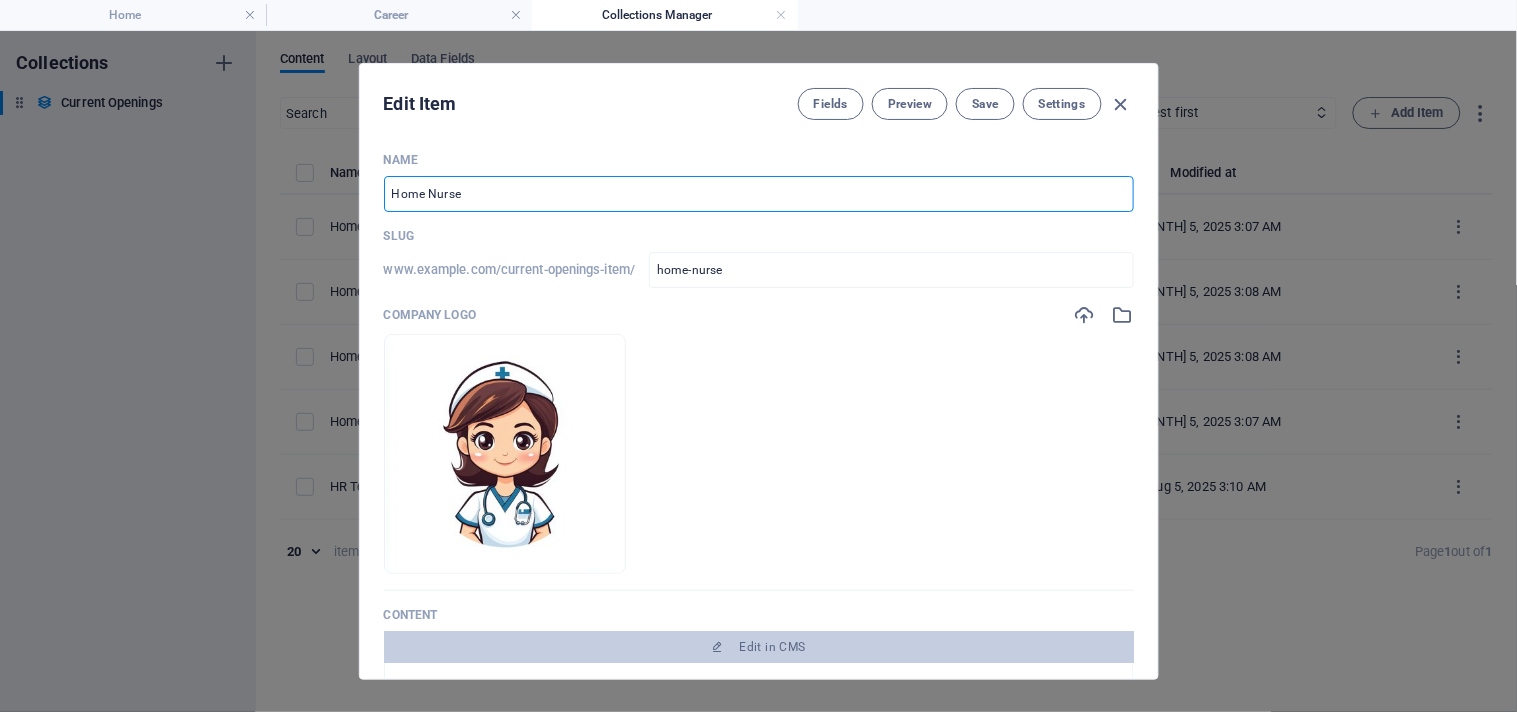 click on "Home Nurse" at bounding box center [759, 194] 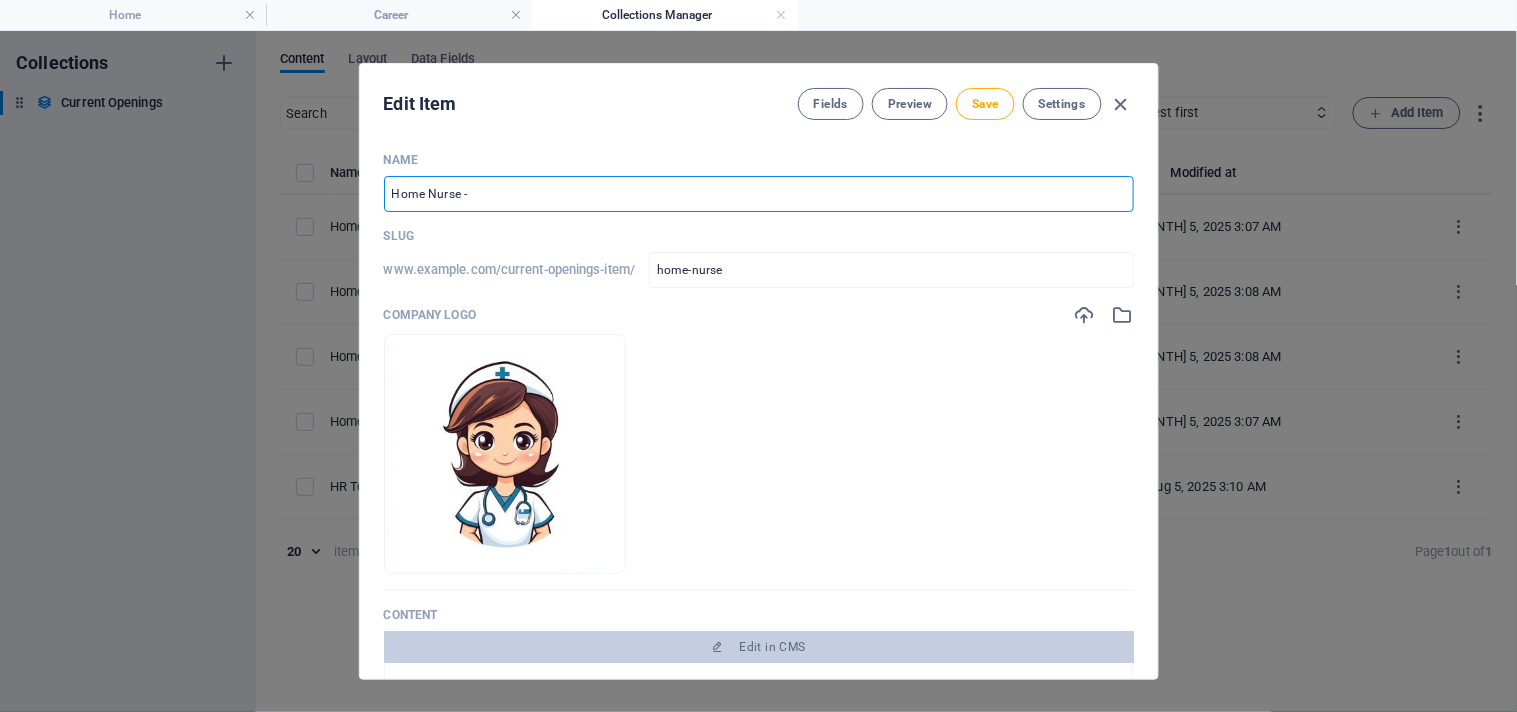 type on "Home Nurse - 1" 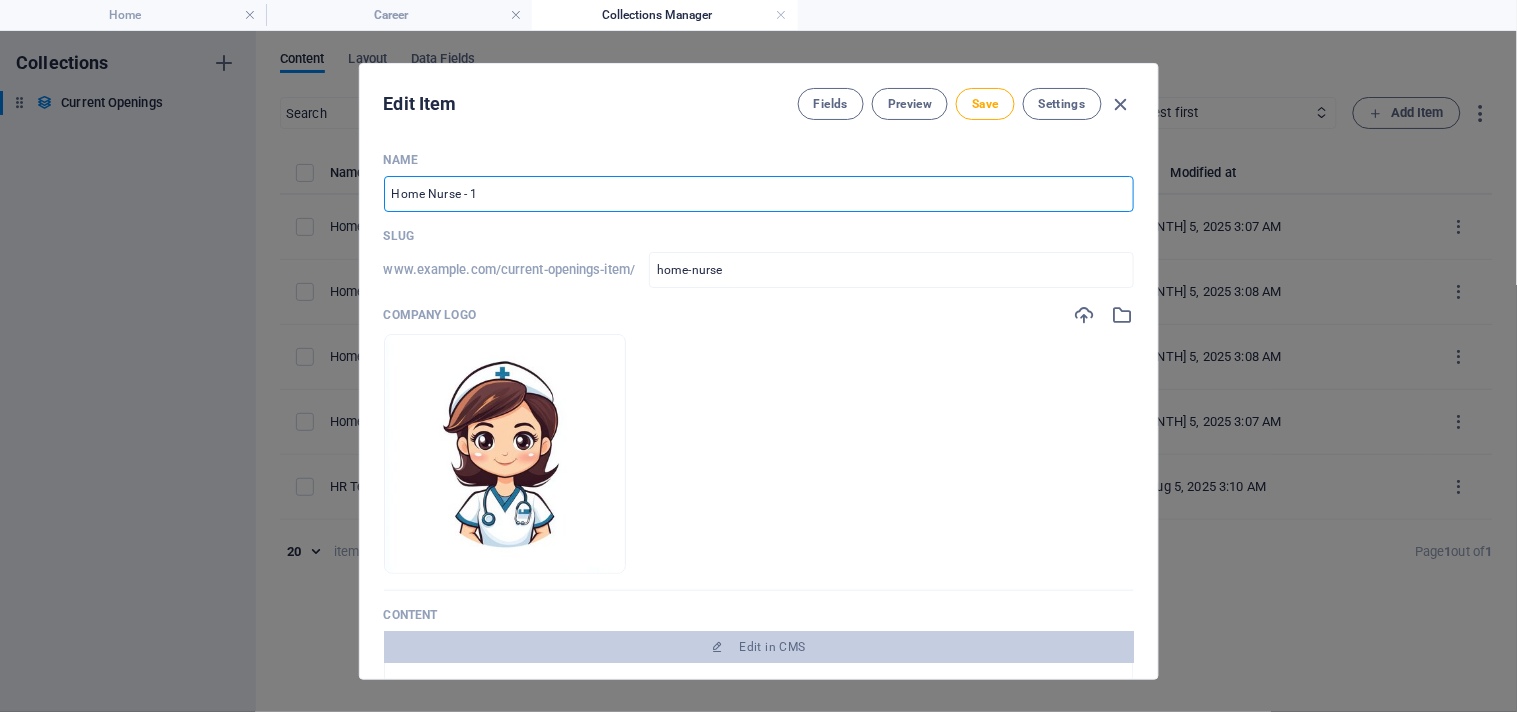 type on "home-nurse-1" 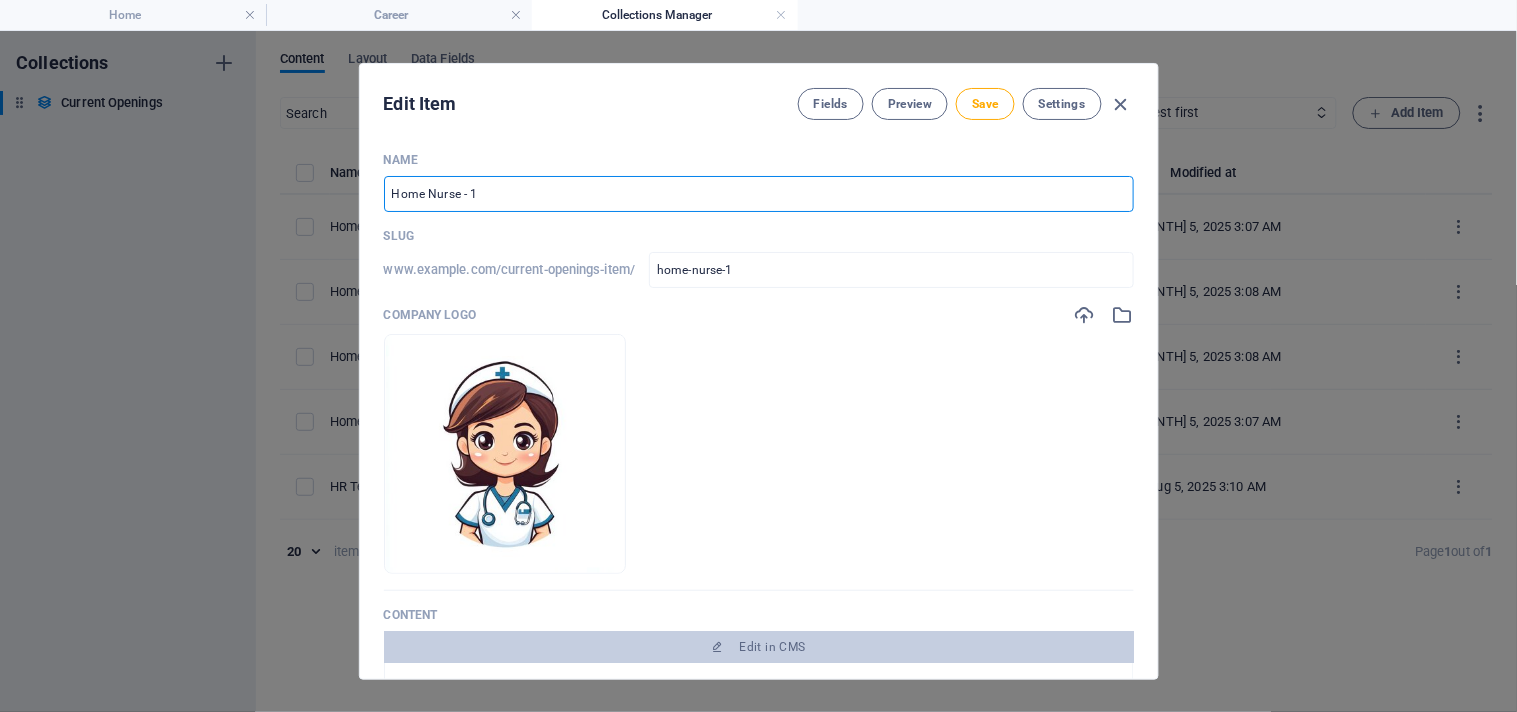 type on "Home Nurse - 12" 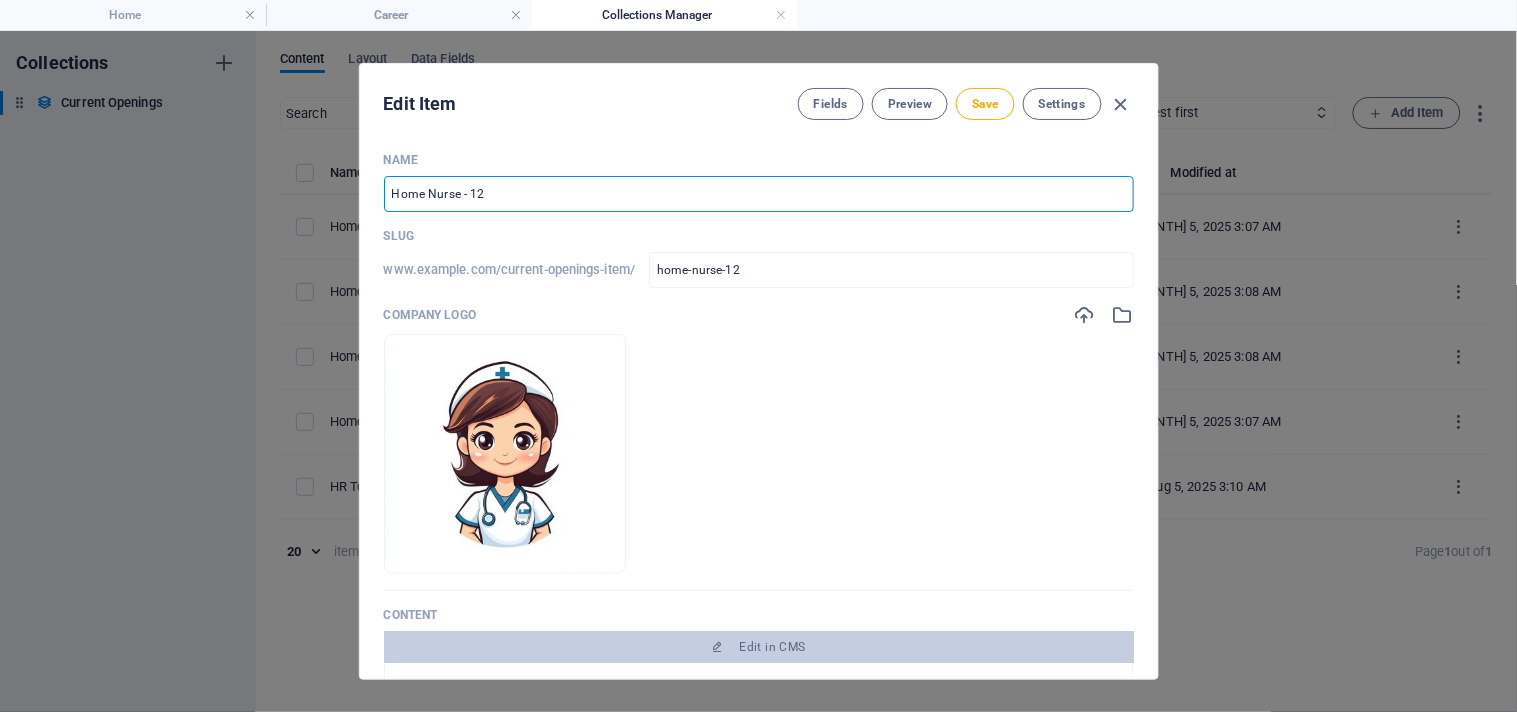 type on "Home Nurse - 12 h" 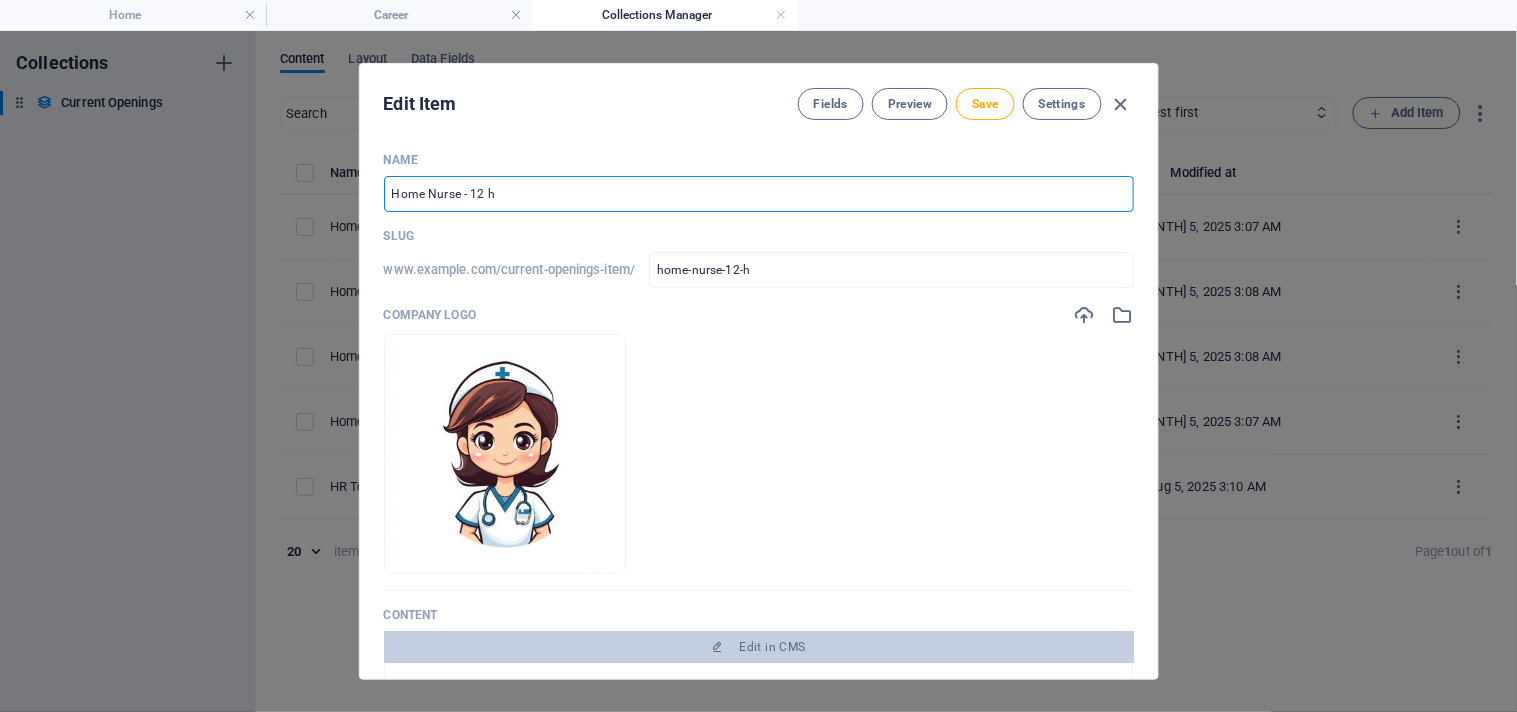 type on "Home Nurse - 12" 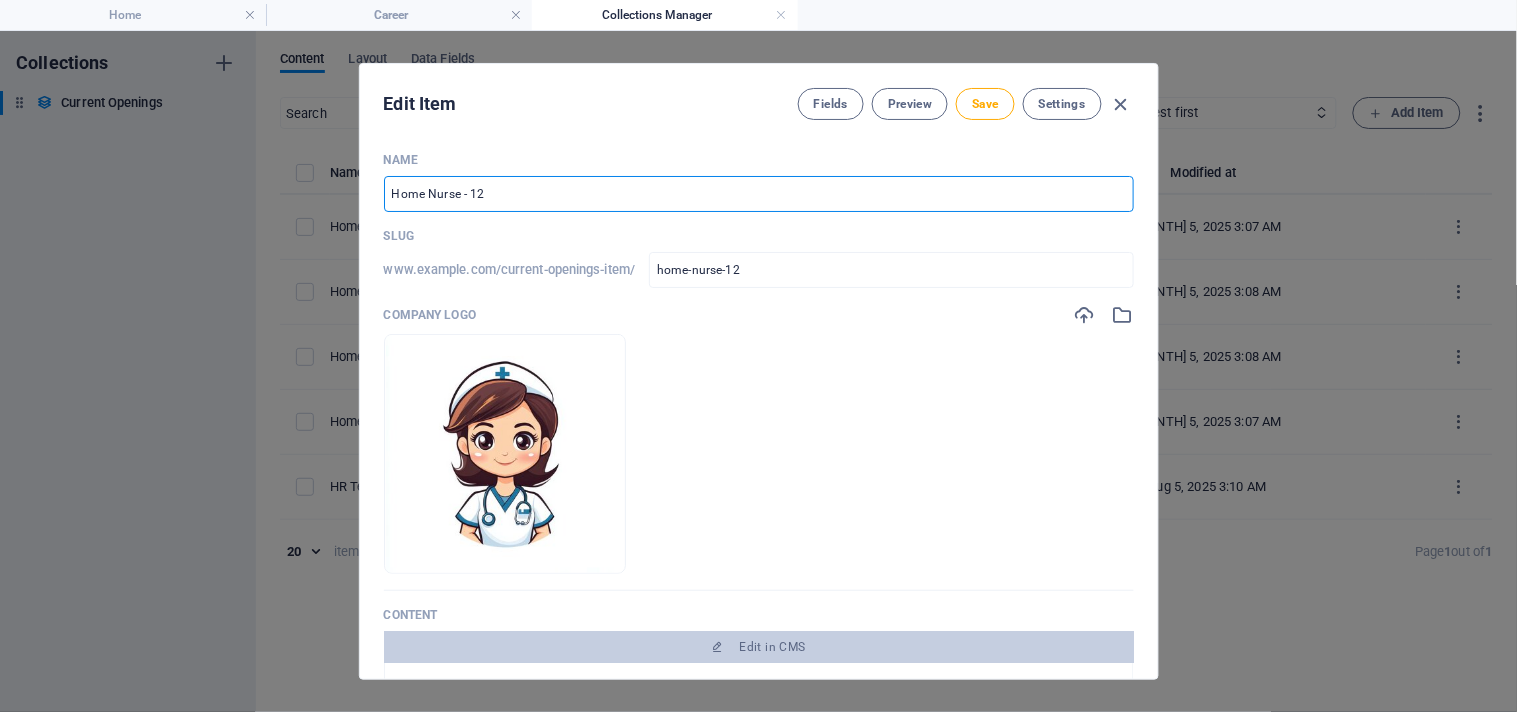 type on "Home Nurse - 12 H" 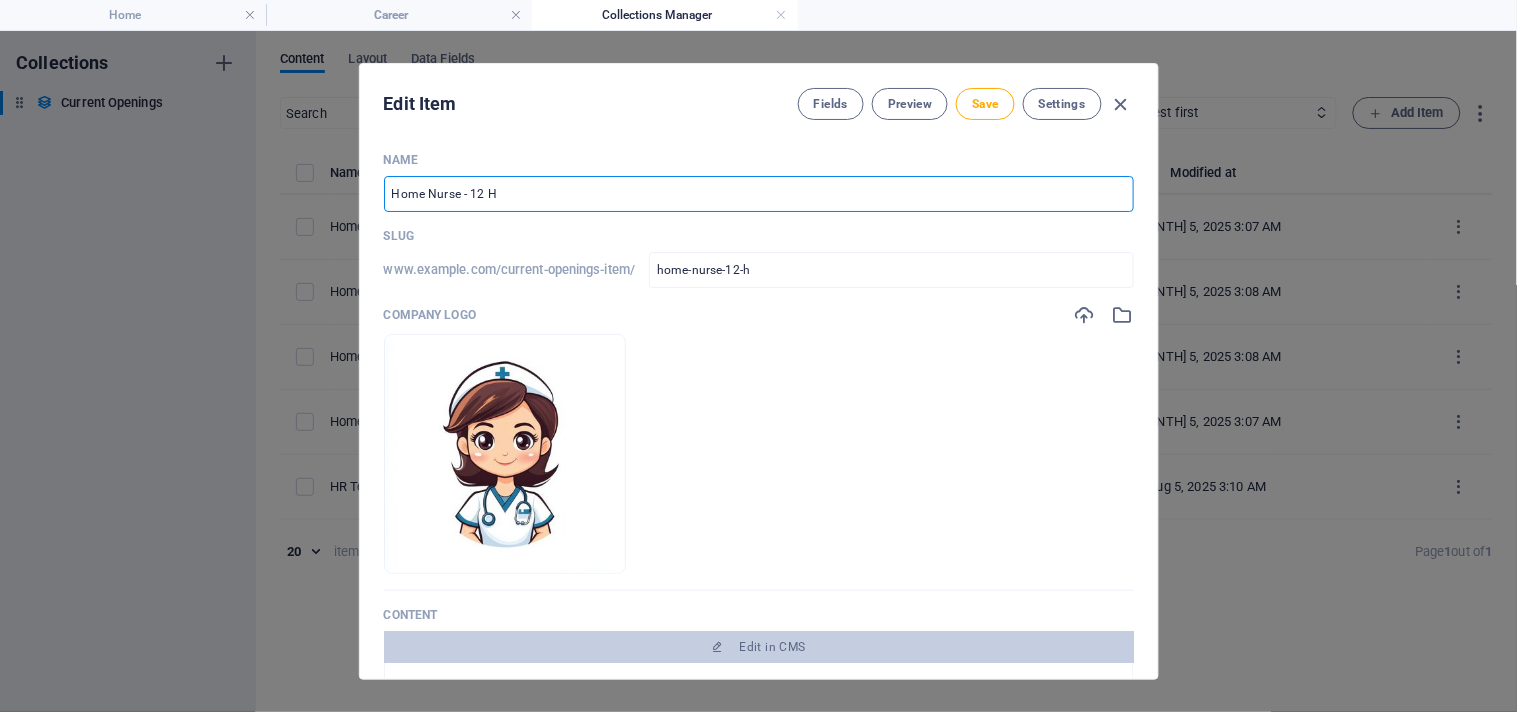 type on "Home Nurse - 12 Ho" 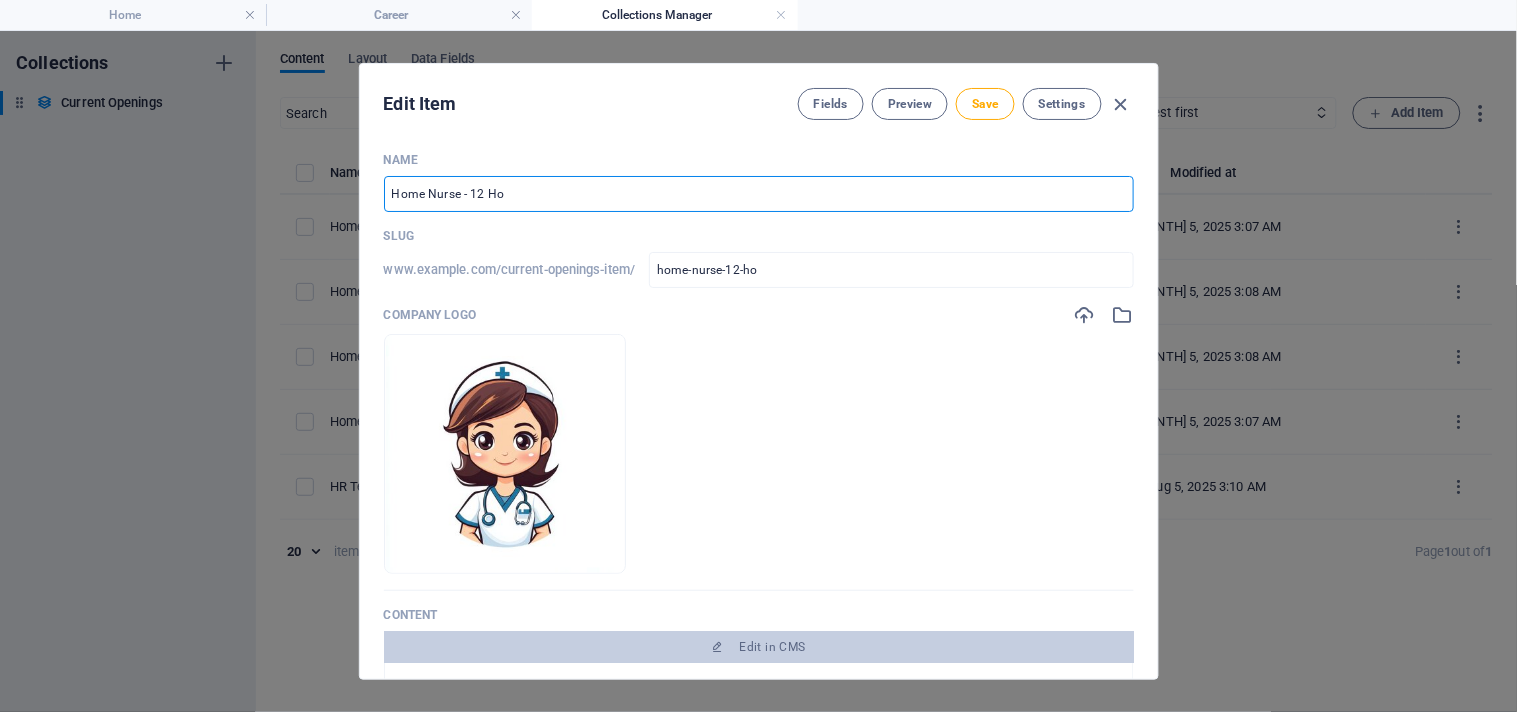 type on "Home Nurse - 12 Hou" 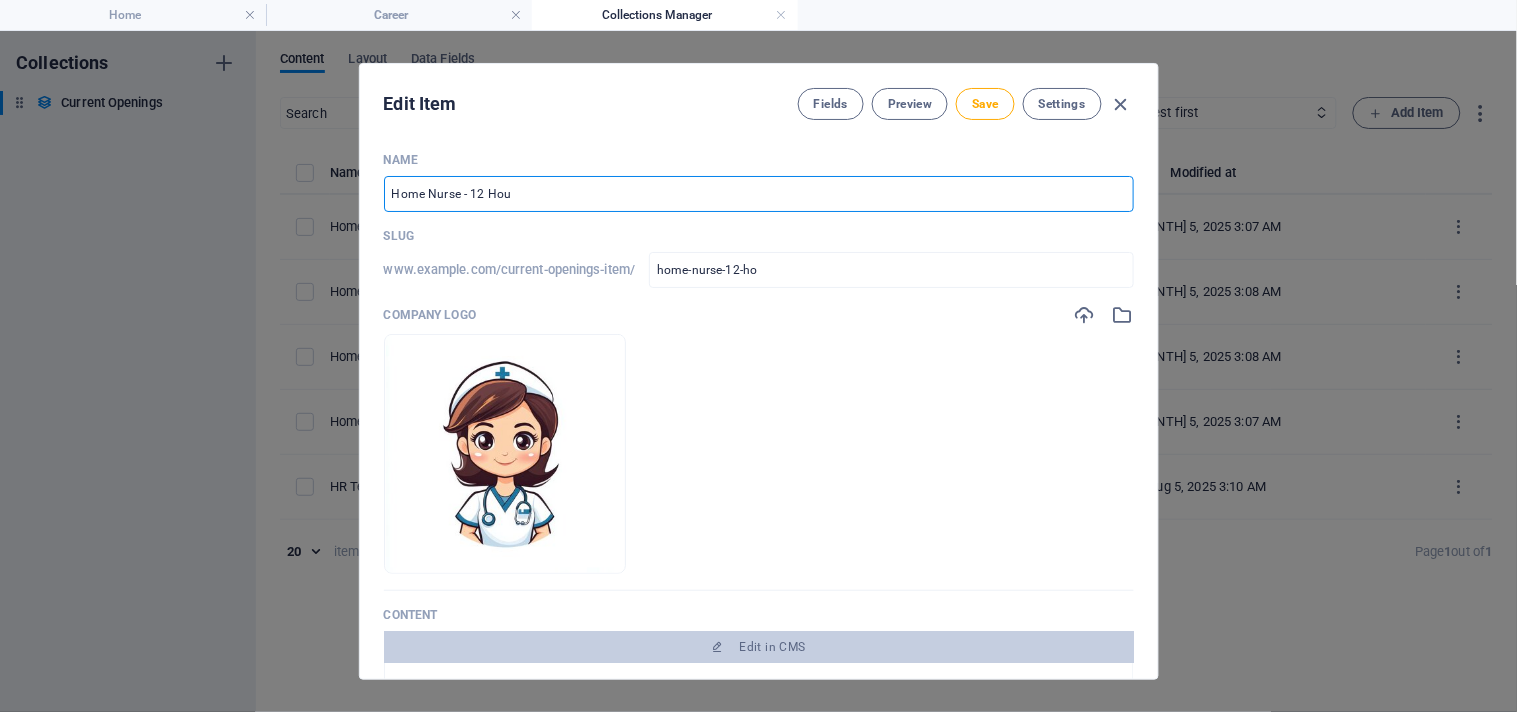 type on "home-nurse-12-hou" 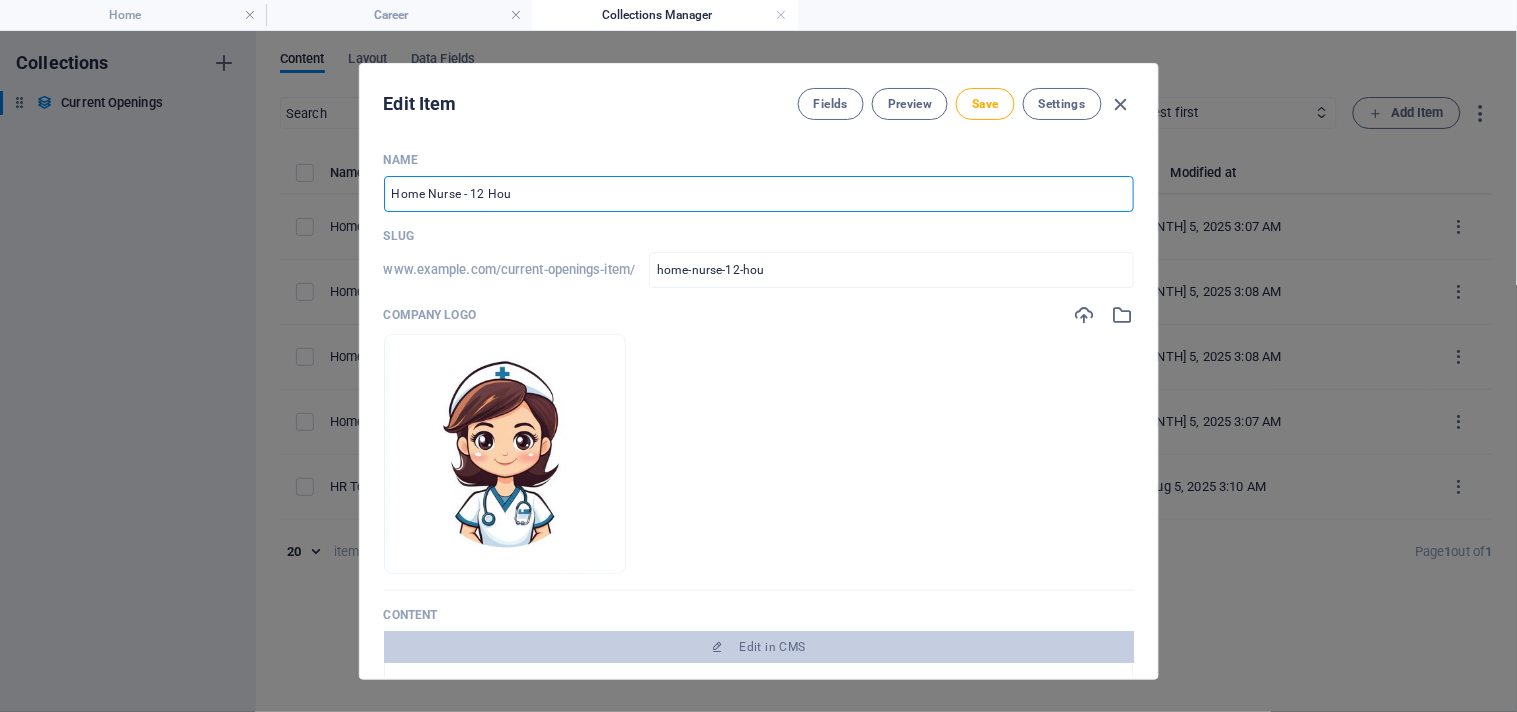 type on "Home Nurse - 12 Hour" 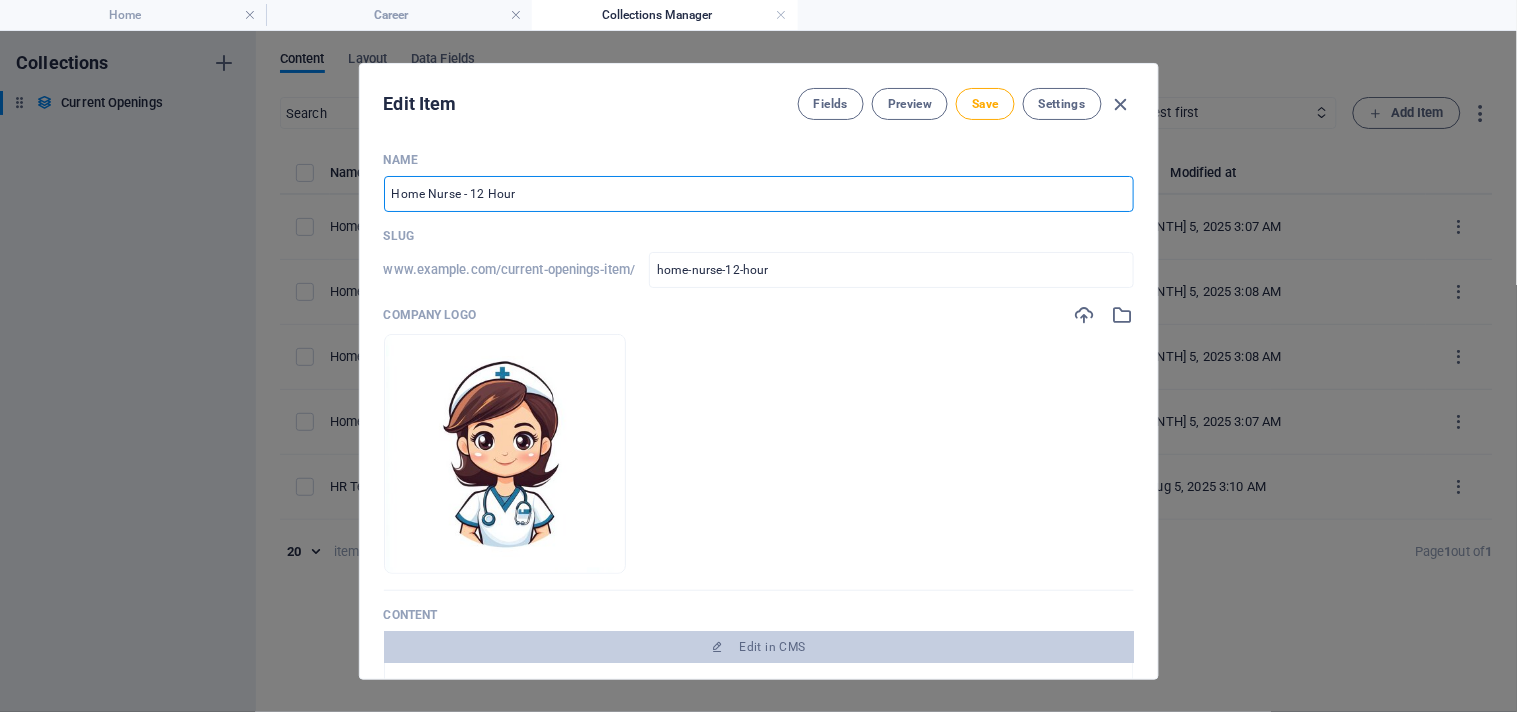 type on "Home Nurse - 12 Hours" 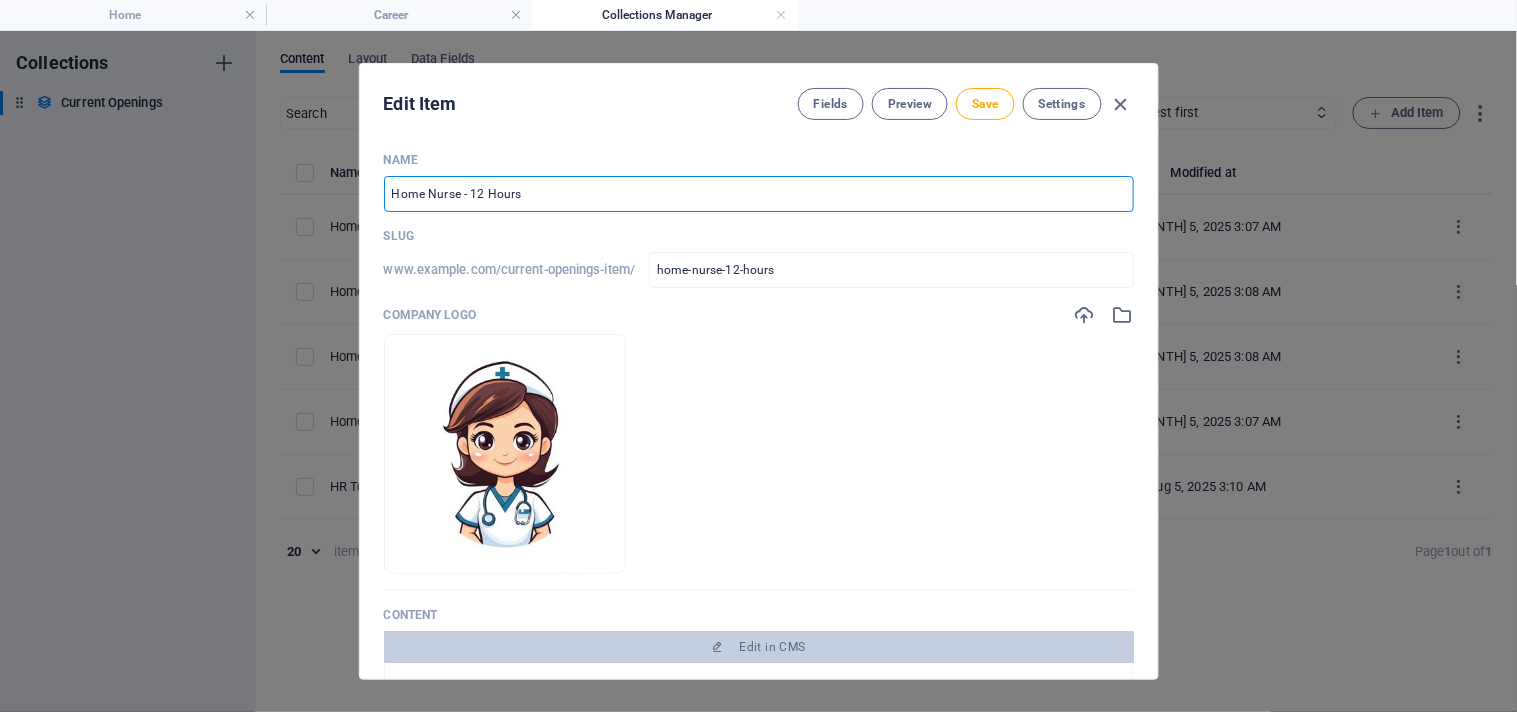type on "Home Nurse - 12 Hours D" 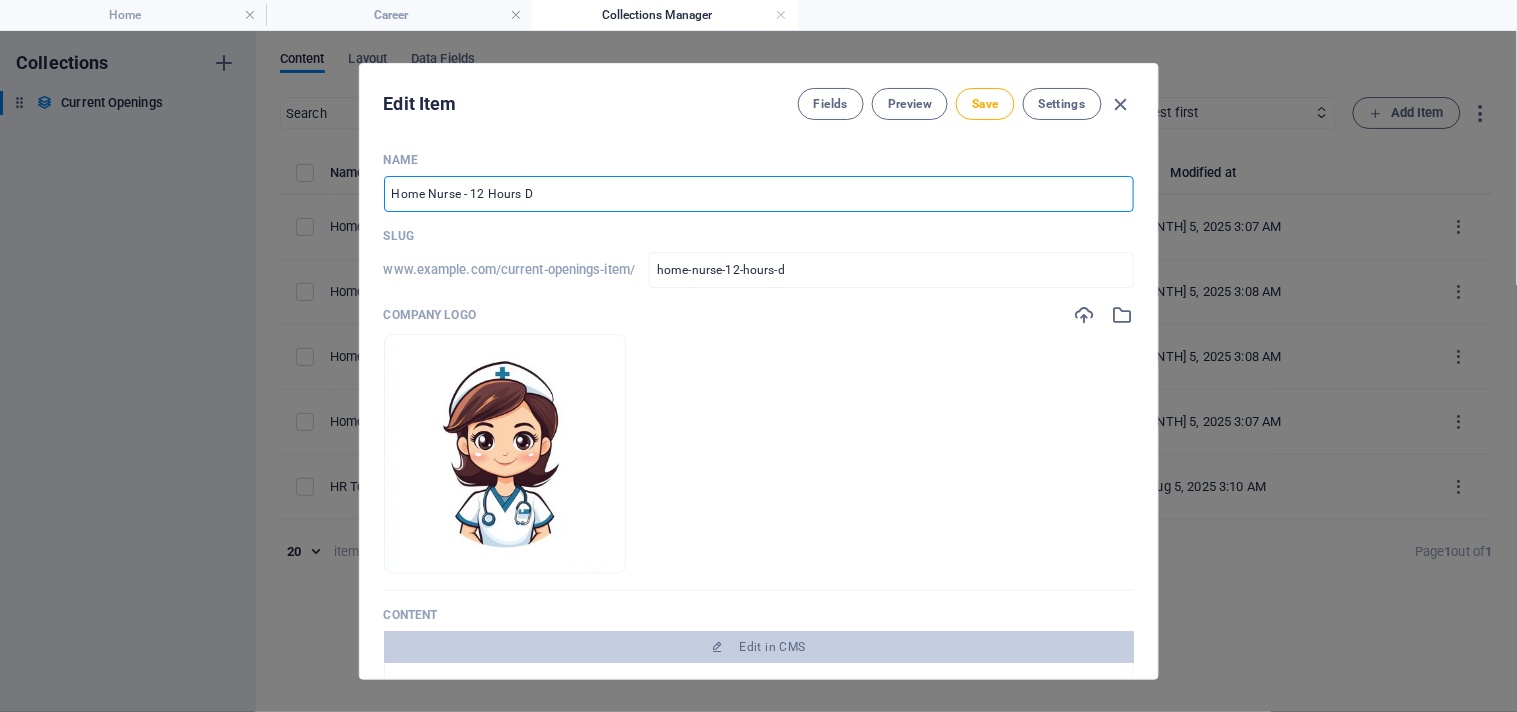 type on "Home Nurse - 12 Hours Da" 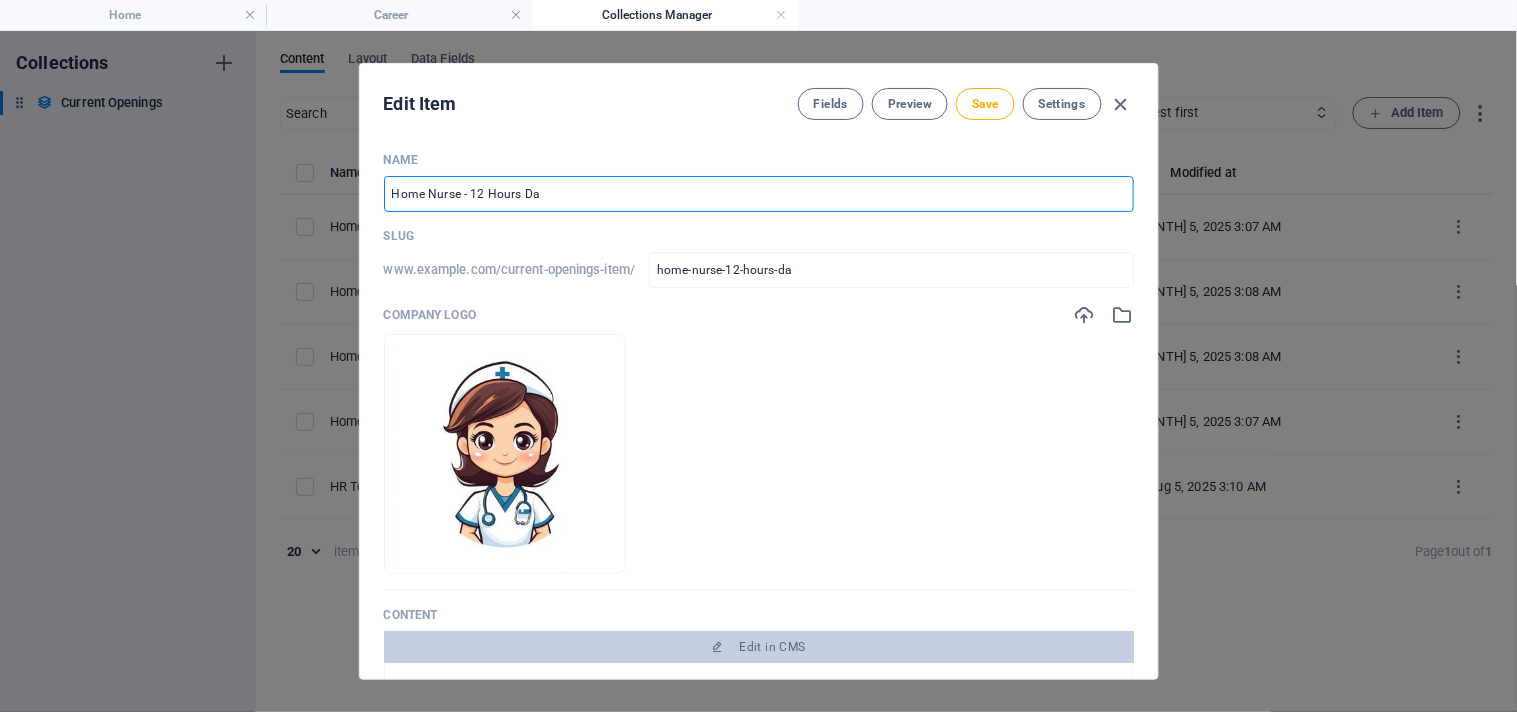 type on "Home Nurse - 12 Hours Day" 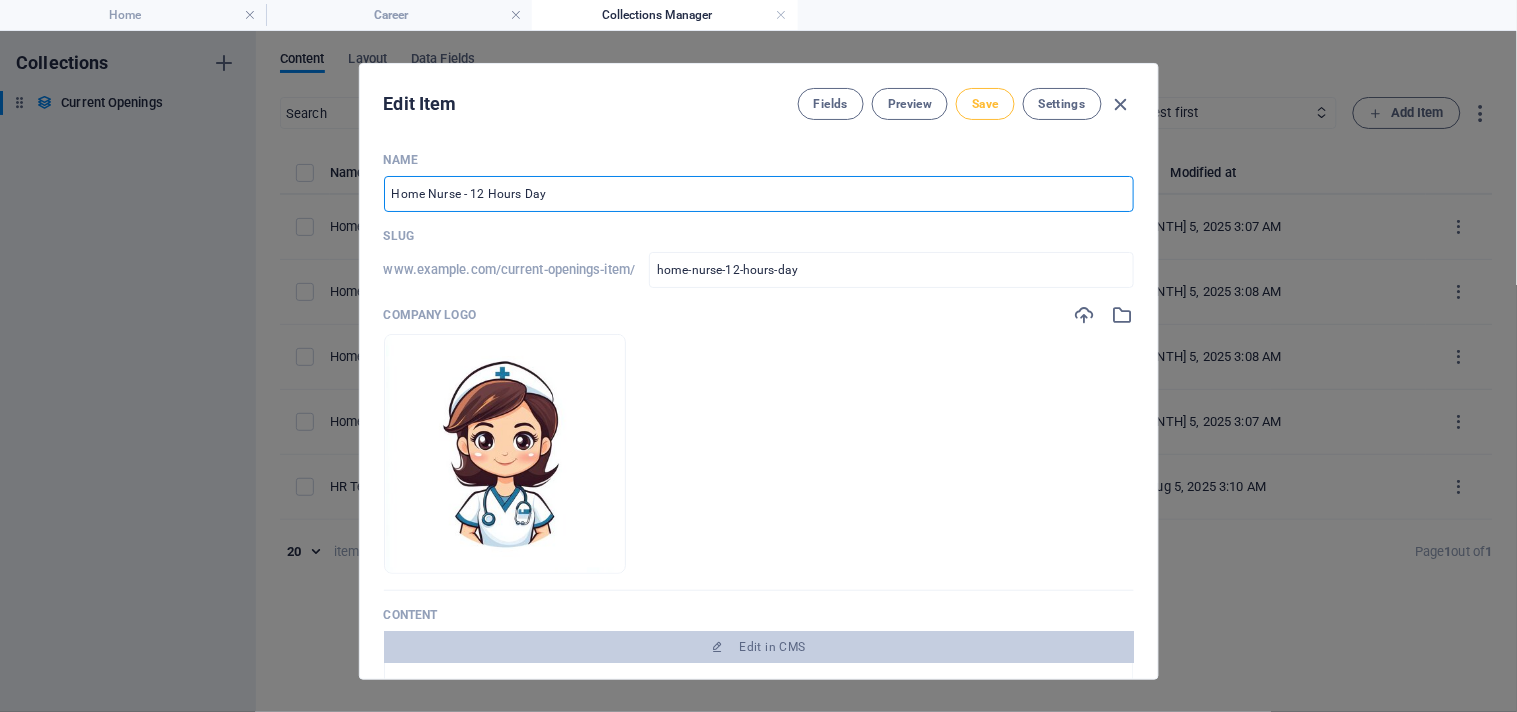 type on "Home Nurse - 12 Hours Day" 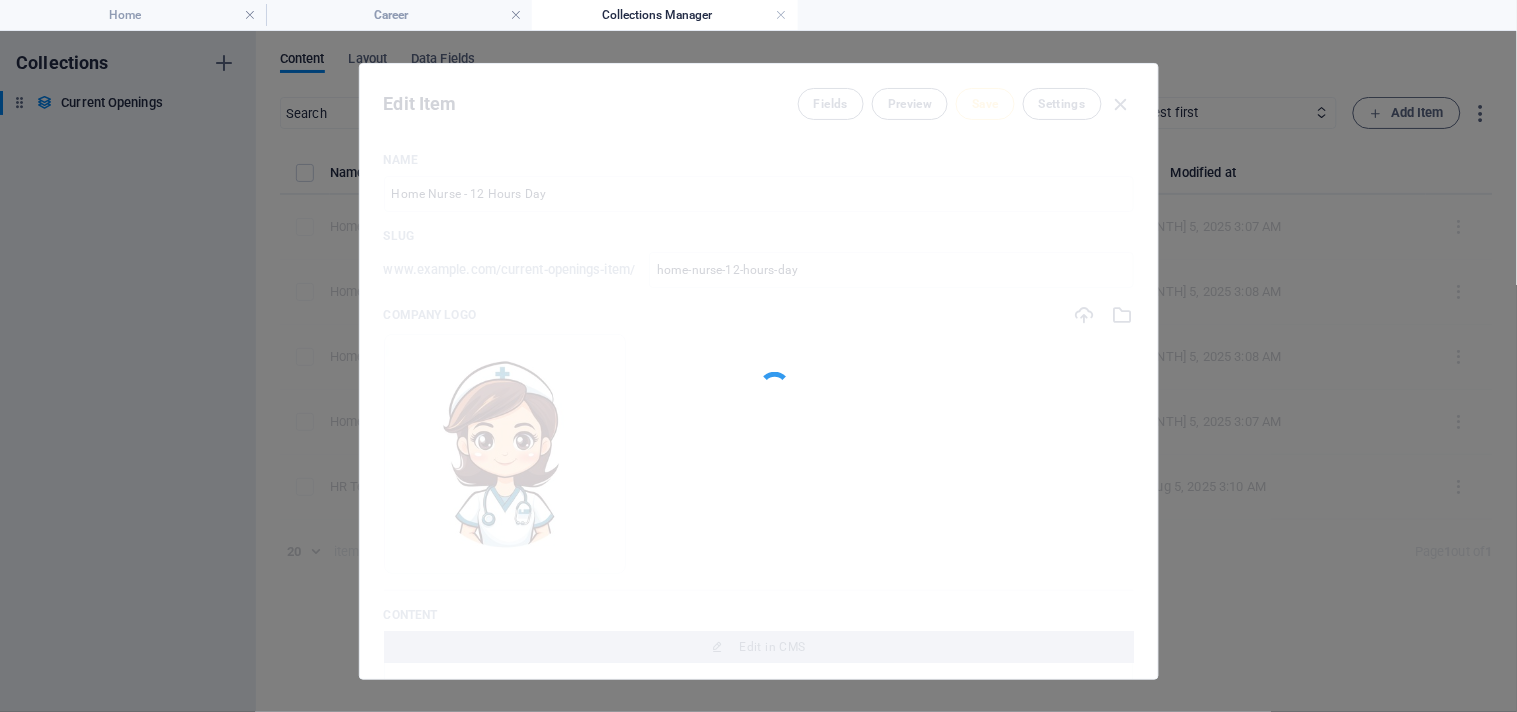 type on "home-nurse-12-hours-day" 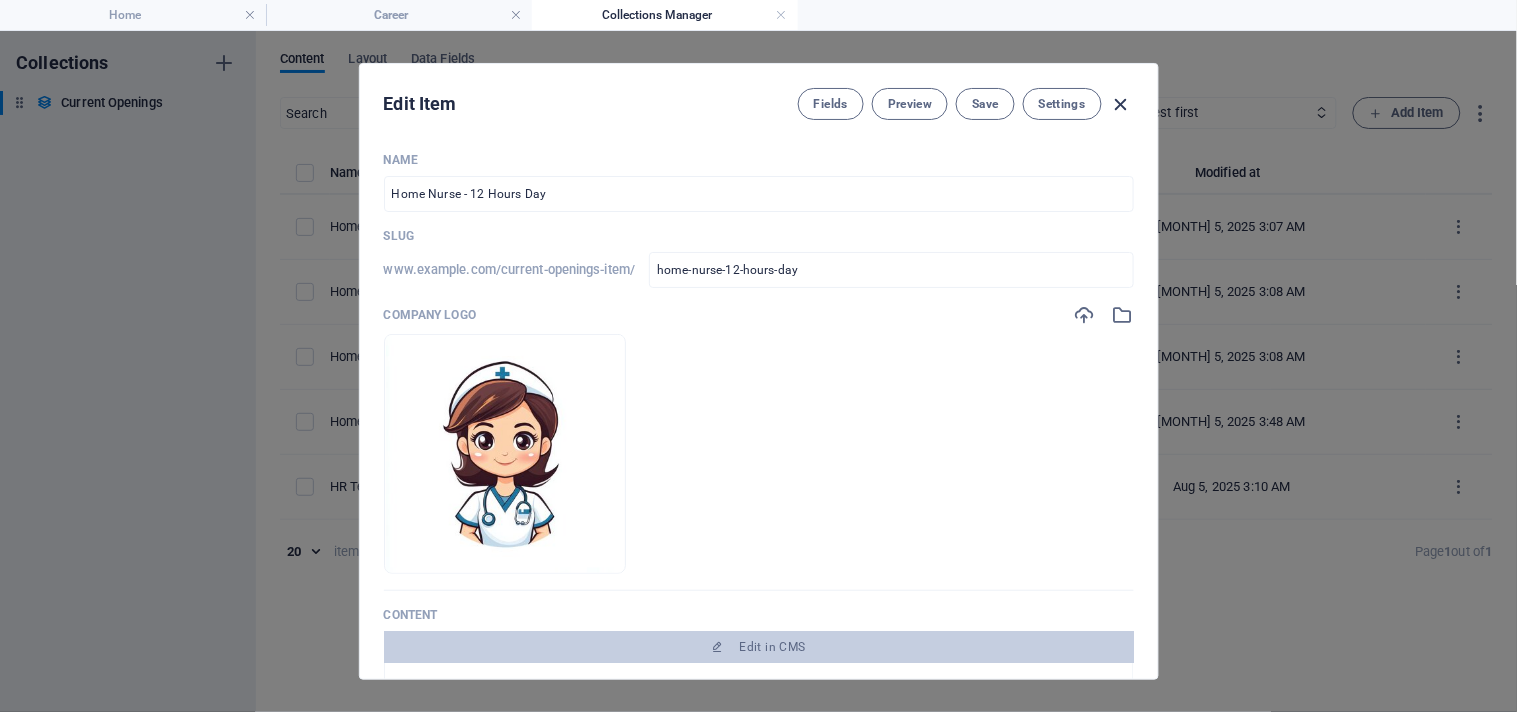 click at bounding box center [1121, 104] 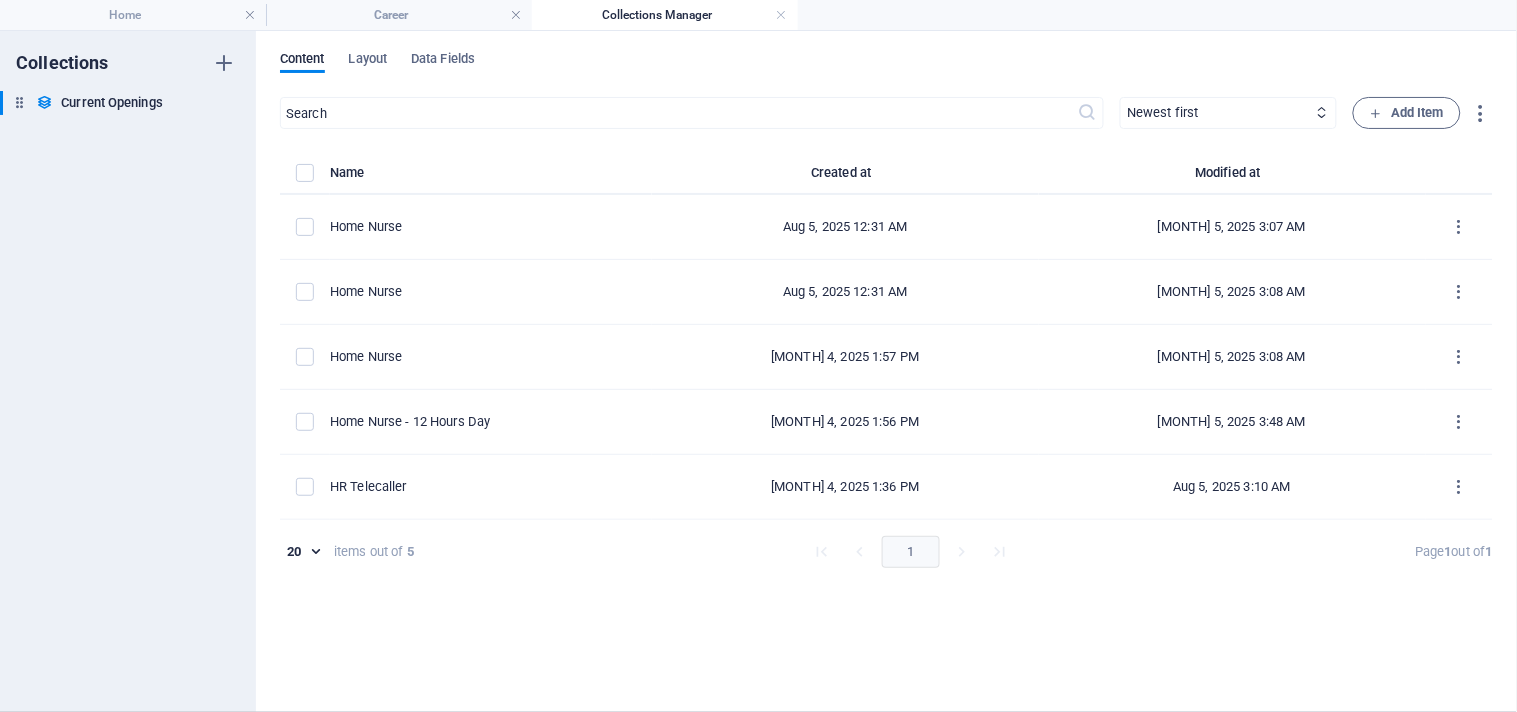 click on "Collections Manager" at bounding box center (665, 15) 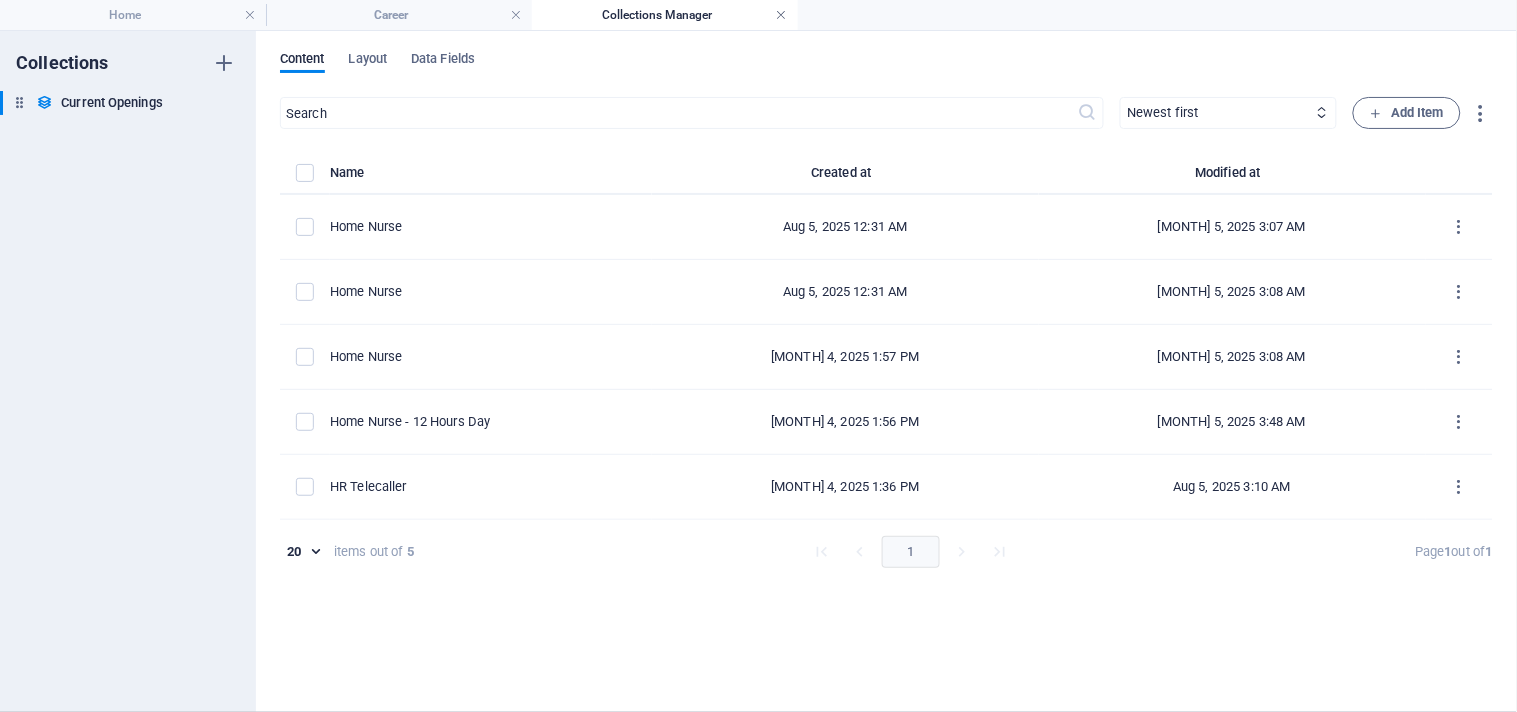 click at bounding box center [782, 15] 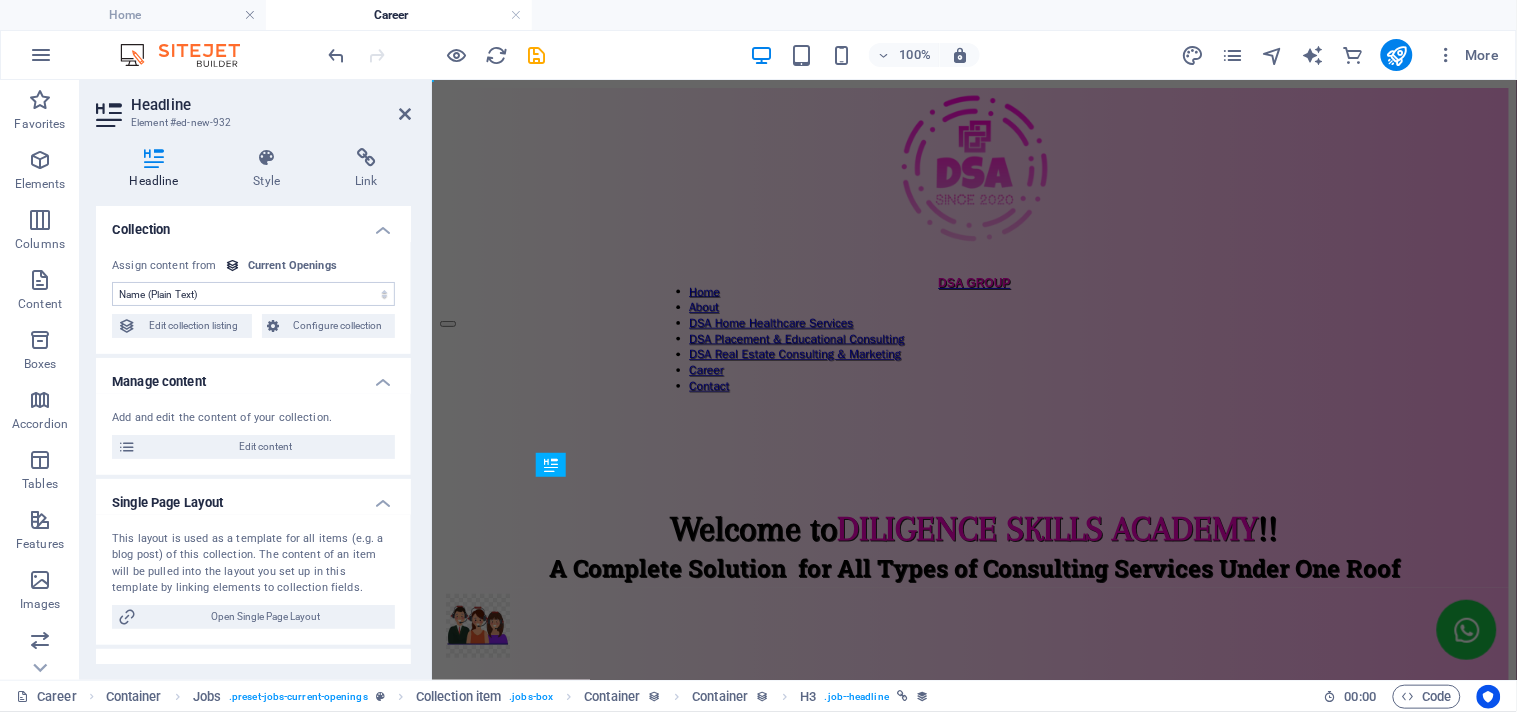 scroll, scrollTop: 330, scrollLeft: 0, axis: vertical 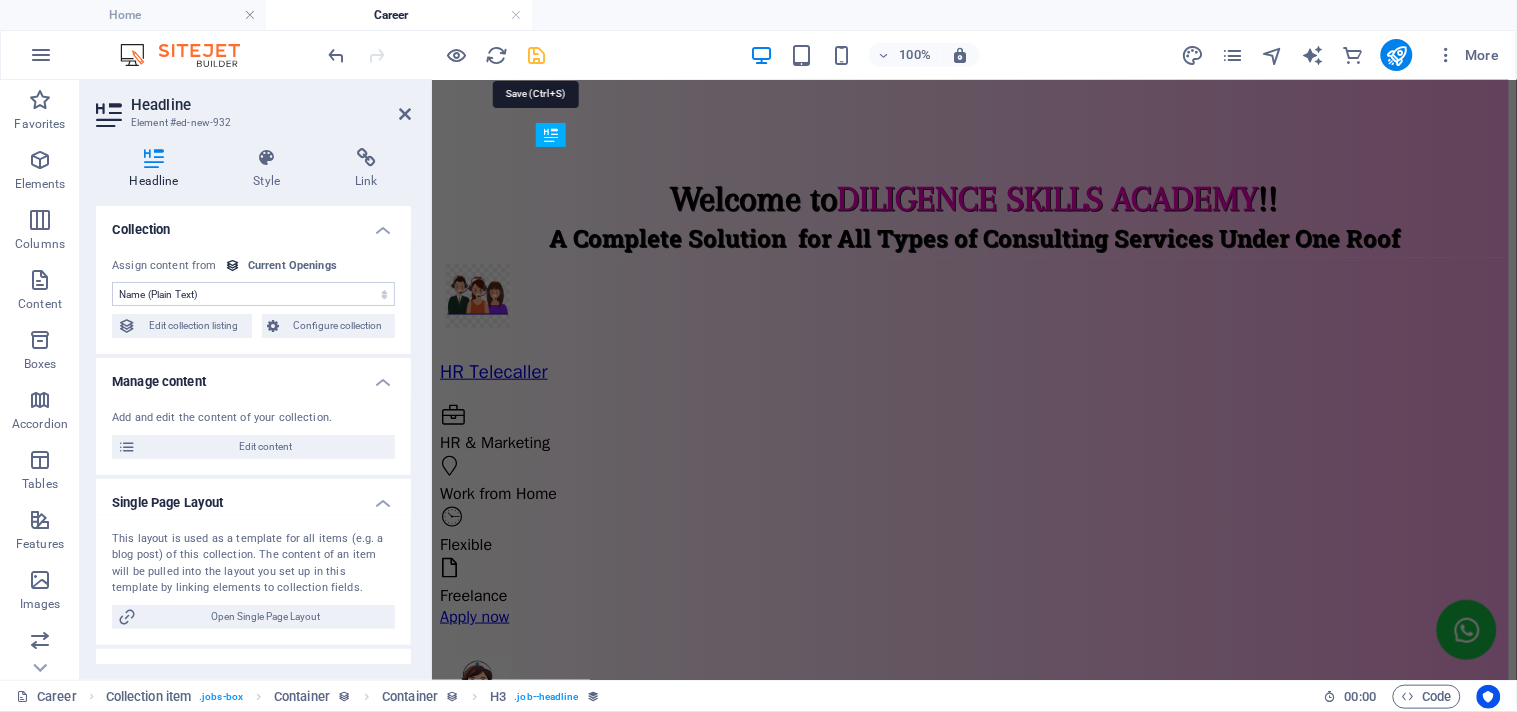 click at bounding box center (537, 55) 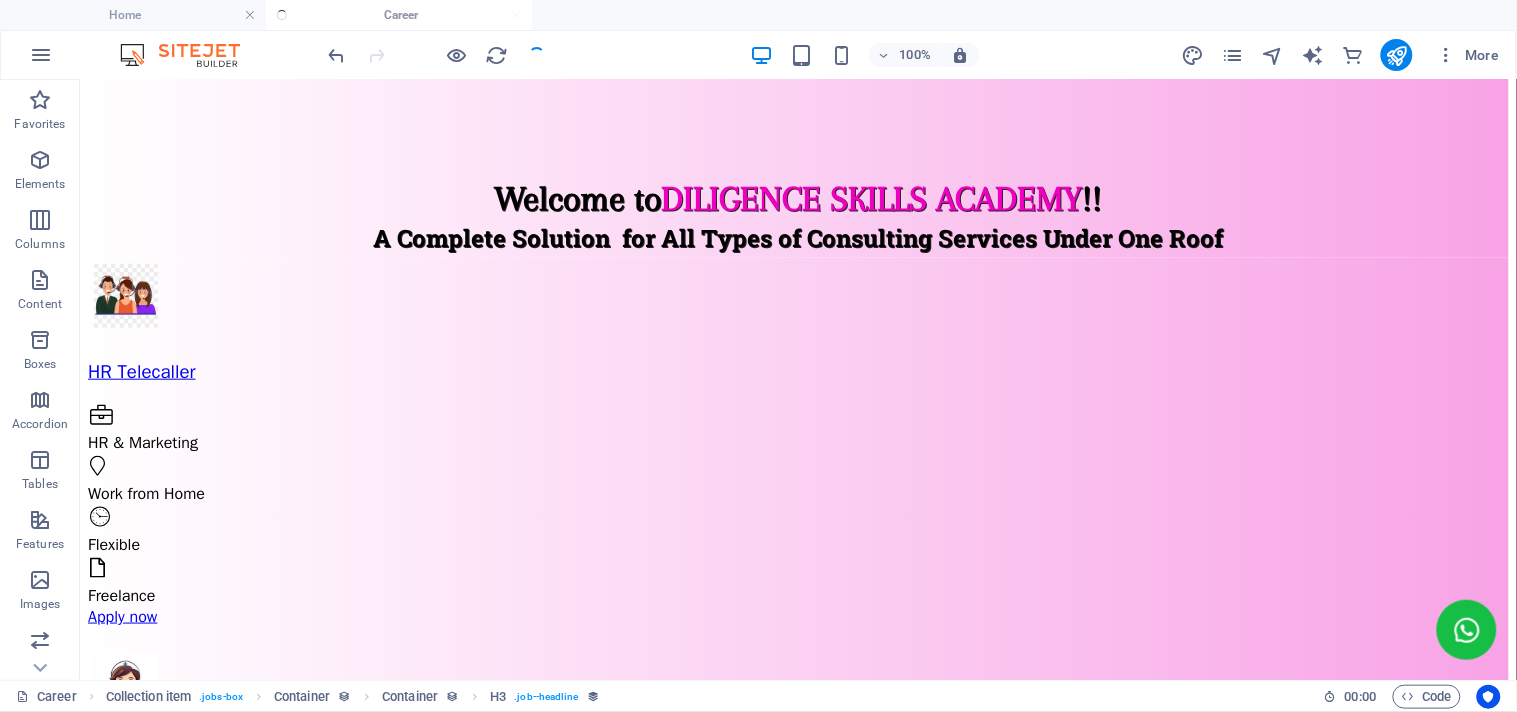 scroll, scrollTop: 333, scrollLeft: 0, axis: vertical 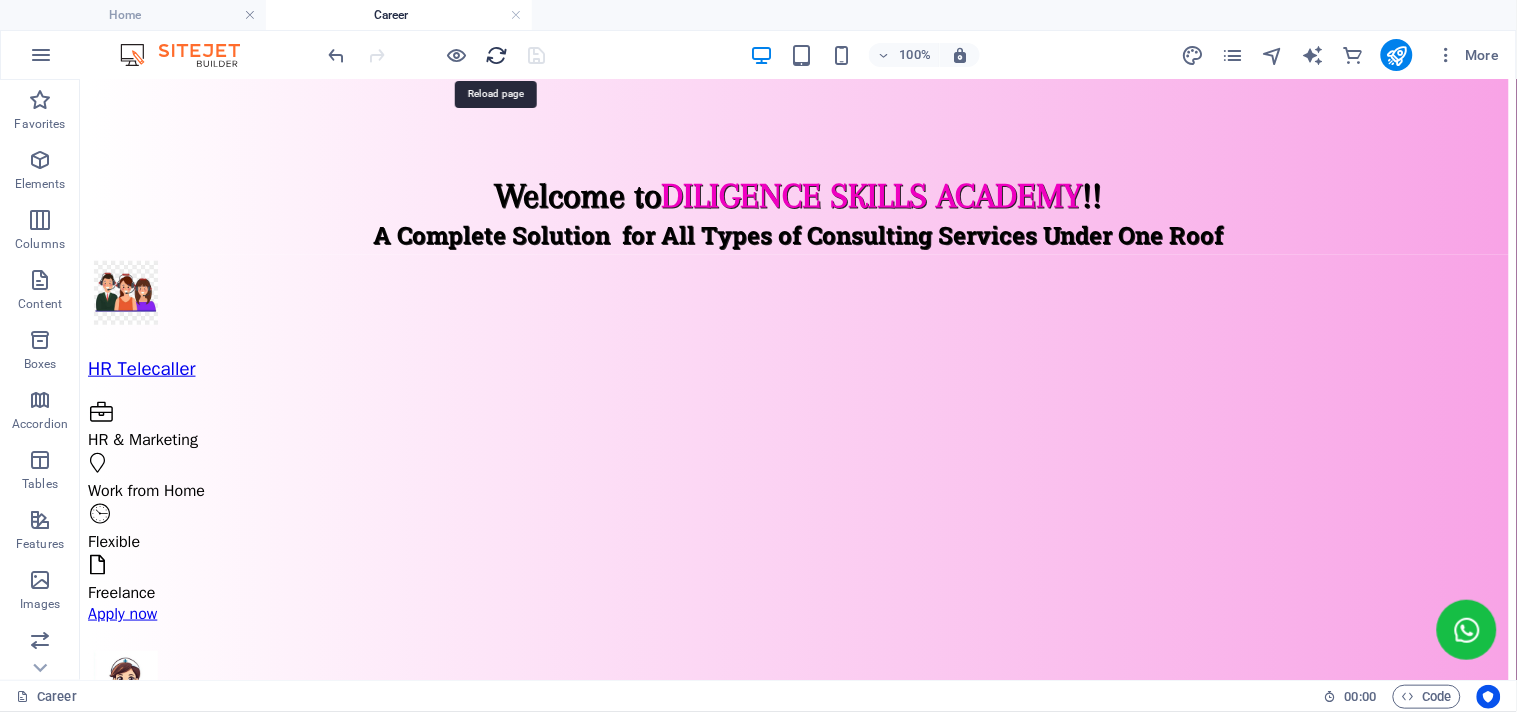 click at bounding box center [497, 55] 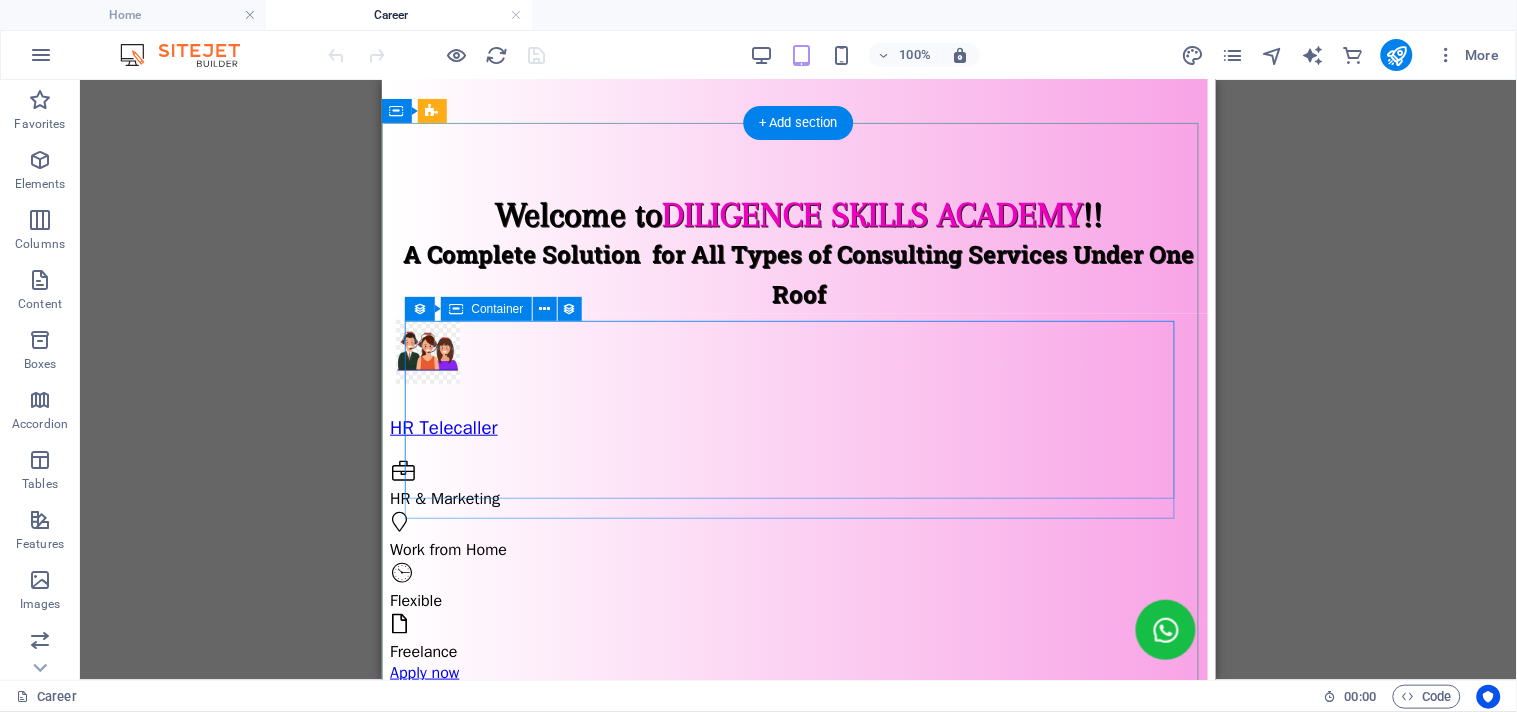 scroll, scrollTop: 444, scrollLeft: 0, axis: vertical 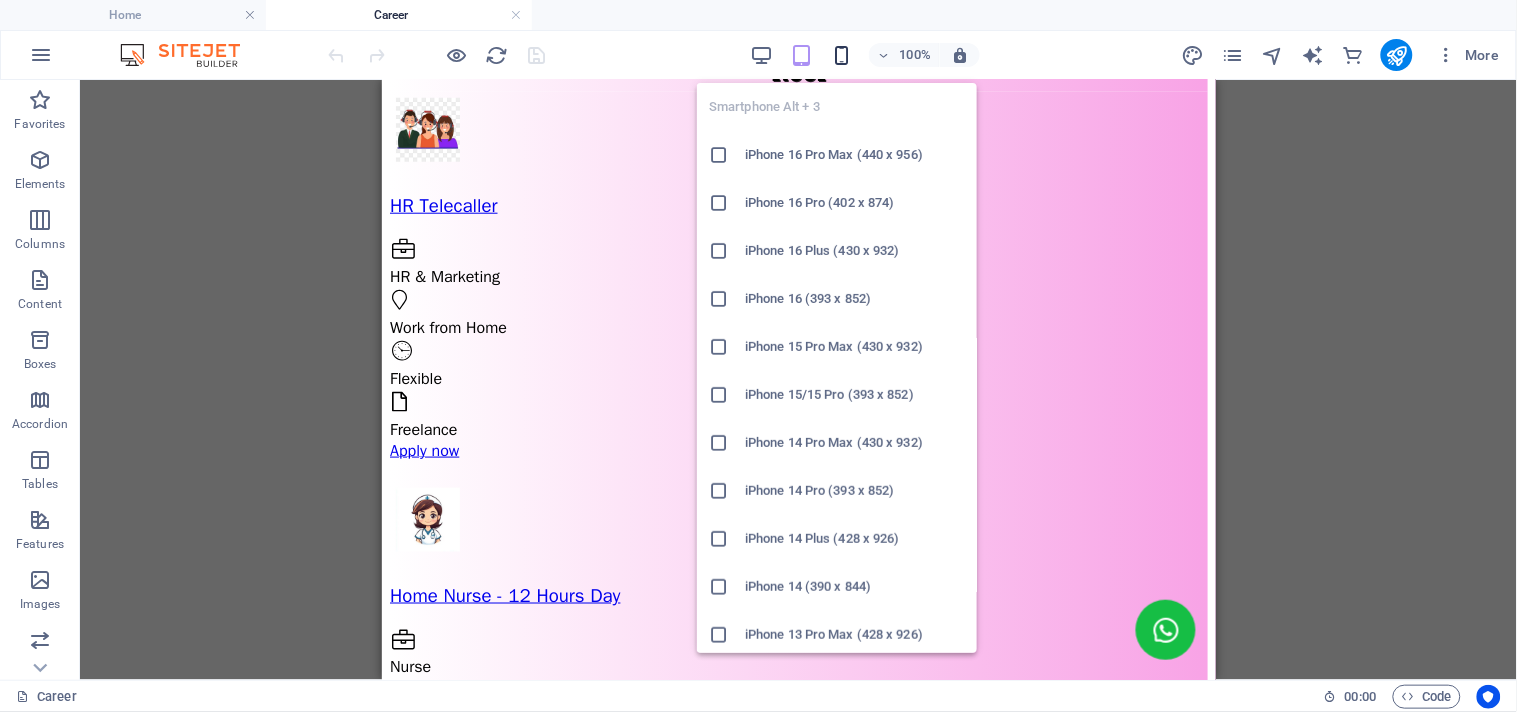 click at bounding box center (841, 55) 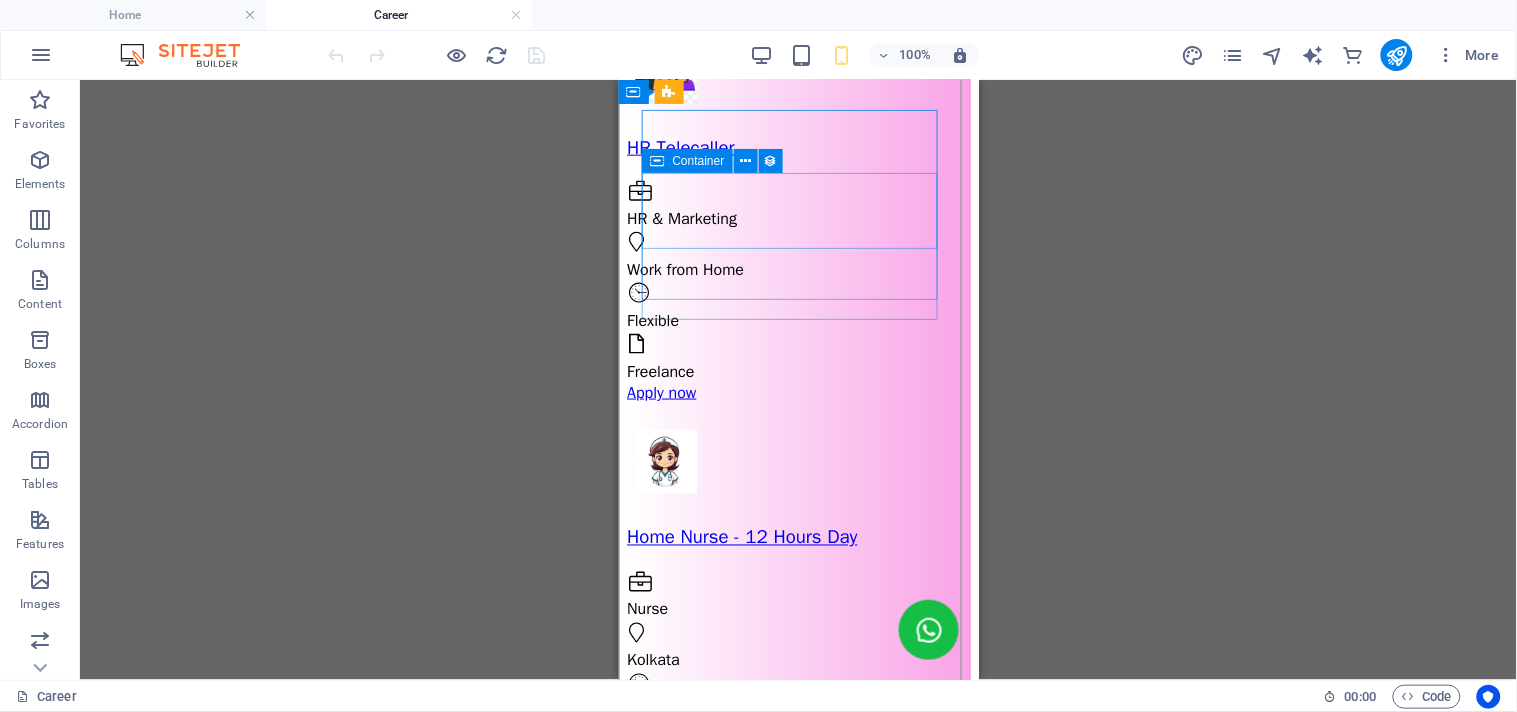 scroll, scrollTop: 444, scrollLeft: 0, axis: vertical 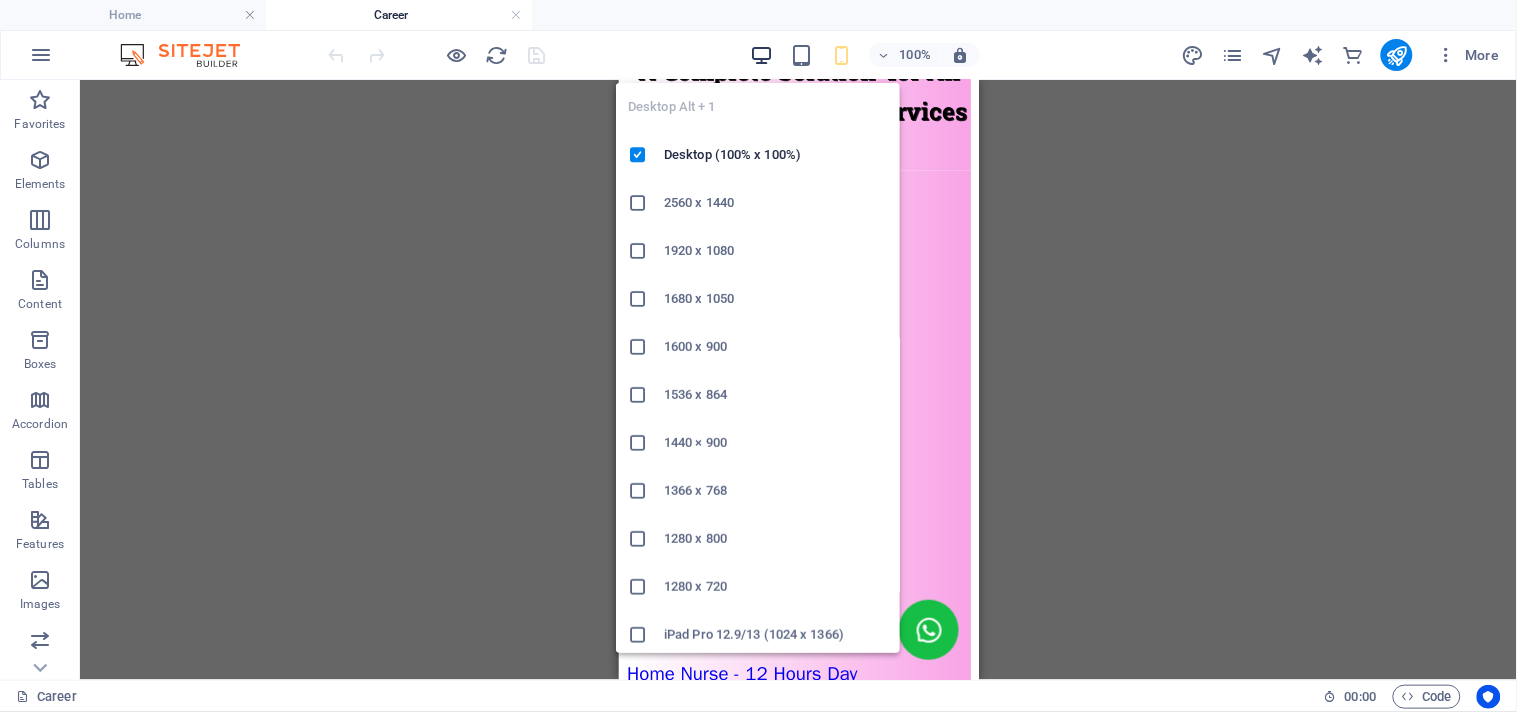 click at bounding box center (761, 55) 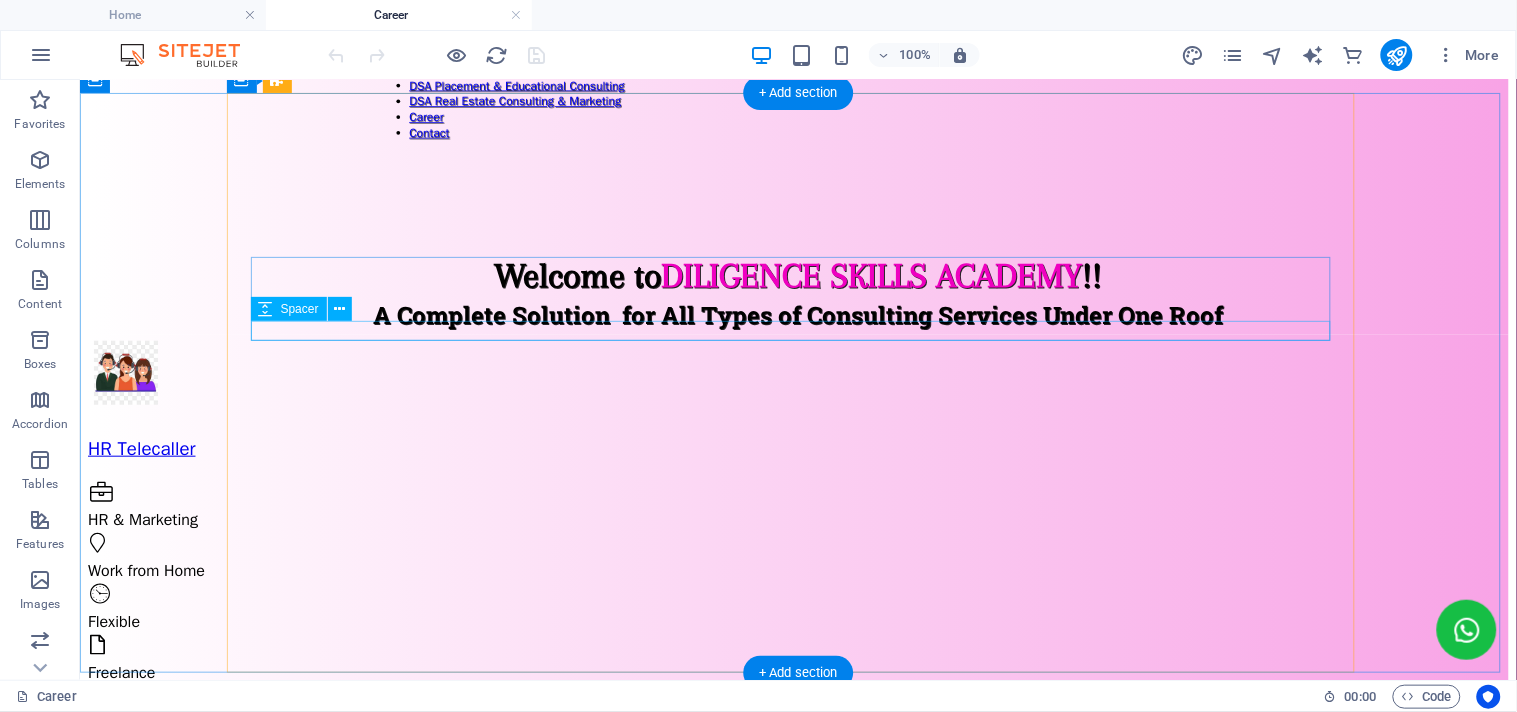 scroll, scrollTop: 222, scrollLeft: 0, axis: vertical 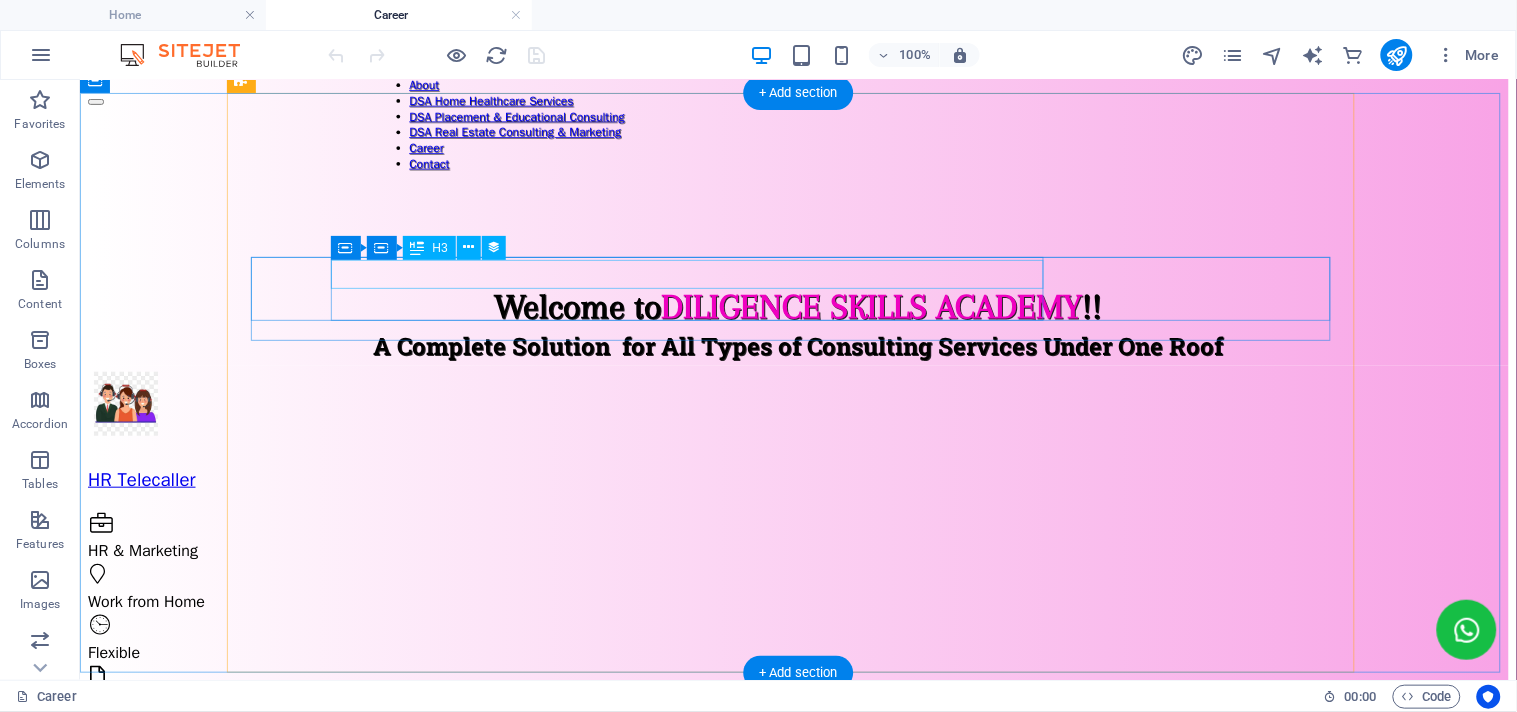 click on "Home Nurse - 12 Hours Day" at bounding box center (797, 869) 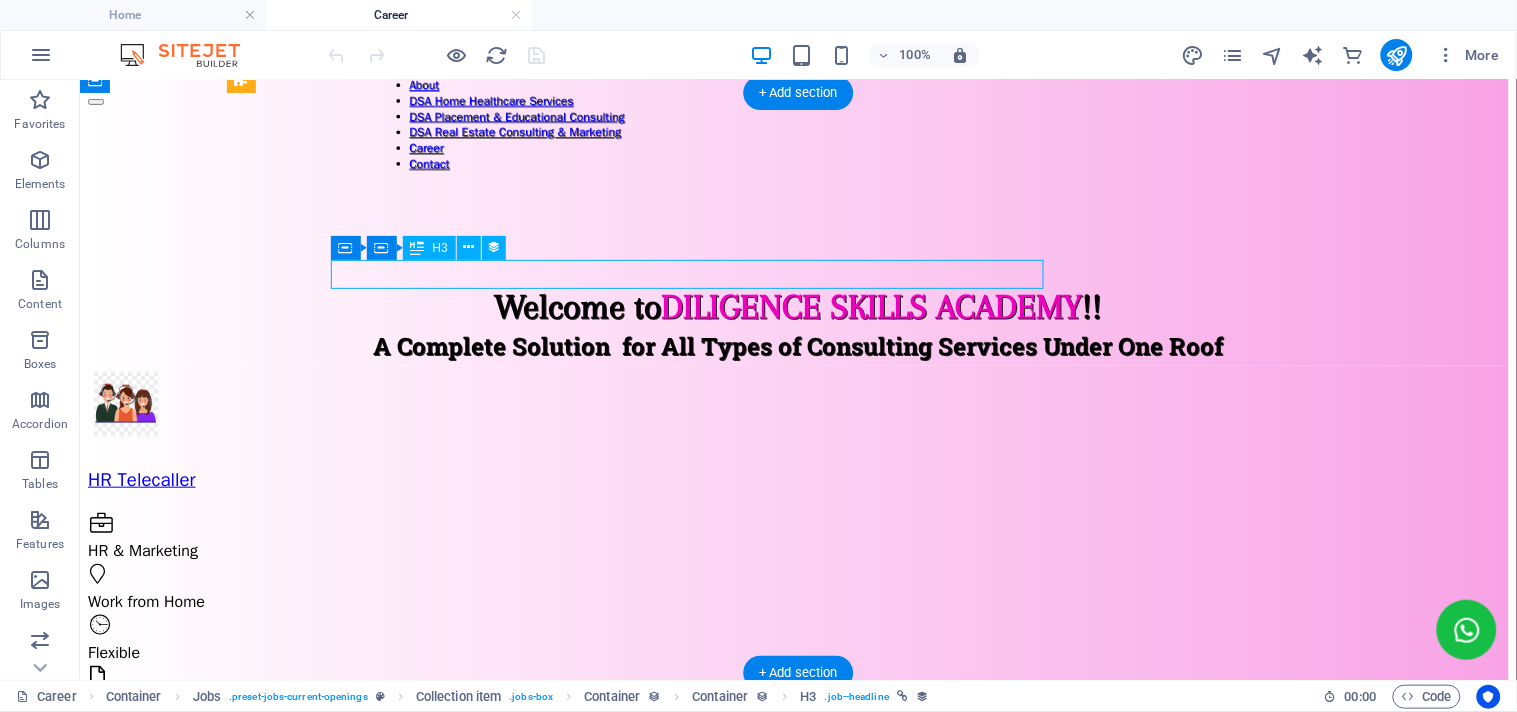 click on "Home Nurse - 12 Hours Day" at bounding box center (797, 869) 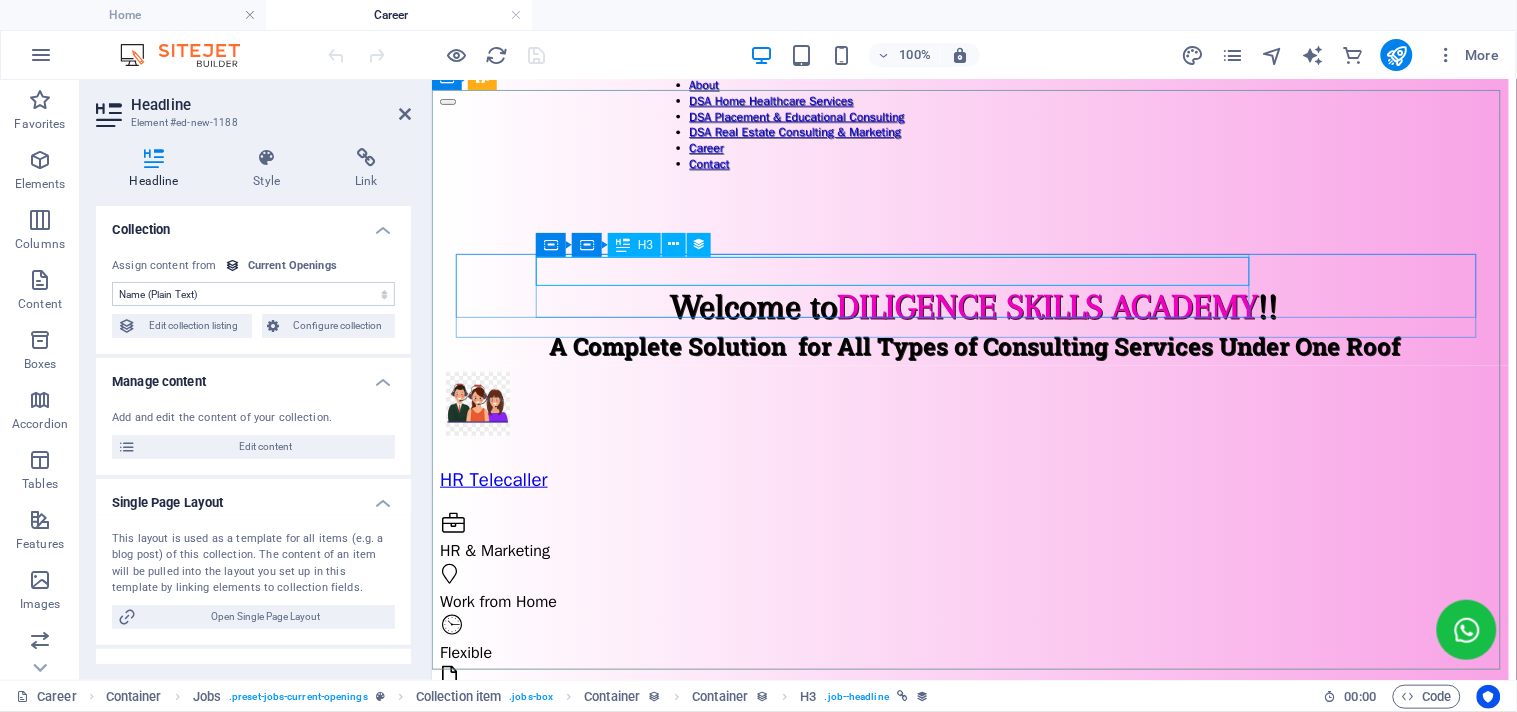 click on "Home Nurse - 12 Hours Day" at bounding box center [973, 869] 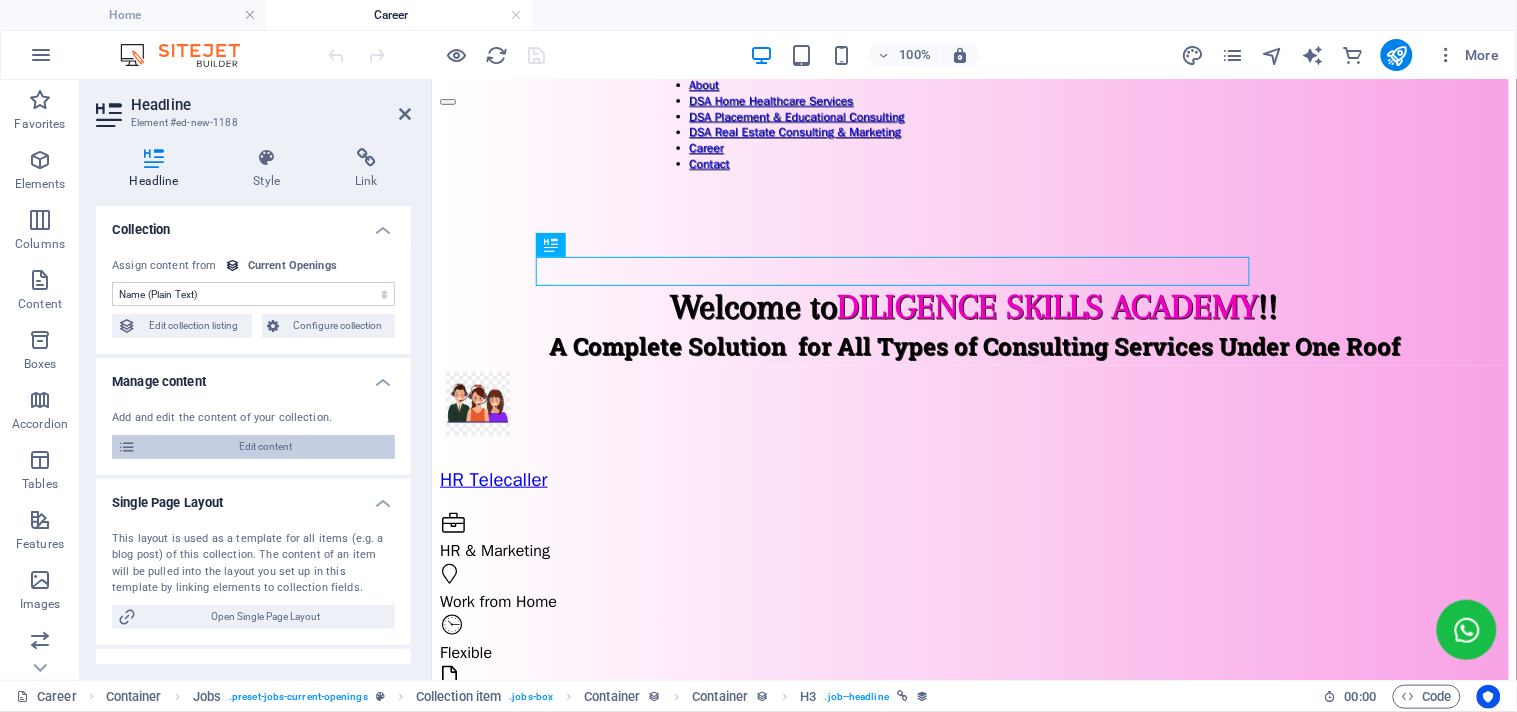 click on "Edit content" at bounding box center (265, 447) 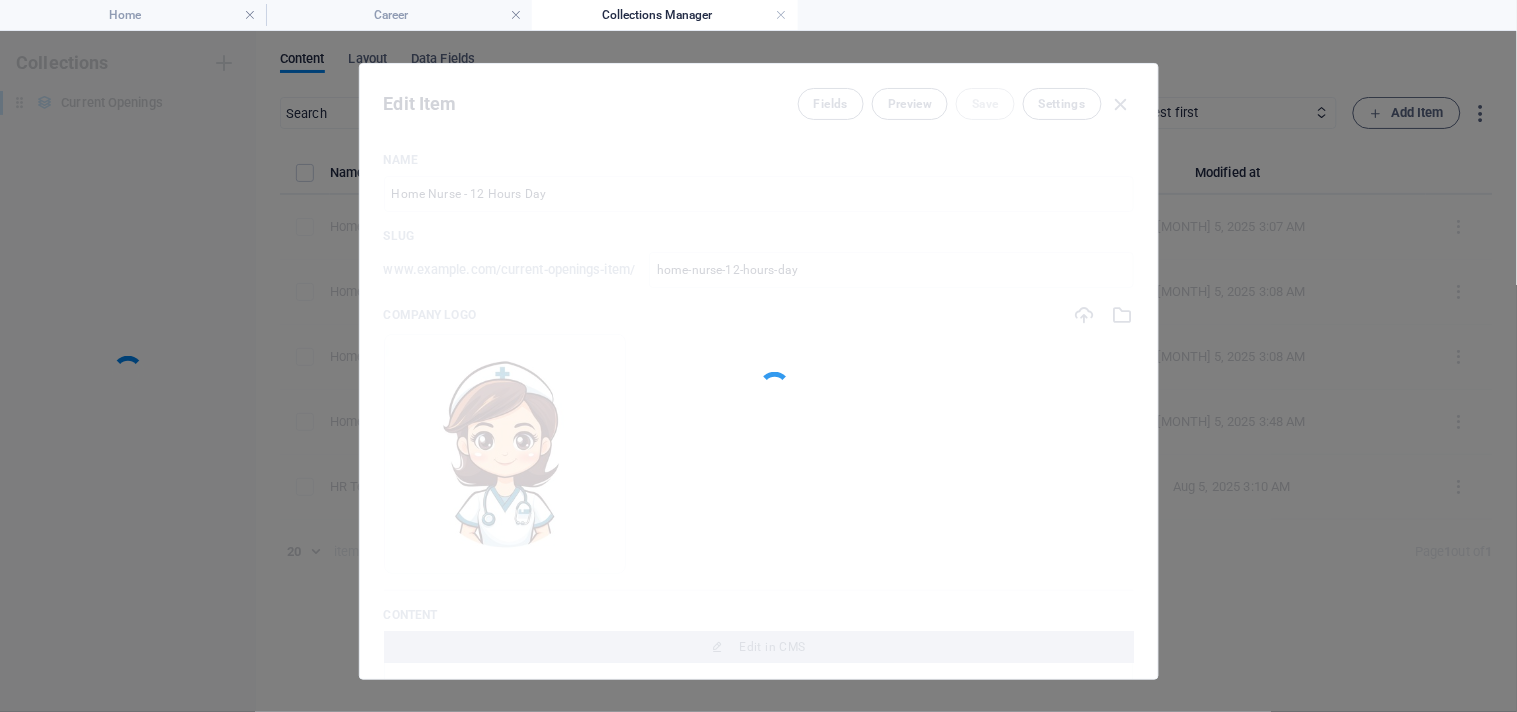 scroll, scrollTop: 0, scrollLeft: 0, axis: both 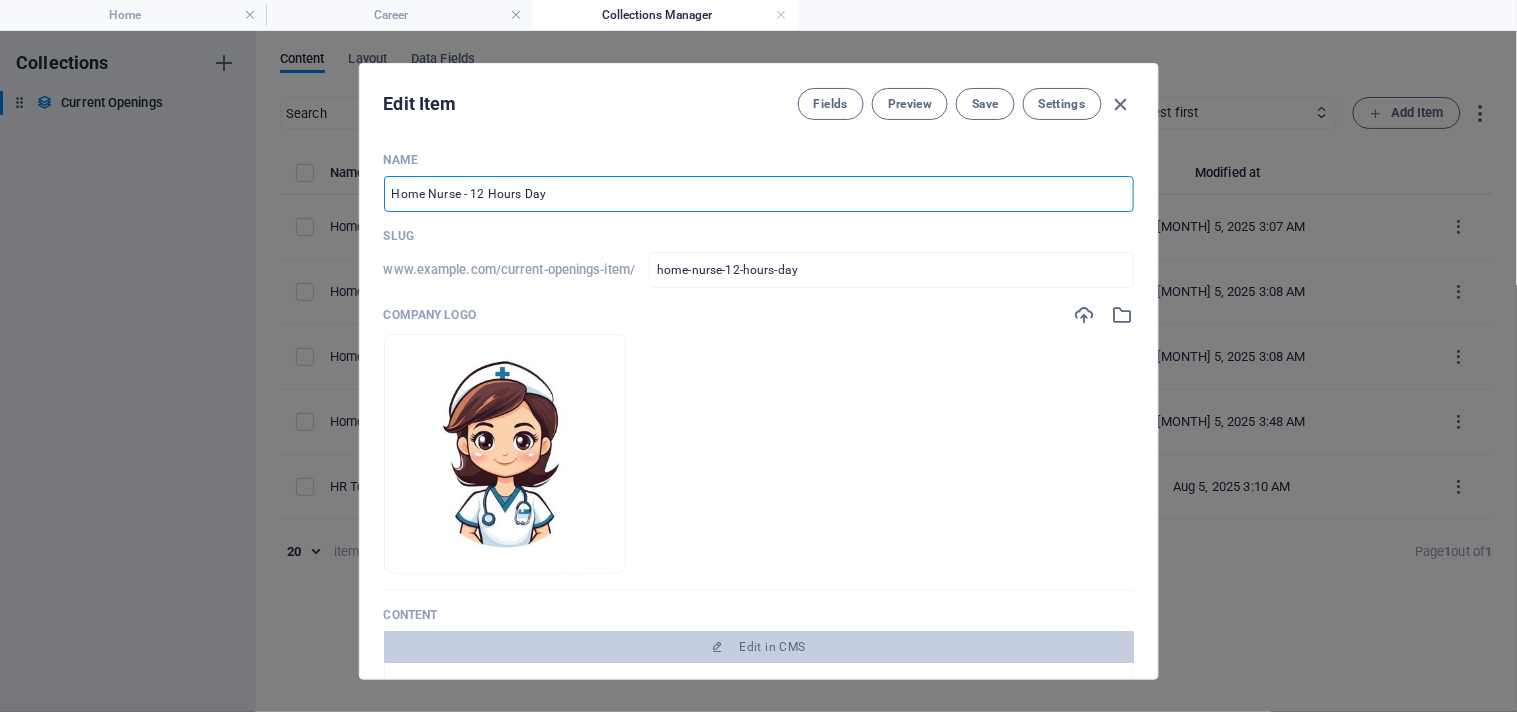drag, startPoint x: 591, startPoint y: 187, endPoint x: 460, endPoint y: 187, distance: 131 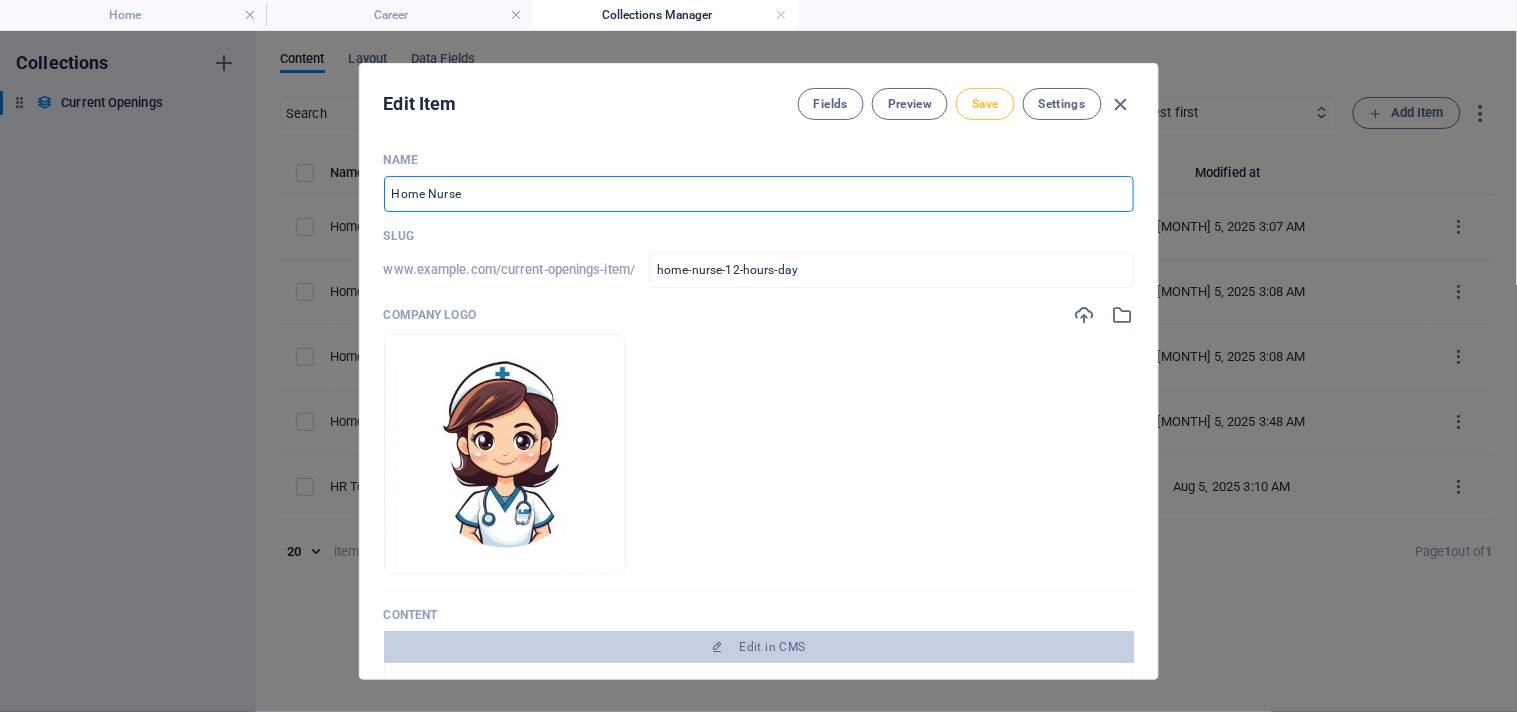 type on "Home Nurse" 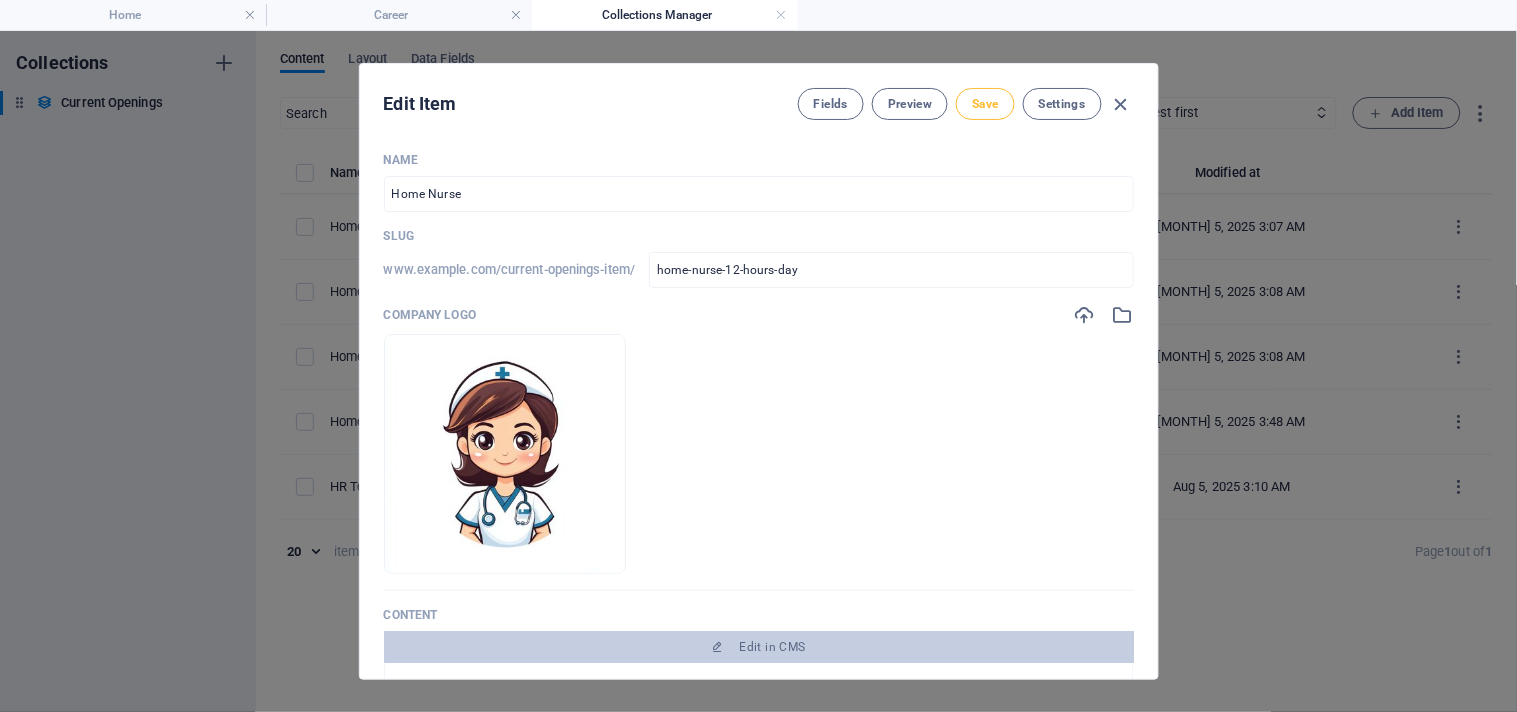 click on "Save" at bounding box center [985, 104] 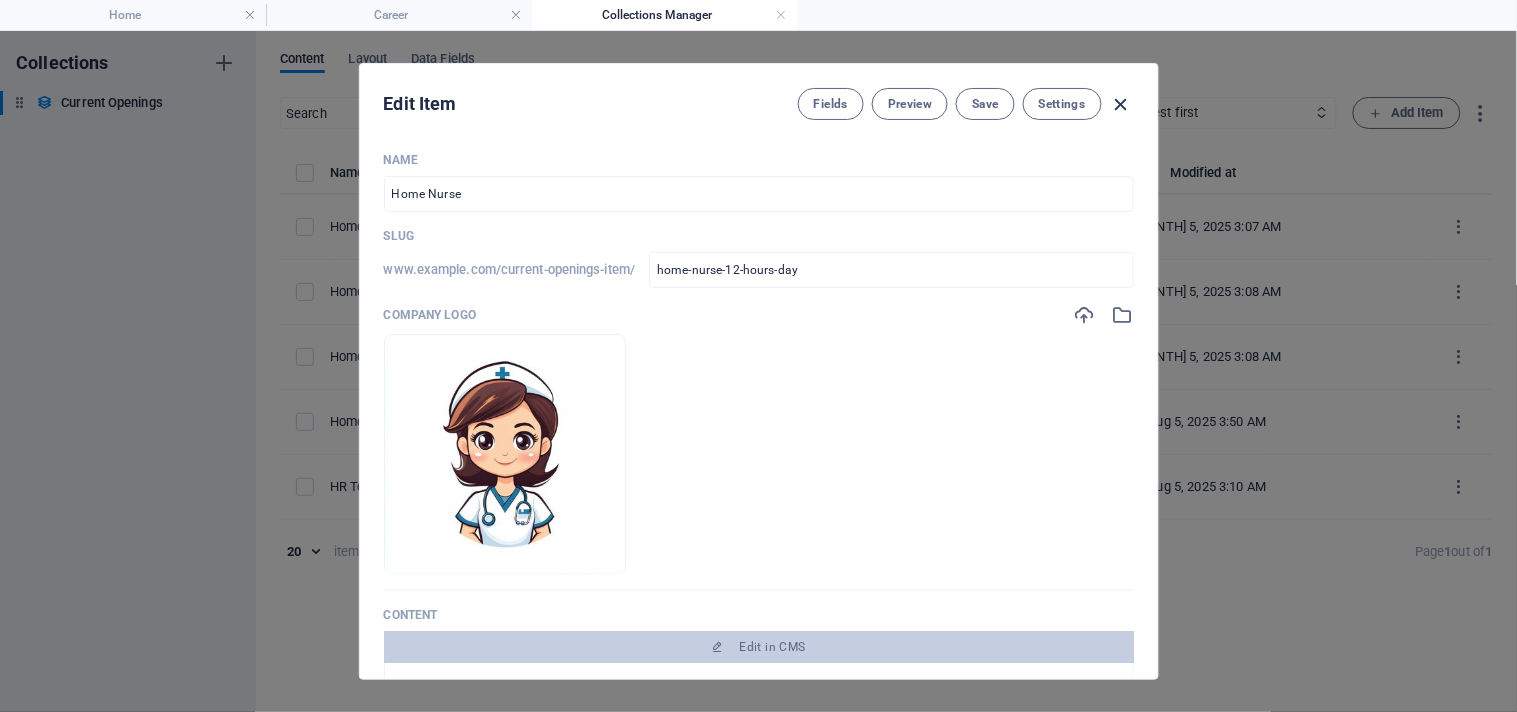 click at bounding box center [1121, 104] 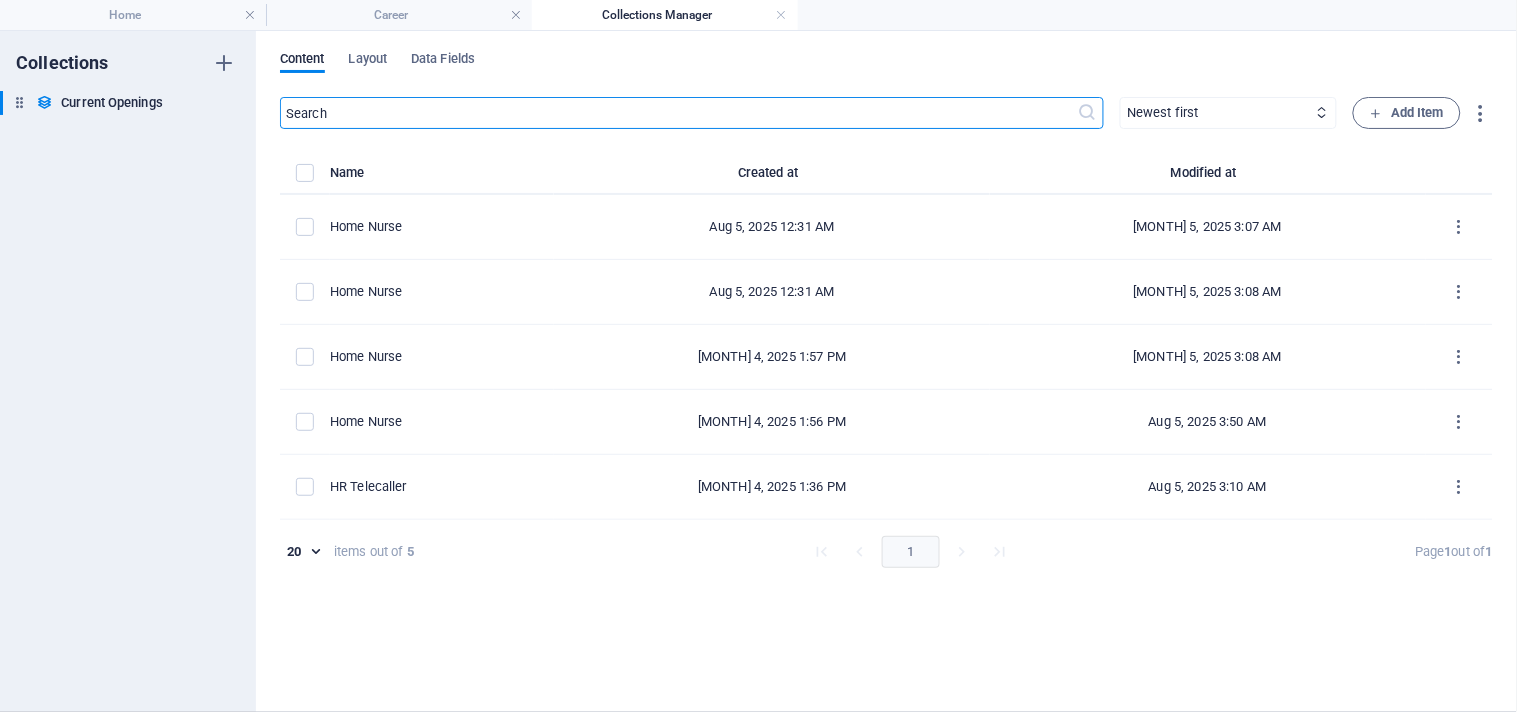type on "2025-08-05" 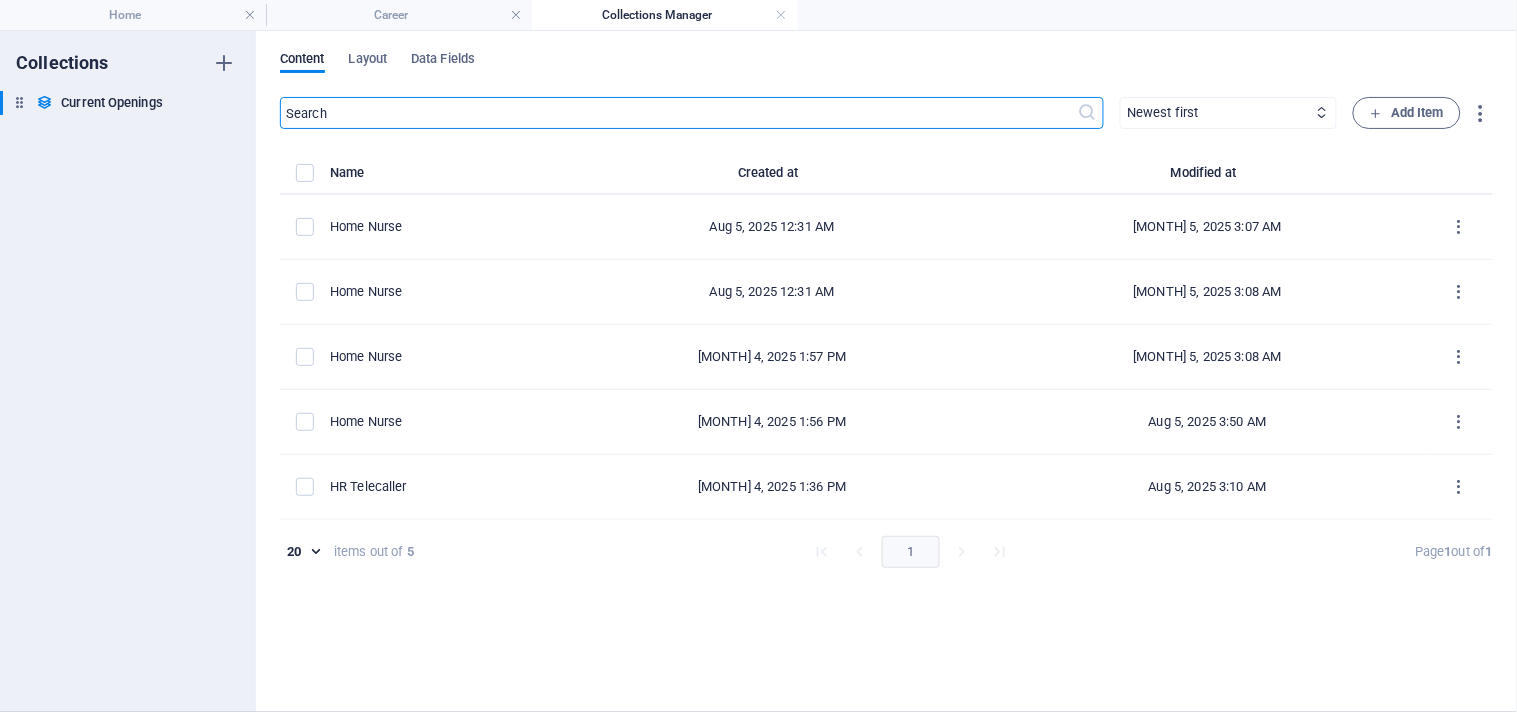 click on "Collections Manager" at bounding box center [665, 15] 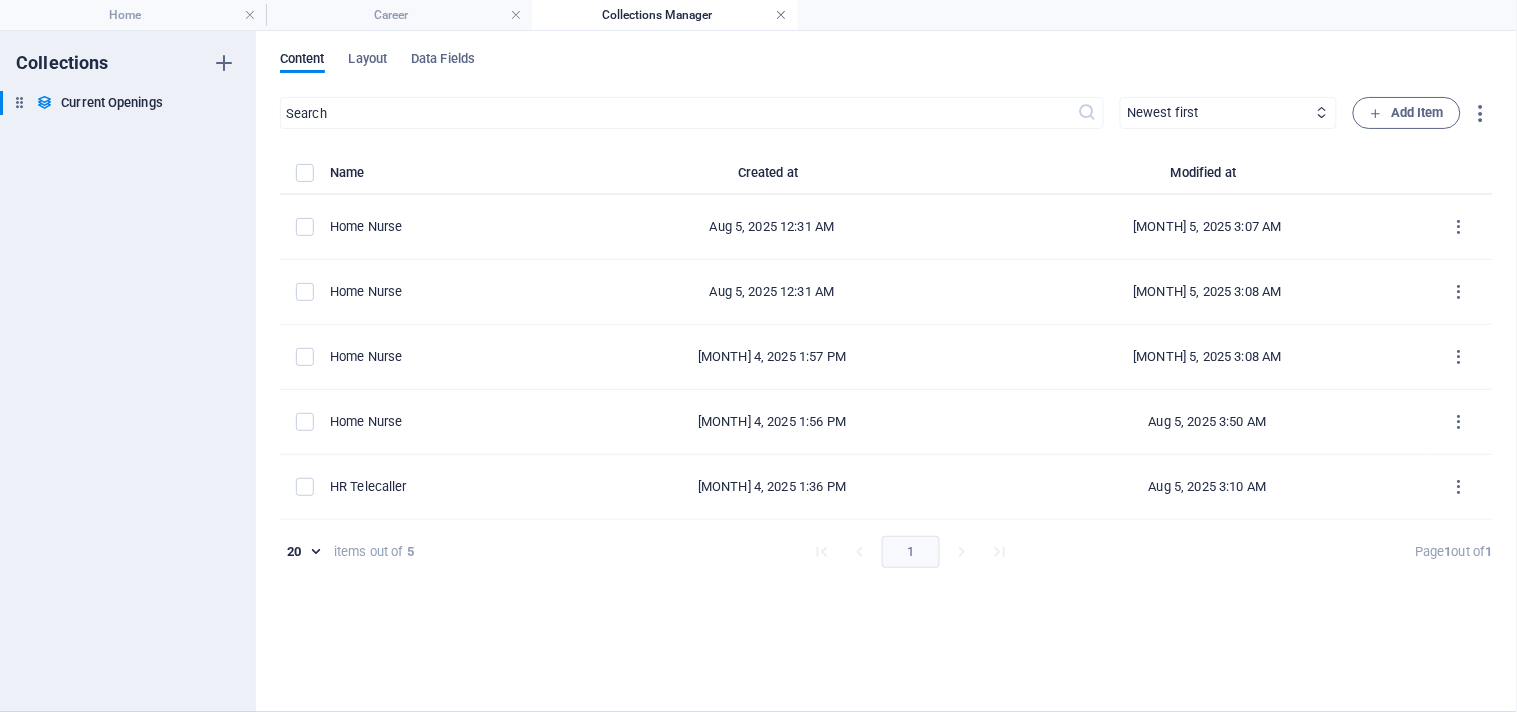 click at bounding box center [782, 15] 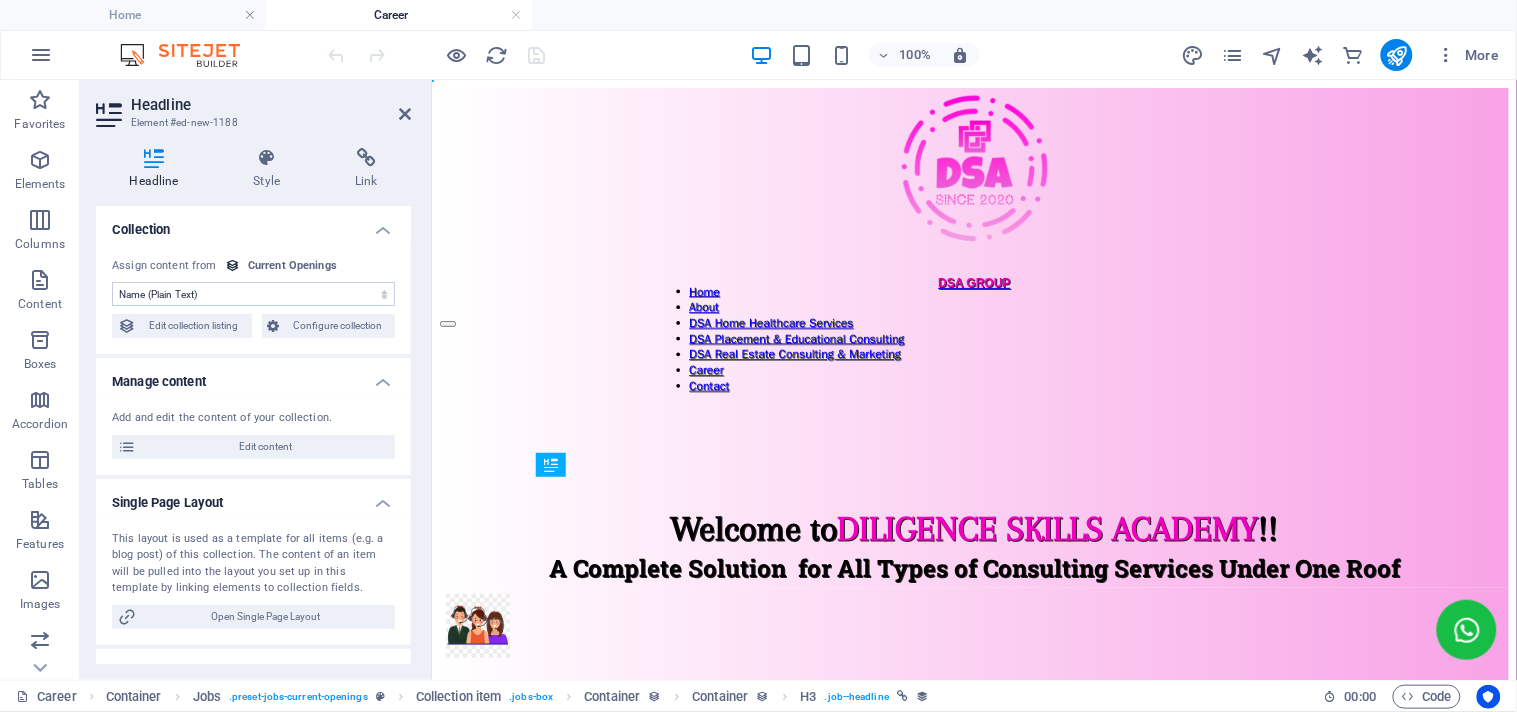 scroll, scrollTop: 222, scrollLeft: 0, axis: vertical 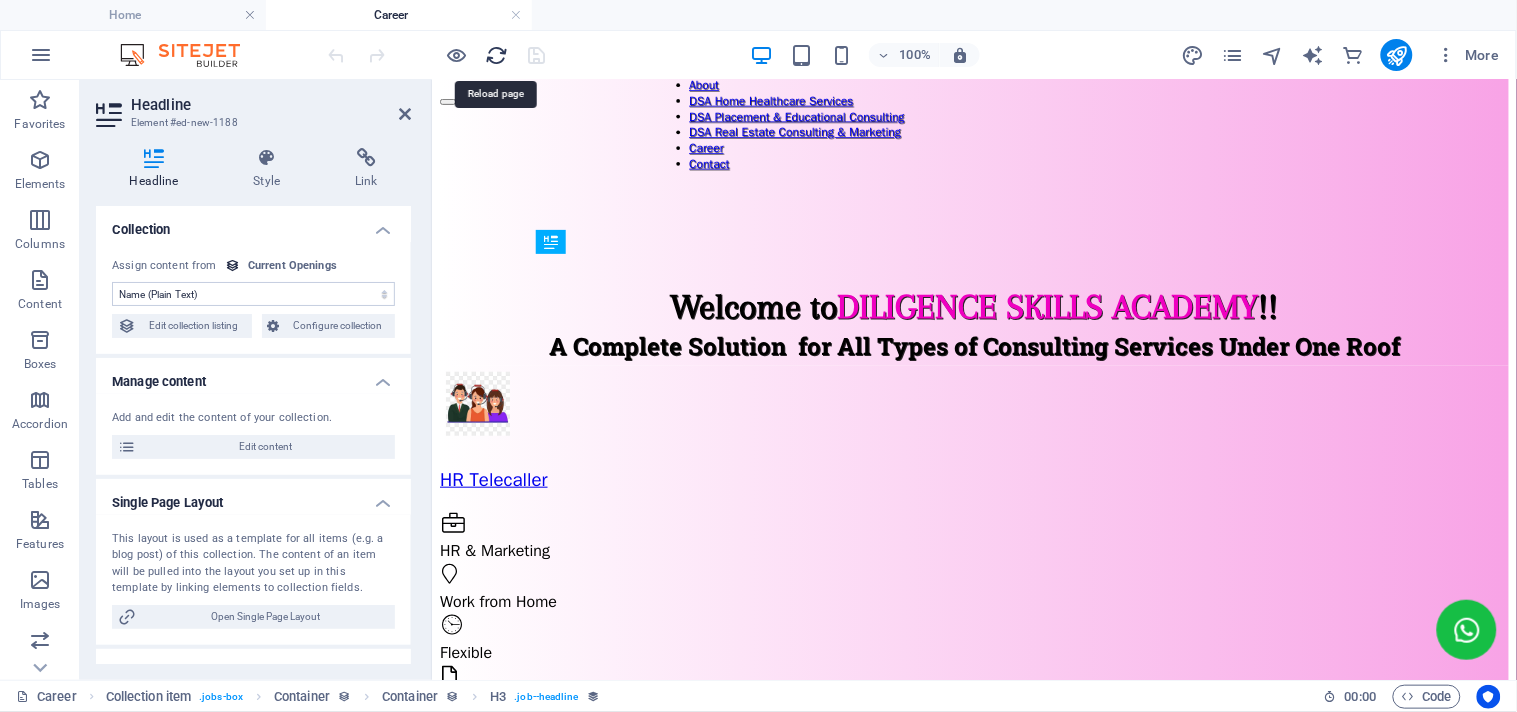 click at bounding box center [497, 55] 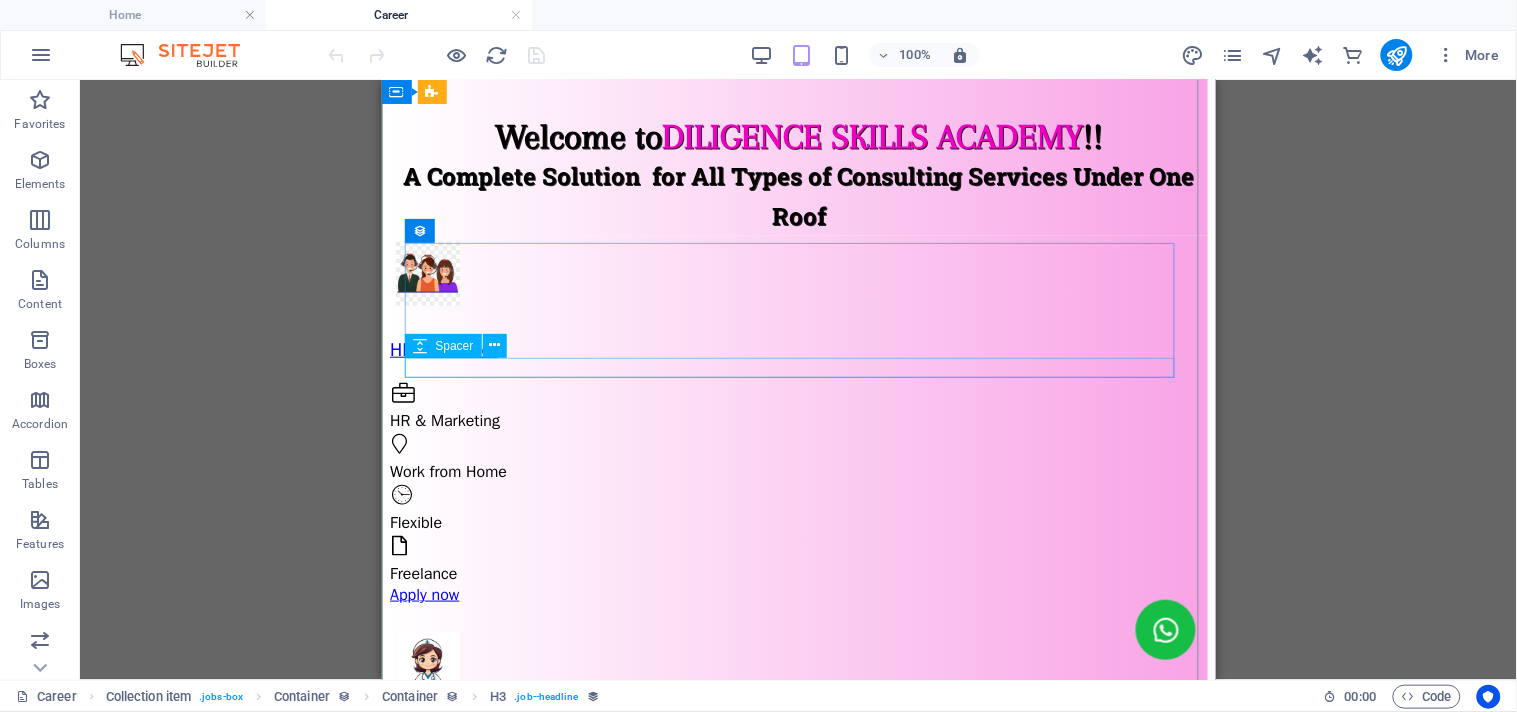 scroll, scrollTop: 333, scrollLeft: 0, axis: vertical 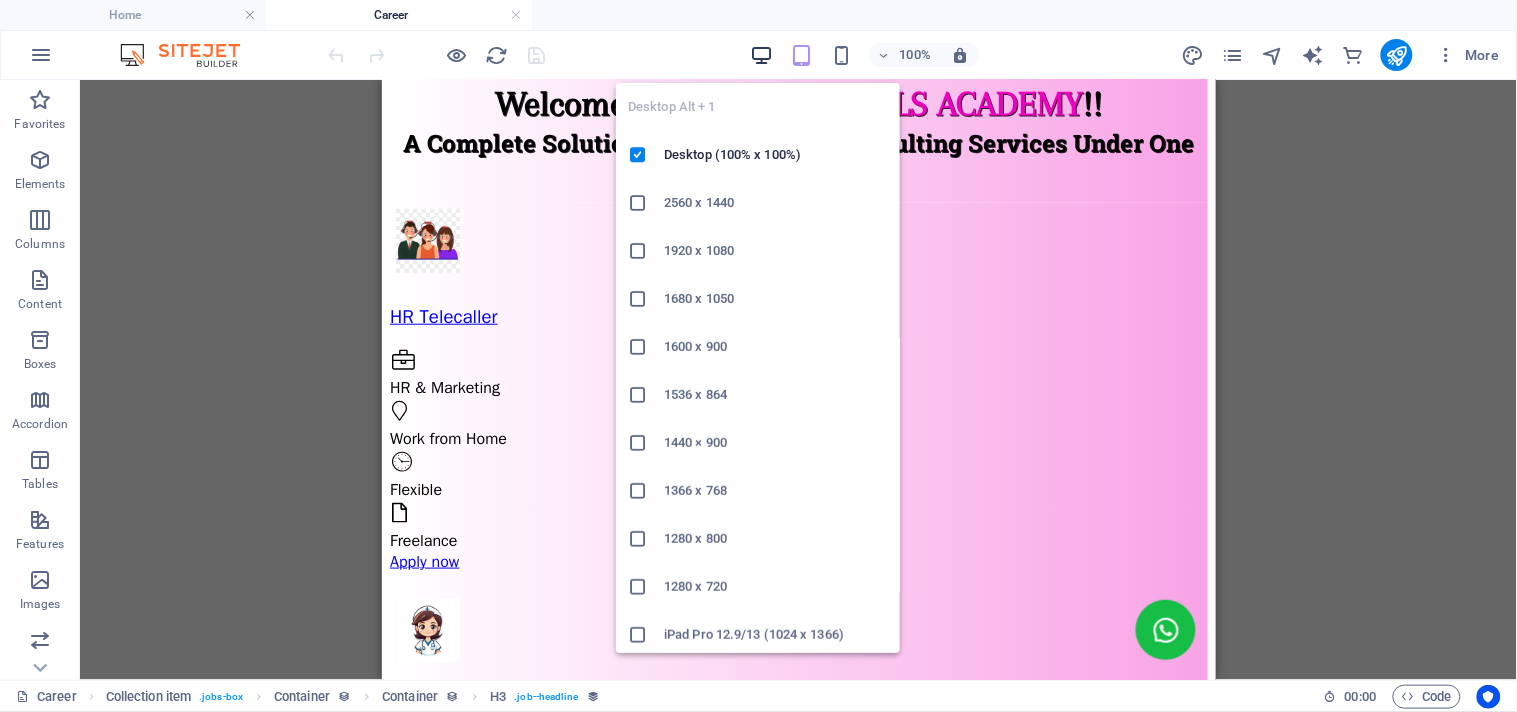 click at bounding box center [761, 55] 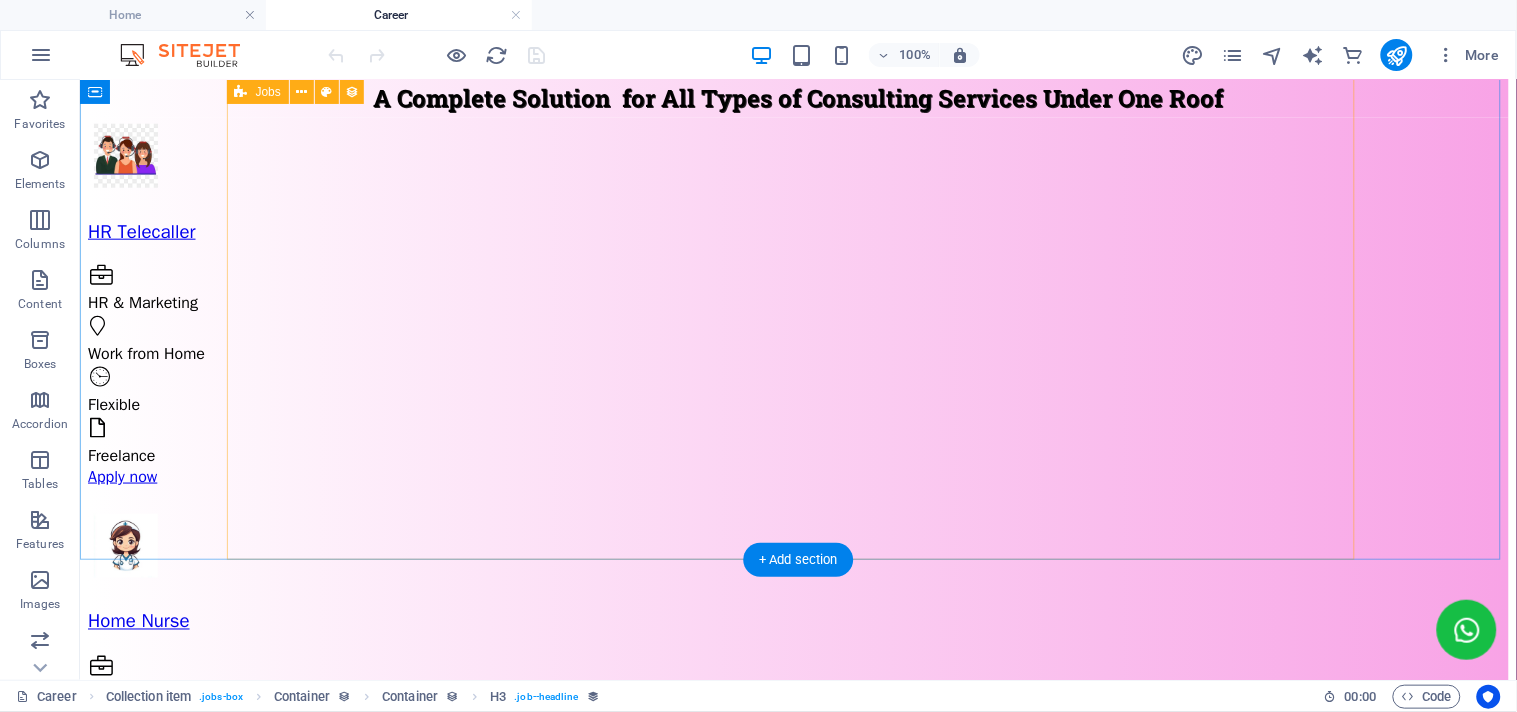 scroll, scrollTop: 555, scrollLeft: 0, axis: vertical 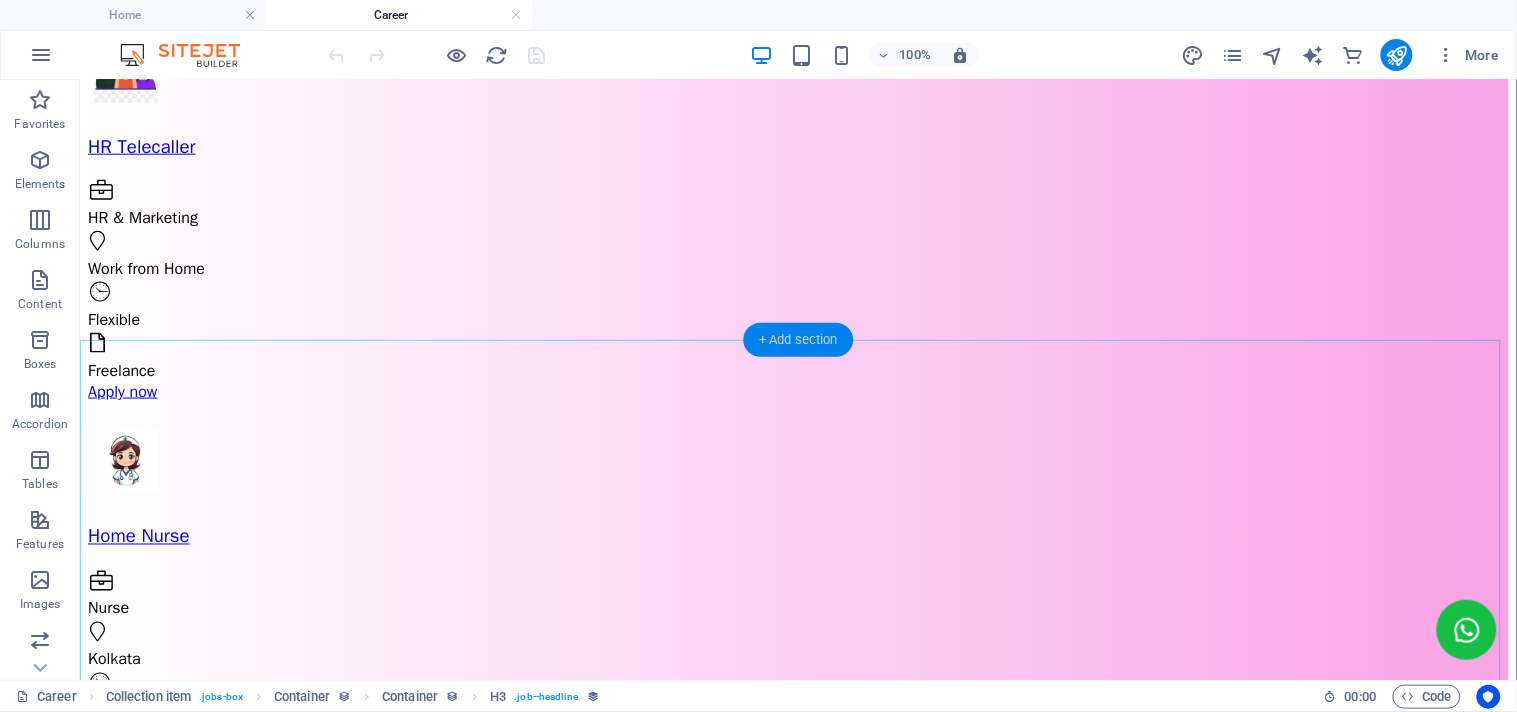 drag, startPoint x: 772, startPoint y: 338, endPoint x: 347, endPoint y: 258, distance: 432.46387 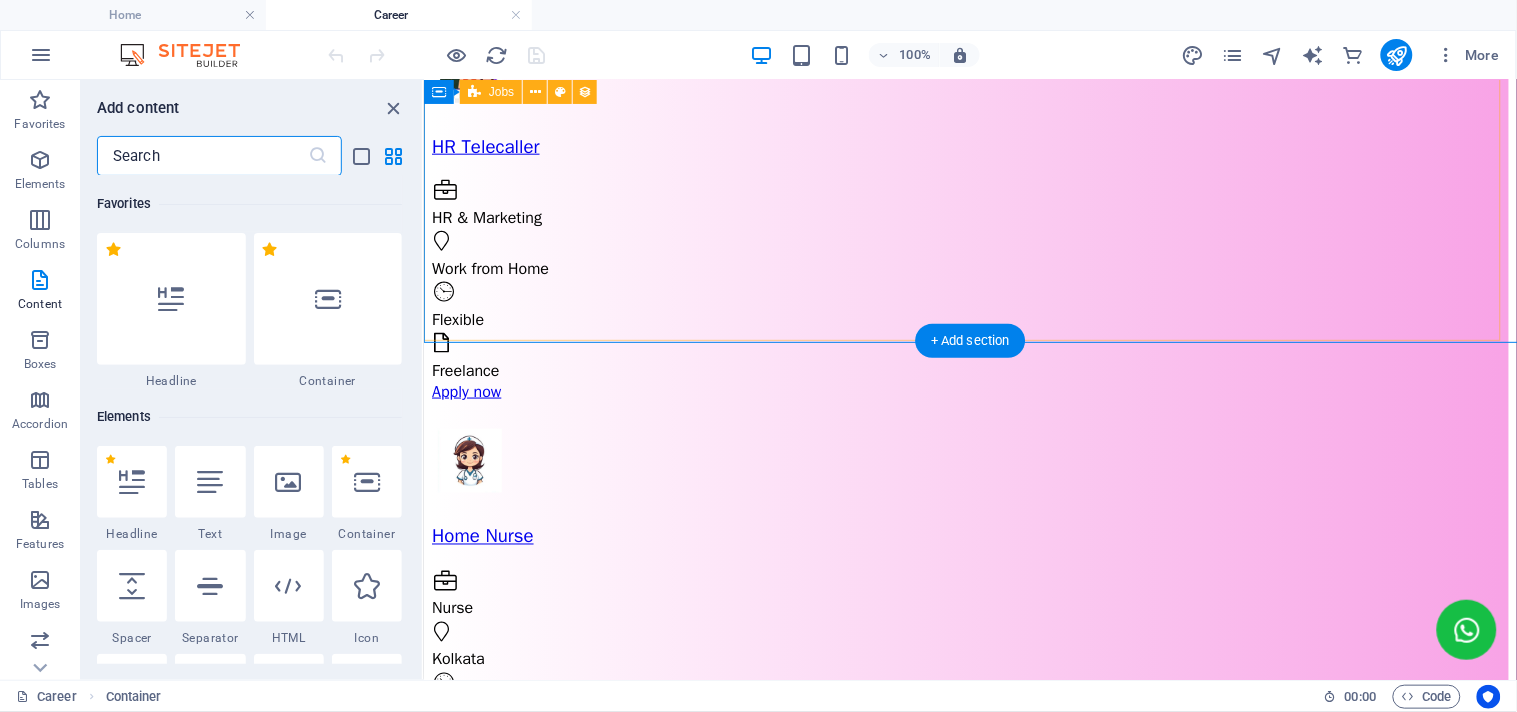 scroll, scrollTop: 552, scrollLeft: 0, axis: vertical 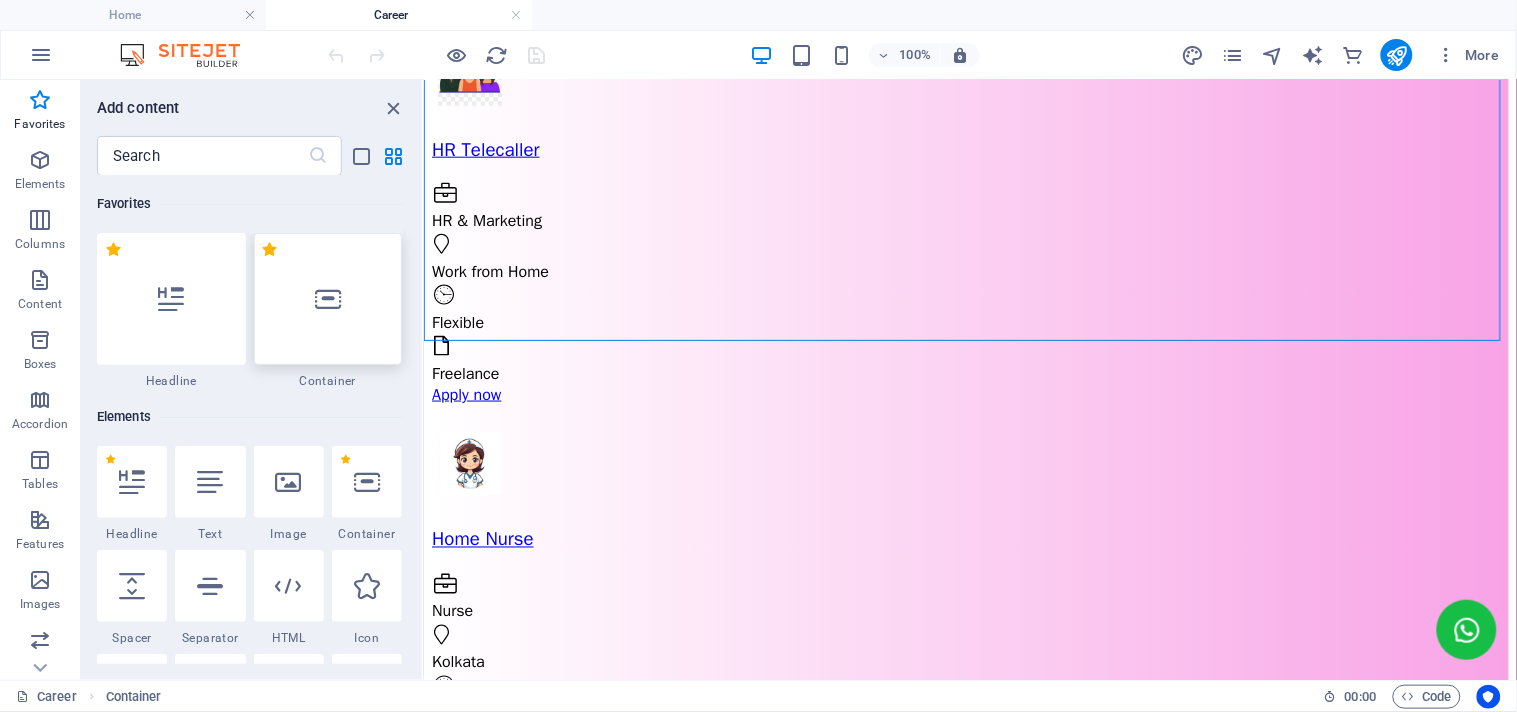 click at bounding box center (328, 299) 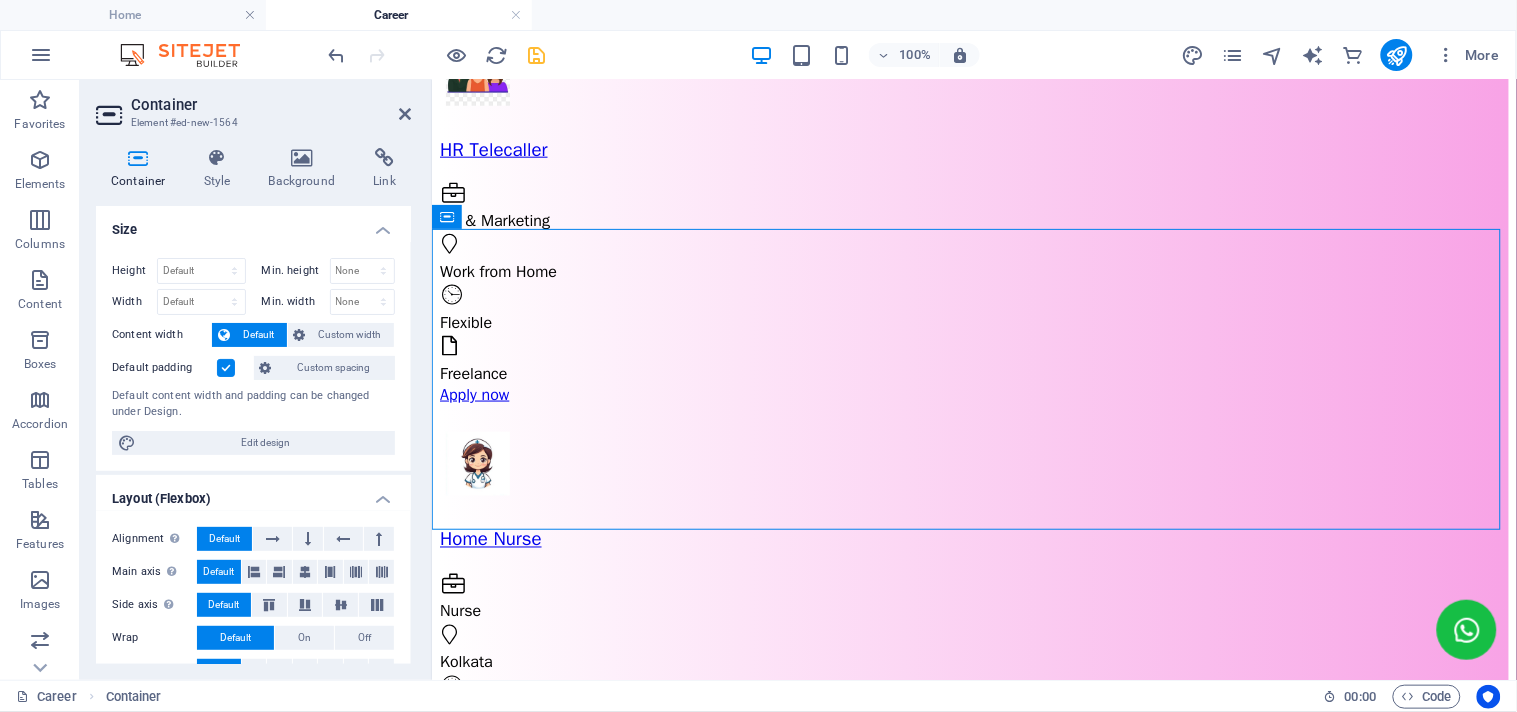 scroll, scrollTop: 663, scrollLeft: 0, axis: vertical 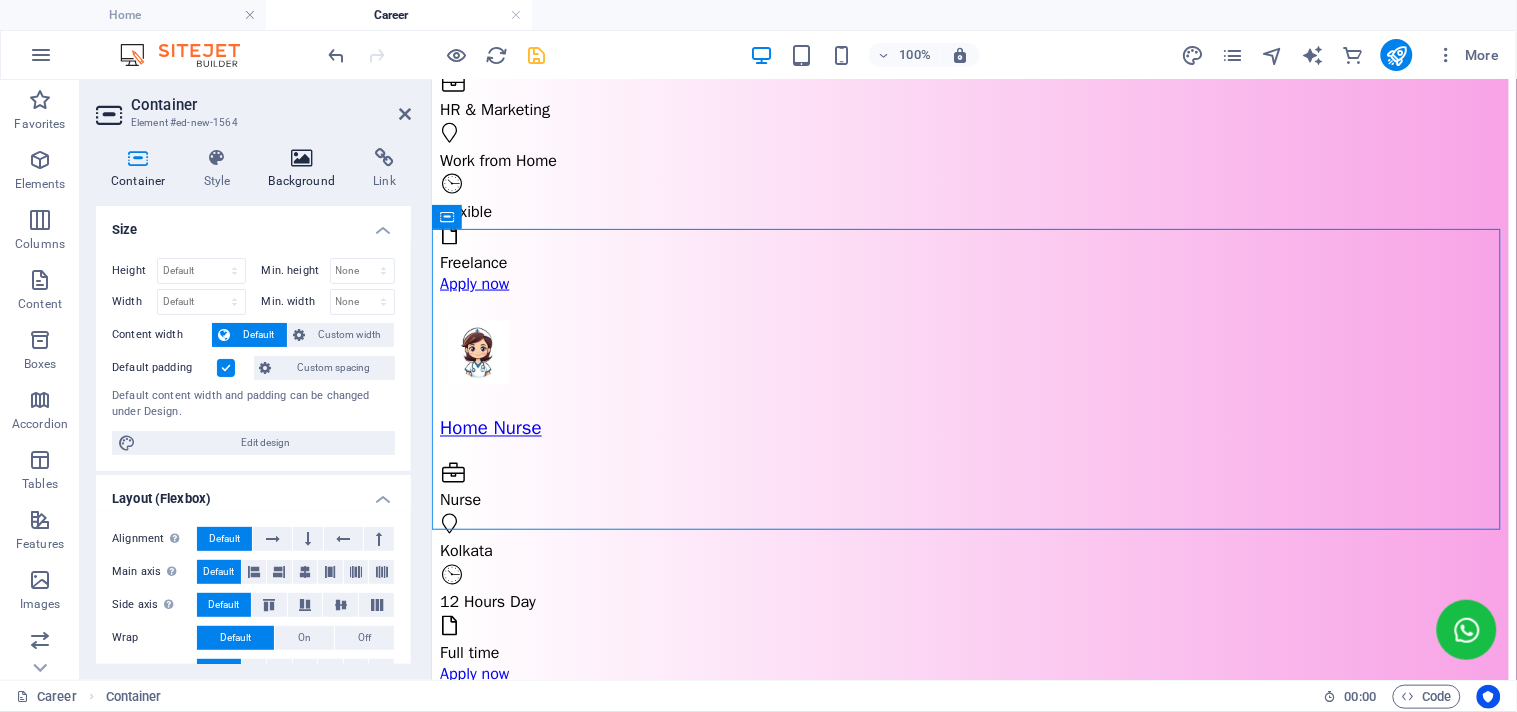 click at bounding box center [302, 158] 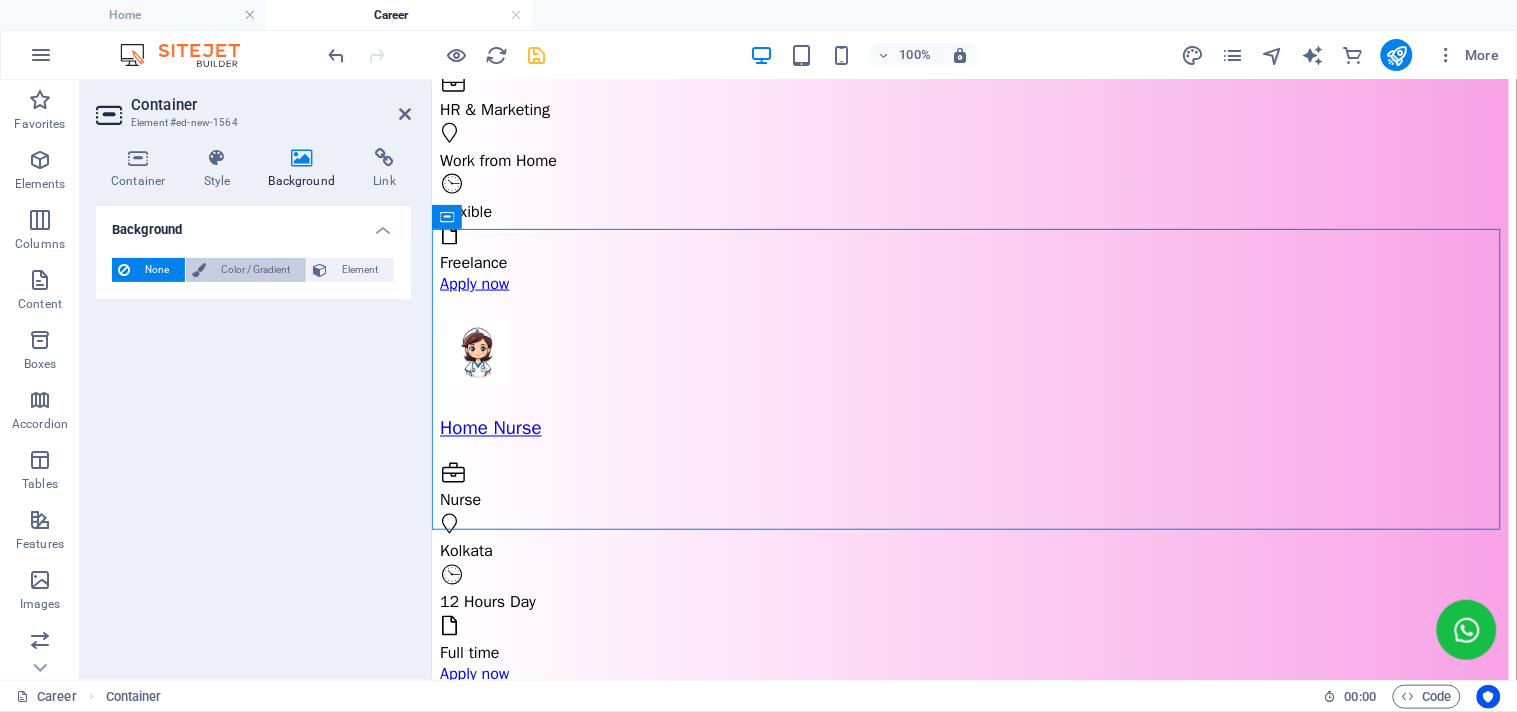 click on "Color / Gradient" at bounding box center (256, 270) 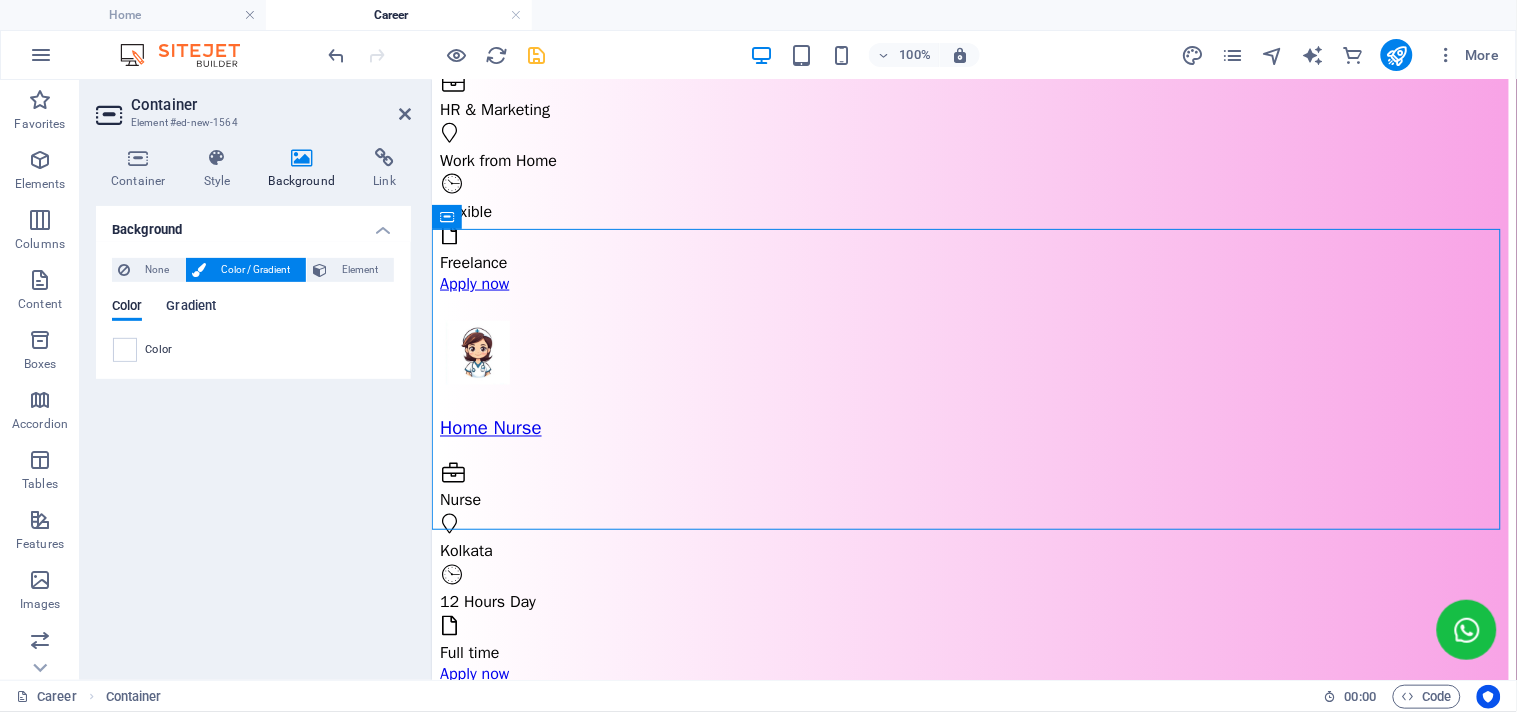 click on "Gradient" at bounding box center [191, 308] 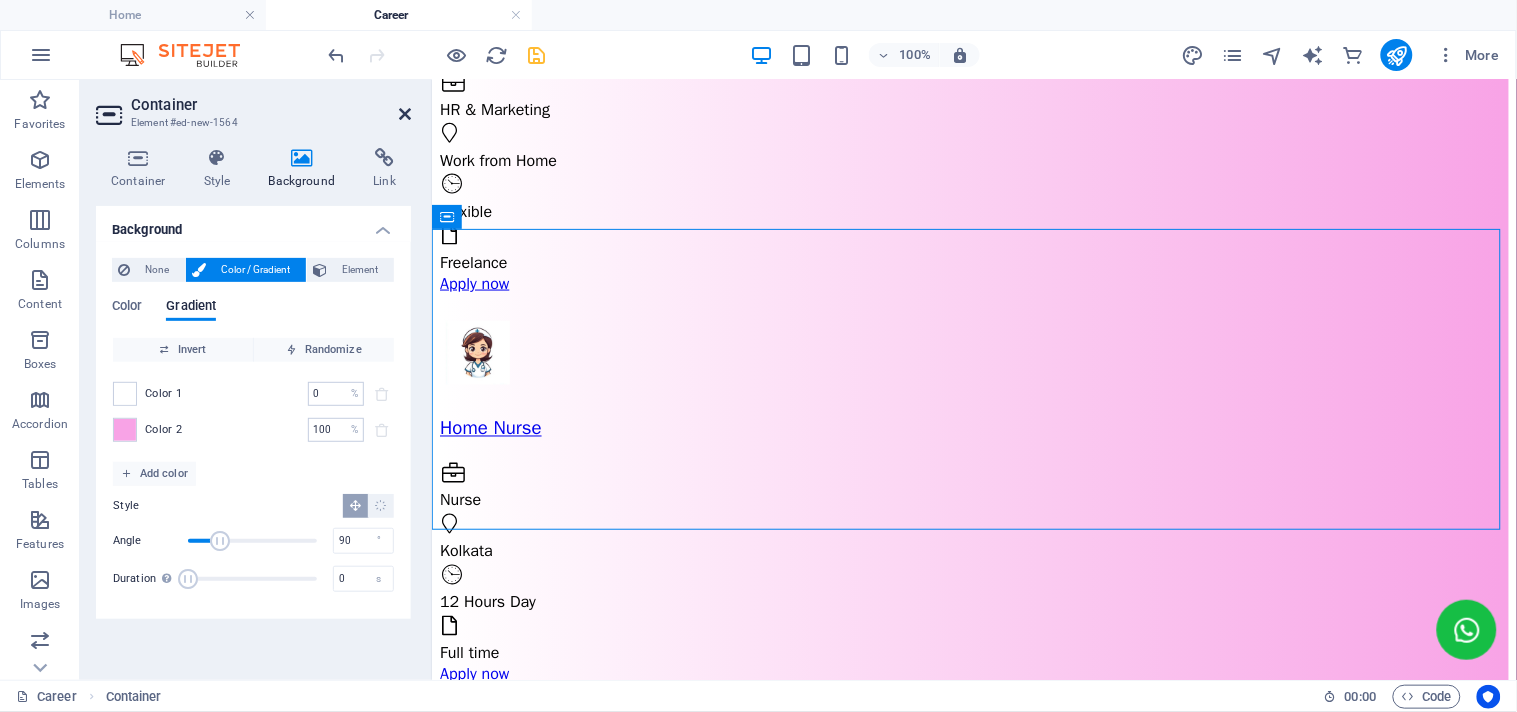 click at bounding box center [405, 114] 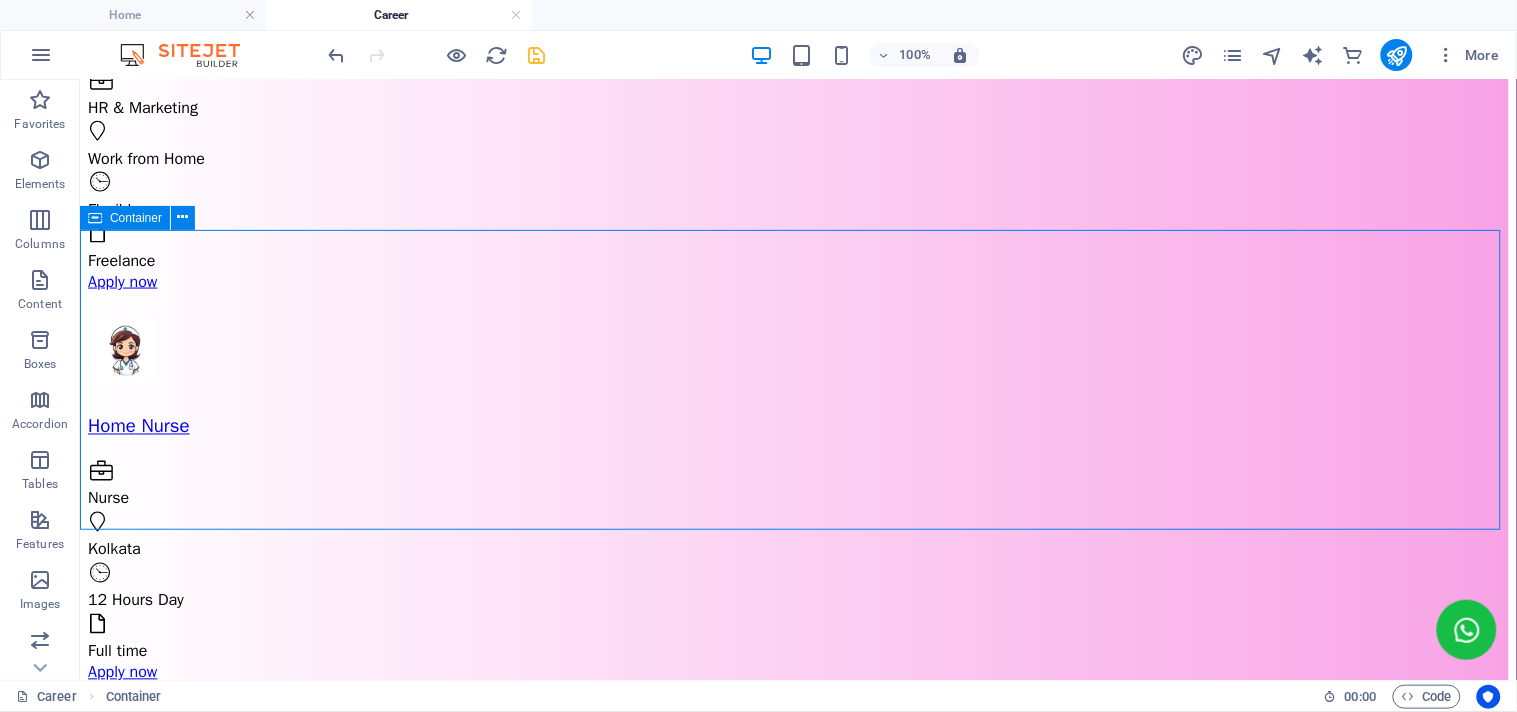 click at bounding box center (95, 218) 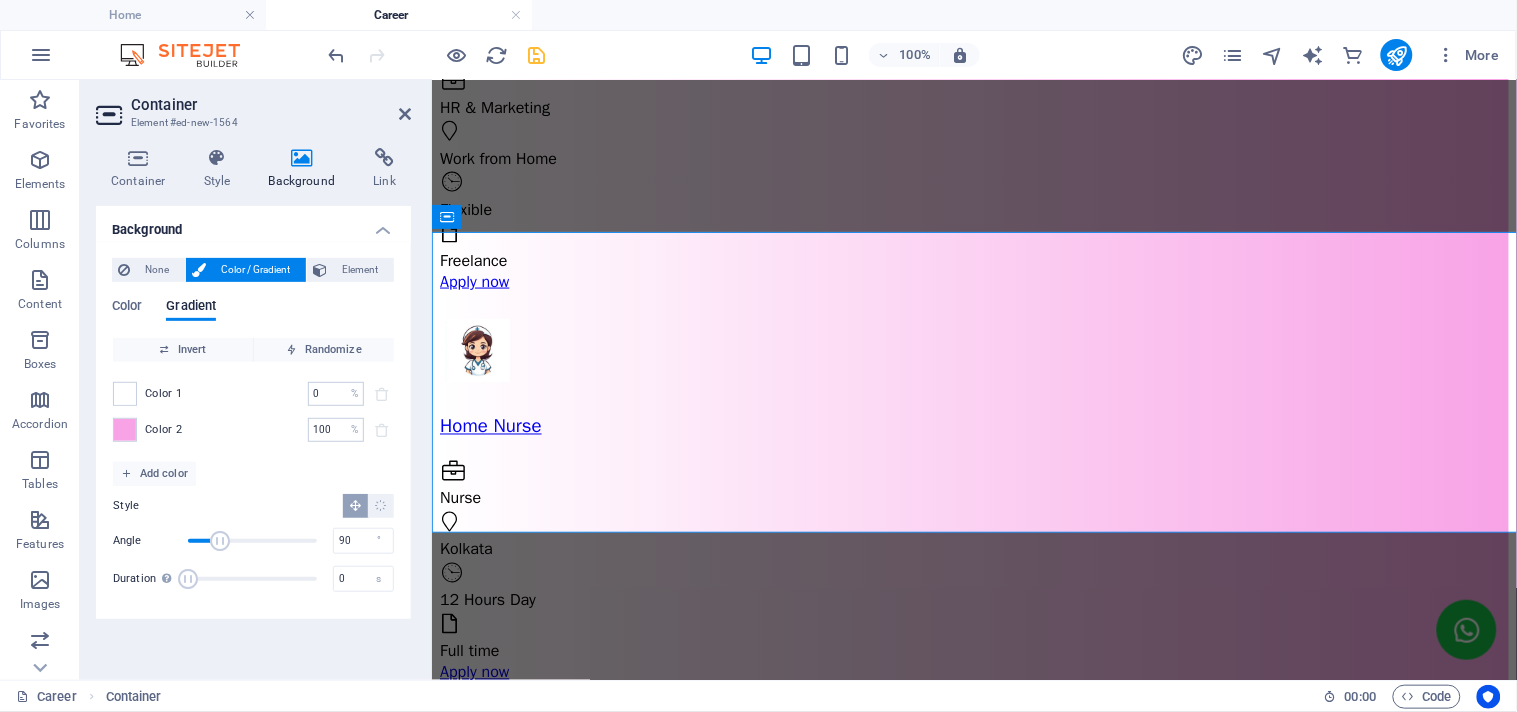 scroll, scrollTop: 663, scrollLeft: 0, axis: vertical 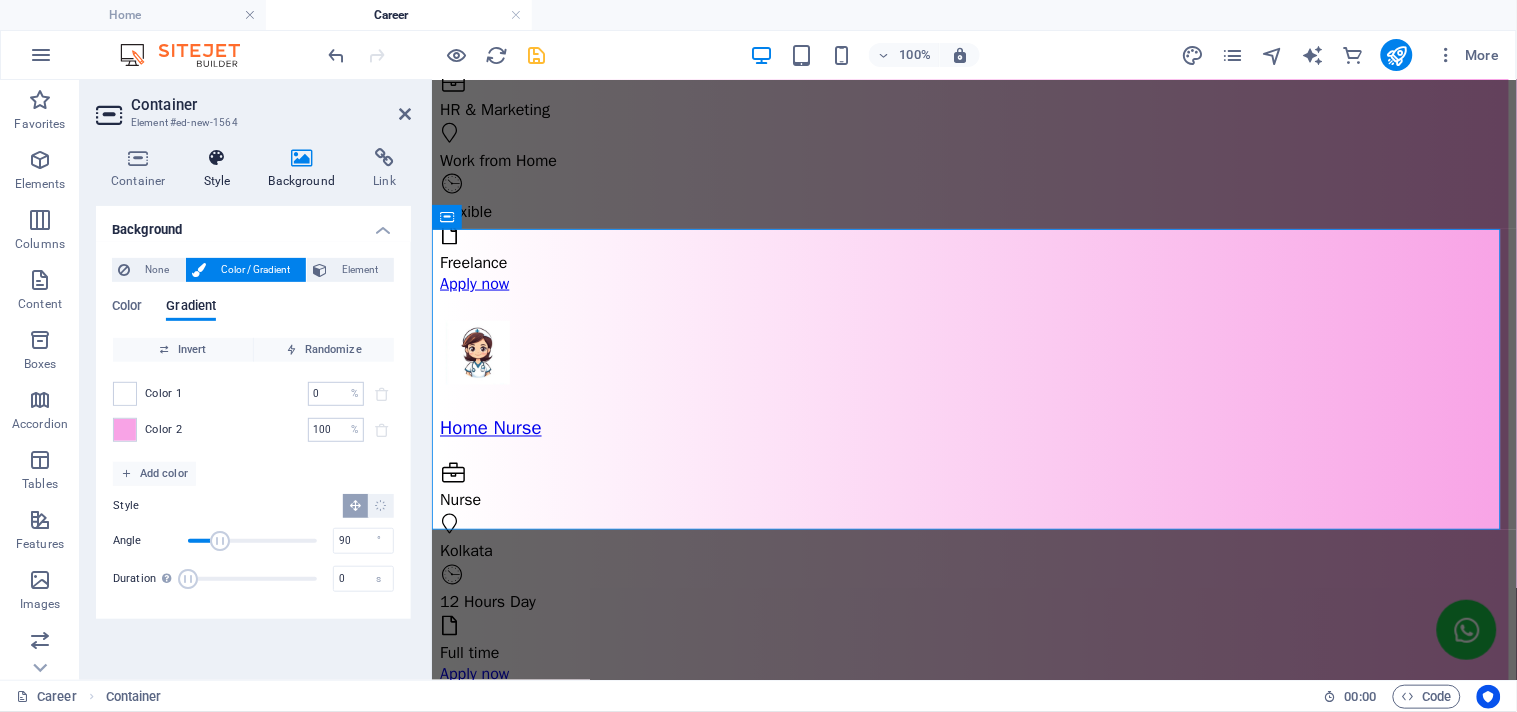 click on "Style" at bounding box center (221, 169) 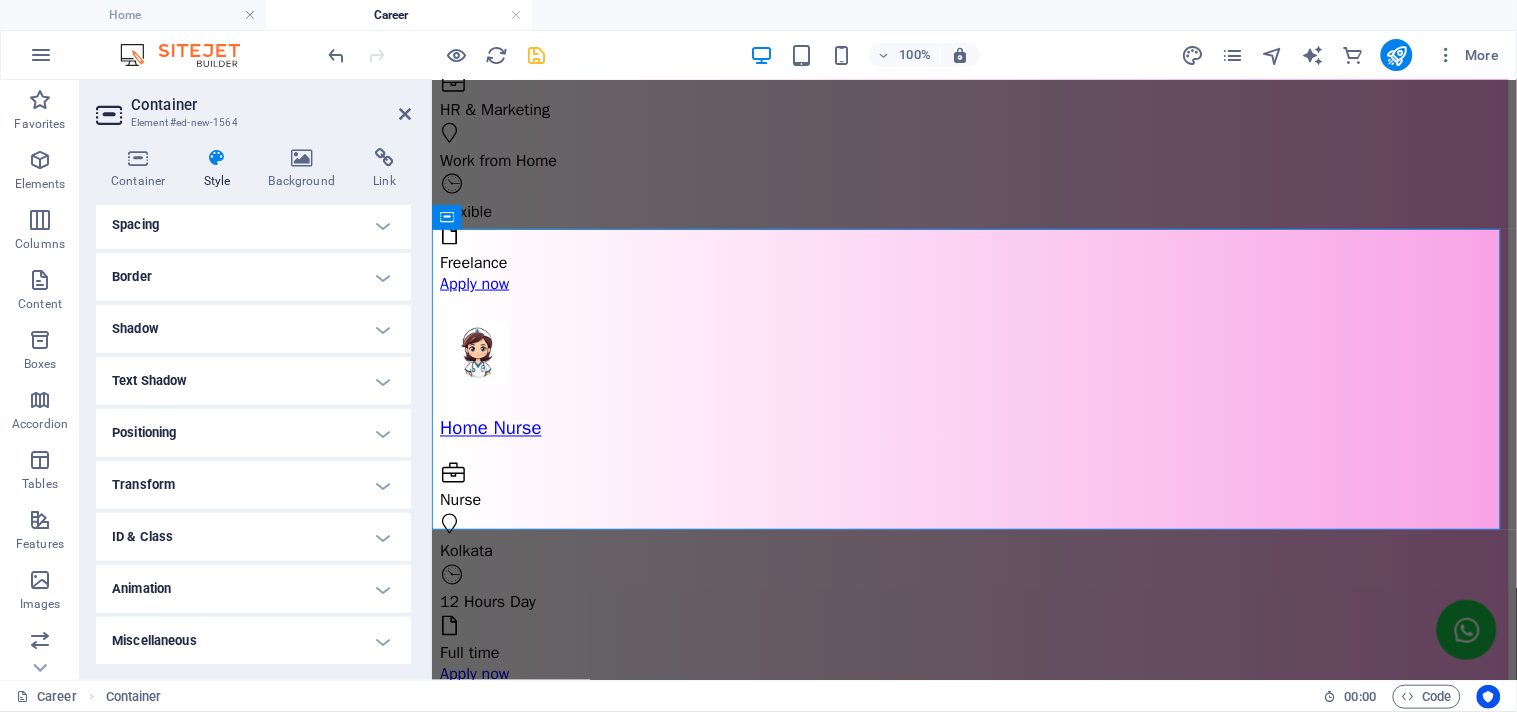scroll, scrollTop: 0, scrollLeft: 0, axis: both 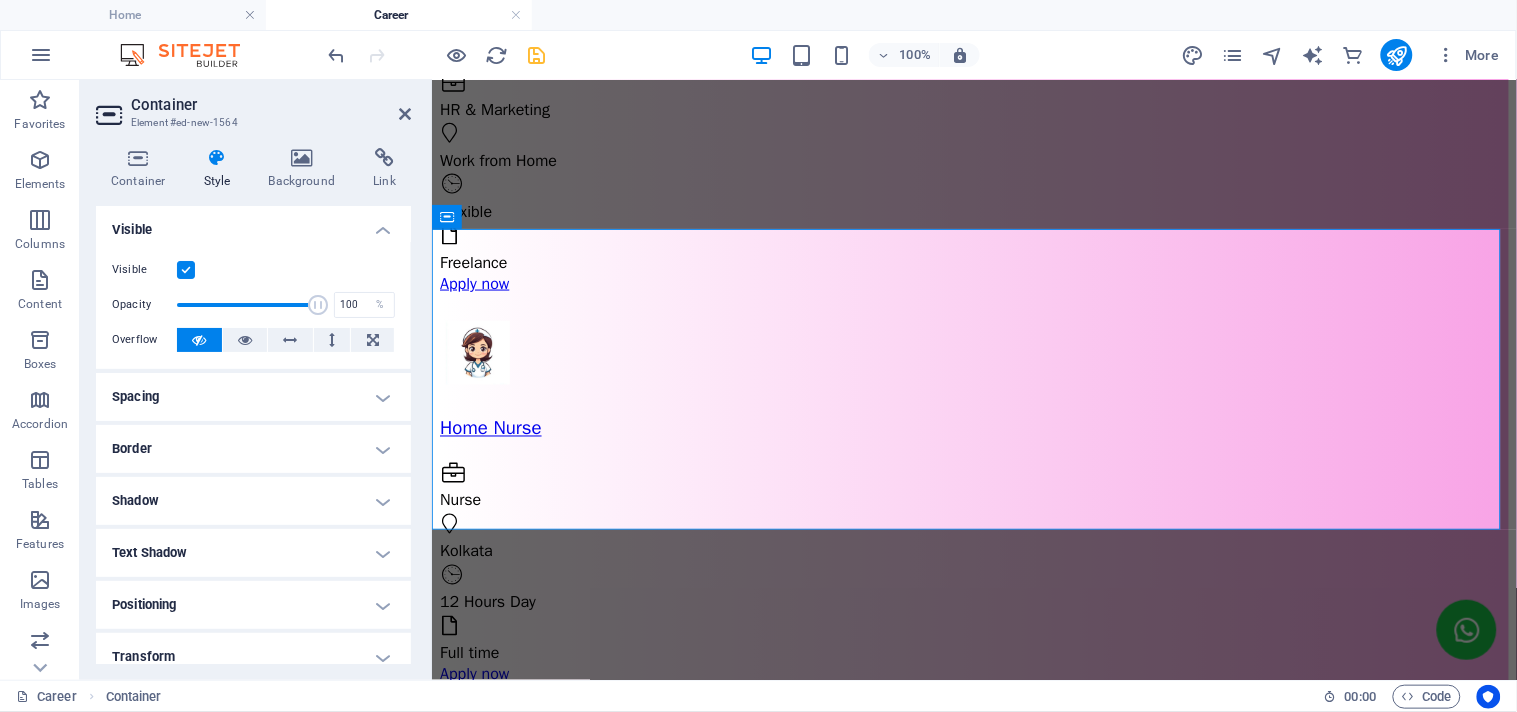click on "Spacing" at bounding box center (253, 397) 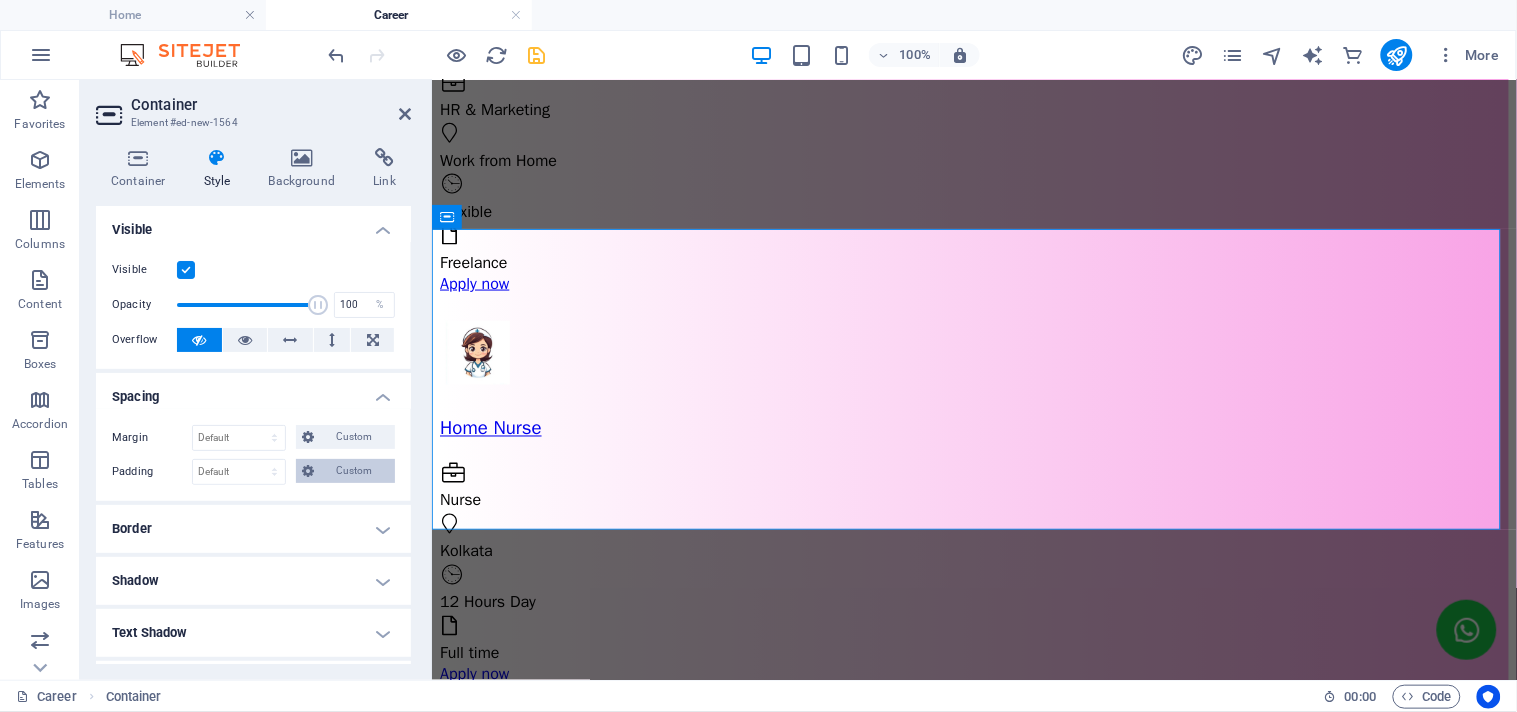 click on "Custom" at bounding box center (354, 471) 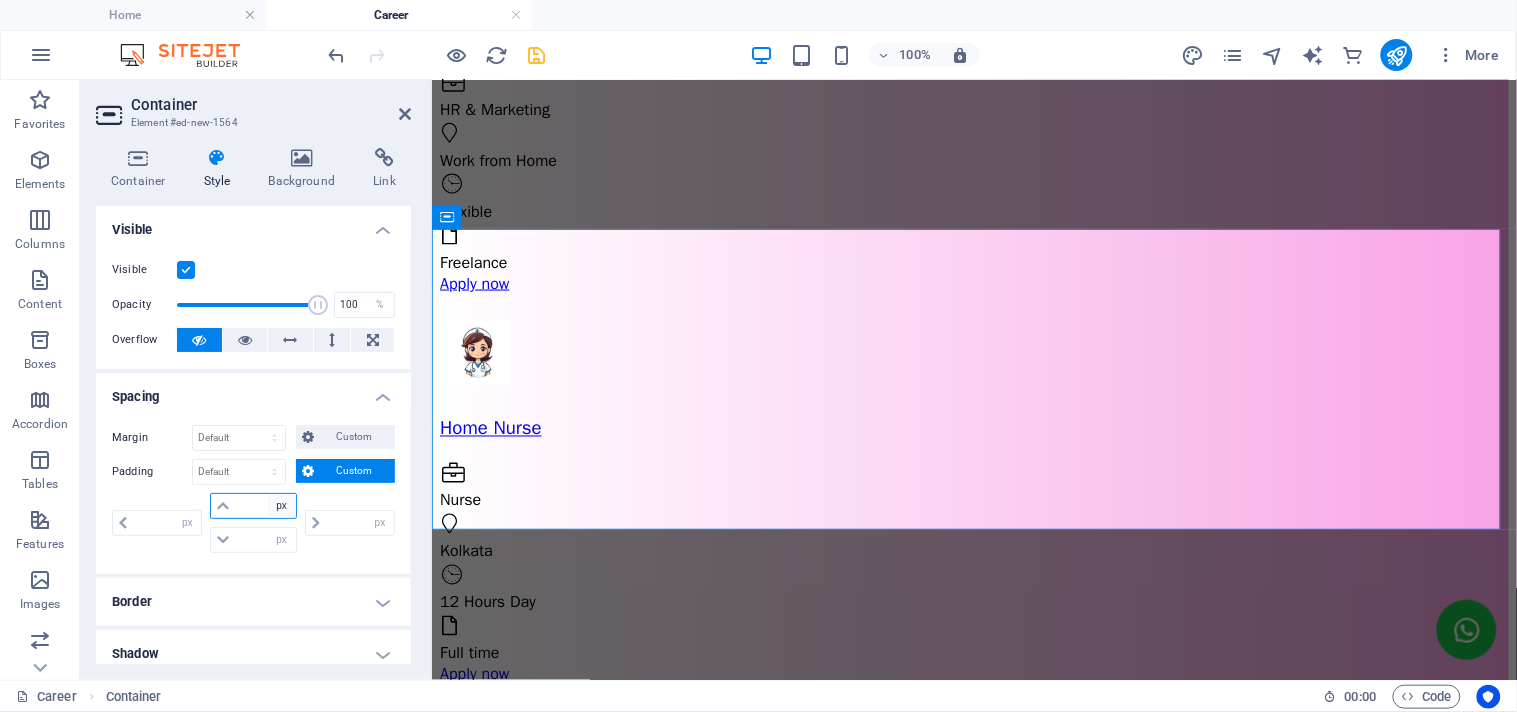 click on "px rem % vh vw" at bounding box center (282, 506) 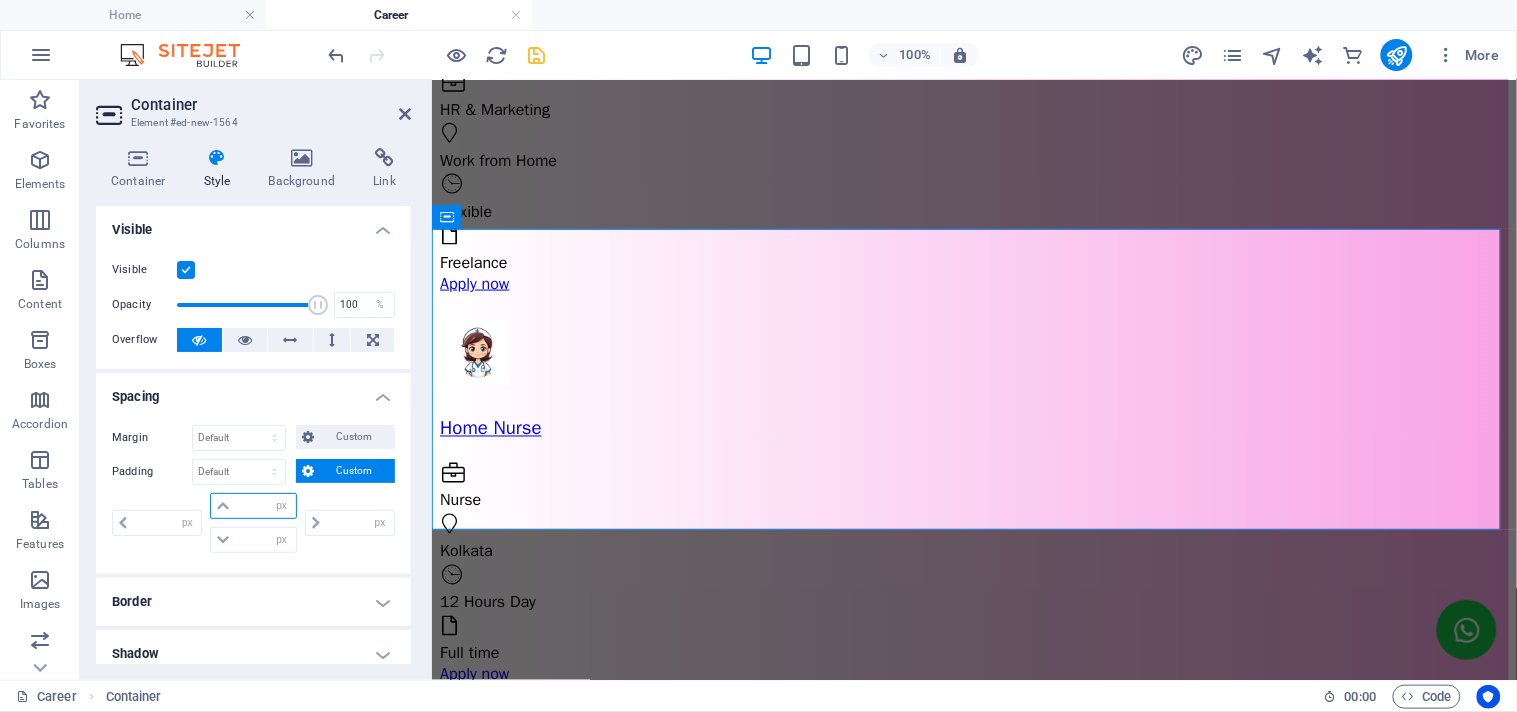 select on "%" 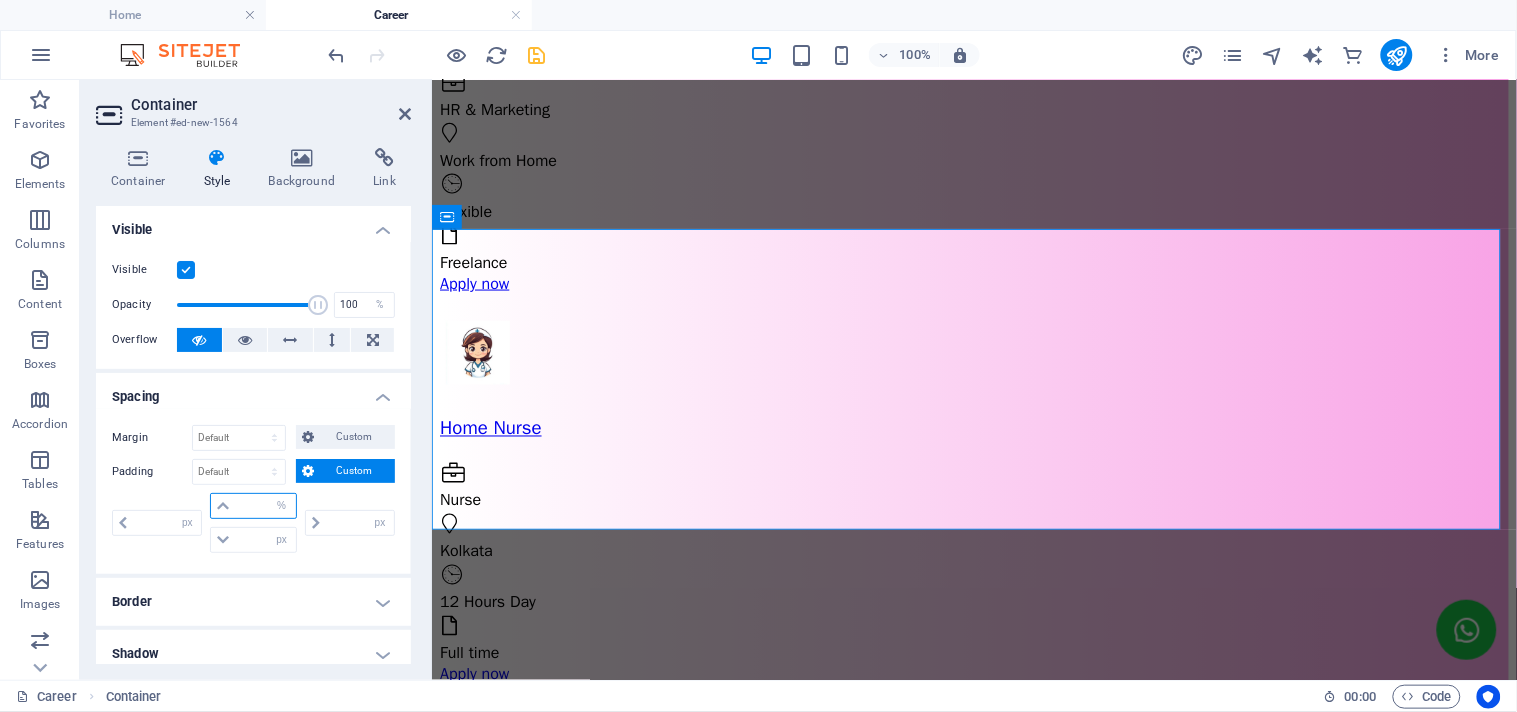 click on "px rem % vh vw" at bounding box center [282, 506] 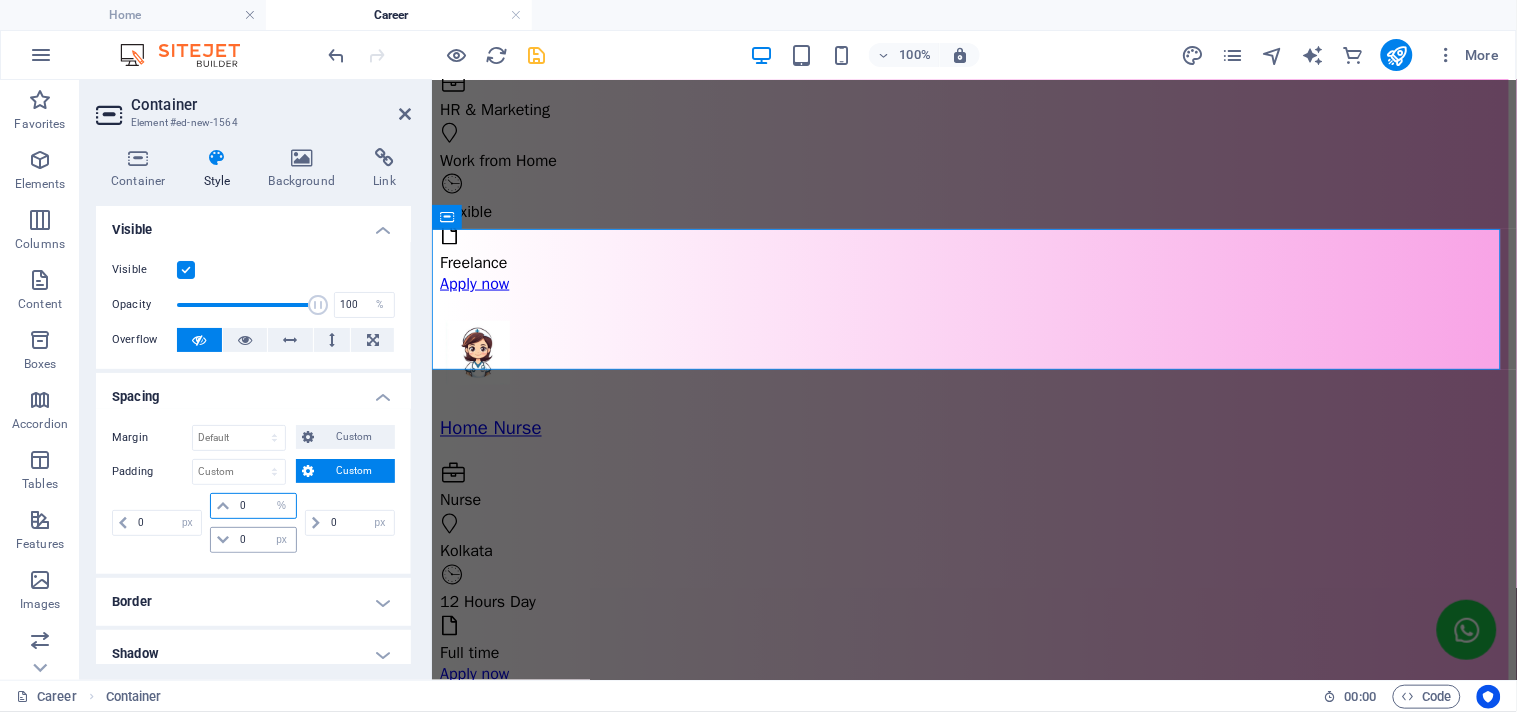 type on "0" 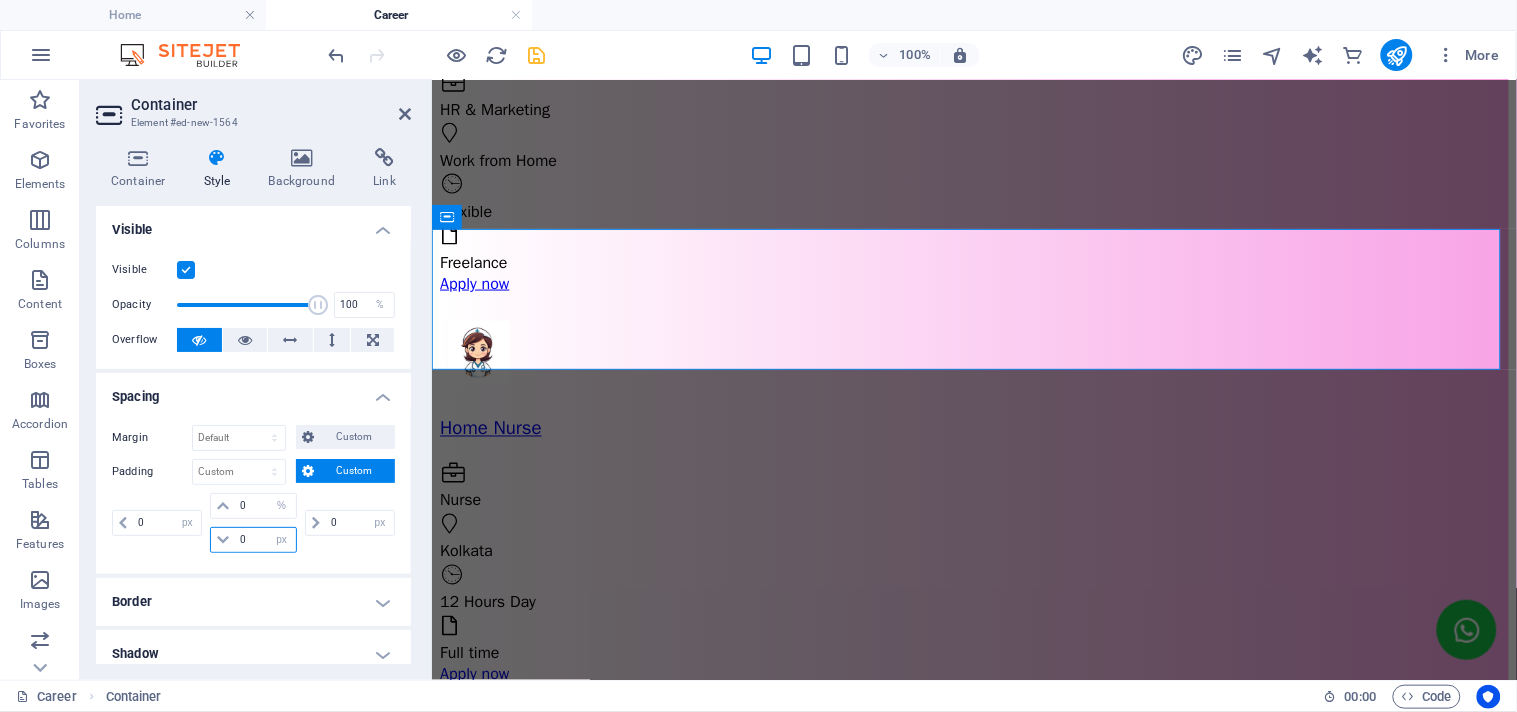 click on "0" at bounding box center (265, 540) 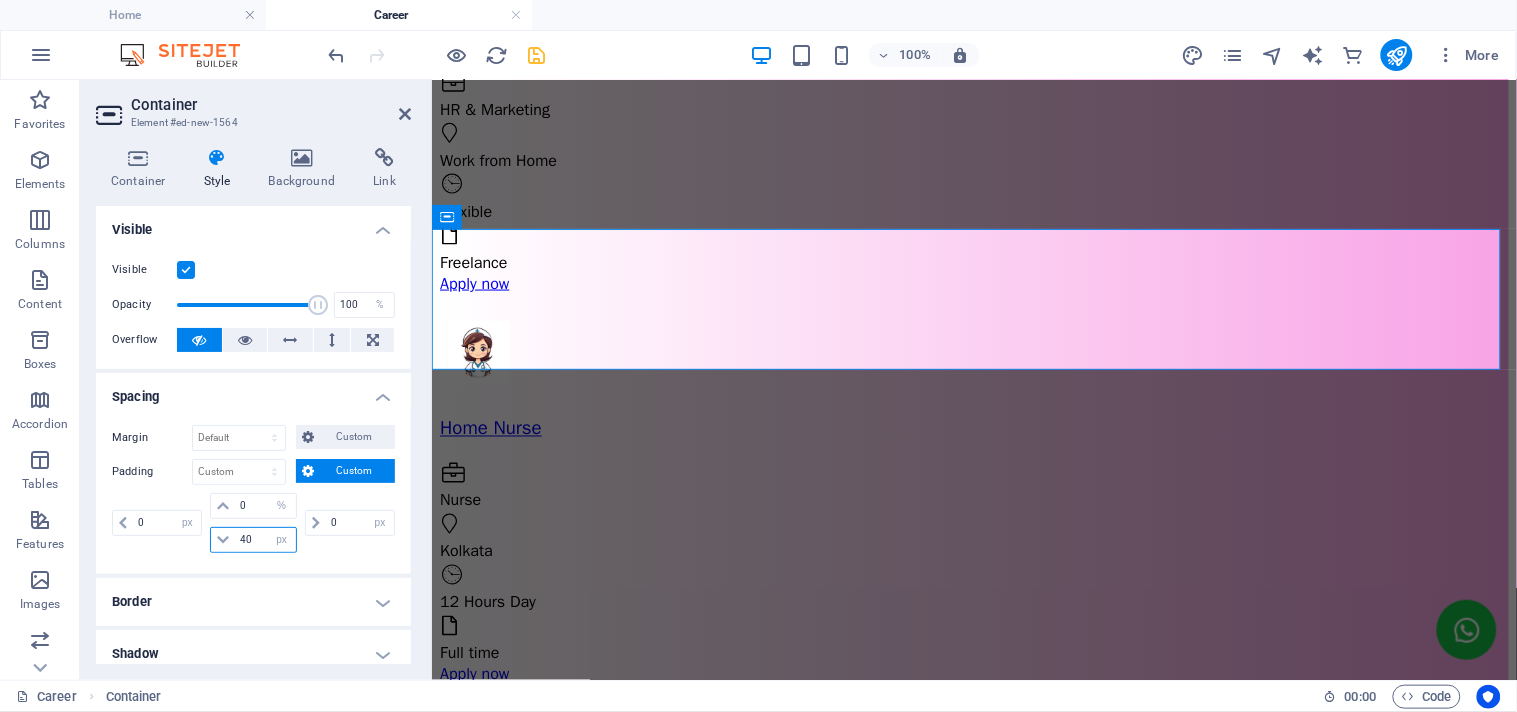 type on "40" 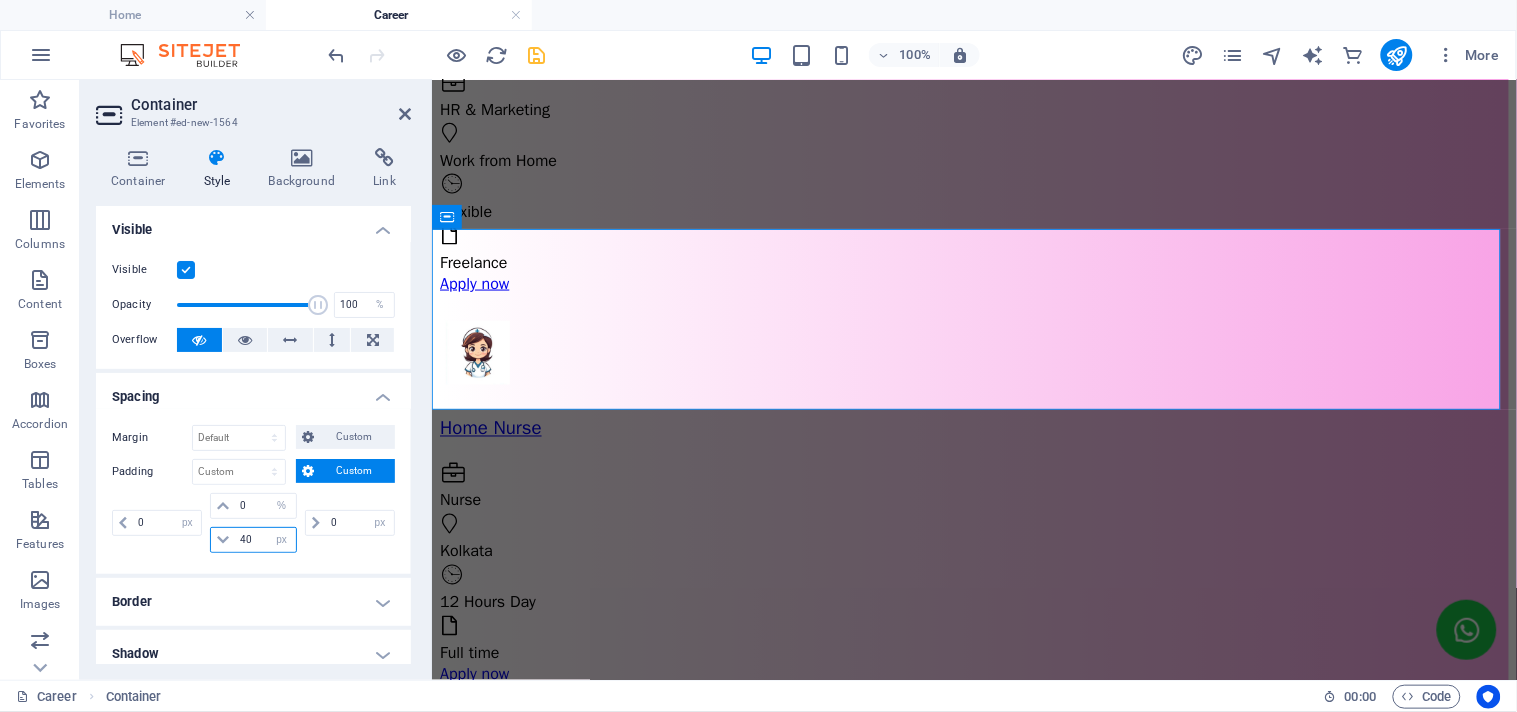 click on "40" at bounding box center [265, 540] 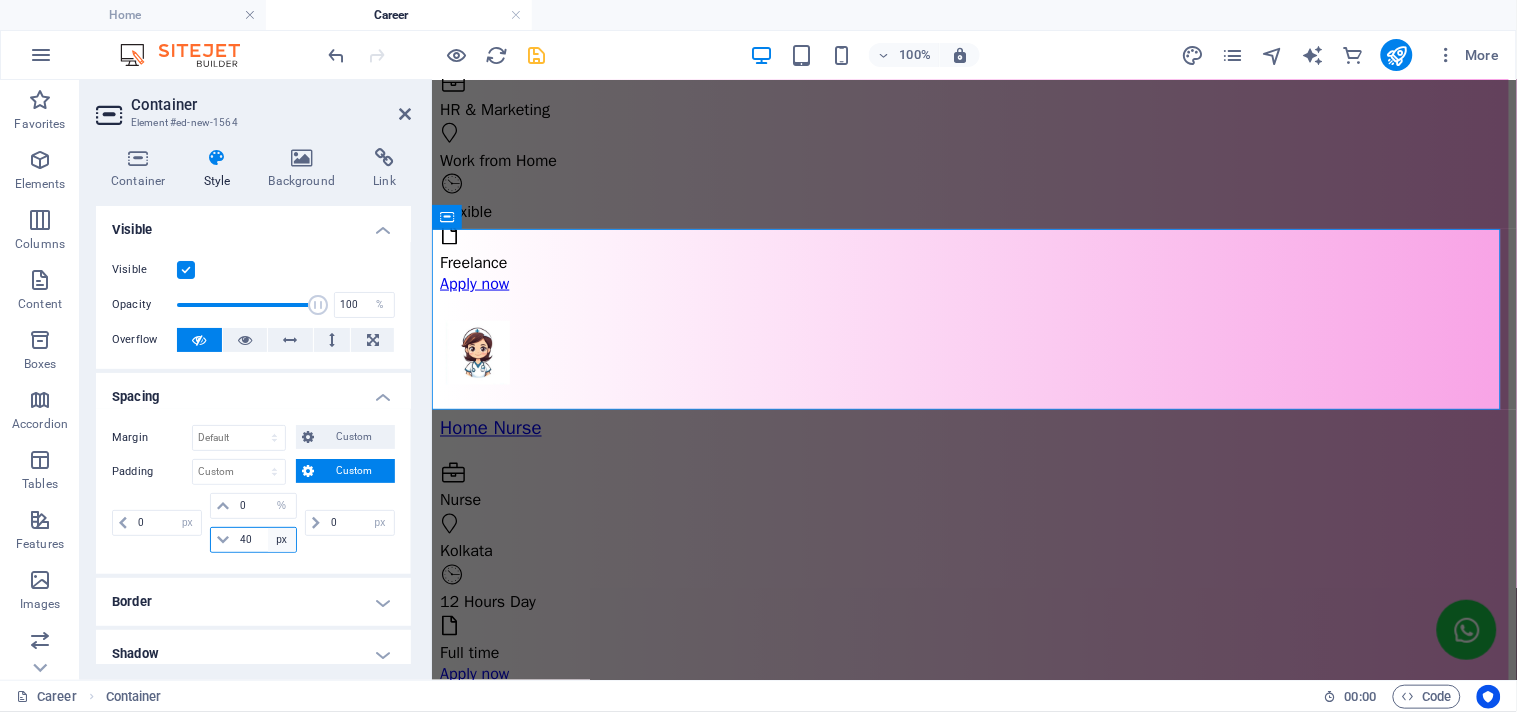 click on "px rem % vh vw" at bounding box center [282, 540] 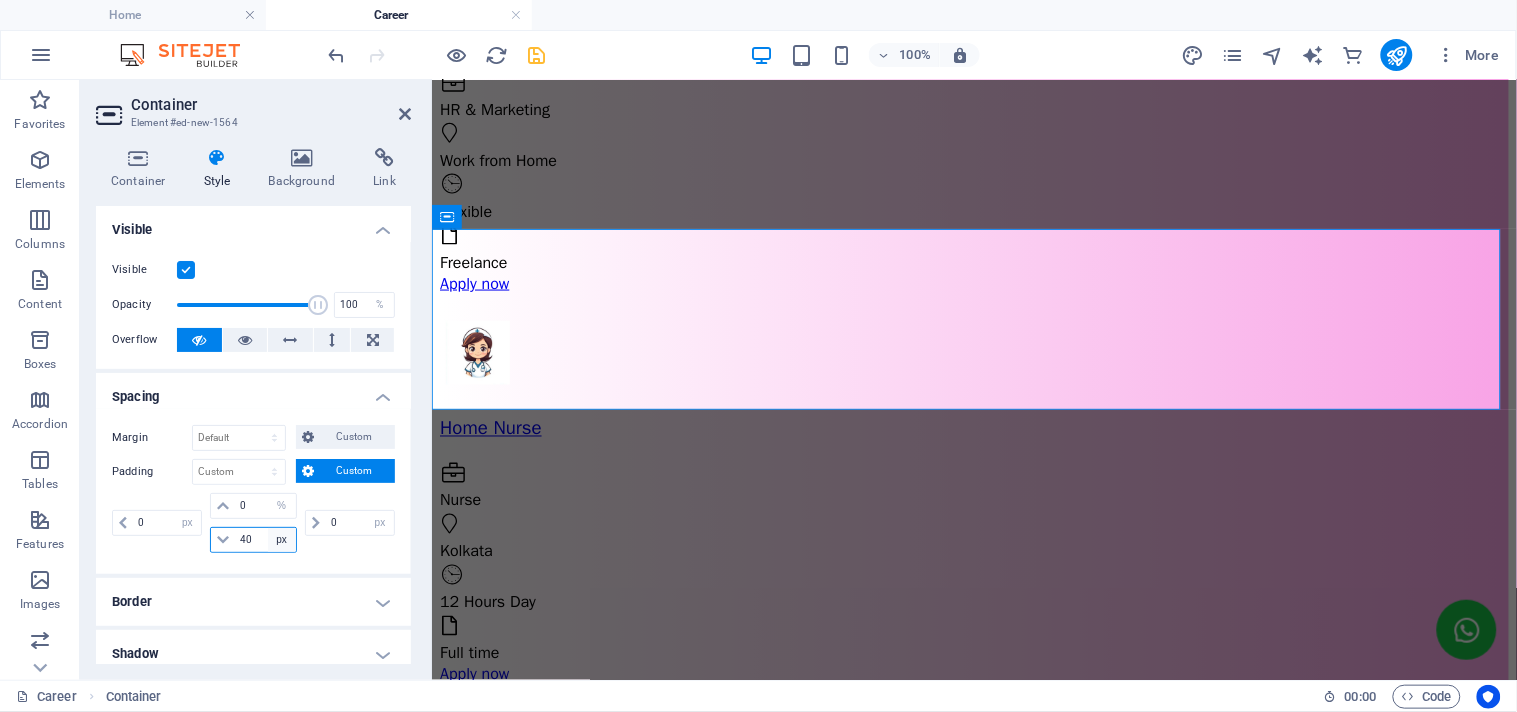 select on "%" 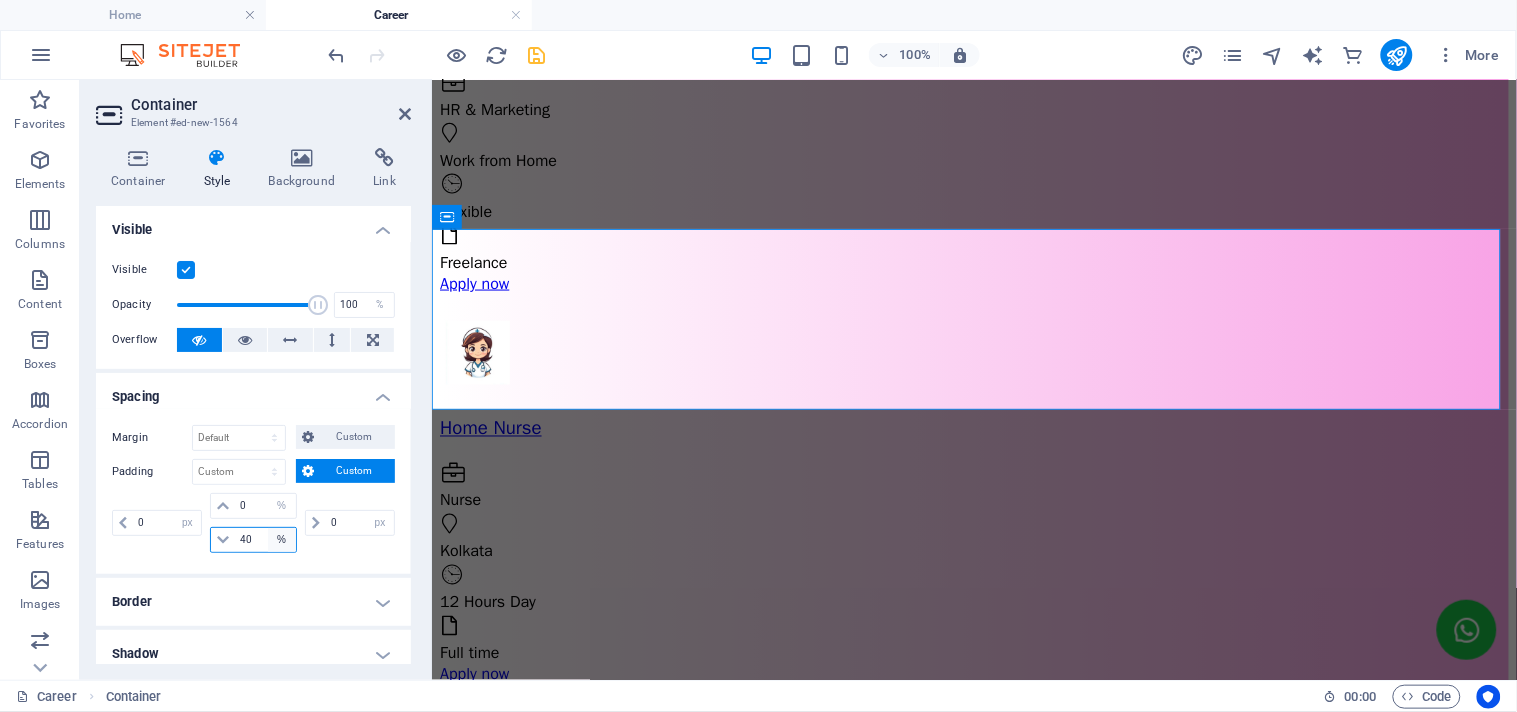 click on "px rem % vh vw" at bounding box center (282, 540) 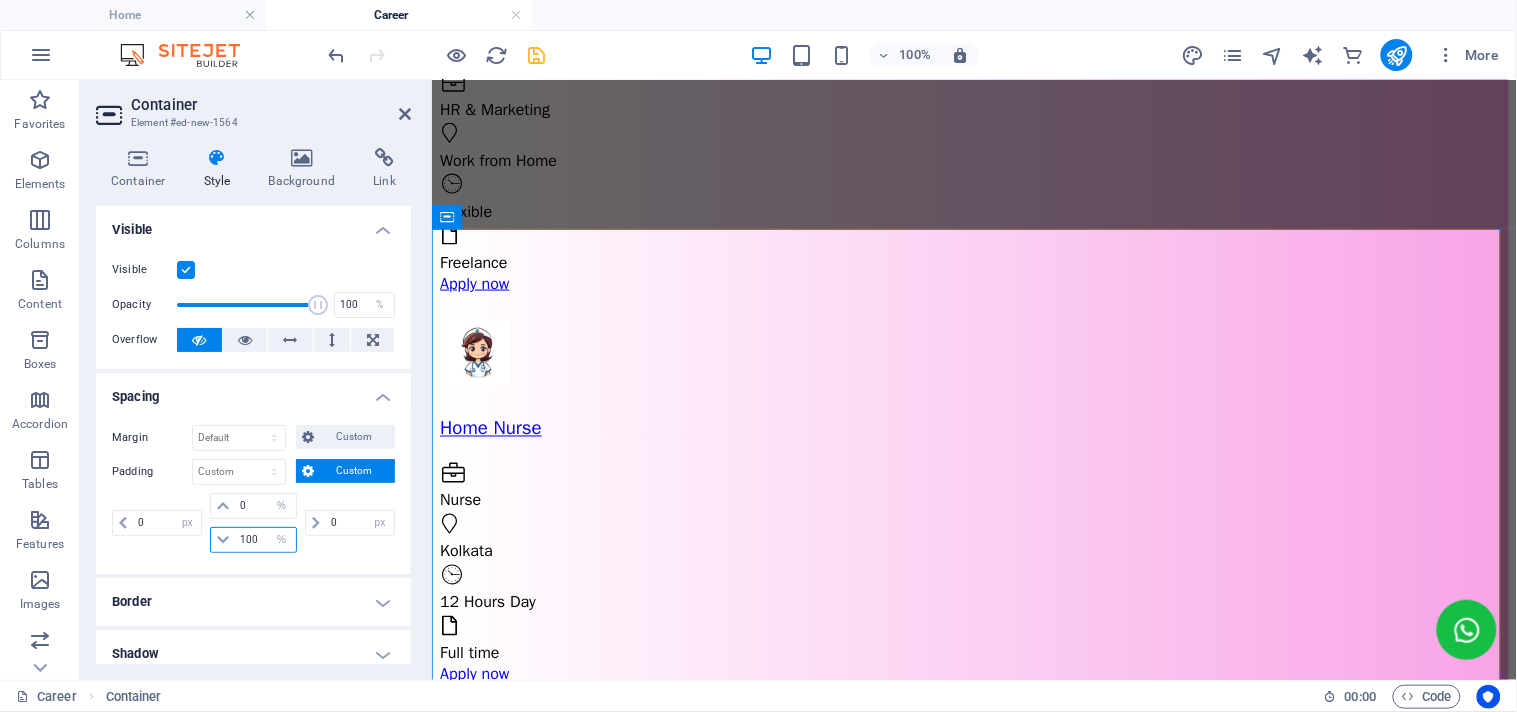 click on "100" at bounding box center [265, 540] 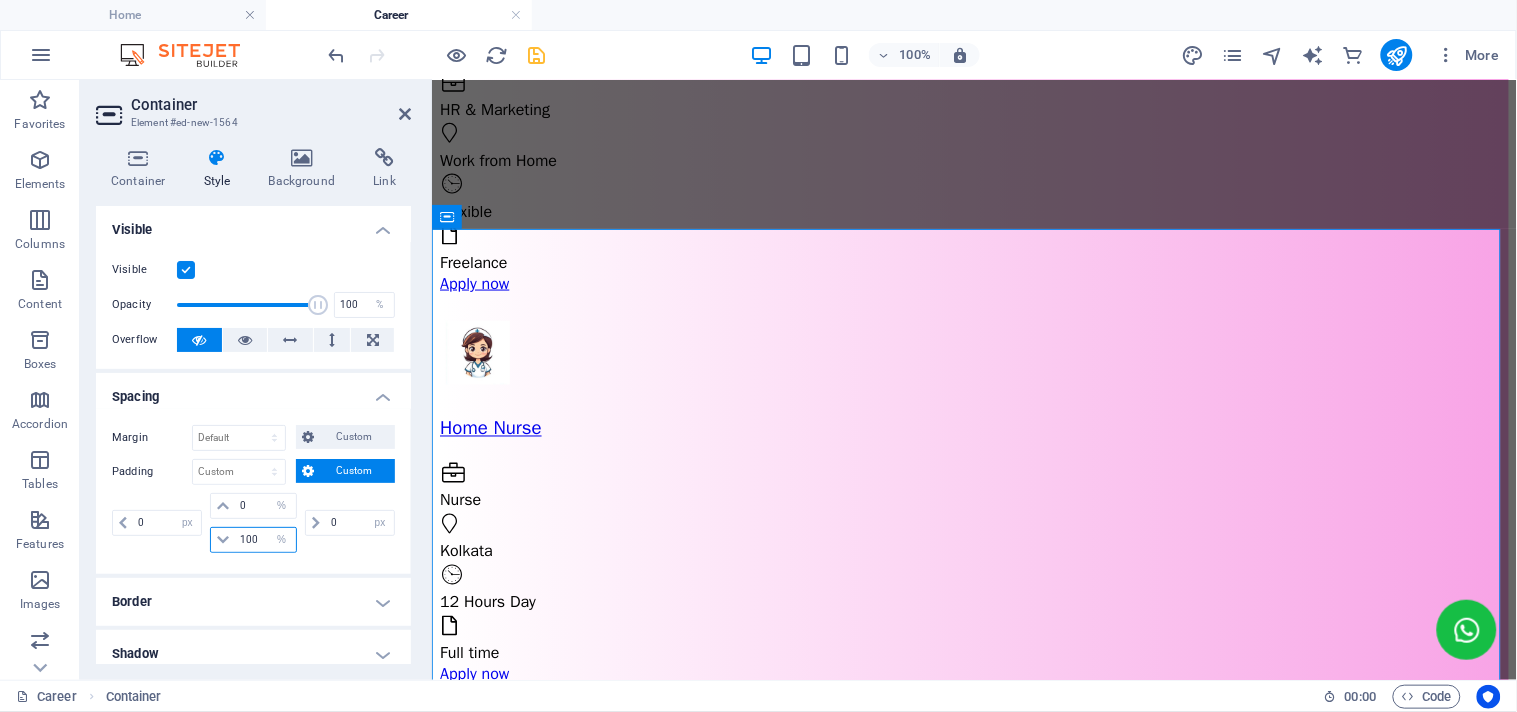 click on "100" at bounding box center [265, 540] 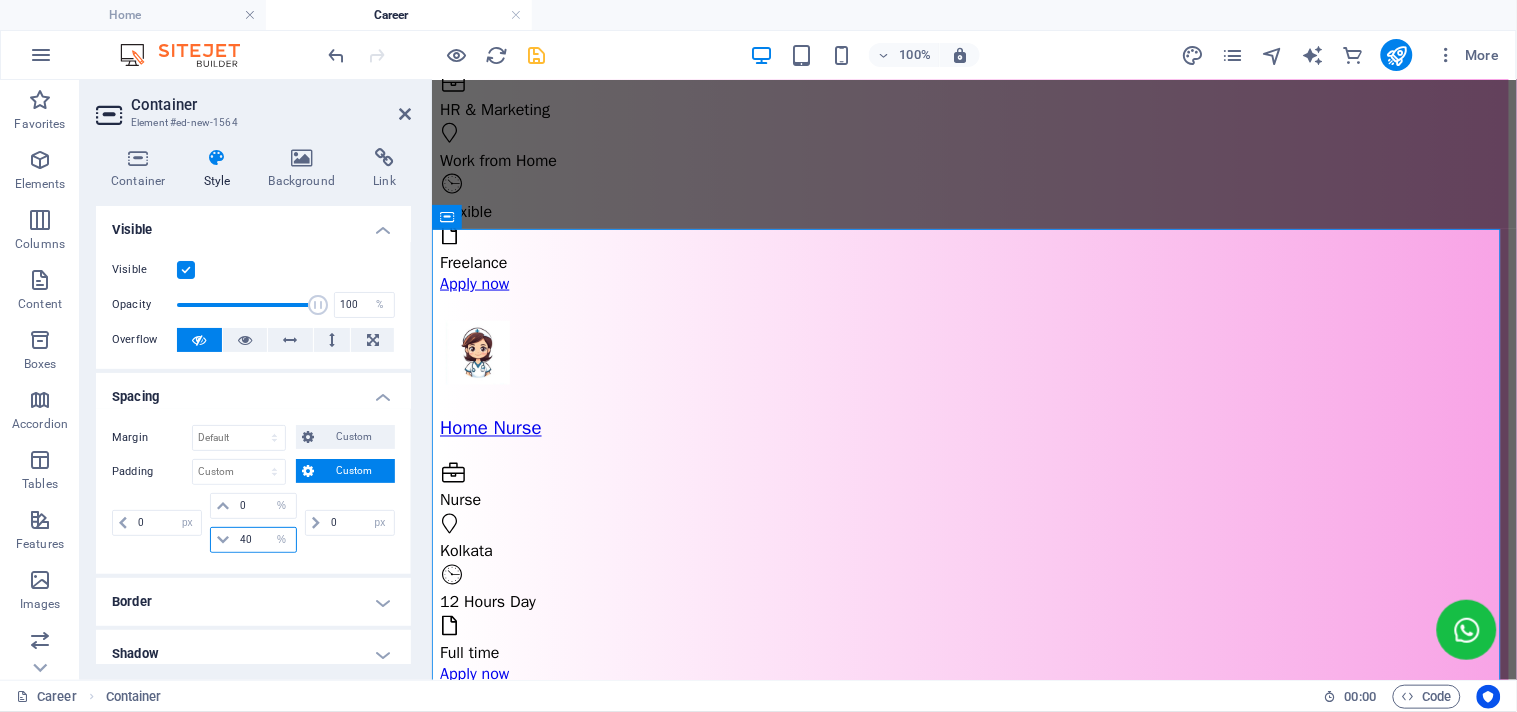 click on "40" at bounding box center [265, 540] 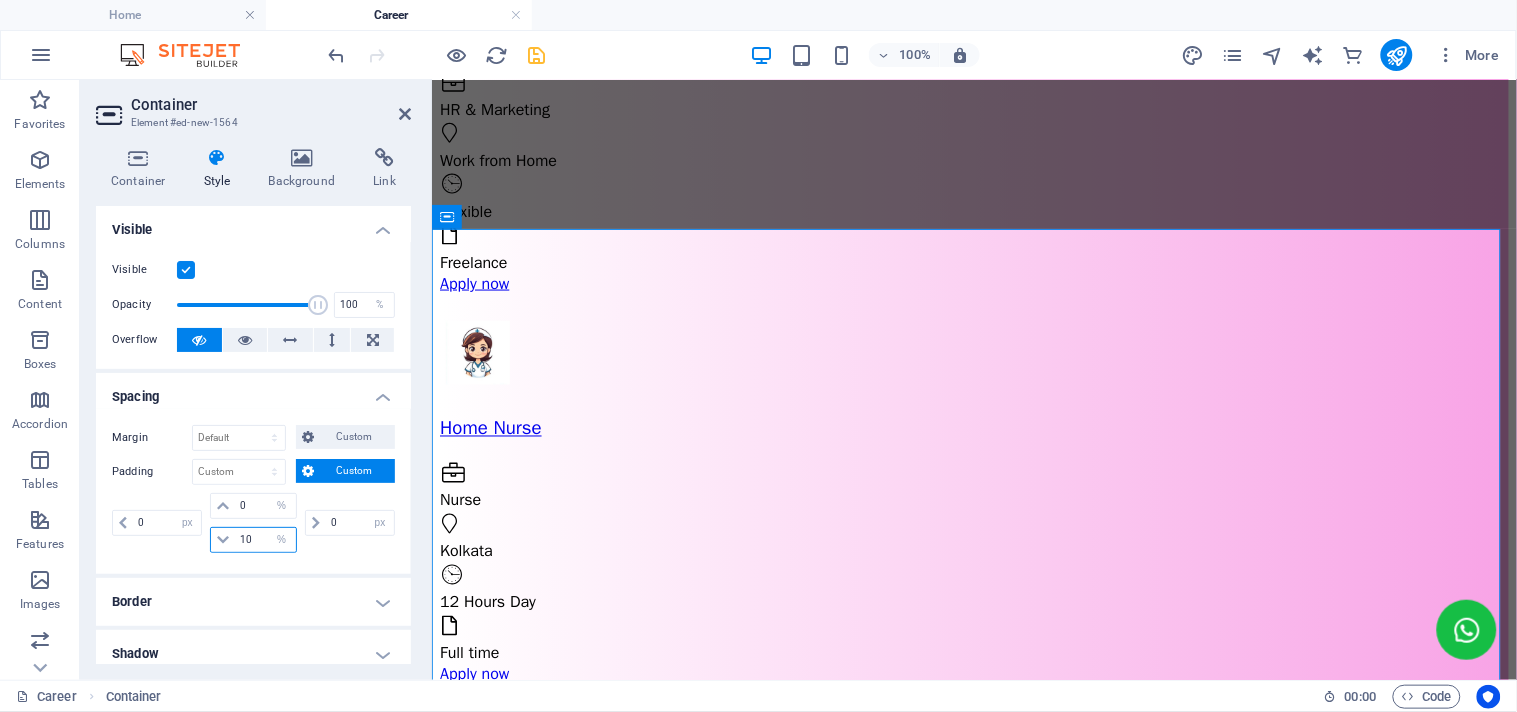 type on "10" 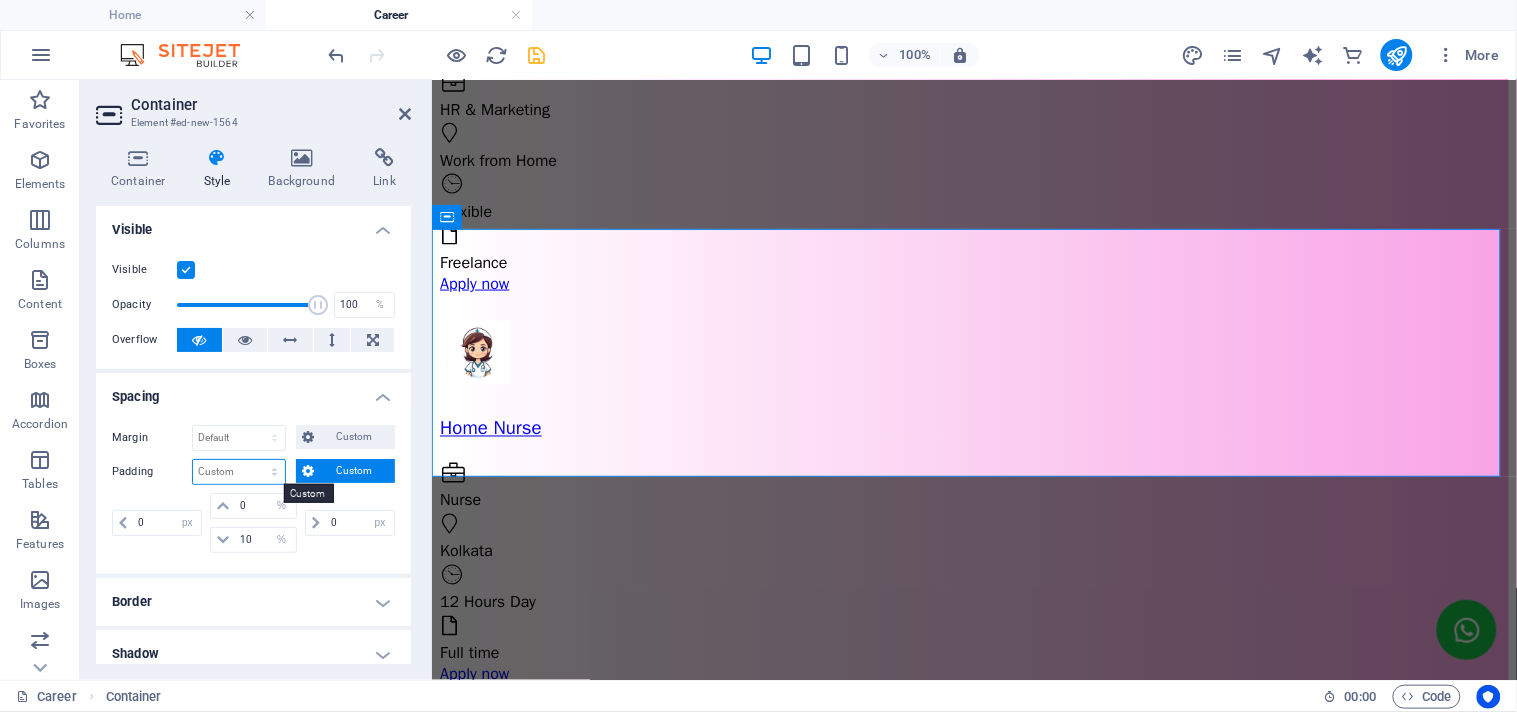 click on "Default px rem % vh vw Custom" at bounding box center [239, 472] 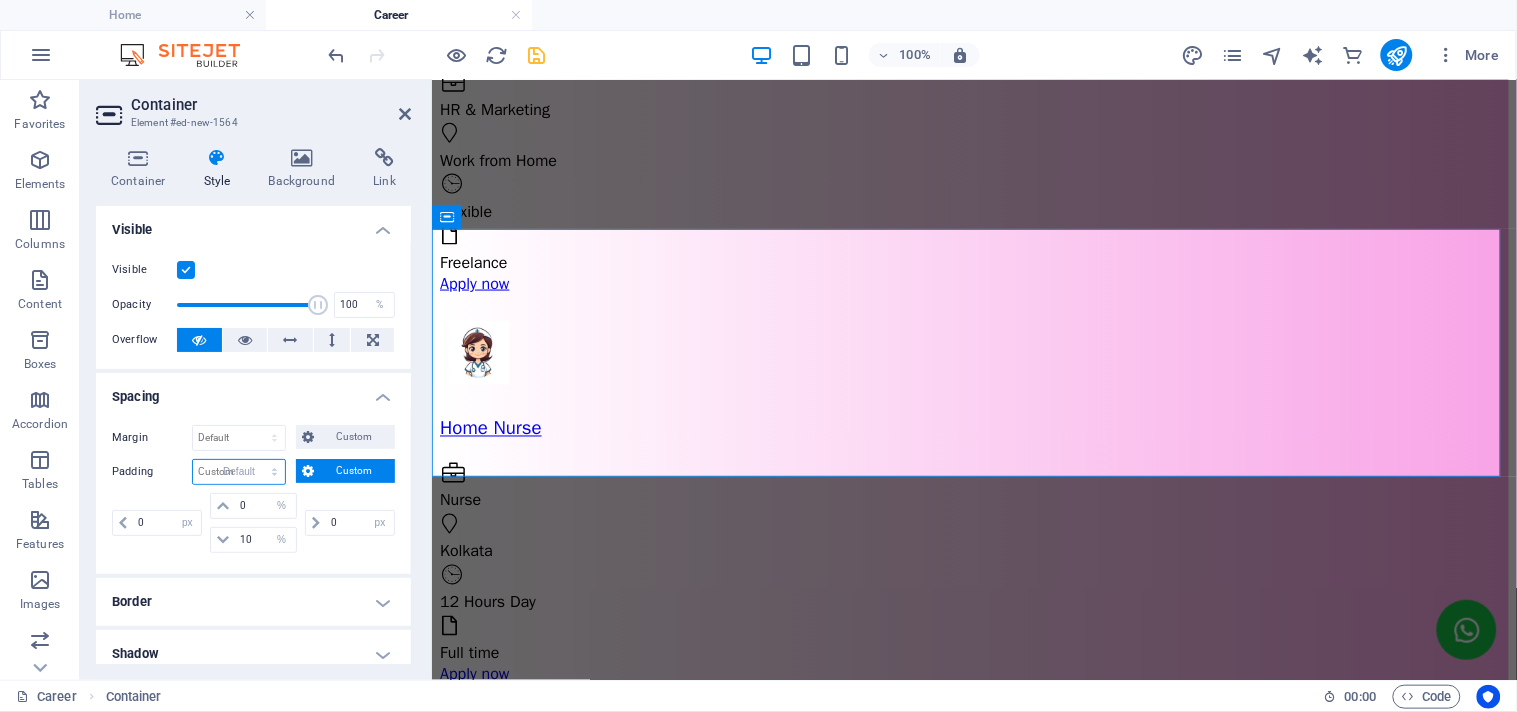 click on "Default px rem % vh vw Custom" at bounding box center (239, 472) 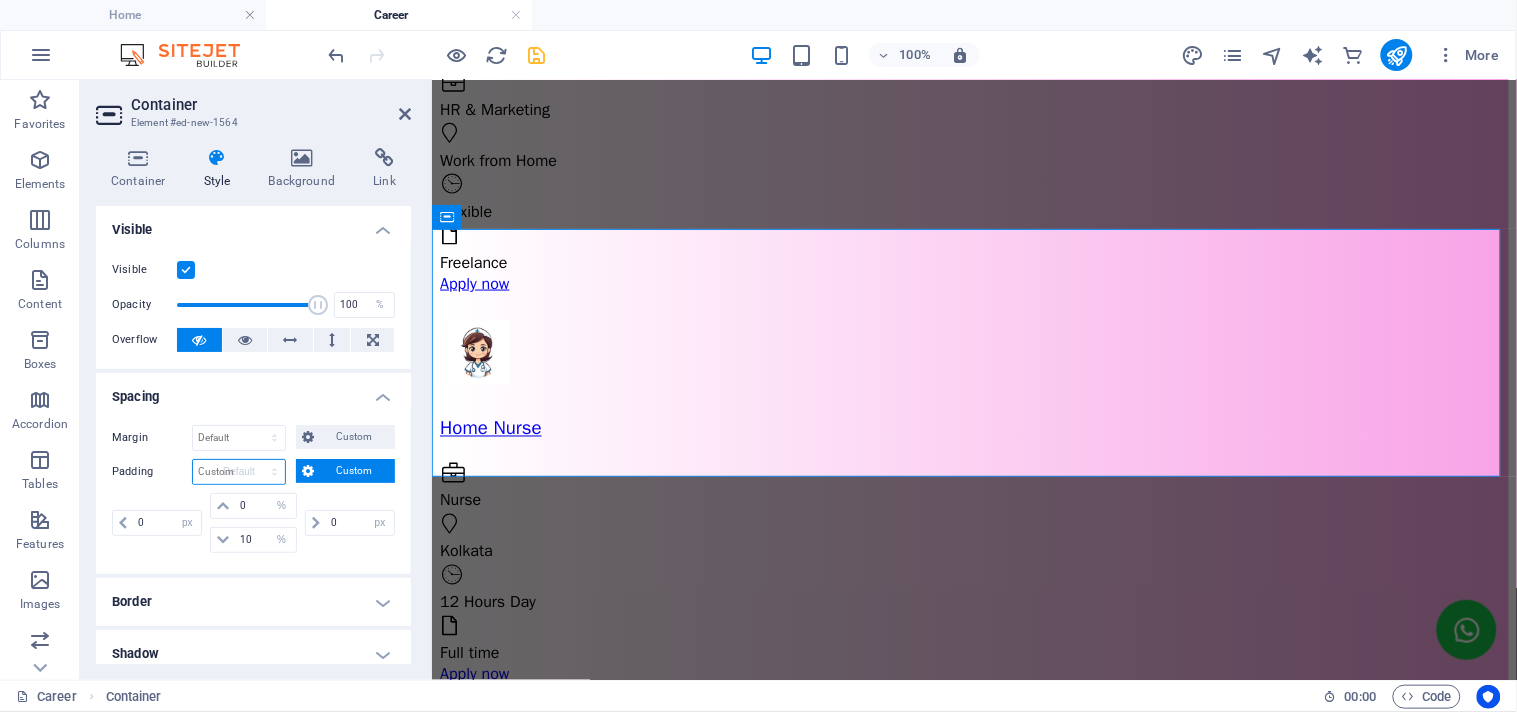 select on "DISABLED_OPTION_VALUE" 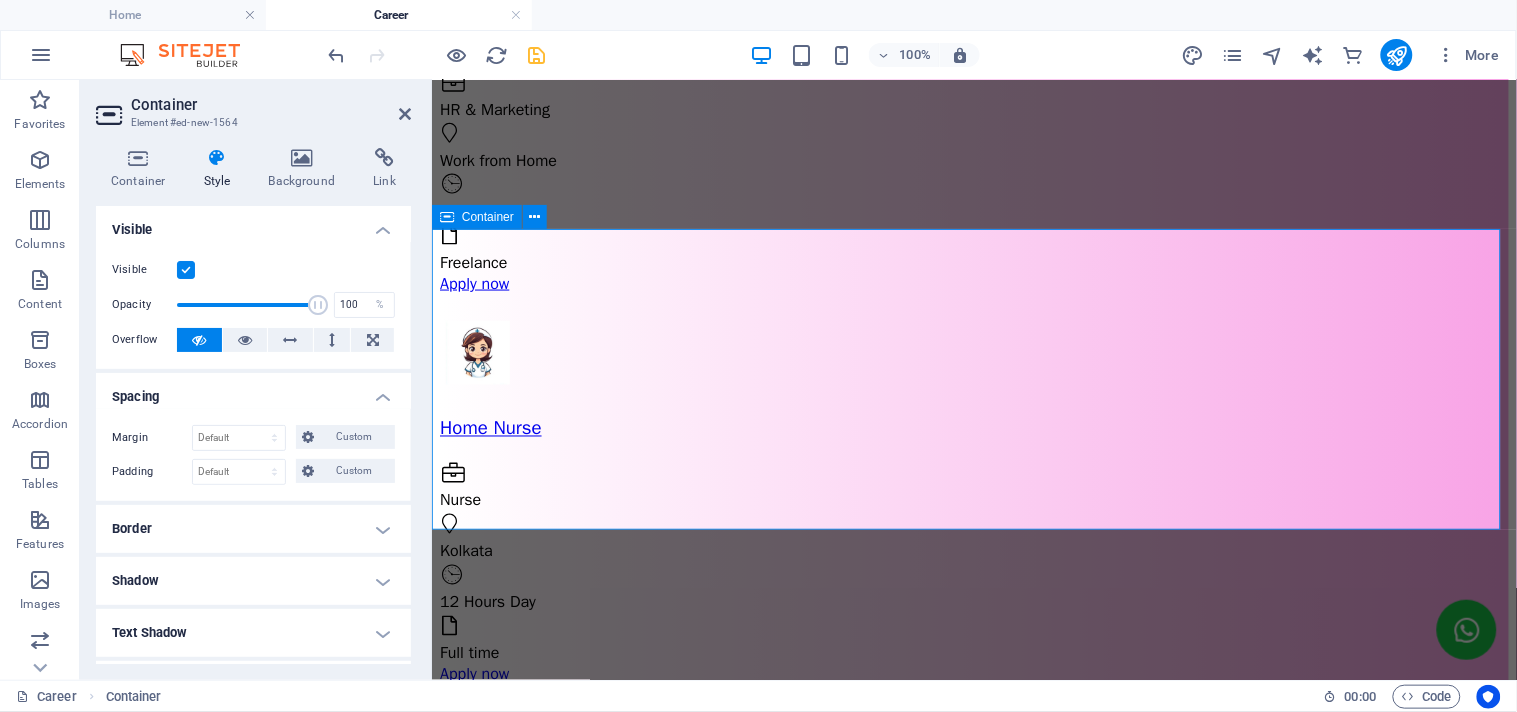 click at bounding box center (873, 2019) 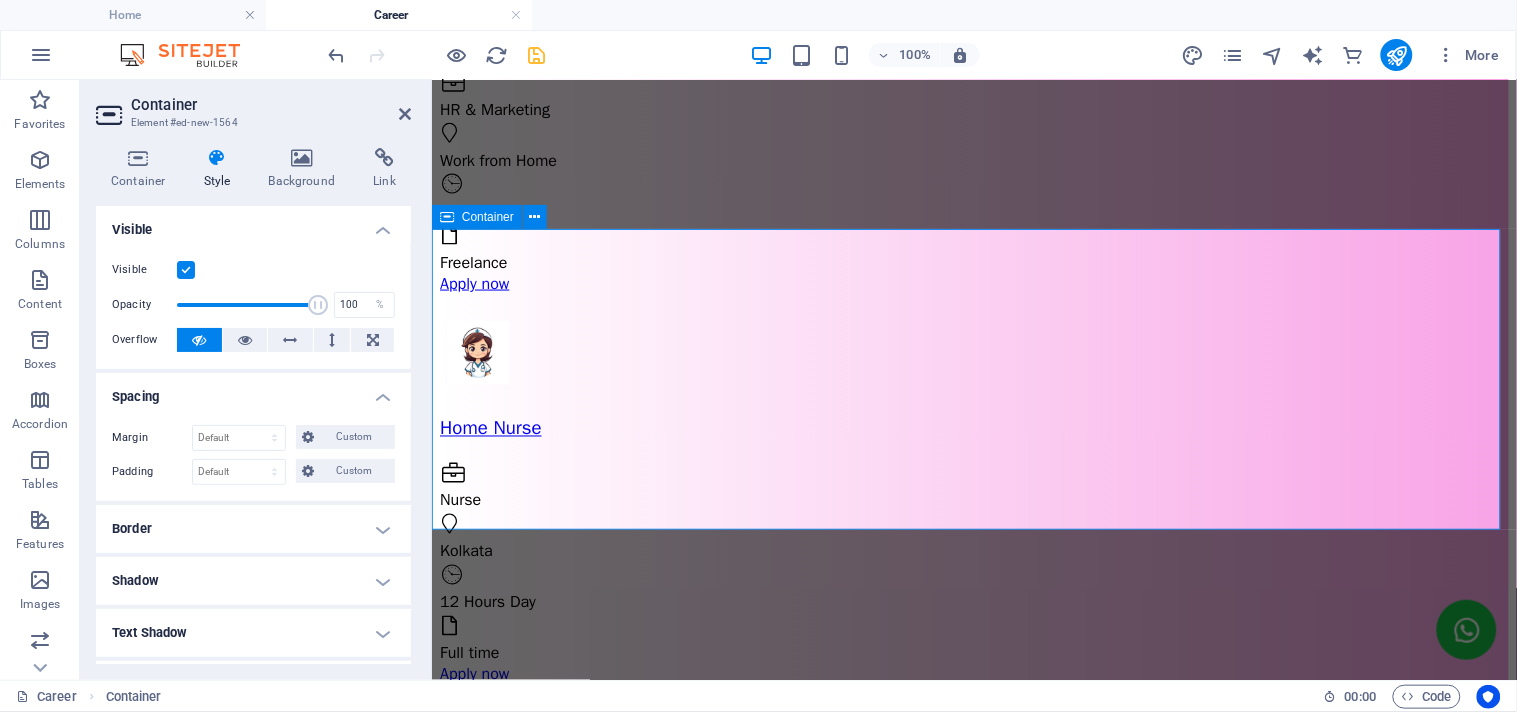 click on "Add elements" at bounding box center (914, 2019) 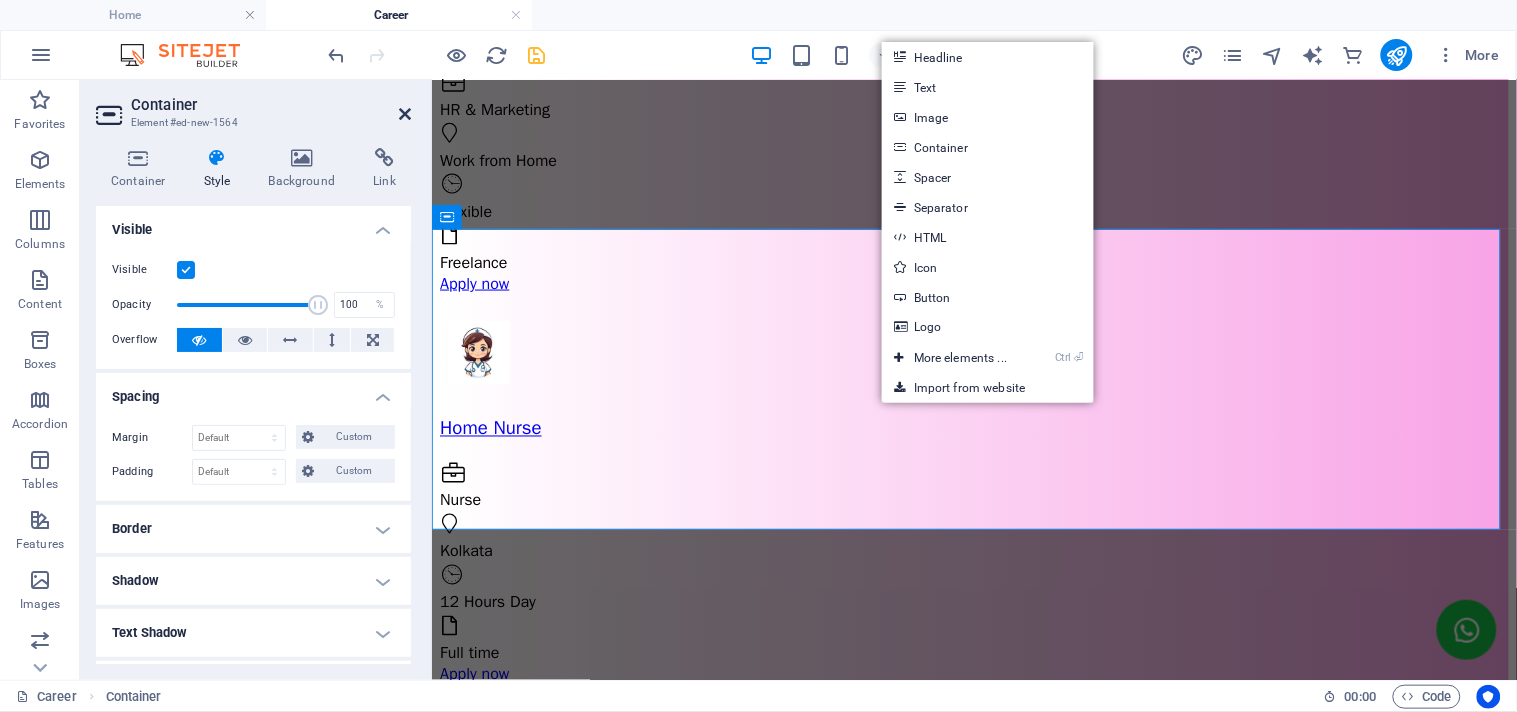 click at bounding box center (405, 114) 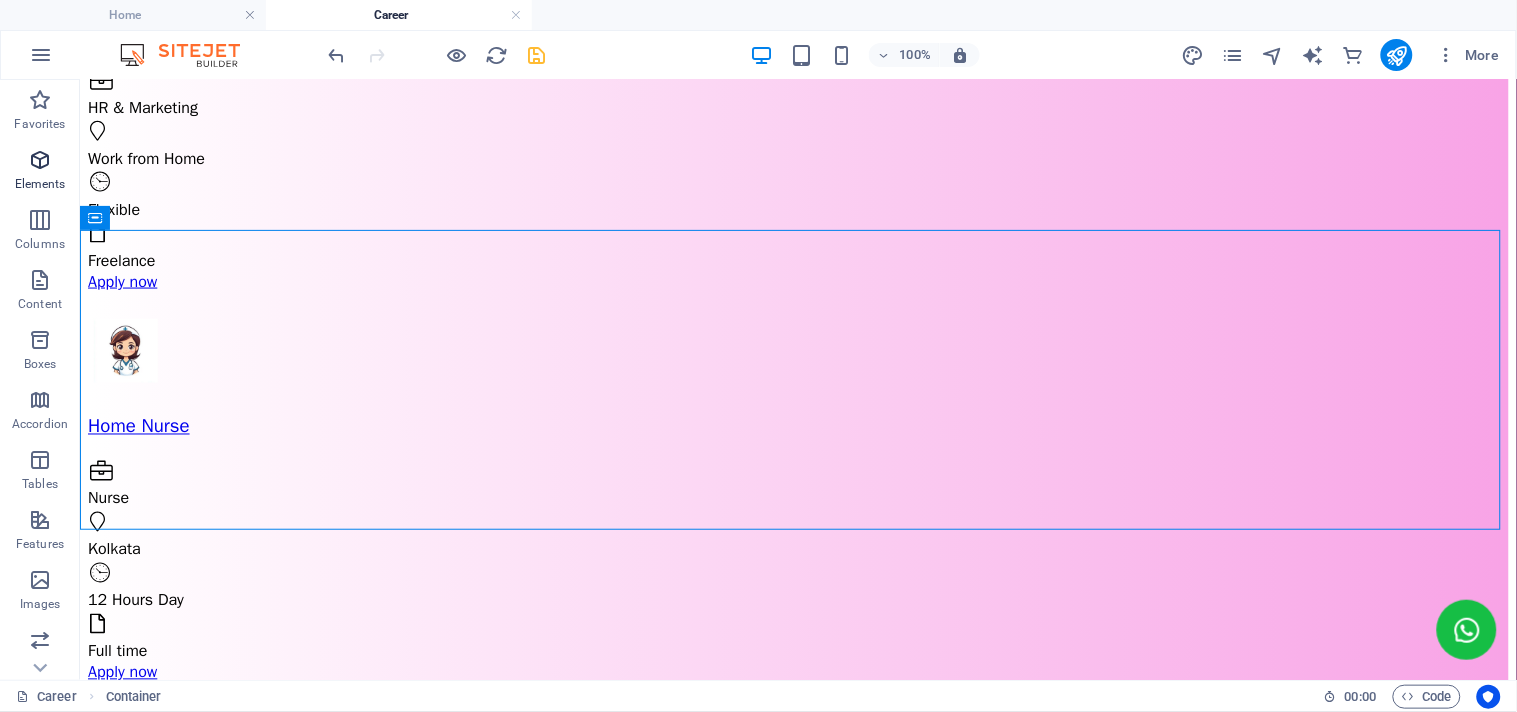click at bounding box center (40, 160) 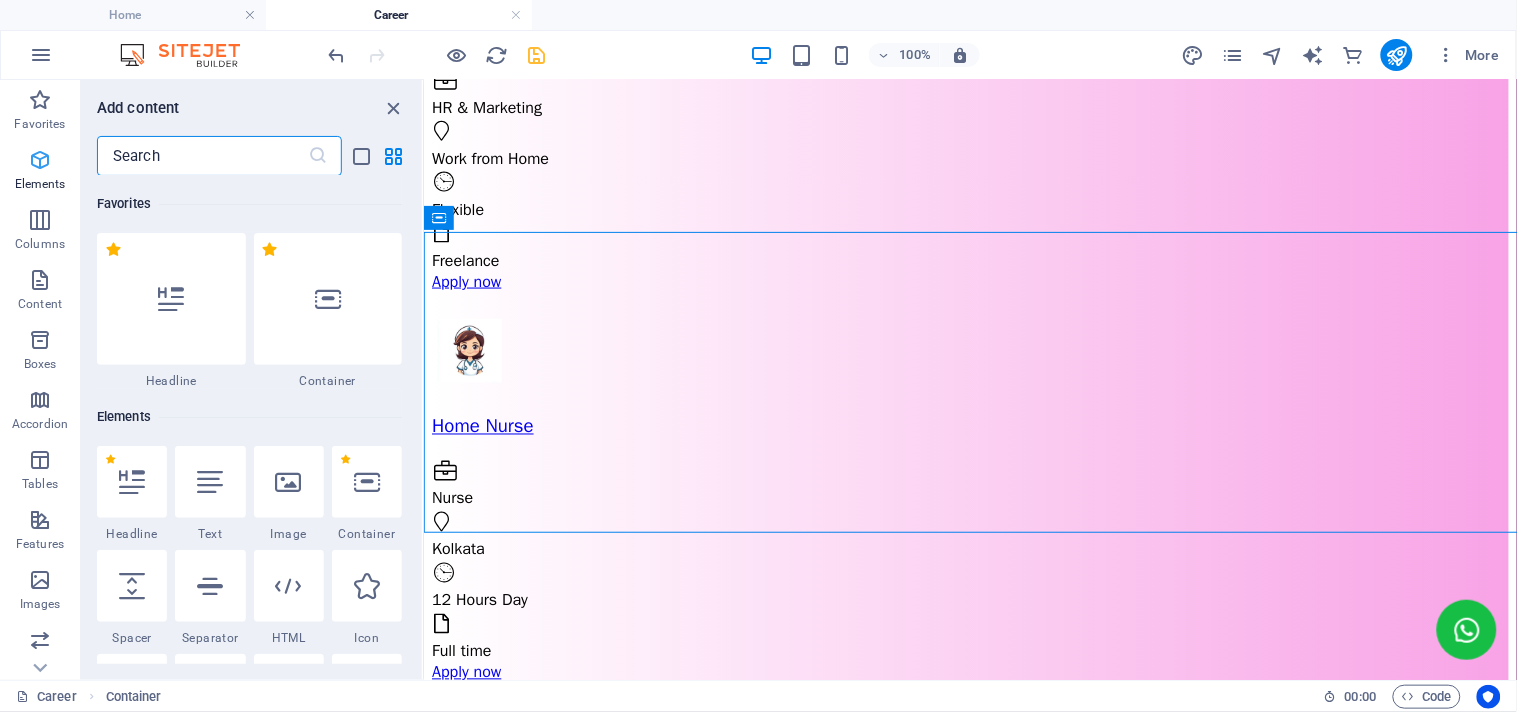 scroll, scrollTop: 663, scrollLeft: 0, axis: vertical 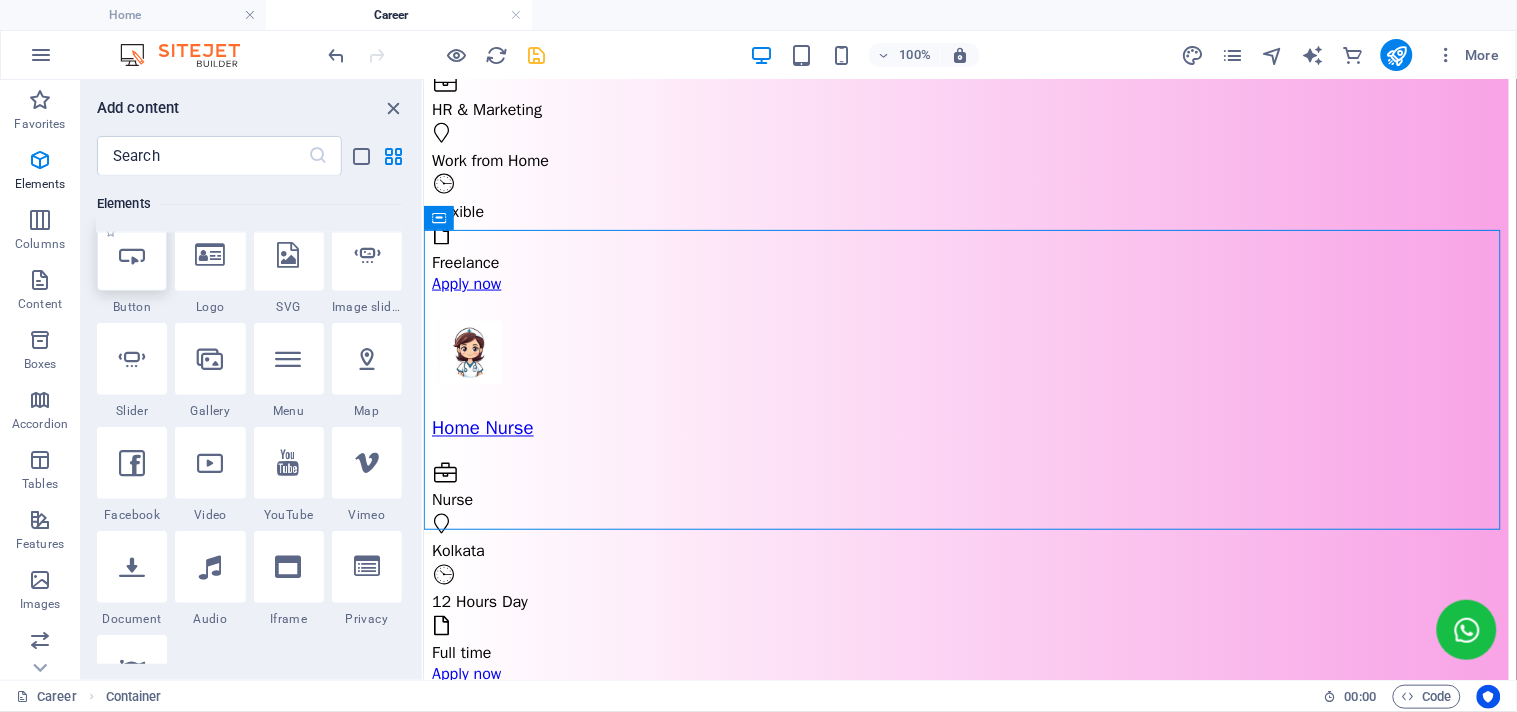 click at bounding box center [132, 255] 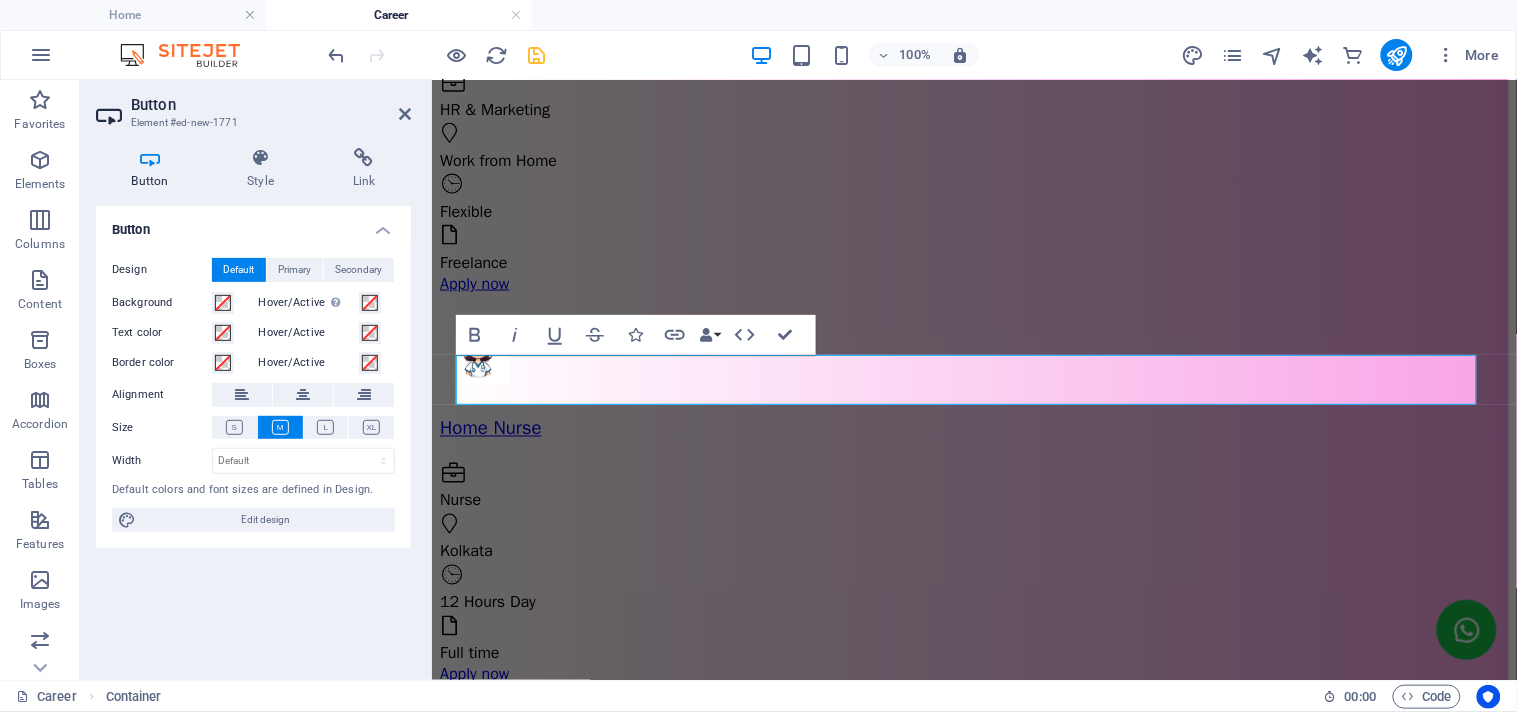 scroll, scrollTop: 617, scrollLeft: 0, axis: vertical 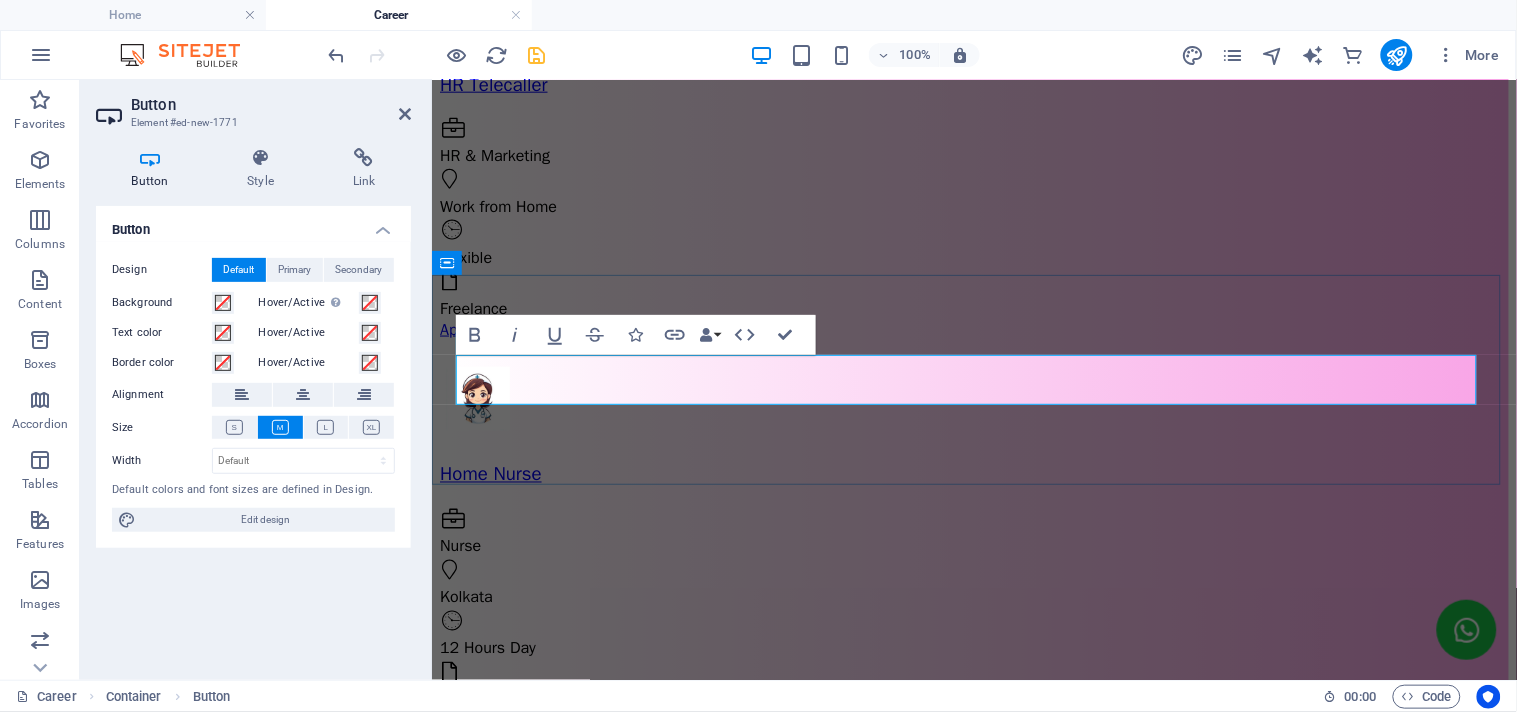 click on "Button label" at bounding box center (481, 1974) 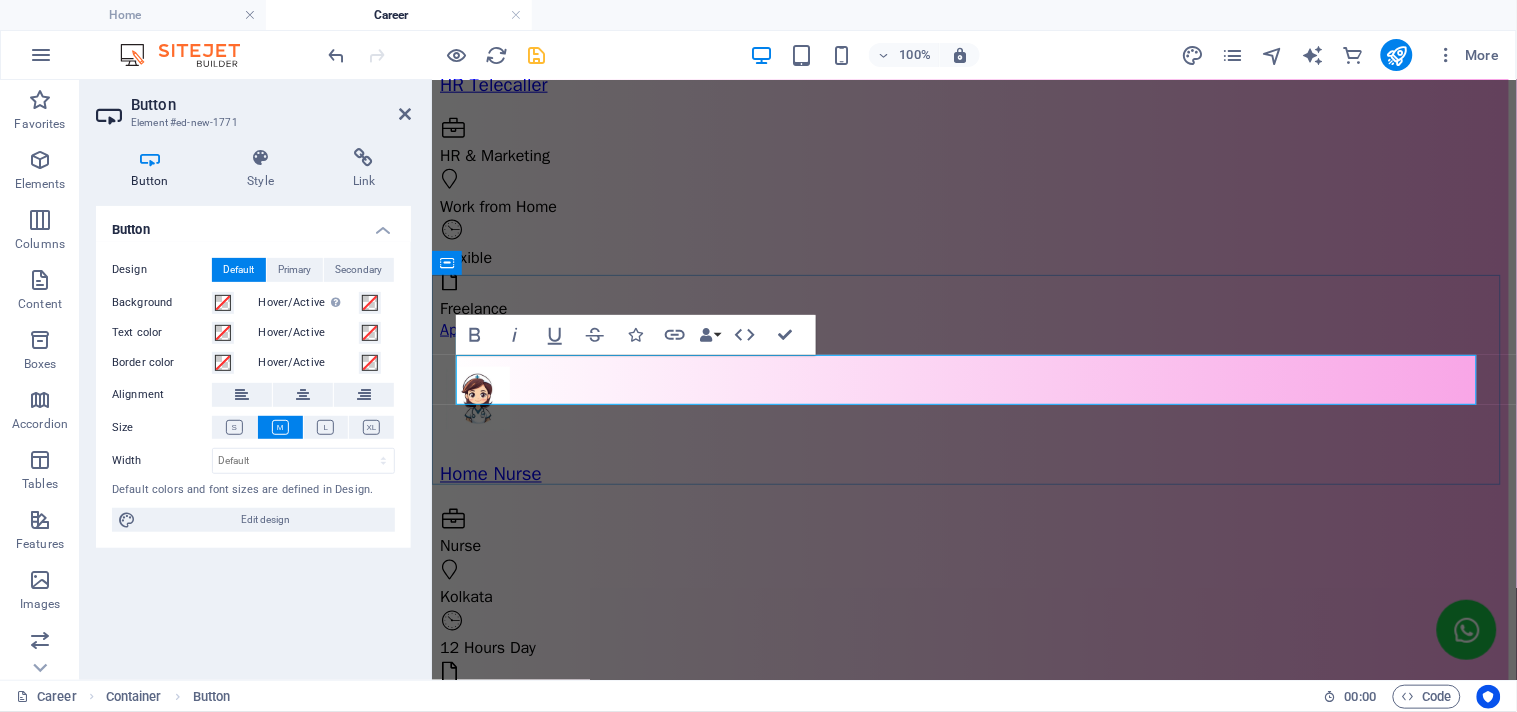 type 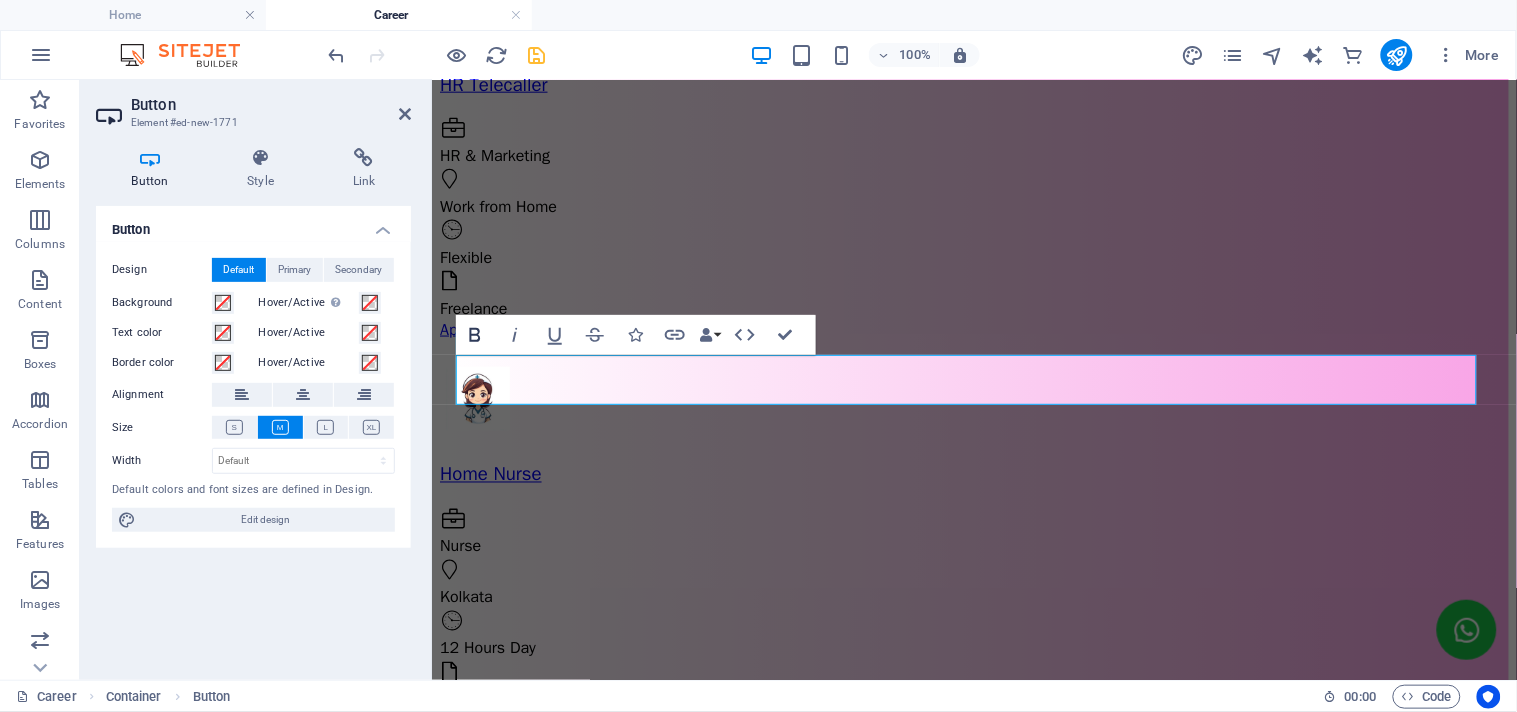 click 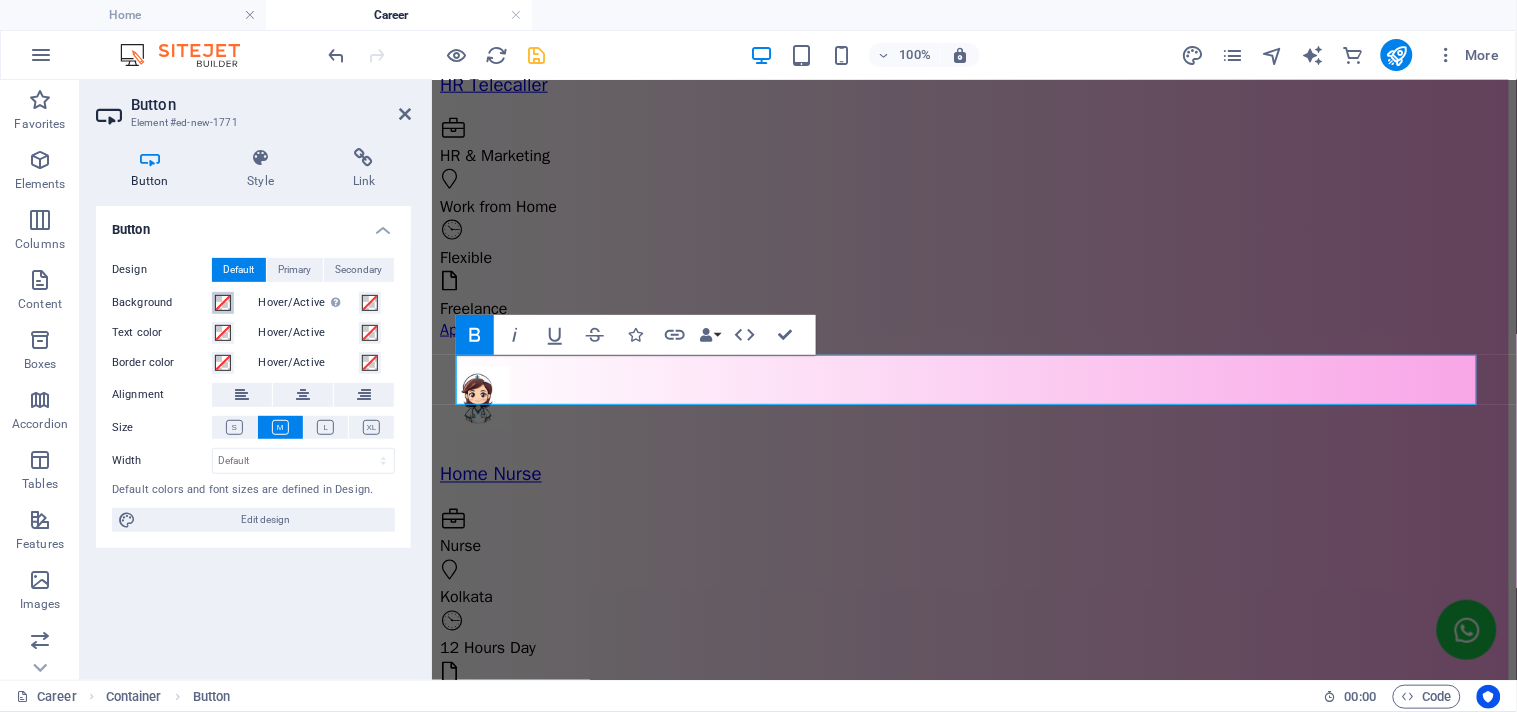 click at bounding box center [223, 303] 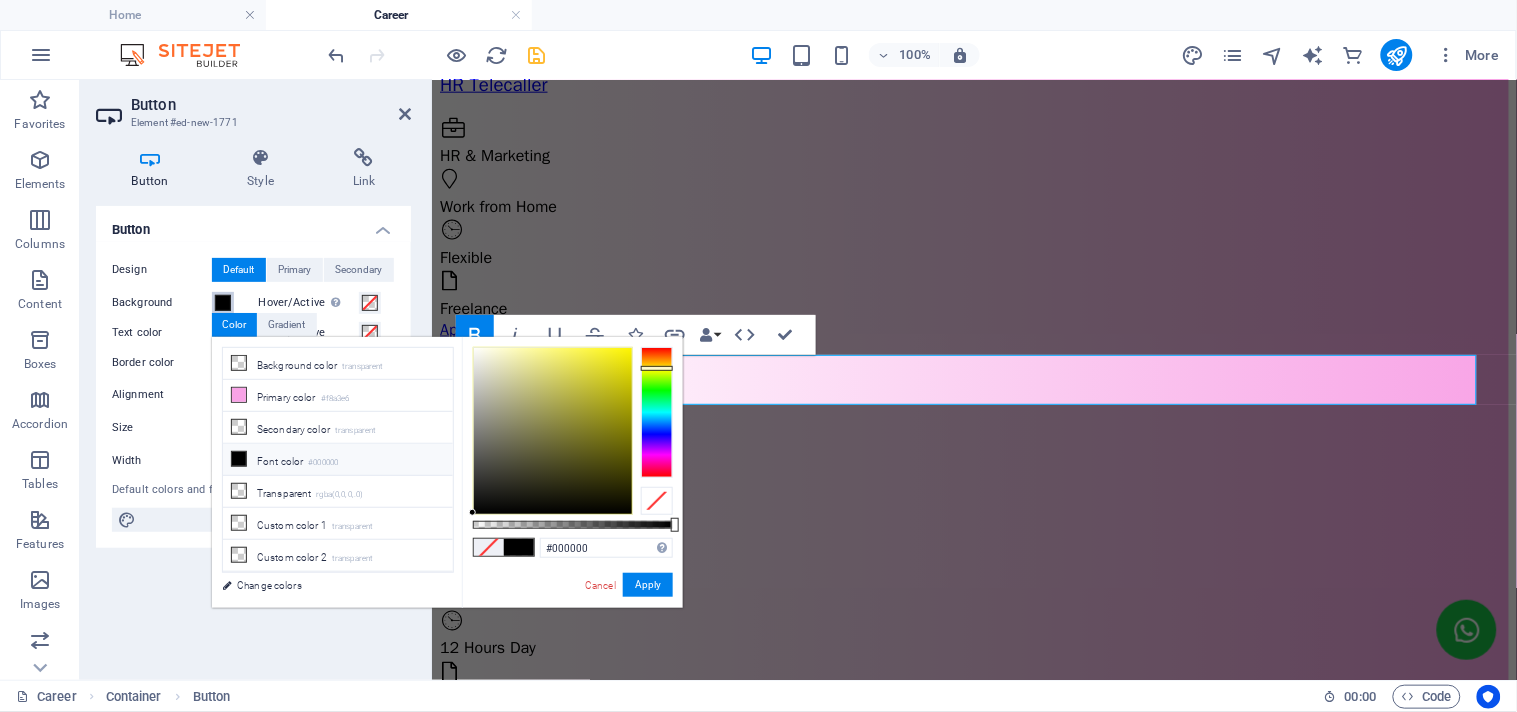 click at bounding box center (657, 412) 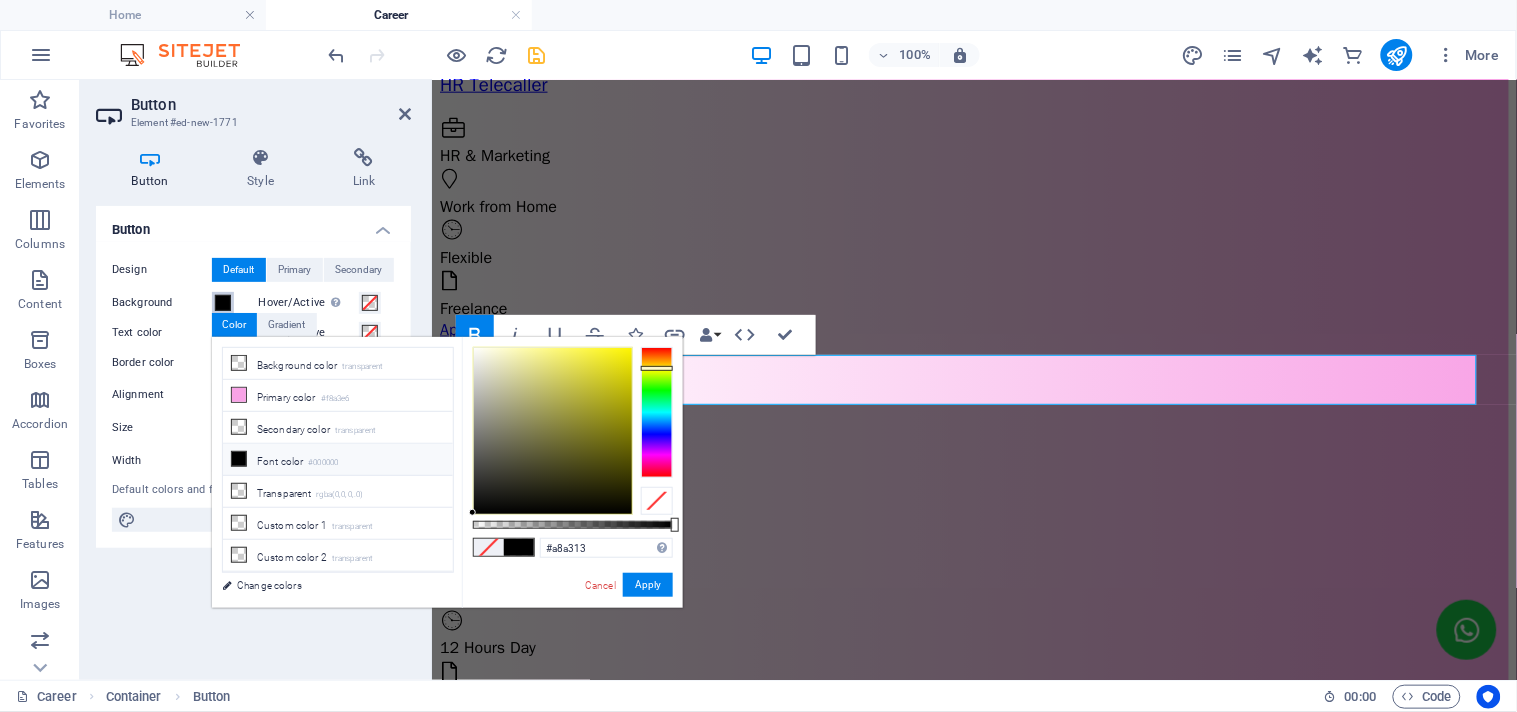 click at bounding box center (553, 431) 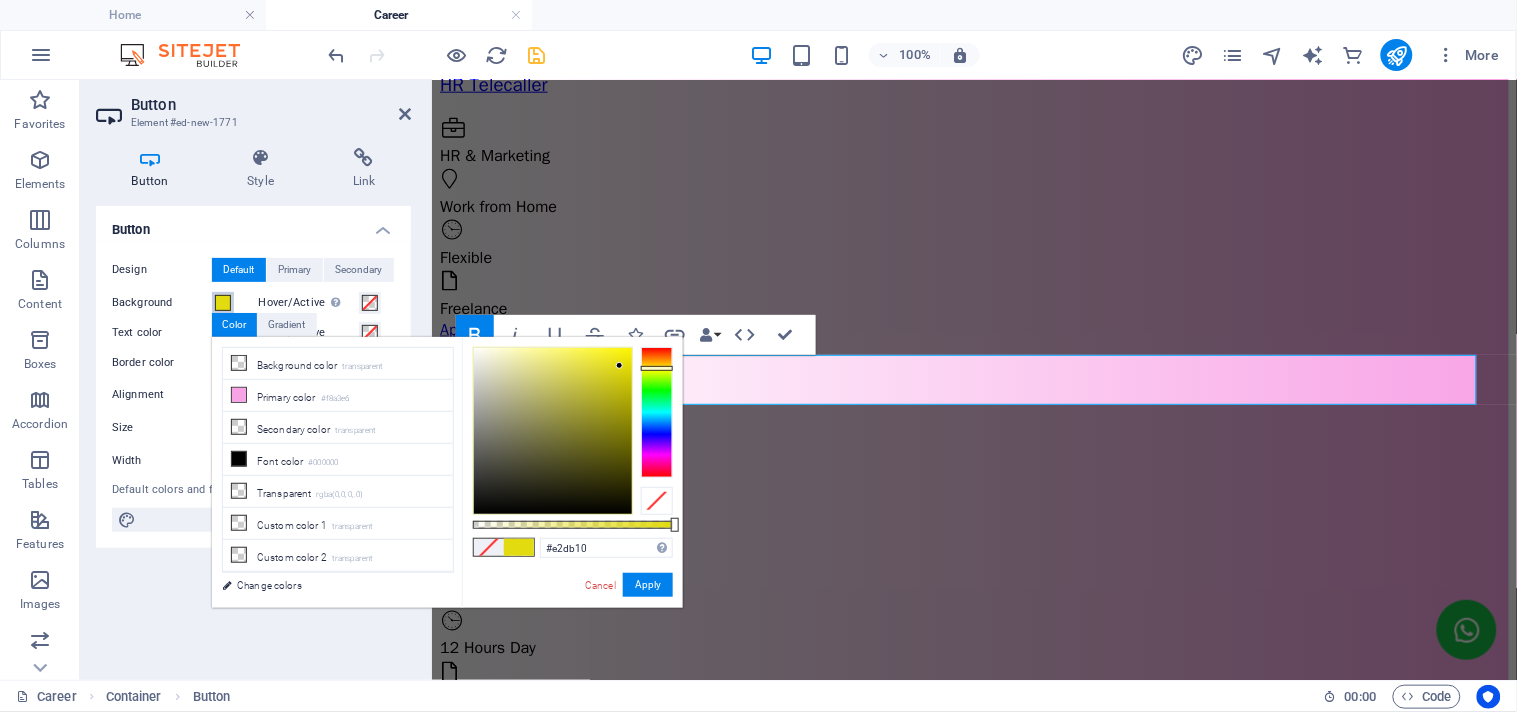 click at bounding box center [553, 431] 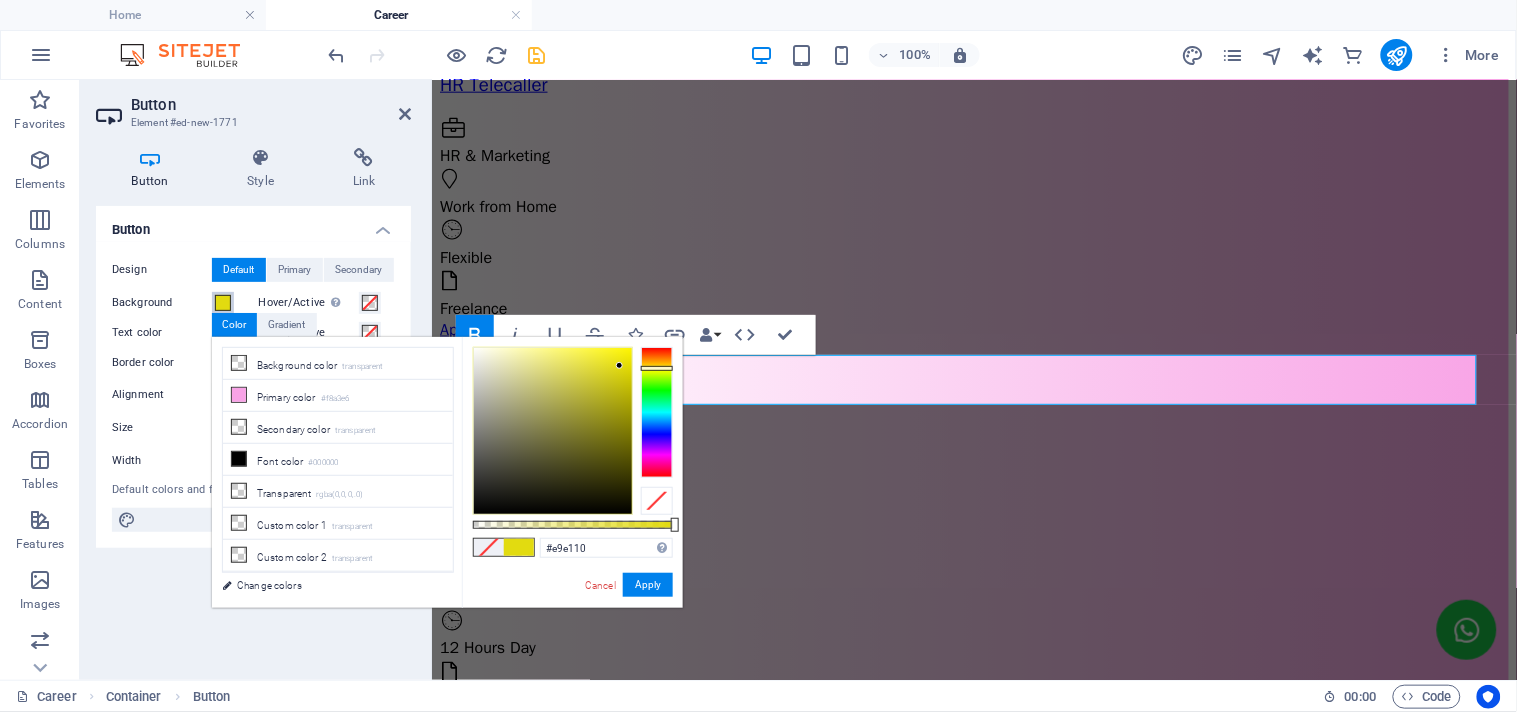 click at bounding box center [619, 365] 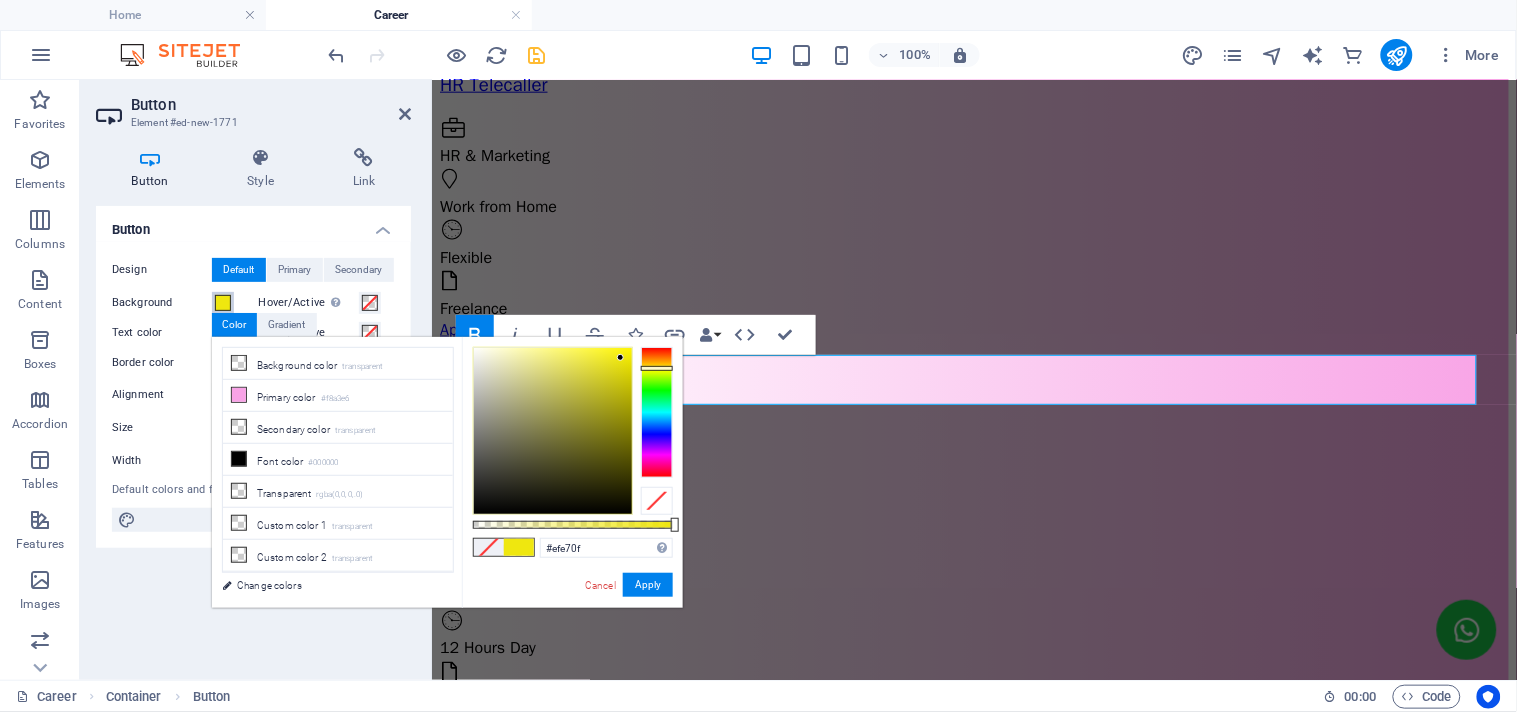 click at bounding box center (620, 357) 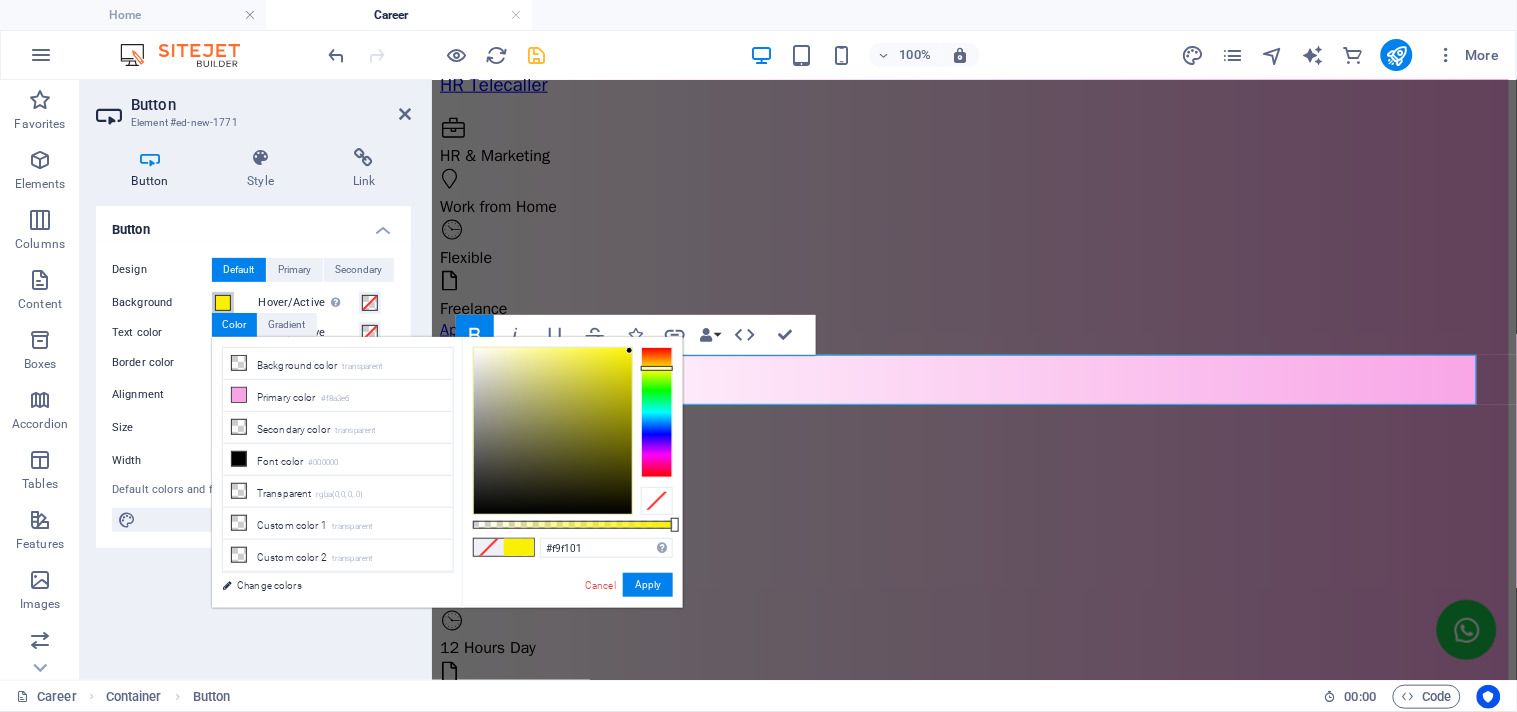 click at bounding box center [553, 431] 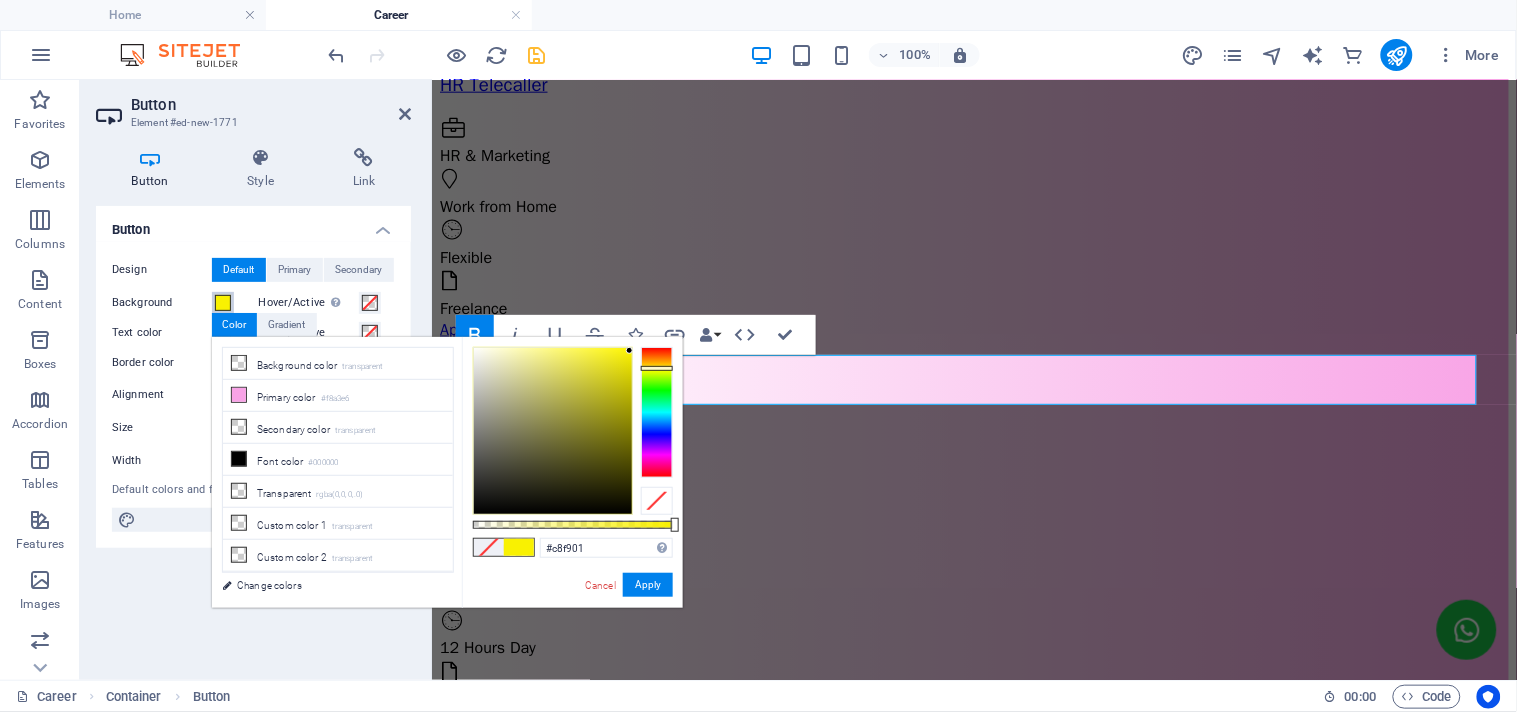 click at bounding box center [657, 412] 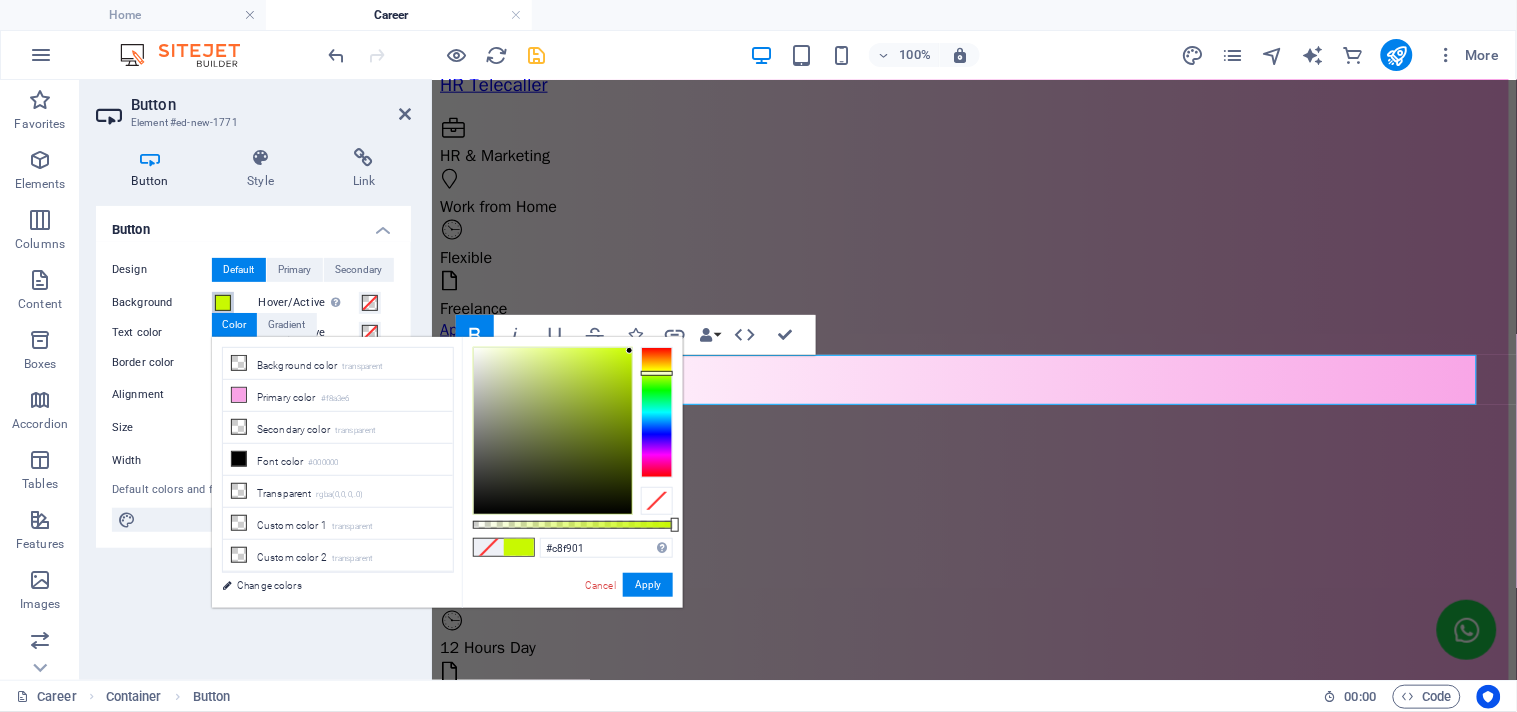 click at bounding box center (657, 373) 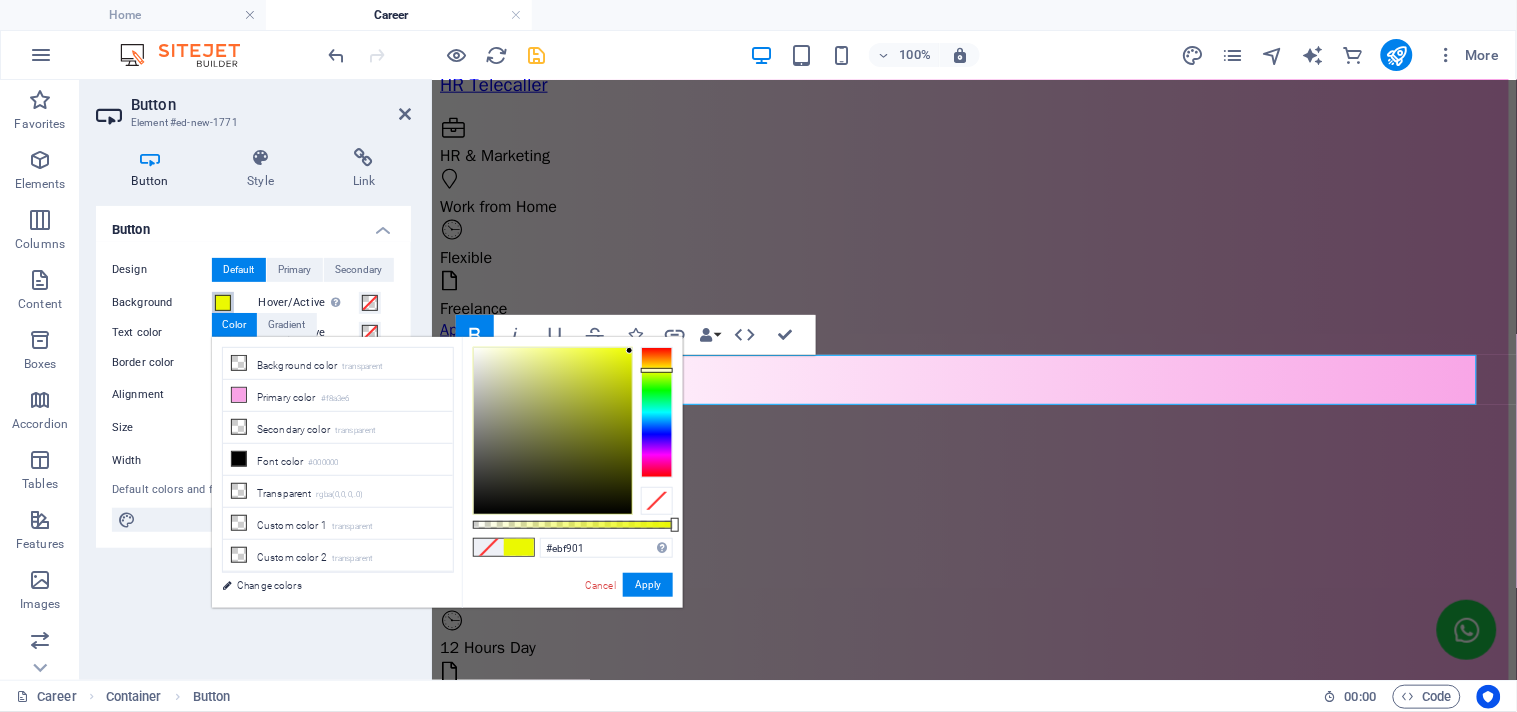 click at bounding box center (657, 370) 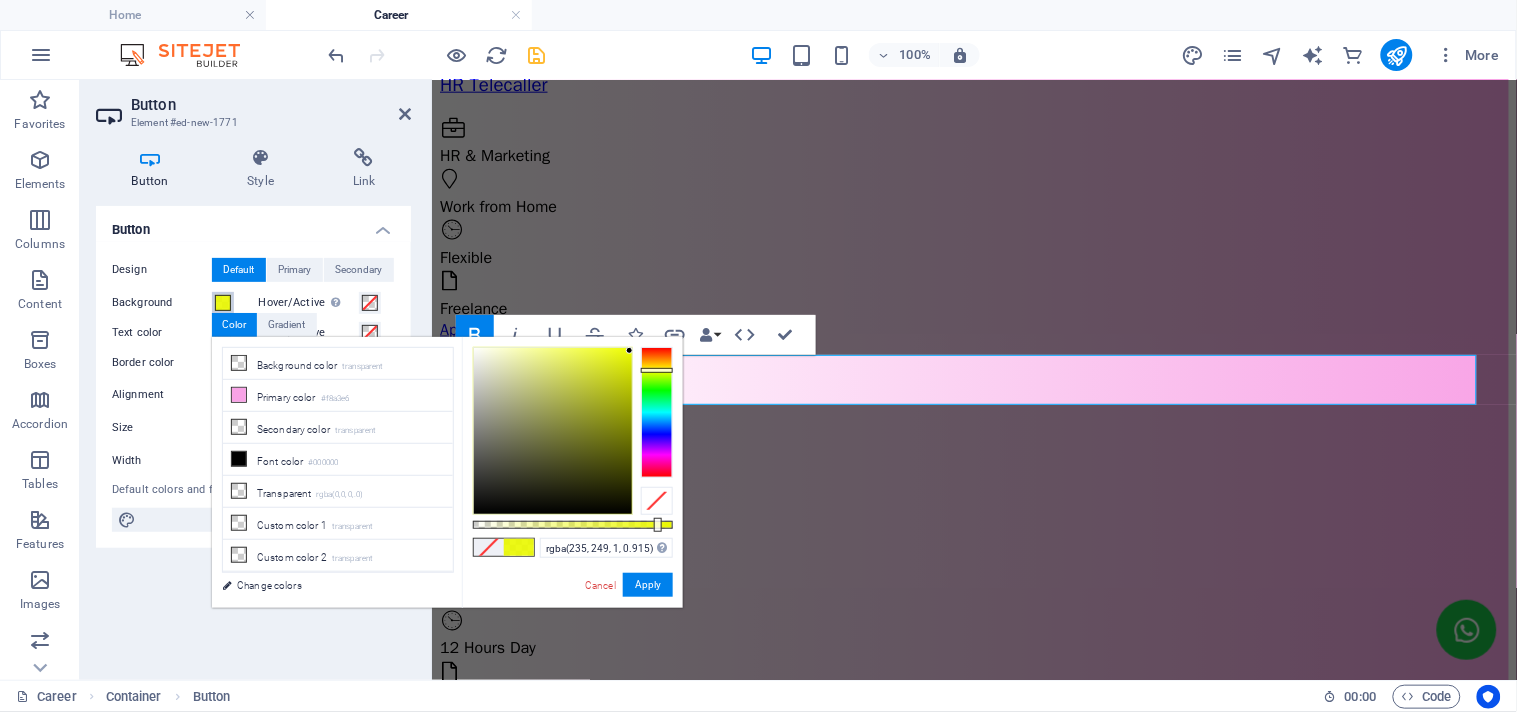 click on "rgba(235, 249, 1, 0.915) Supported formats #0852ed rgb(8, 82, 237) rgba(8, 82, 237, 90%) hsv(221,97,93) hsl(221, 93%, 48%) Cancel Apply" at bounding box center [572, 617] 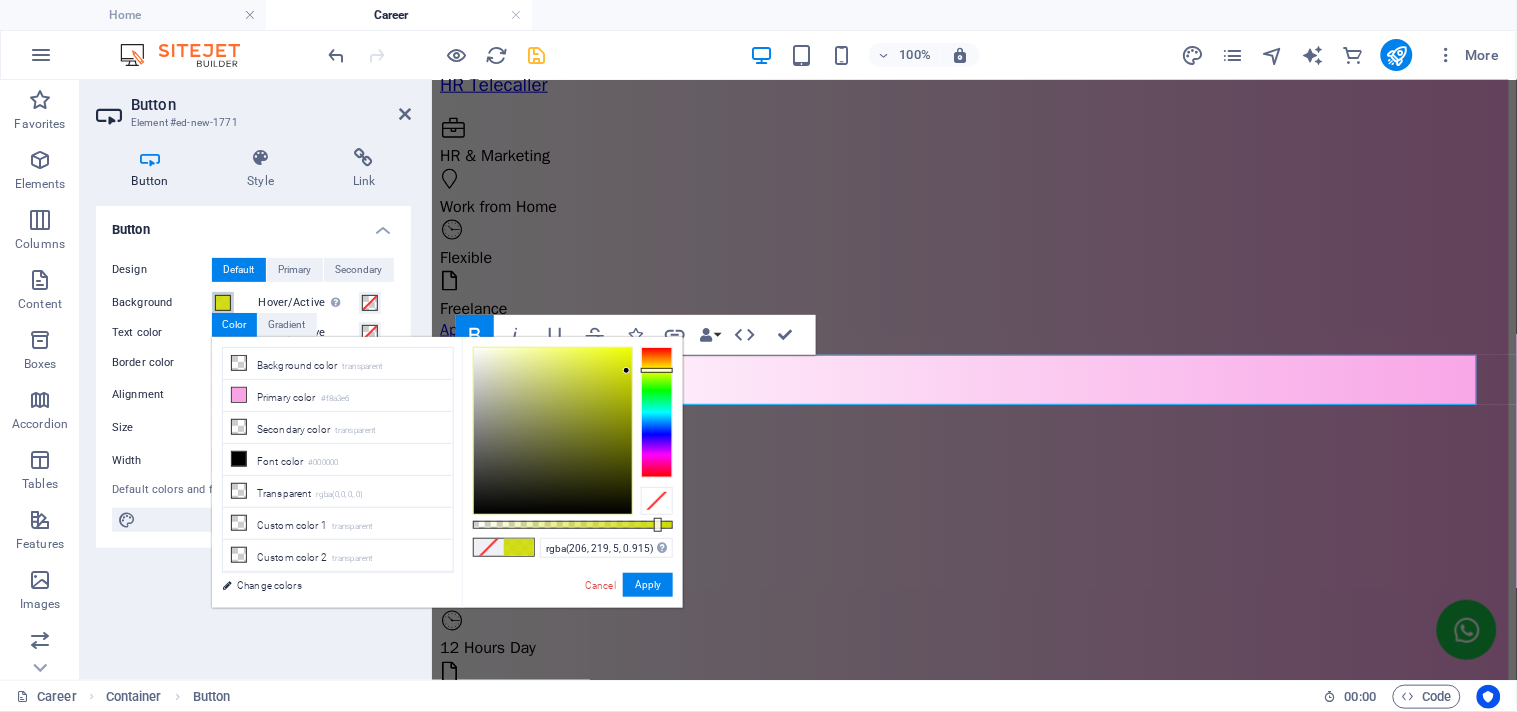 click at bounding box center [553, 431] 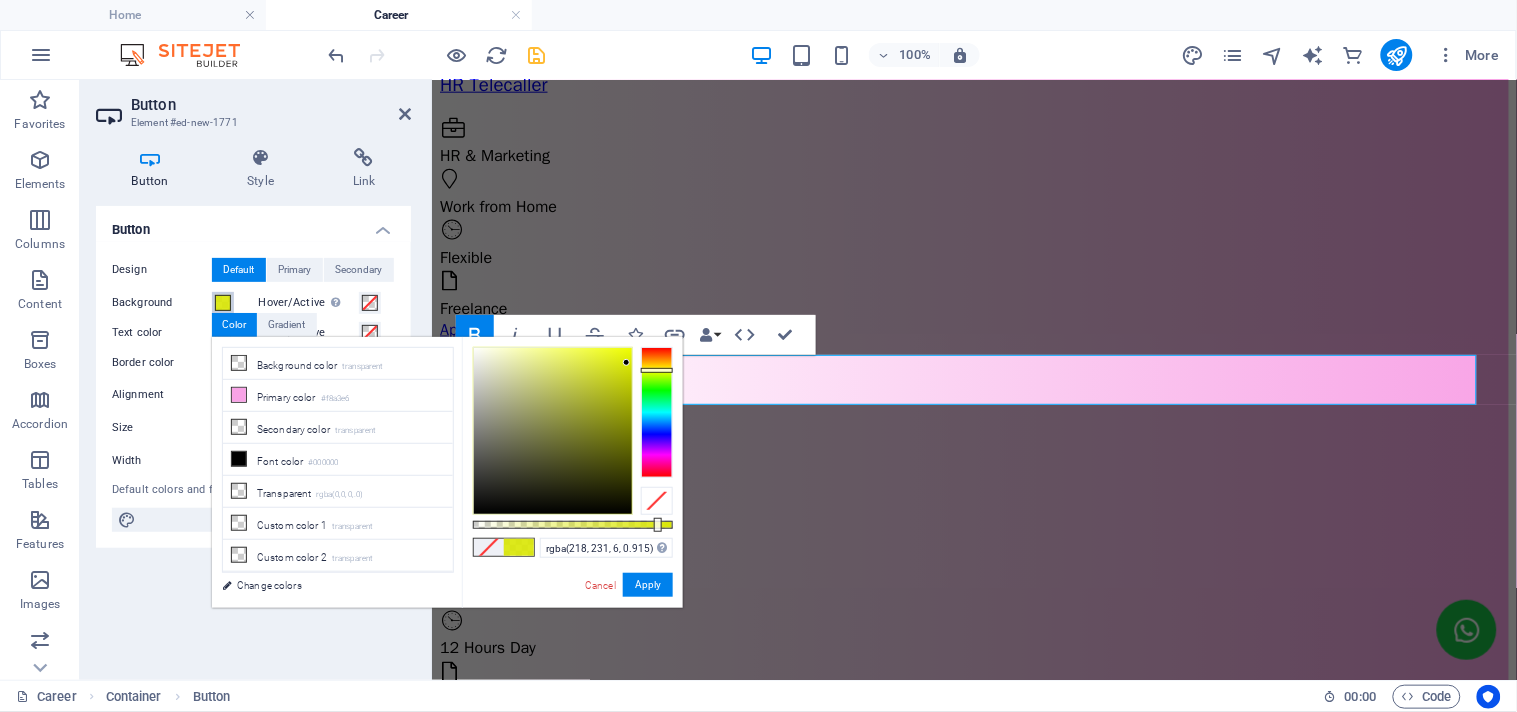 click at bounding box center (553, 431) 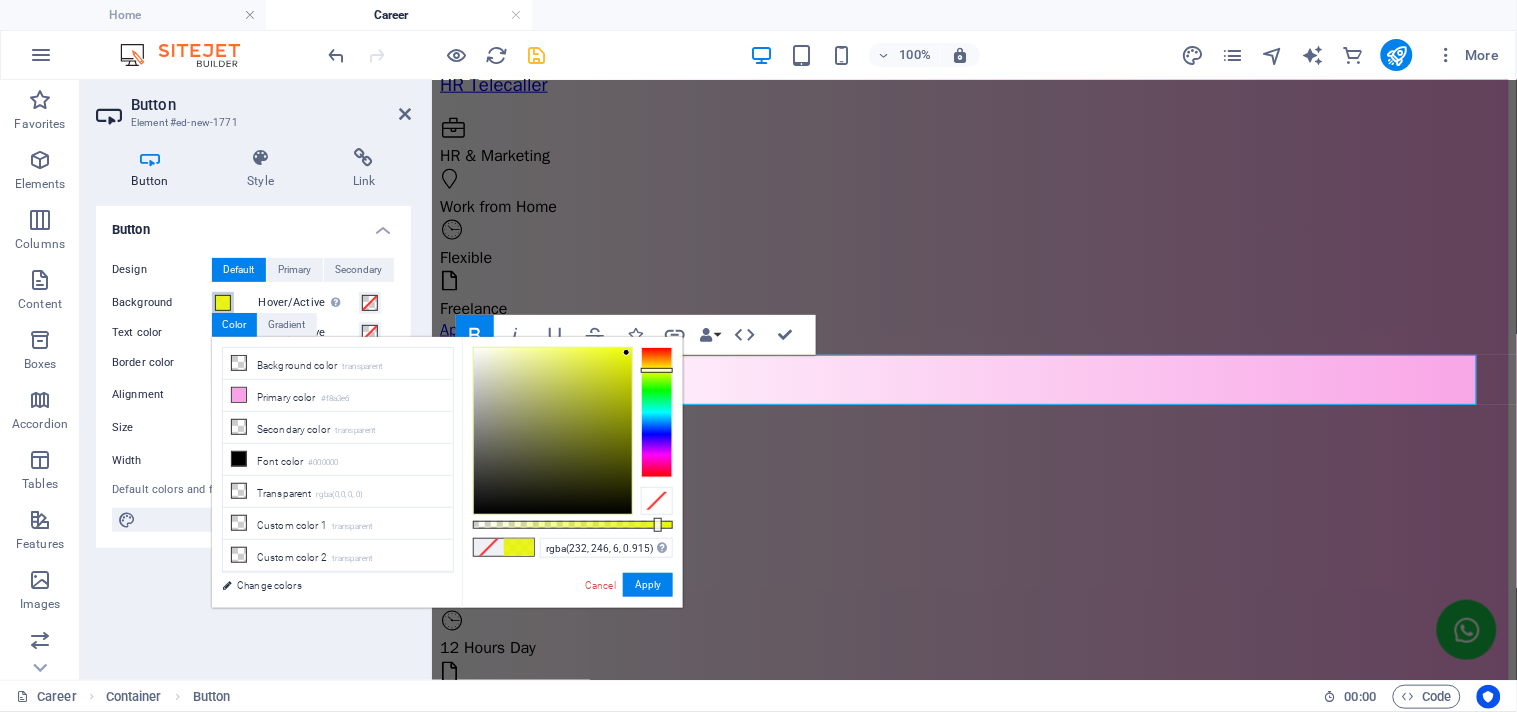click at bounding box center [553, 431] 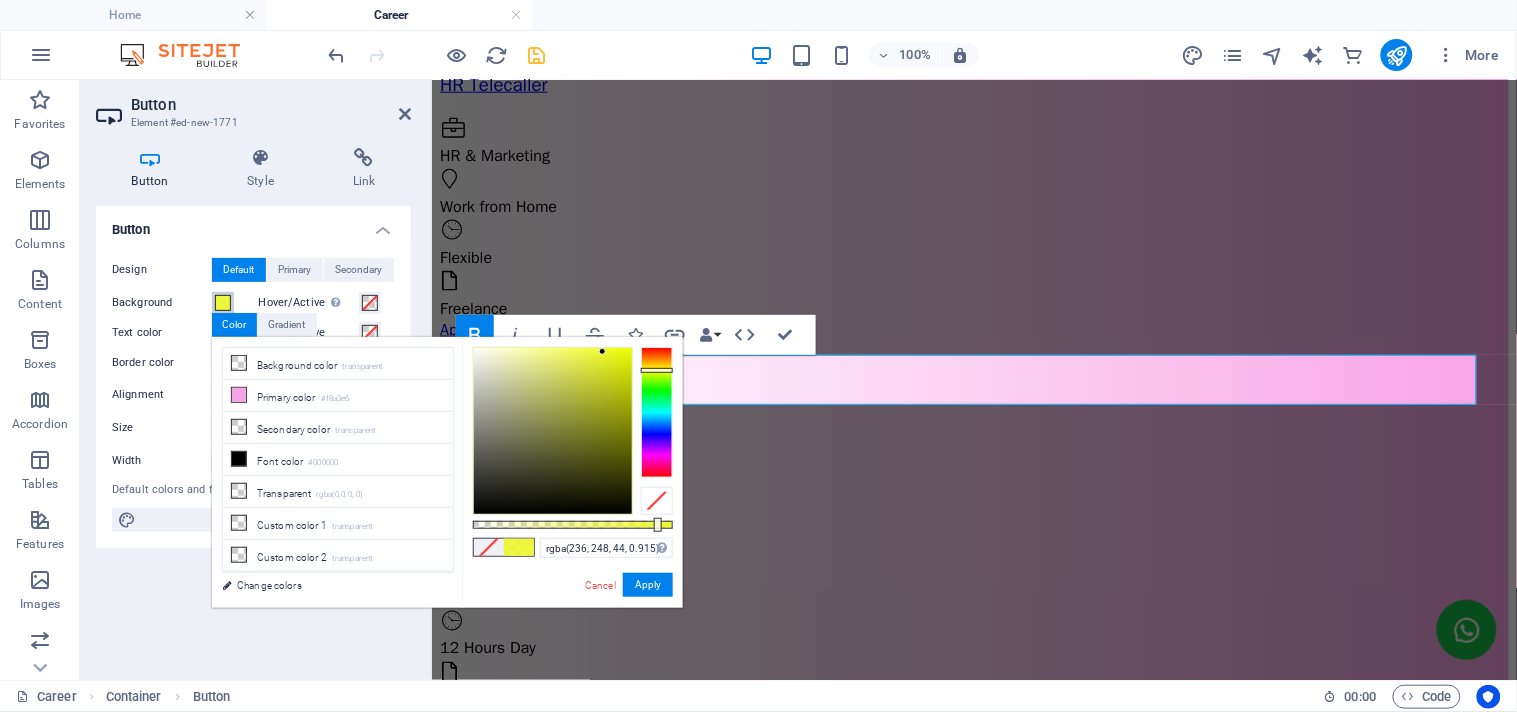 click at bounding box center (553, 431) 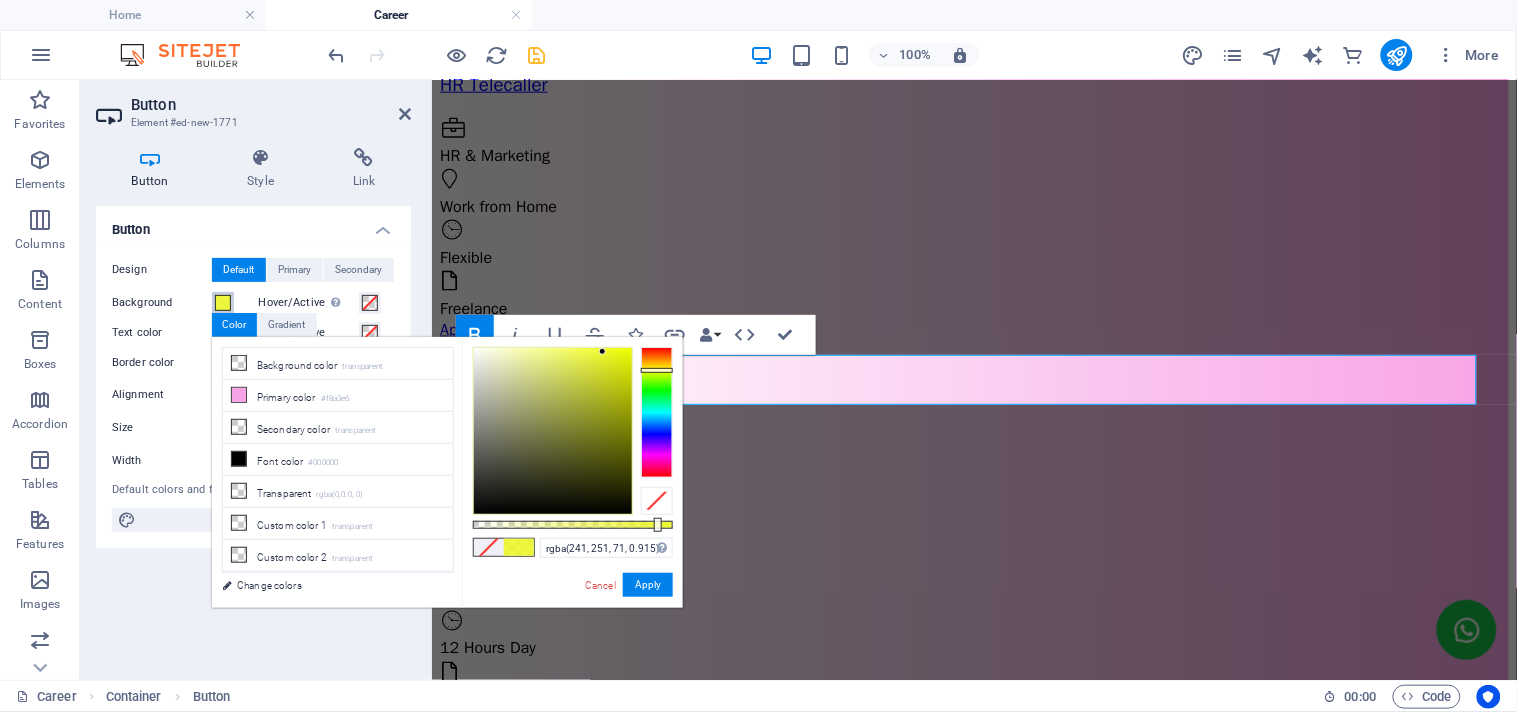 click at bounding box center (553, 431) 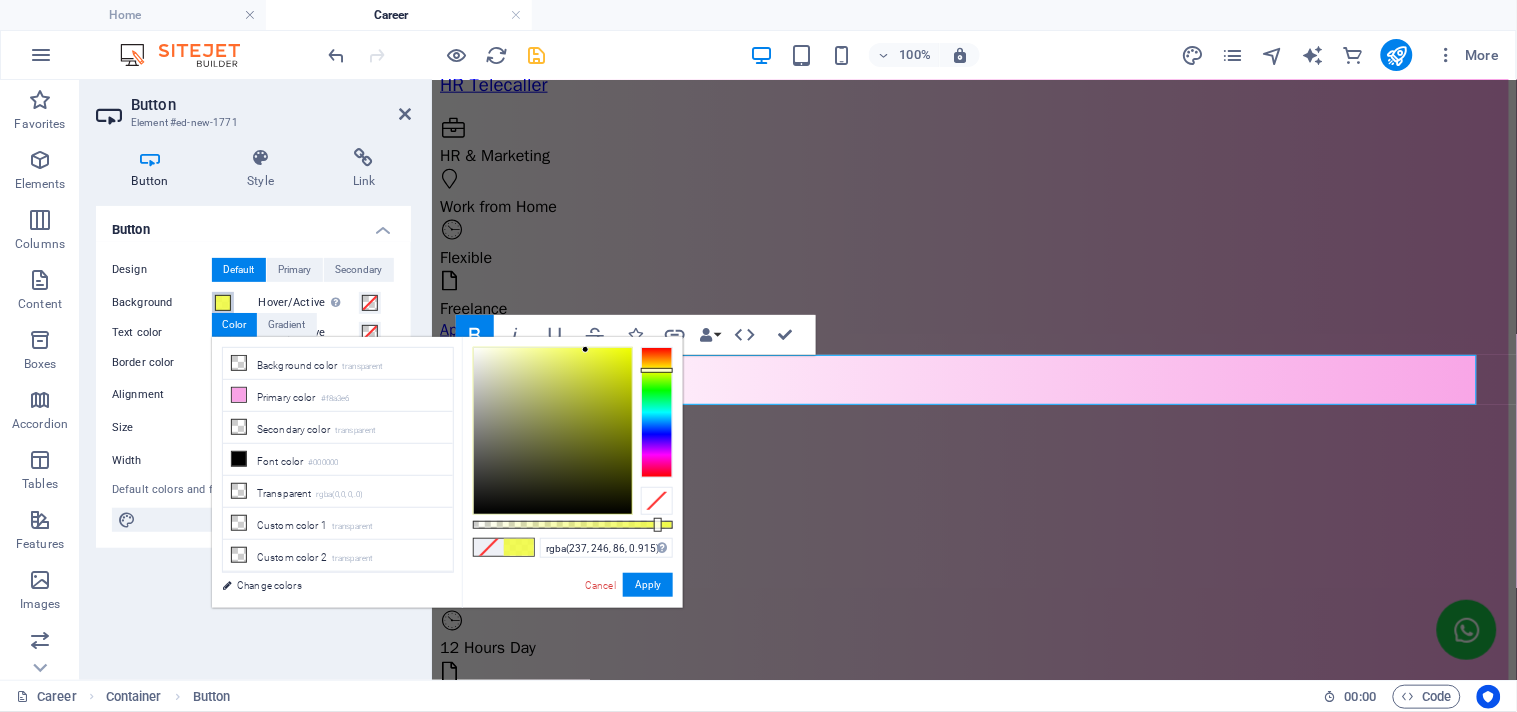 click at bounding box center [553, 431] 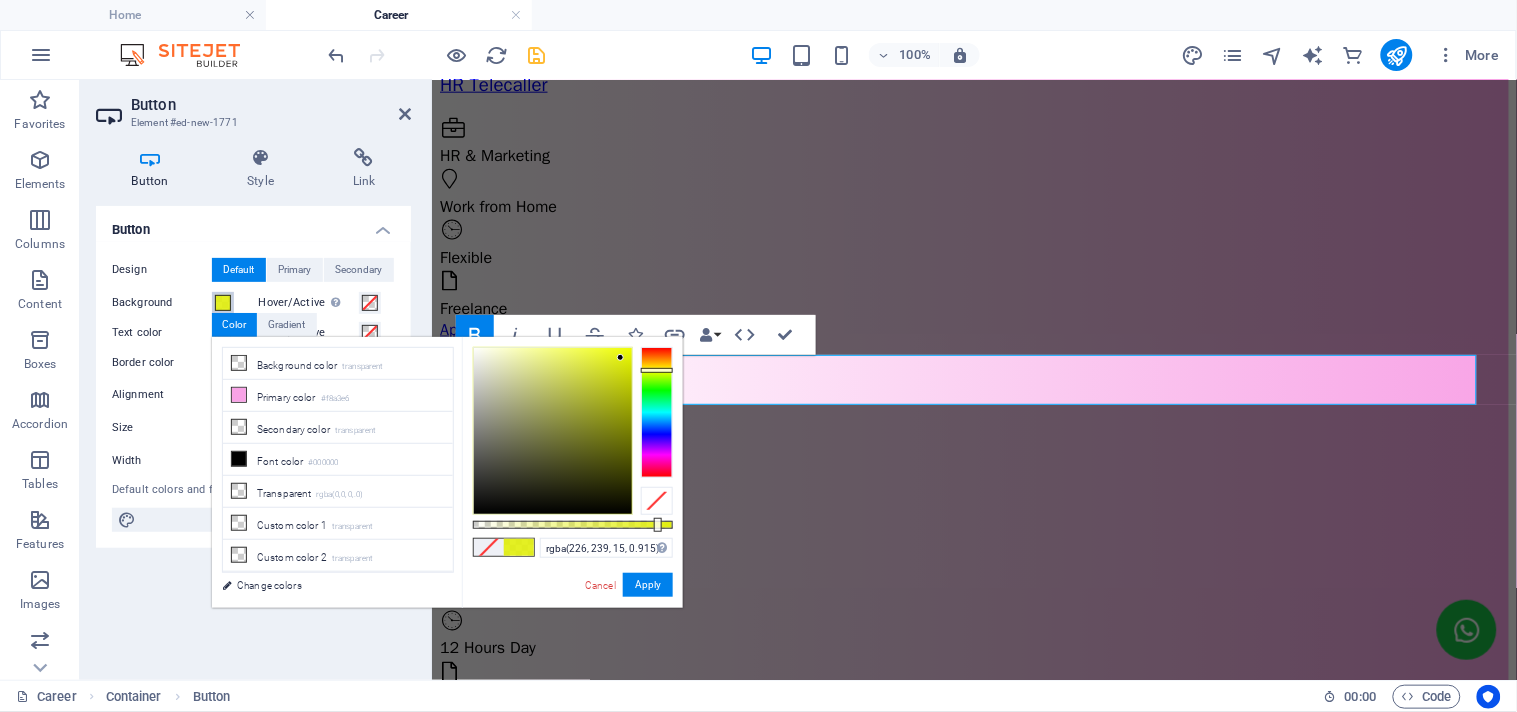 click at bounding box center [553, 431] 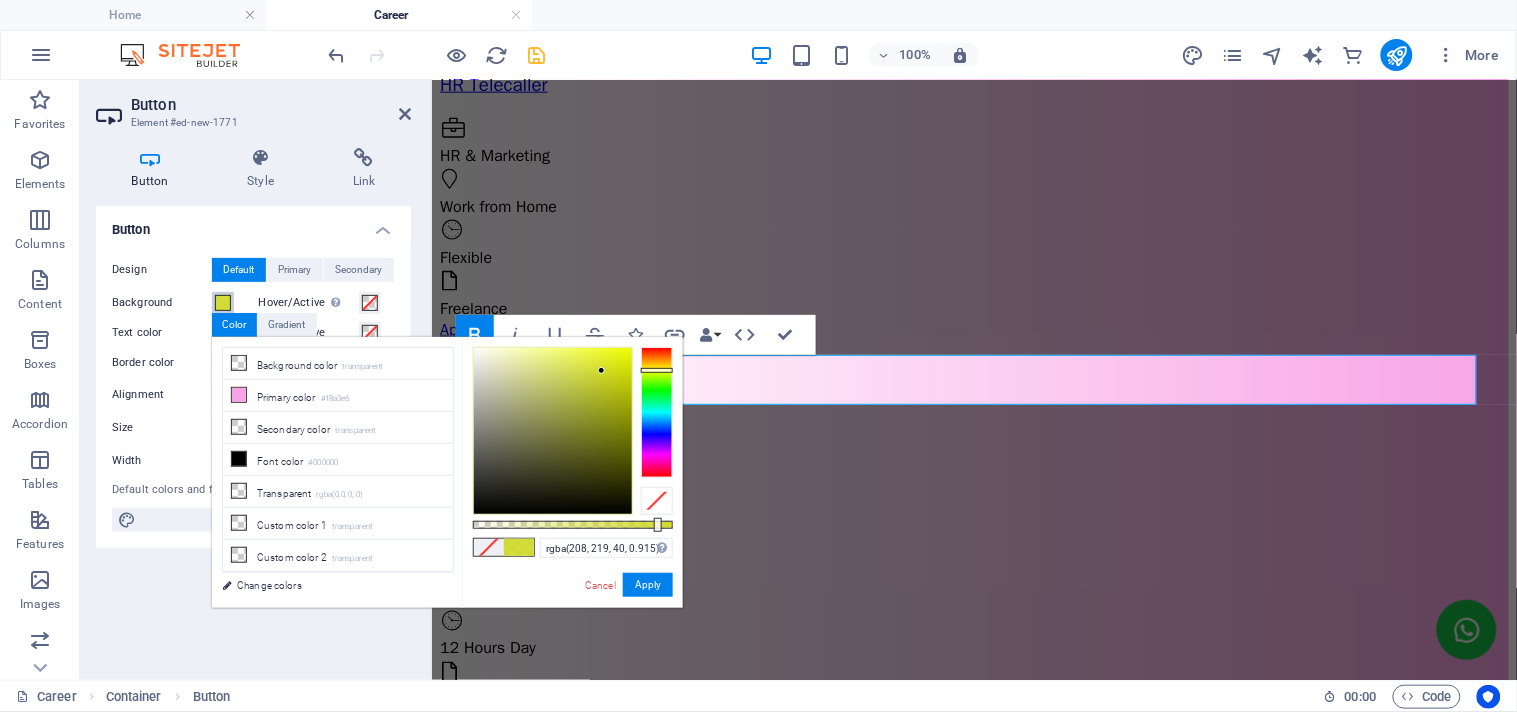 click at bounding box center [553, 431] 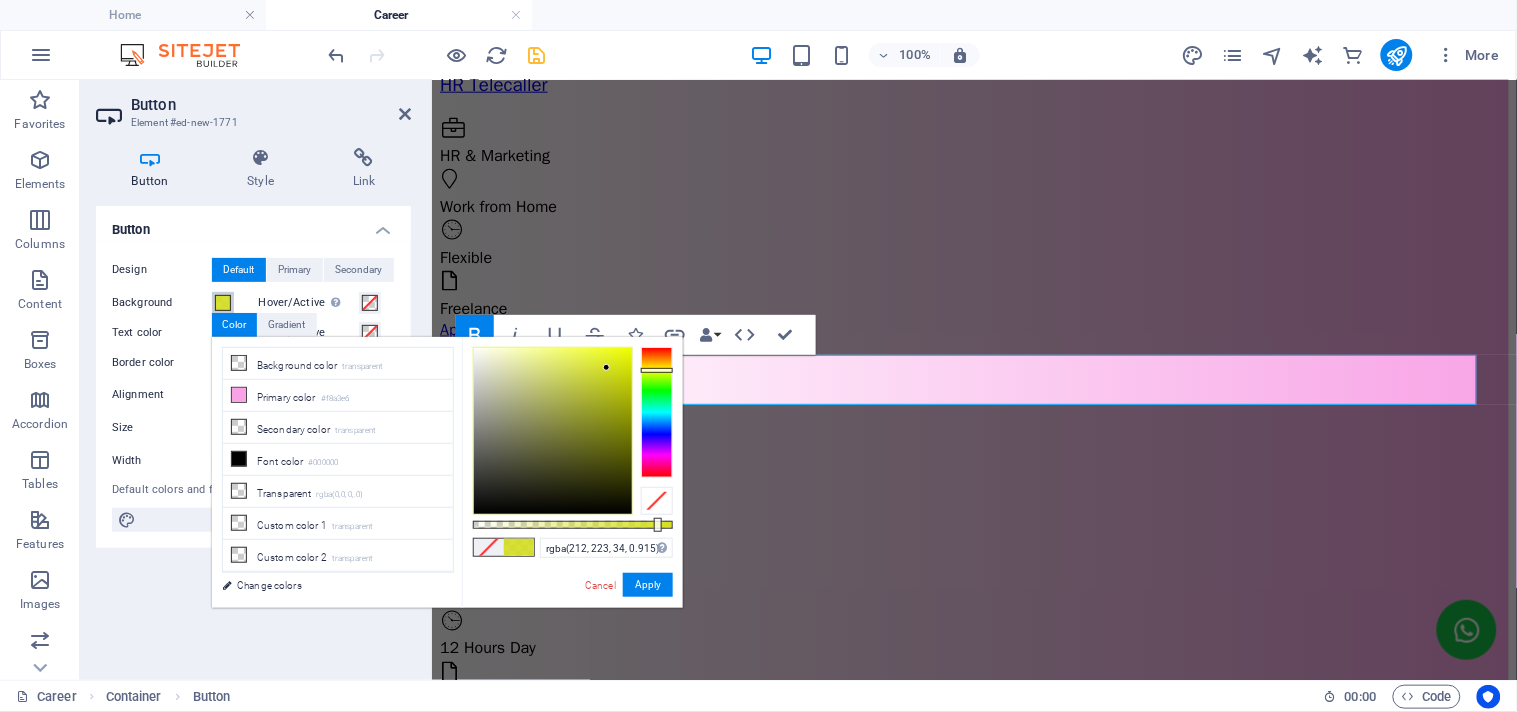 click at bounding box center (553, 431) 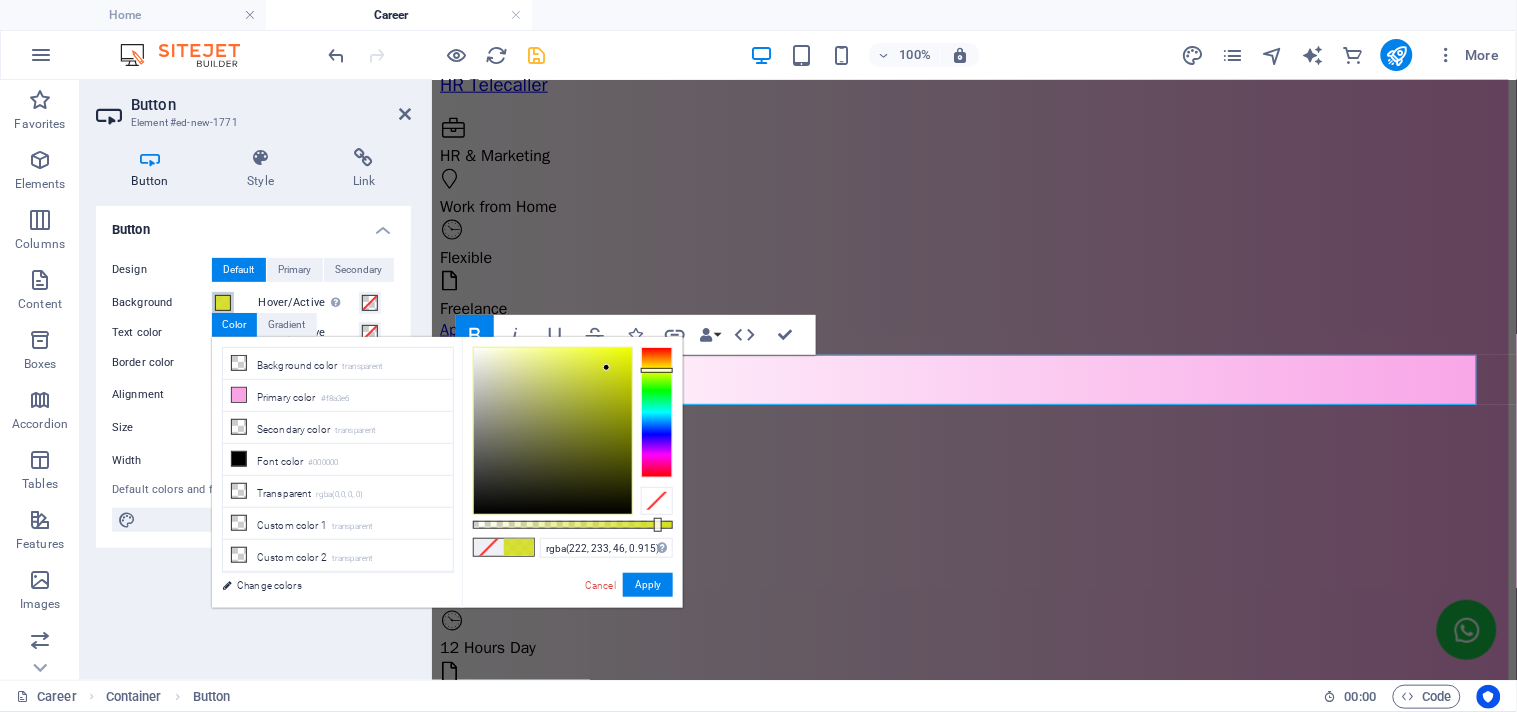 click at bounding box center [553, 431] 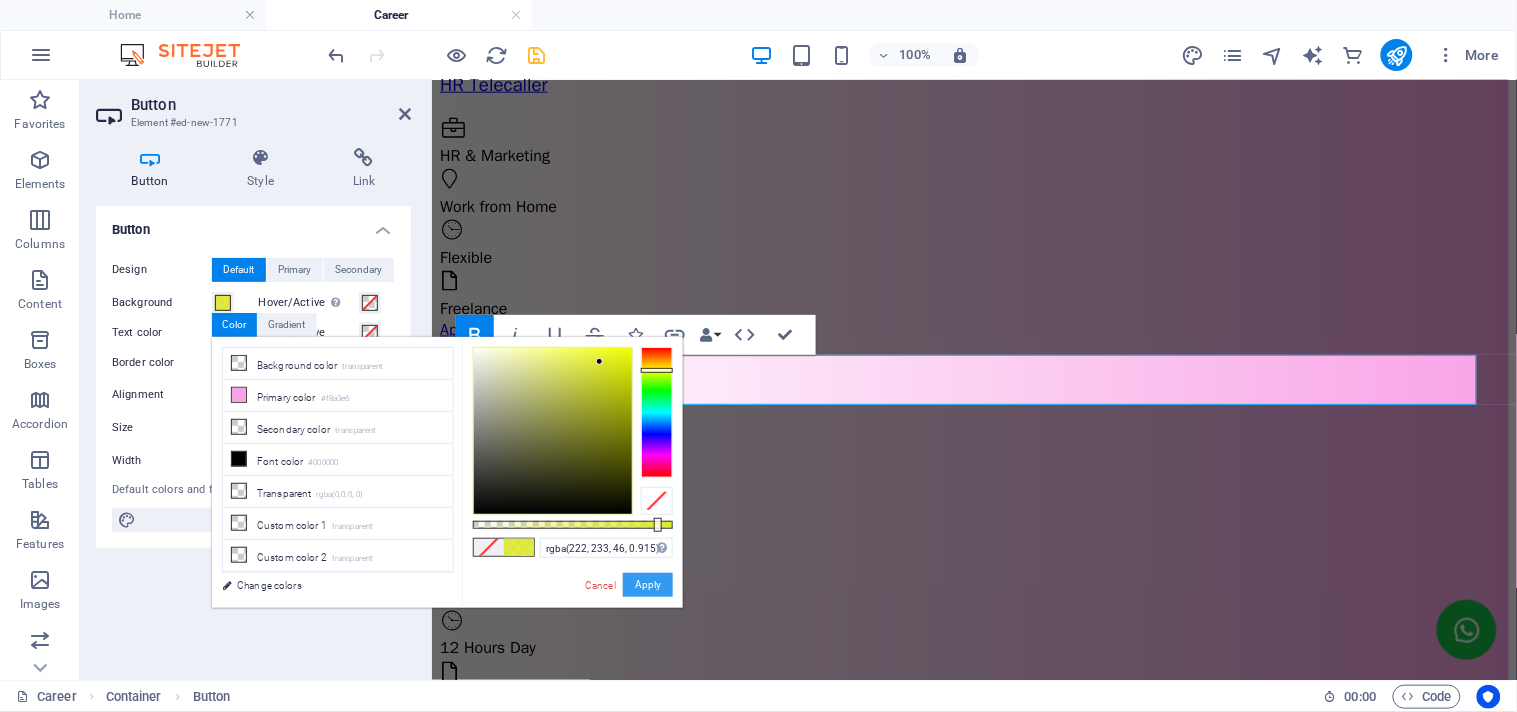 click on "Apply" at bounding box center [648, 585] 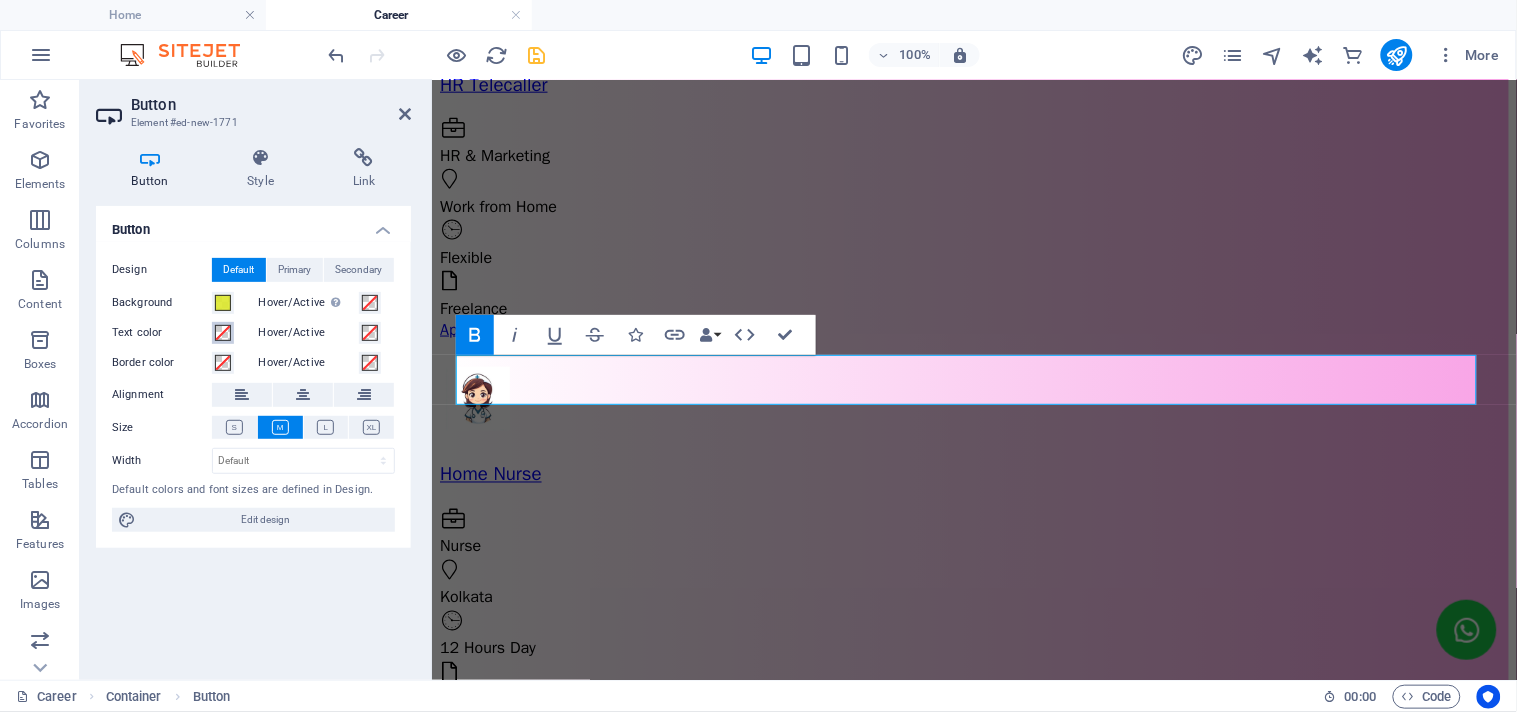 click at bounding box center [223, 333] 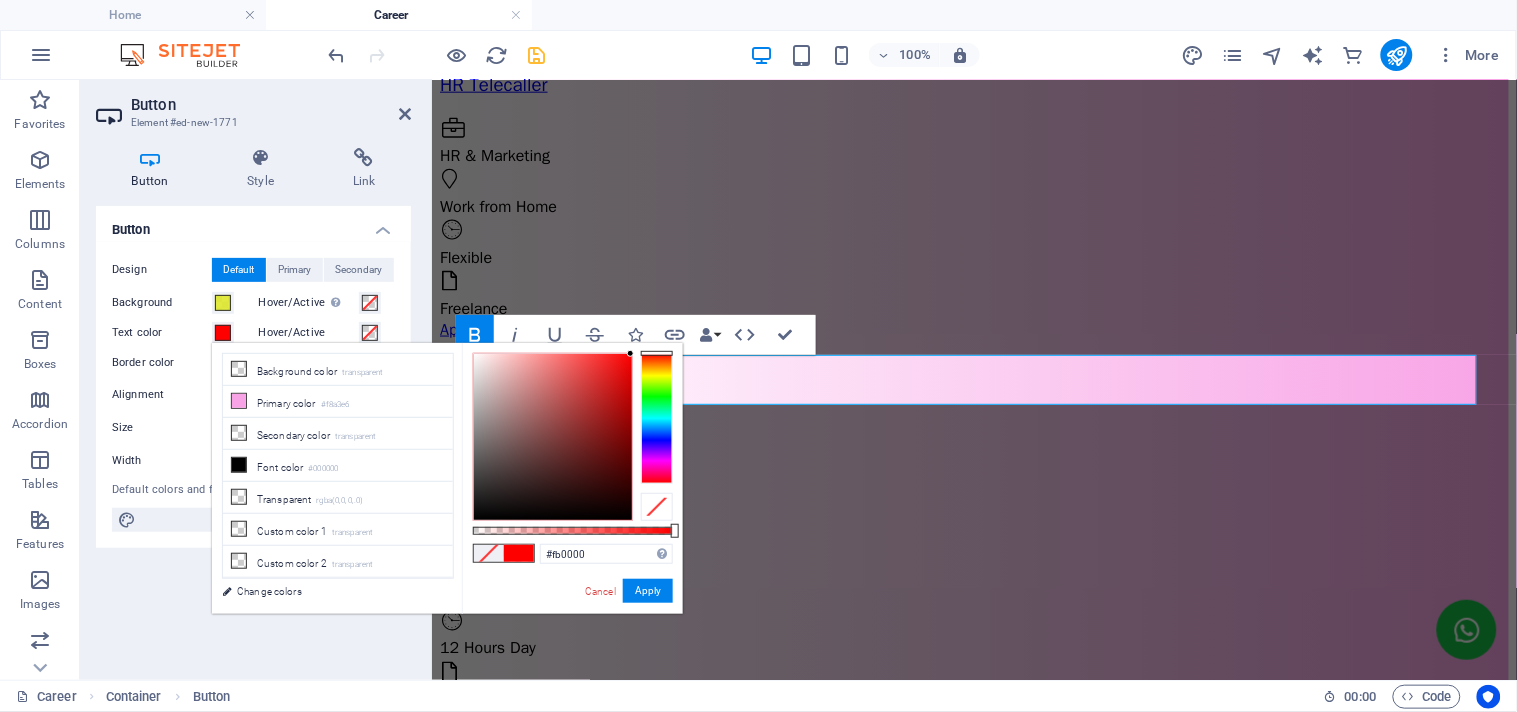type on "#f90000" 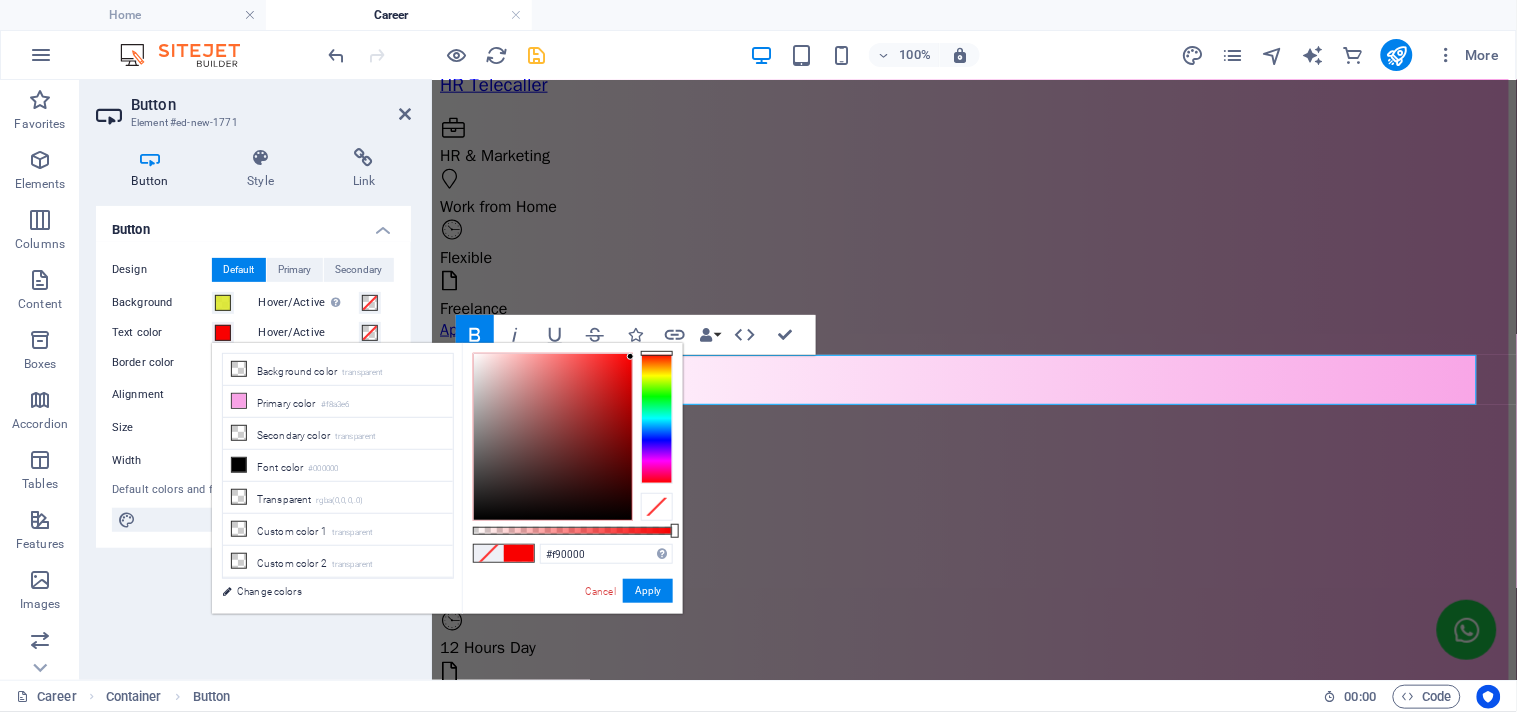 drag, startPoint x: 624, startPoint y: 375, endPoint x: 642, endPoint y: 357, distance: 25.455845 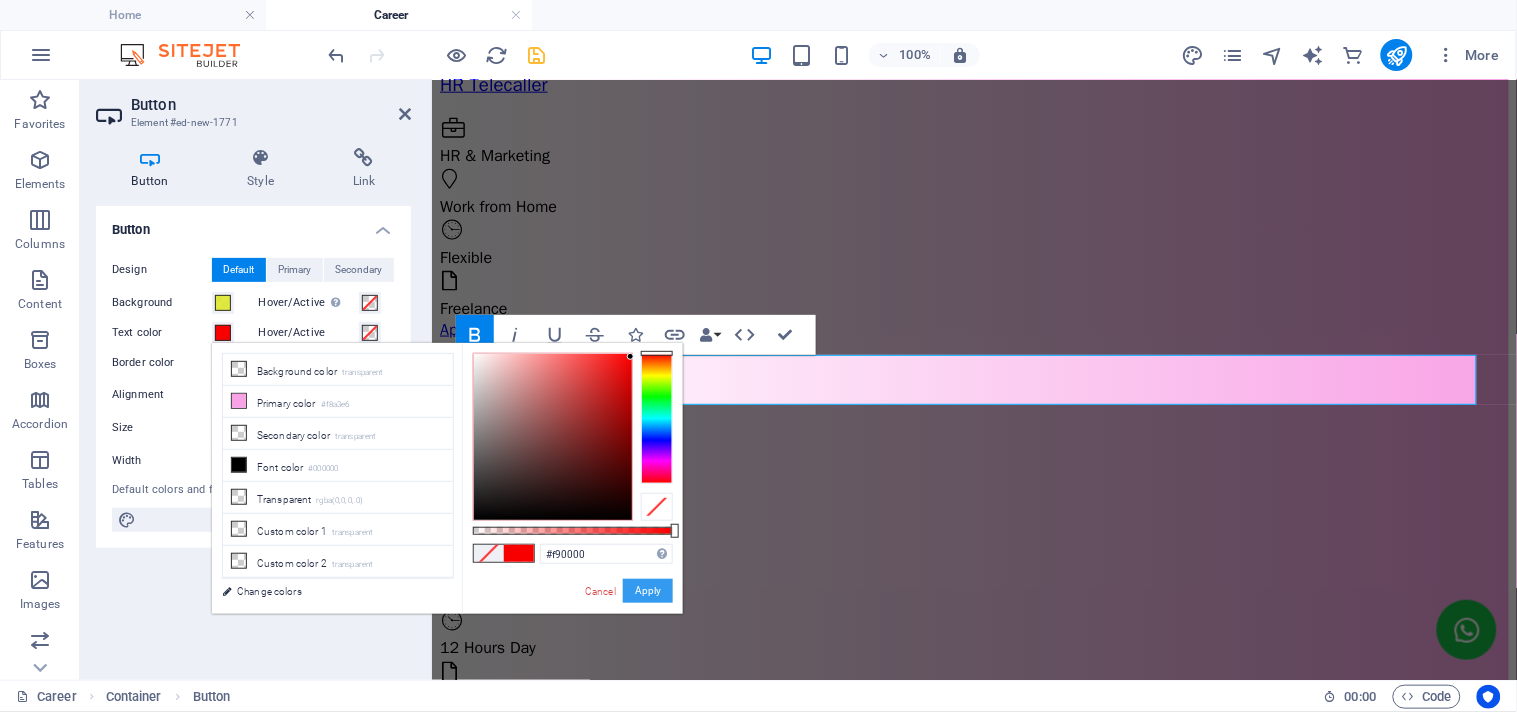 click on "Apply" at bounding box center [648, 591] 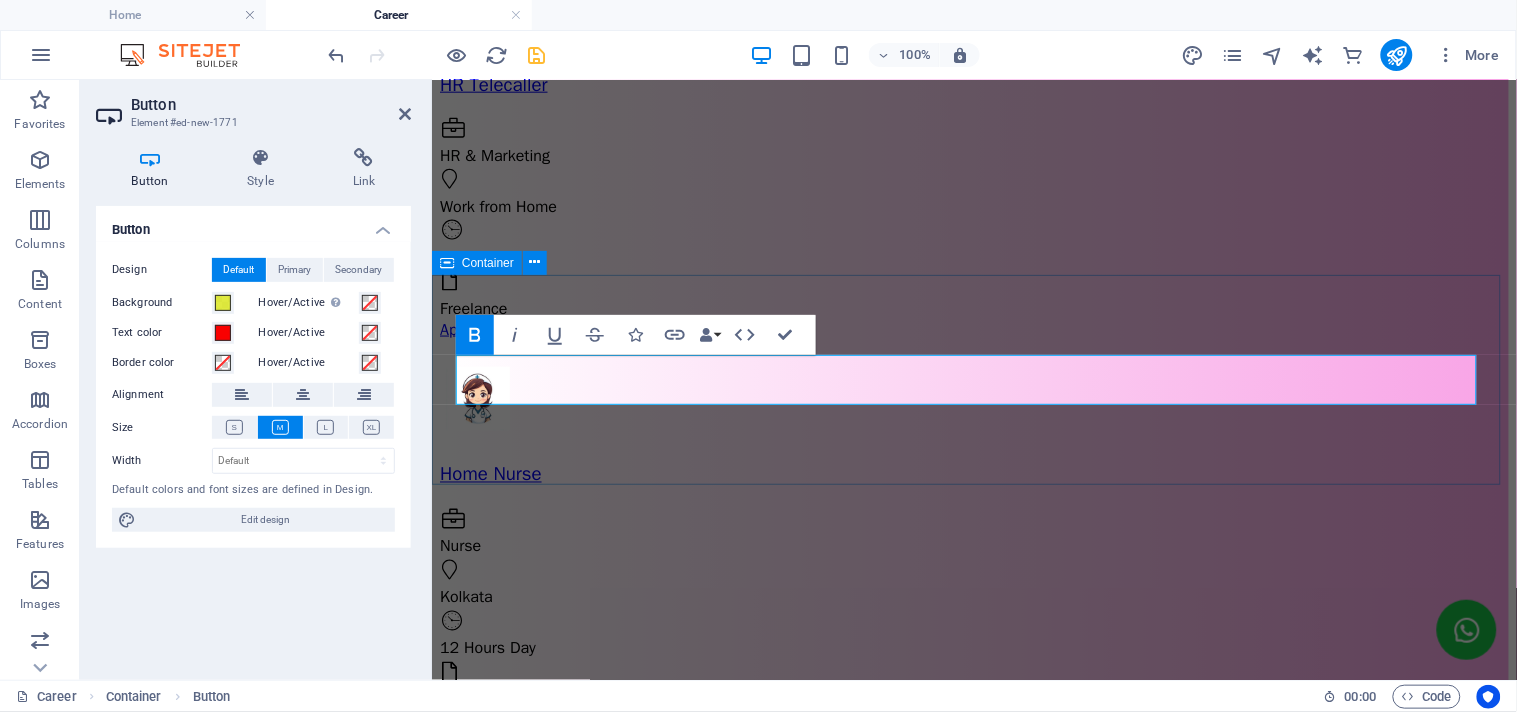 click on "CONSULTANCY TERMS APPLICABLE ON SELECTED OPENINGS" at bounding box center (973, 1974) 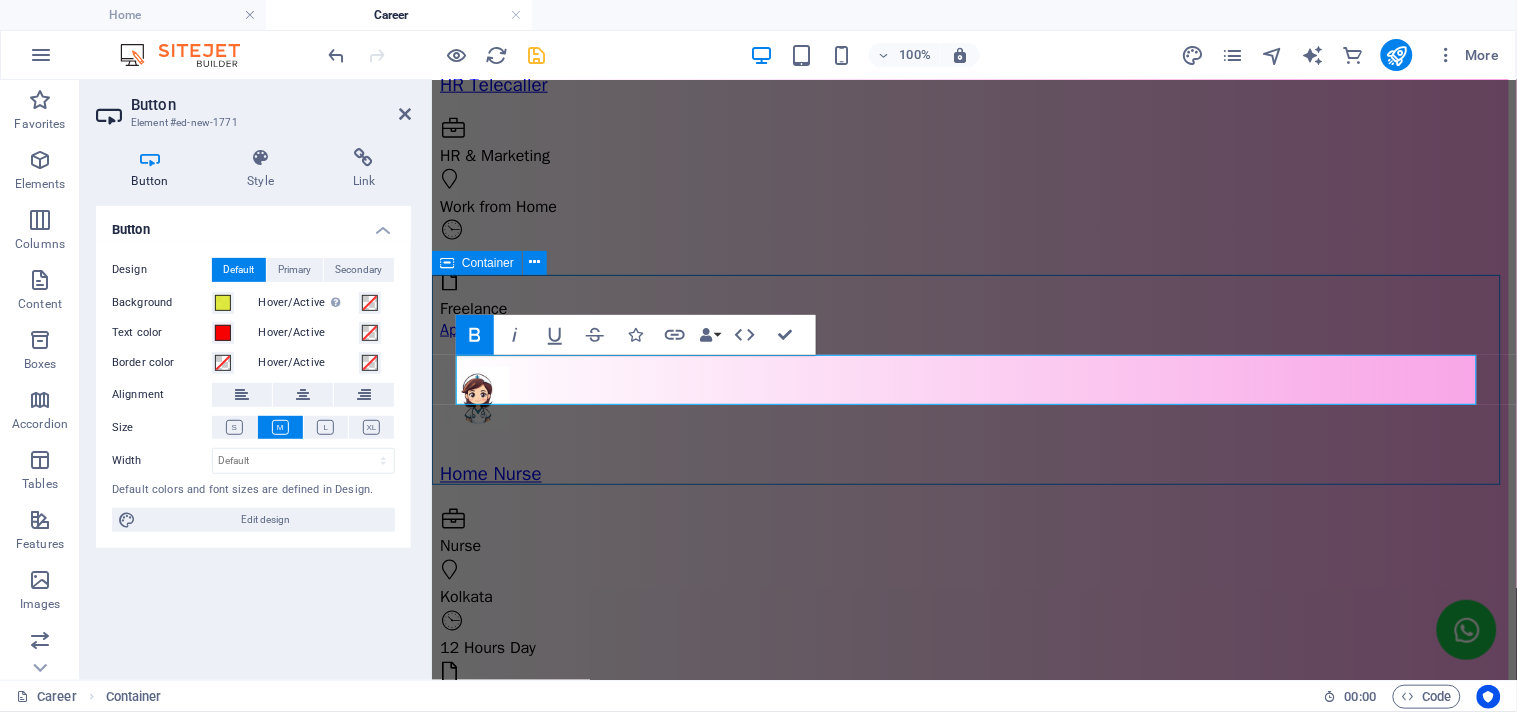 scroll, scrollTop: 621, scrollLeft: 0, axis: vertical 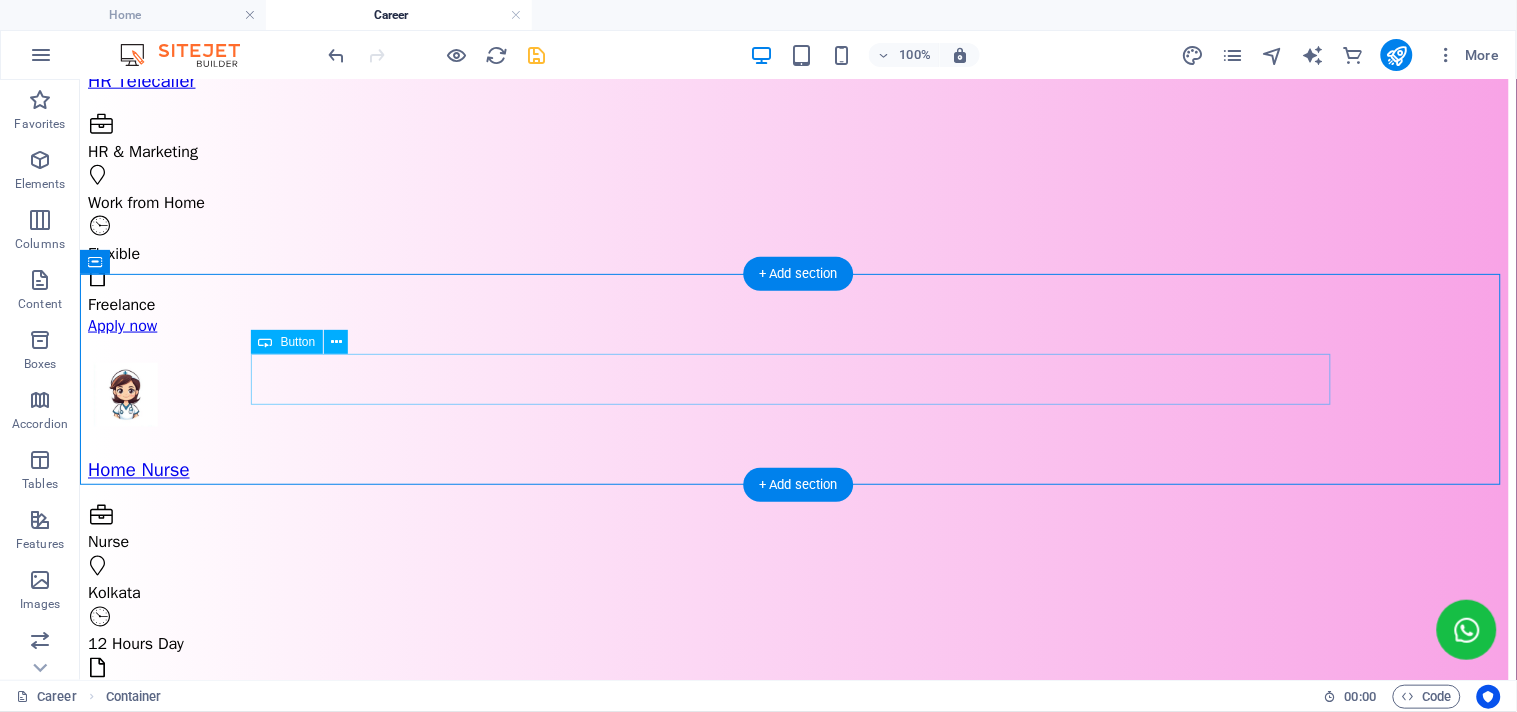 click on "CONSULTANCY TERMS APPLICABLE ON SELECTED OPENINGS" at bounding box center [797, 1970] 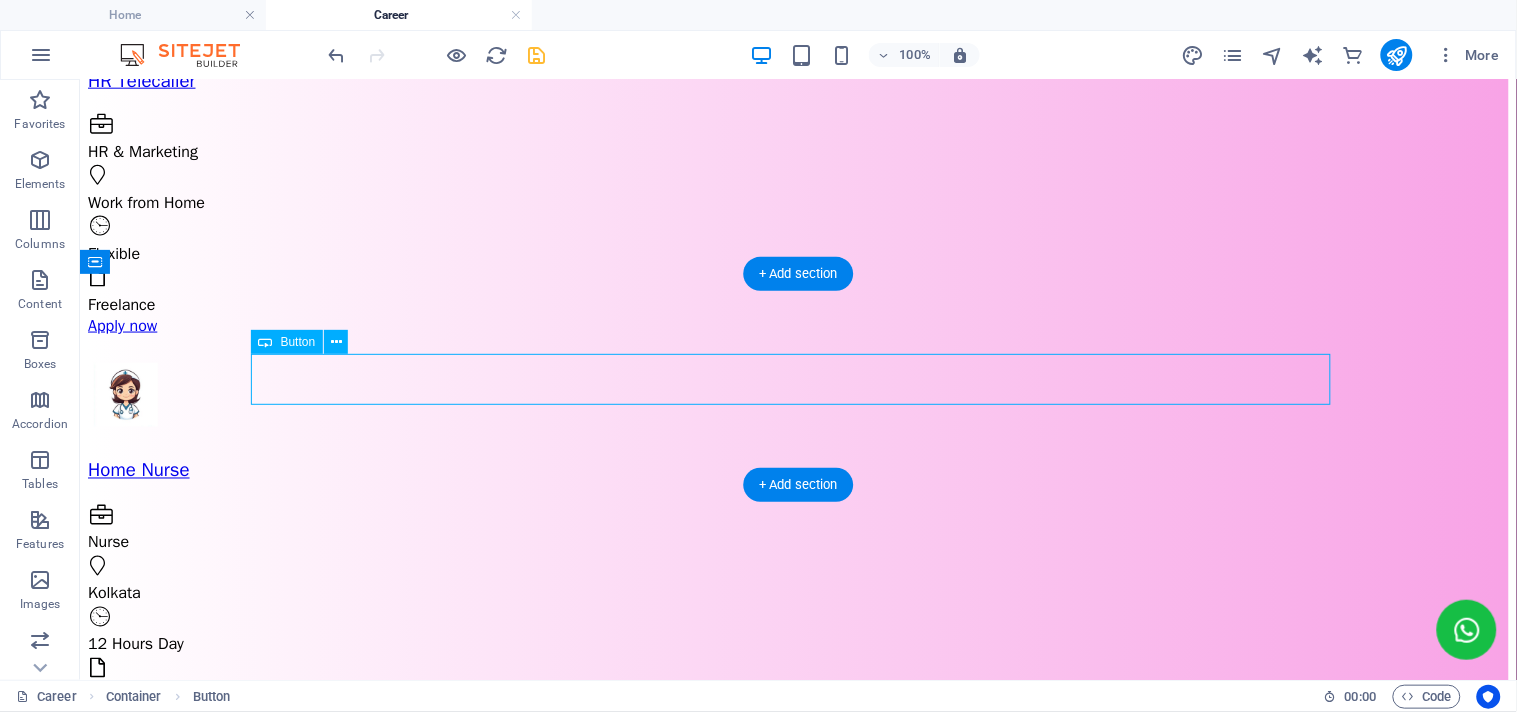 click on "CONSULTANCY TERMS APPLICABLE ON SELECTED OPENINGS" at bounding box center (797, 1970) 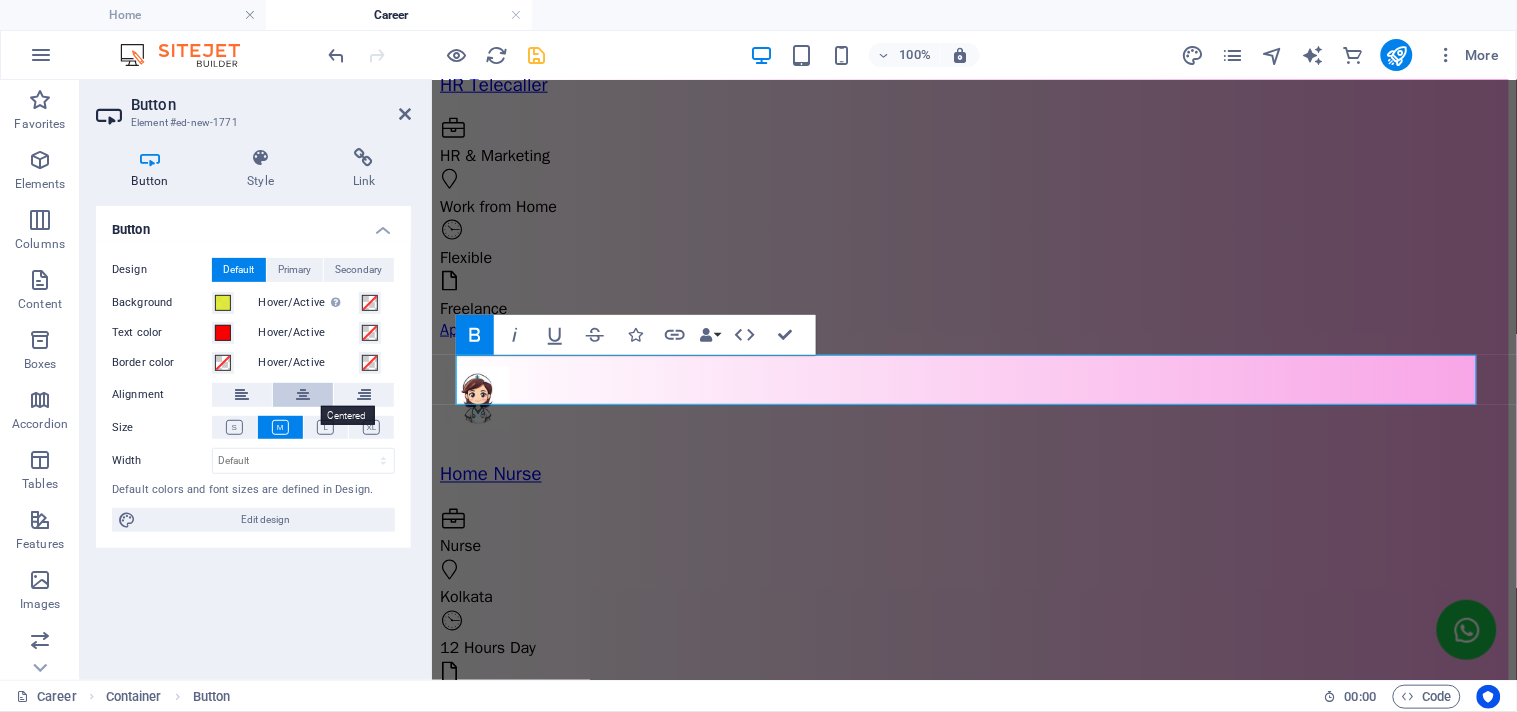 click at bounding box center (303, 395) 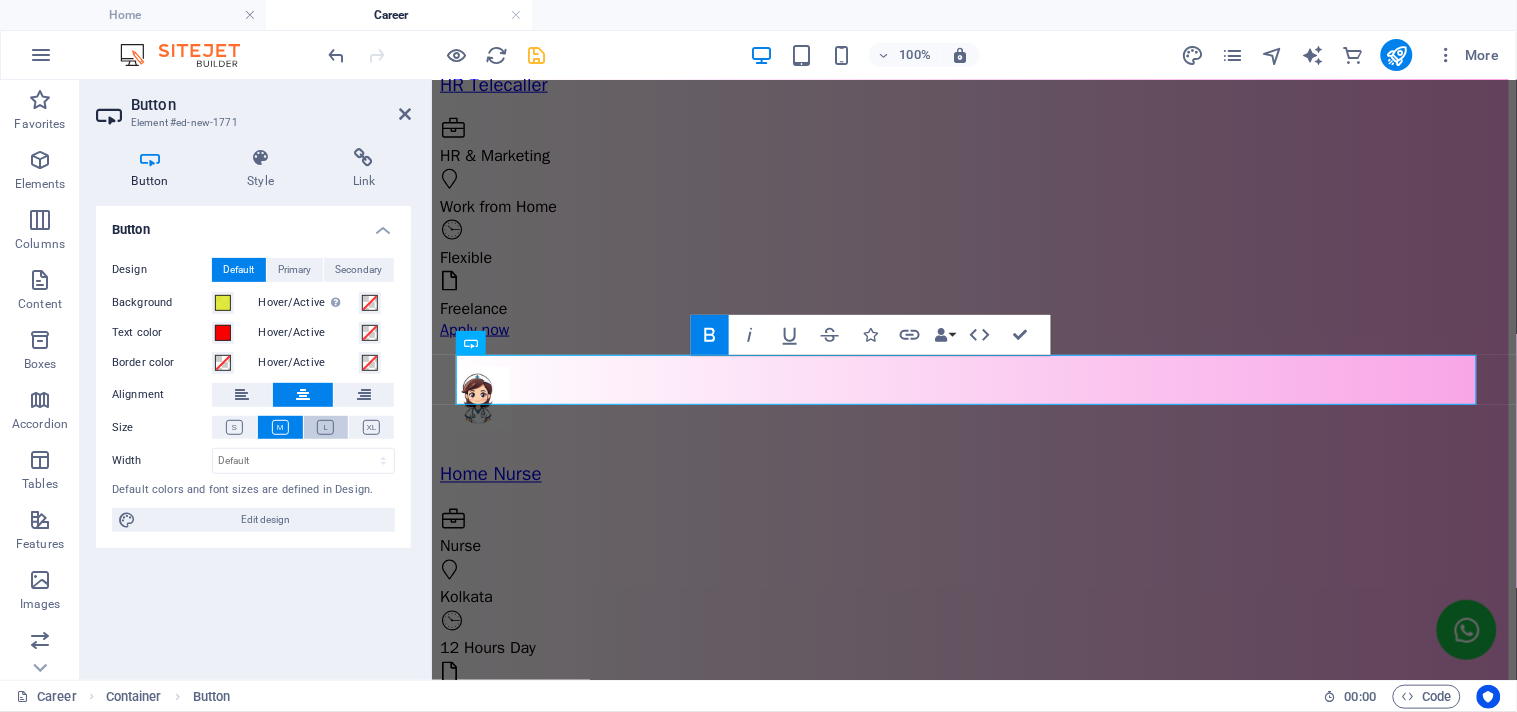 click at bounding box center (326, 427) 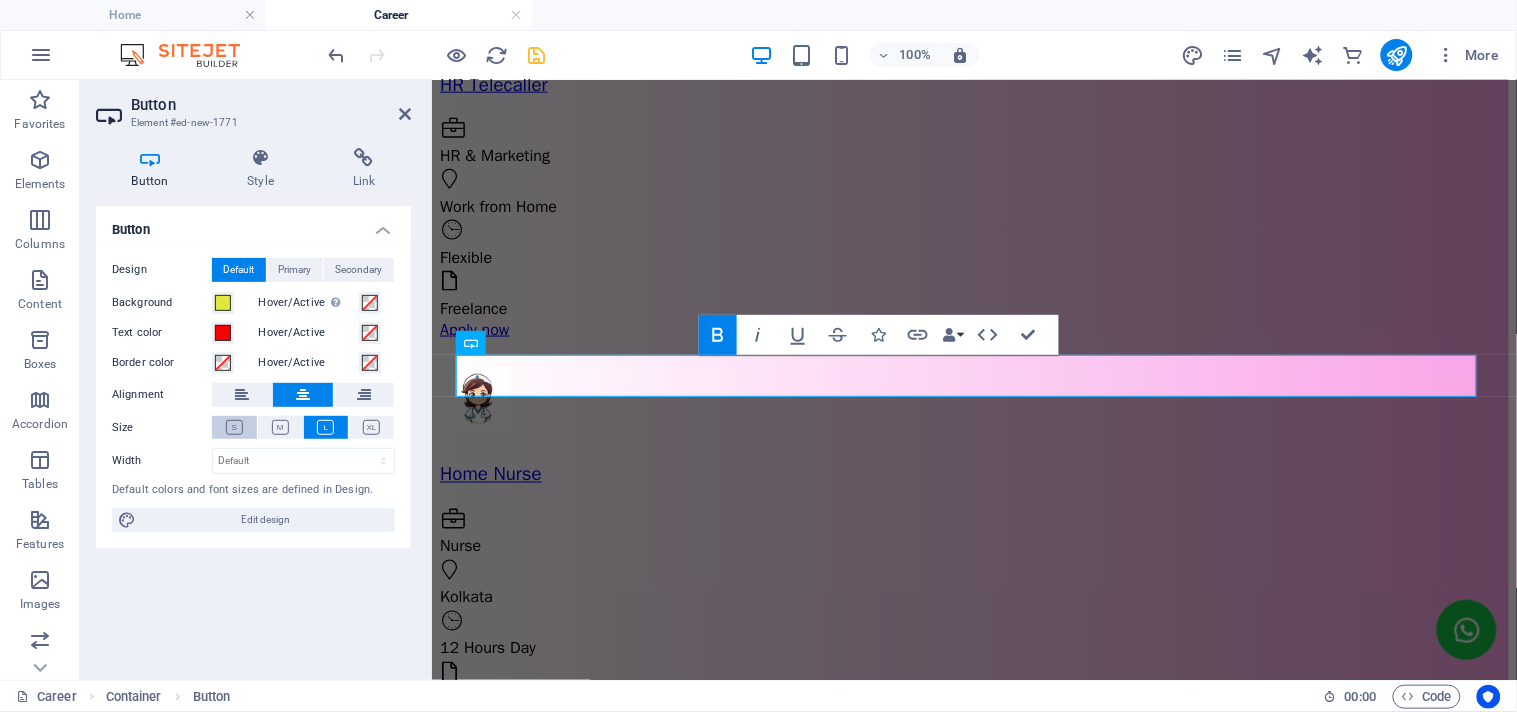 click at bounding box center [234, 427] 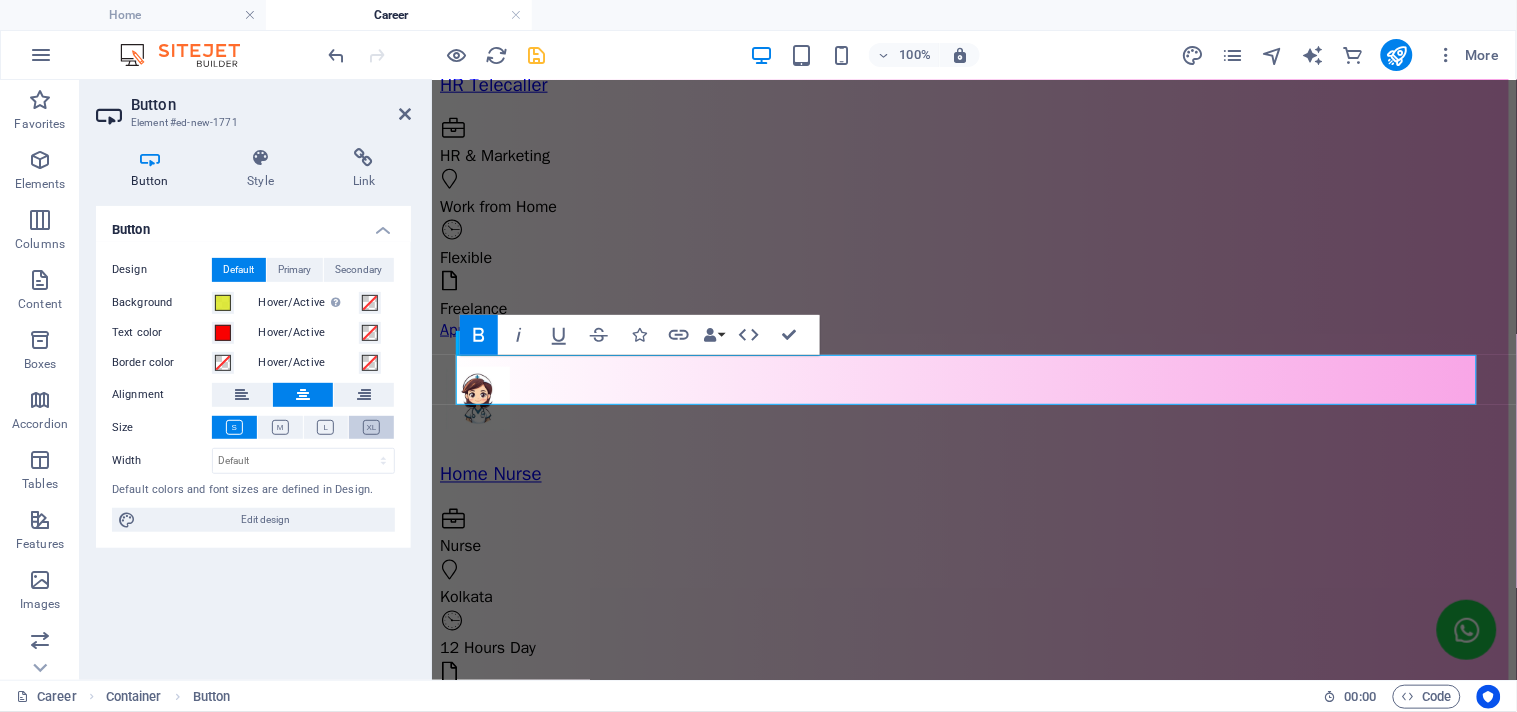 click at bounding box center (371, 427) 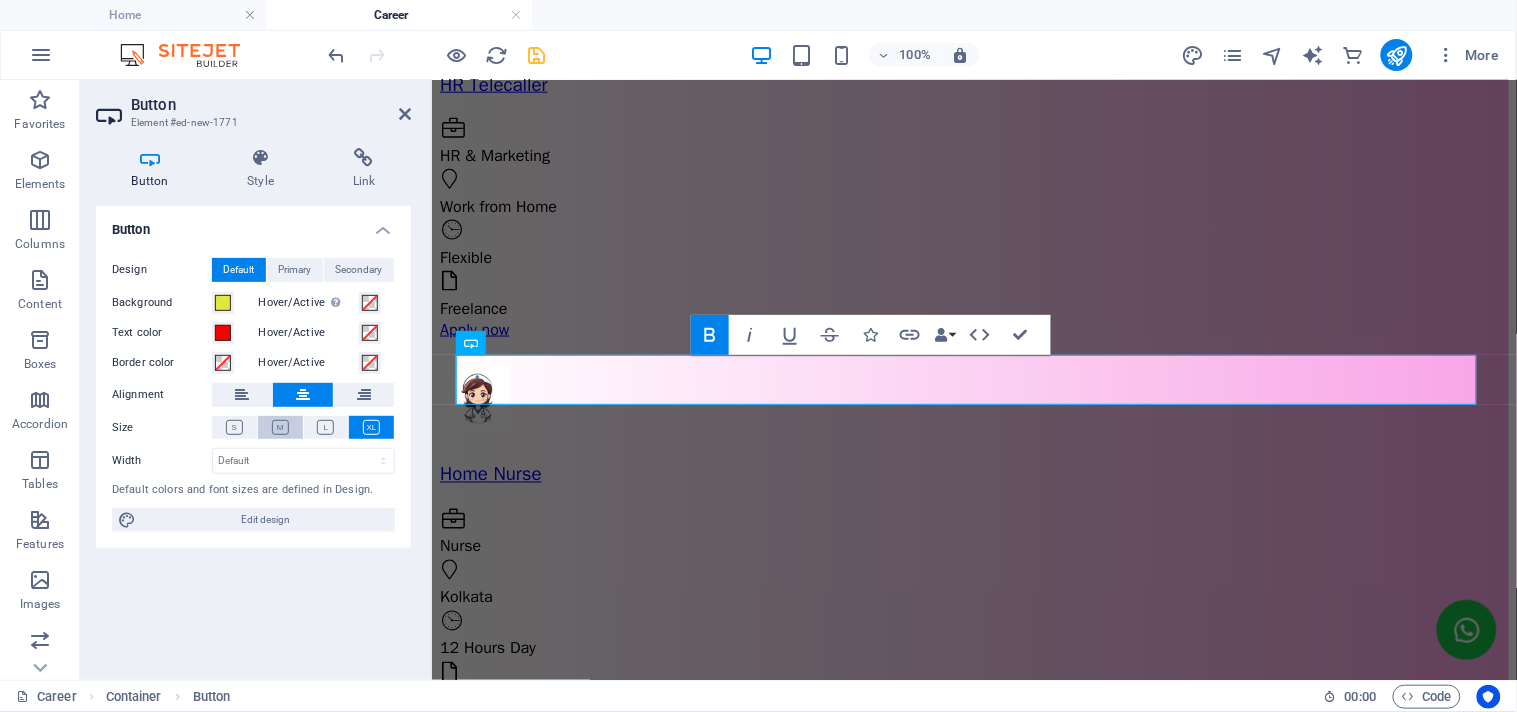 click at bounding box center [280, 427] 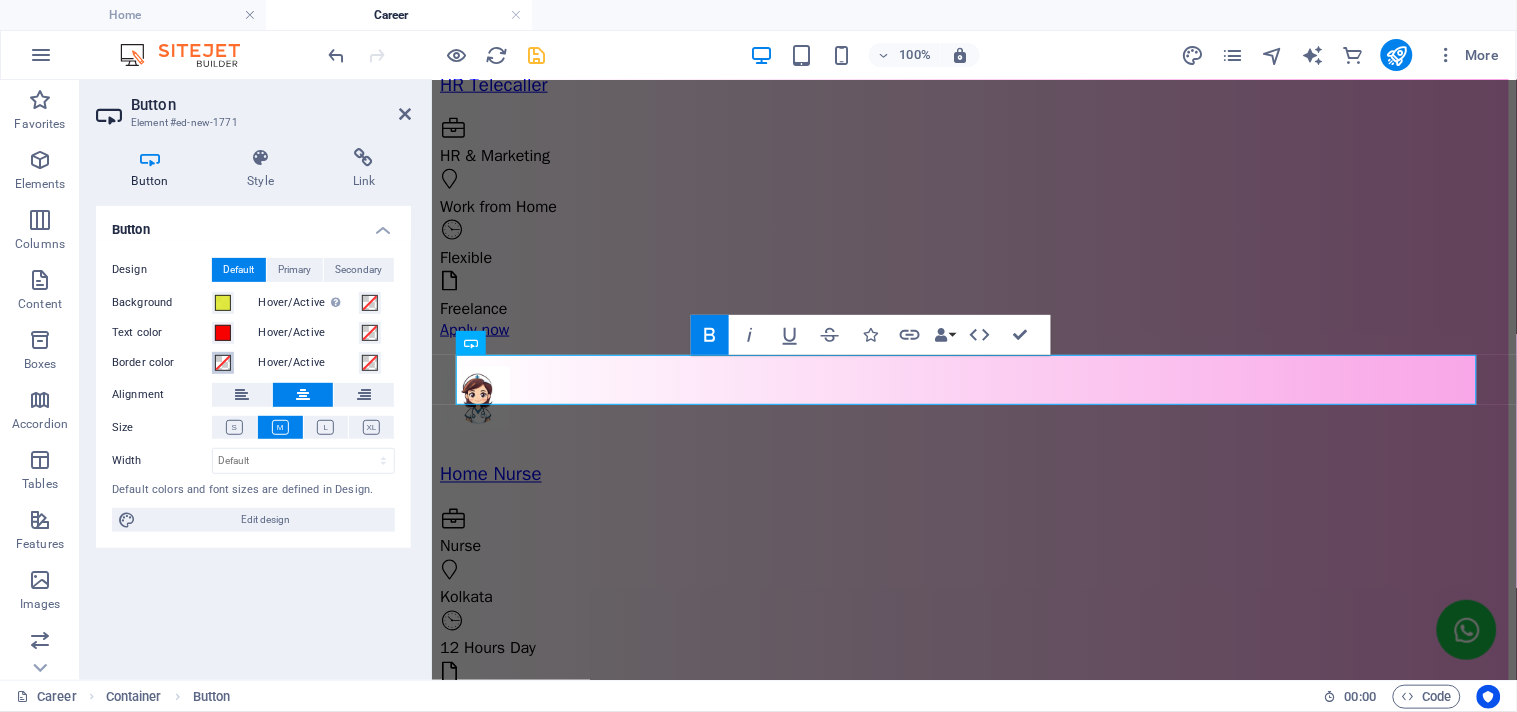 click at bounding box center (223, 363) 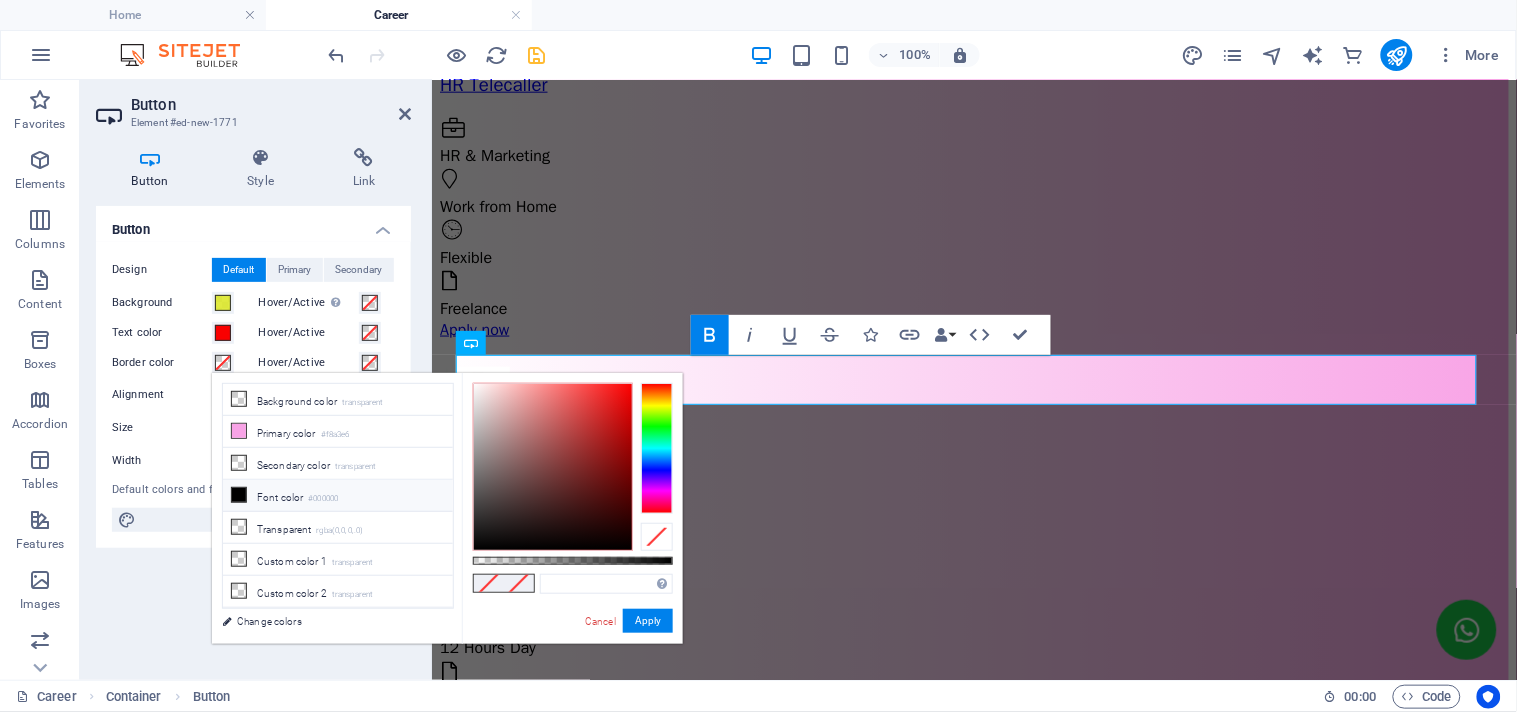 click at bounding box center (239, 495) 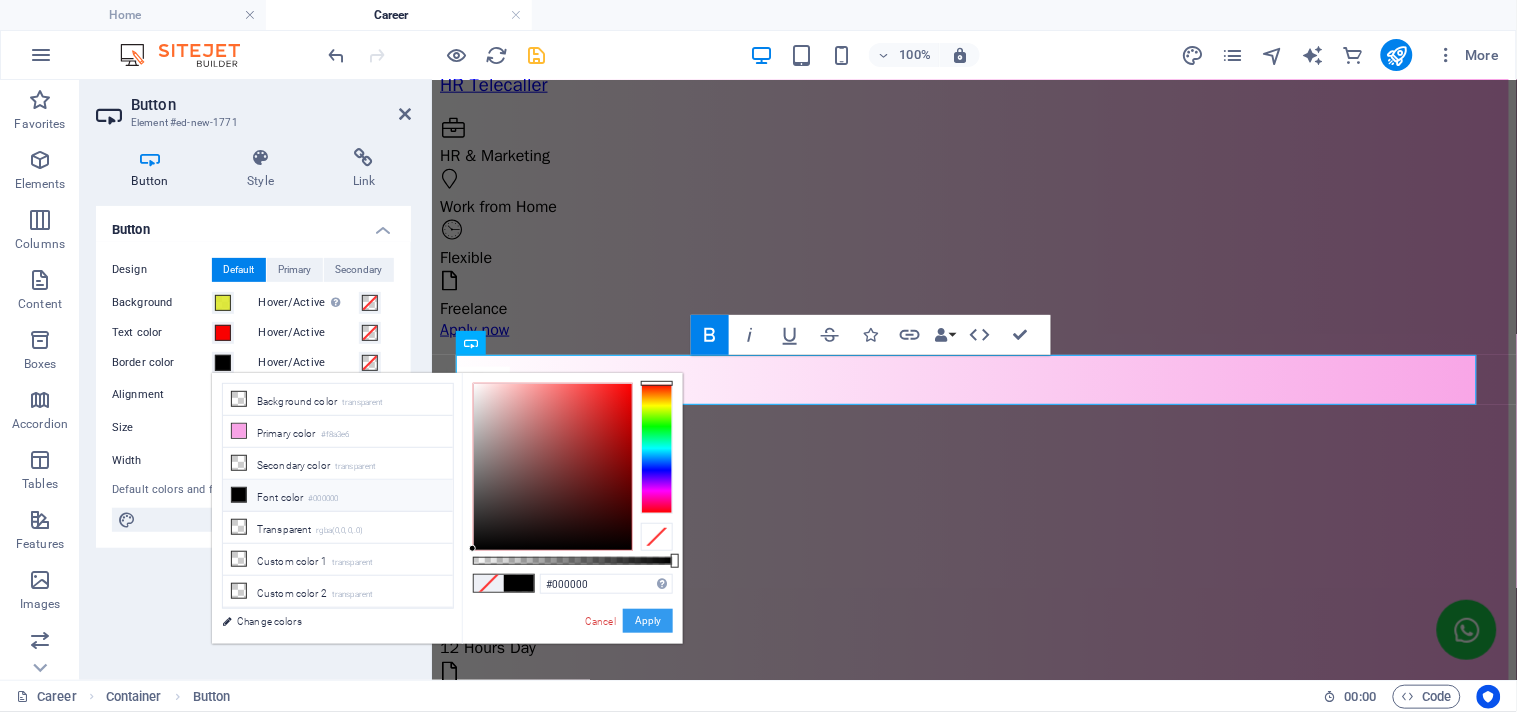 click on "Apply" at bounding box center (648, 621) 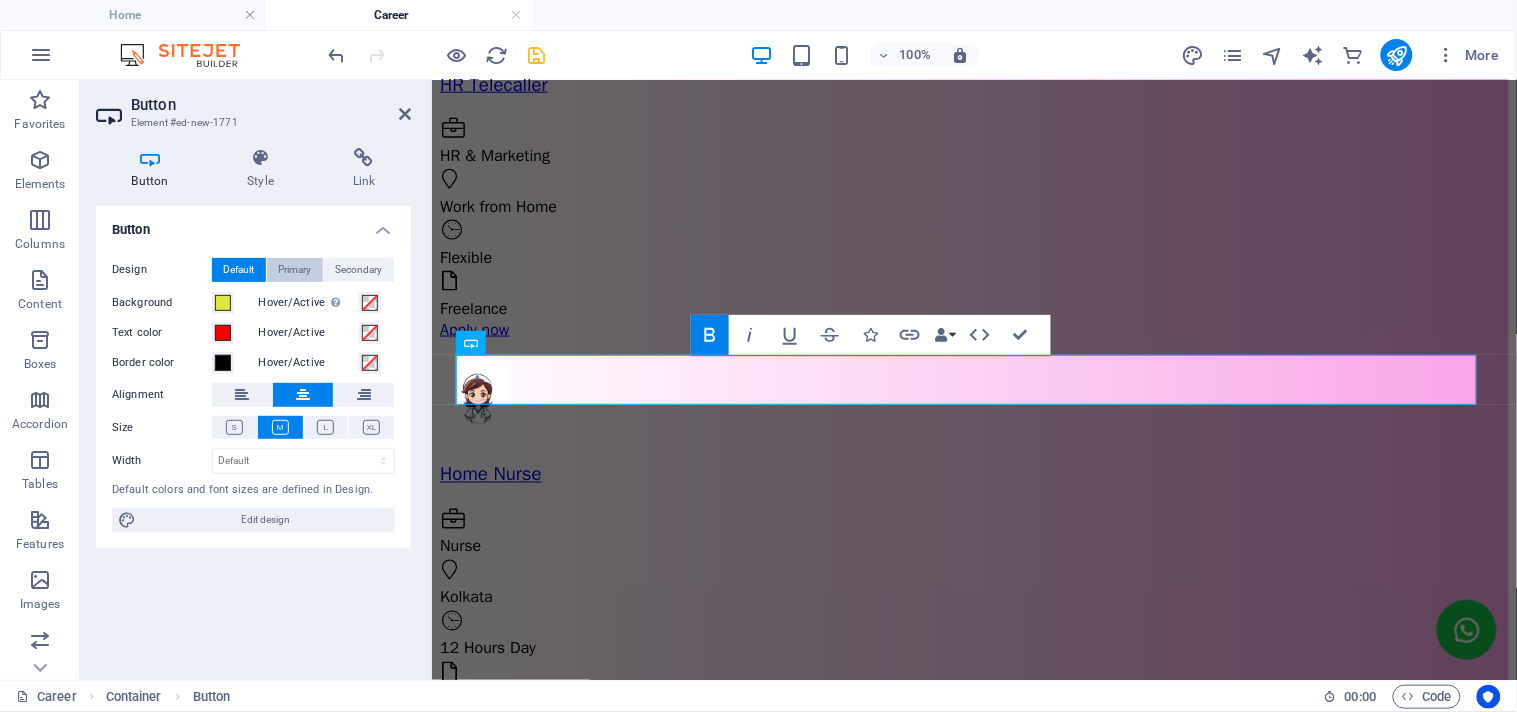 click on "Primary" at bounding box center (295, 270) 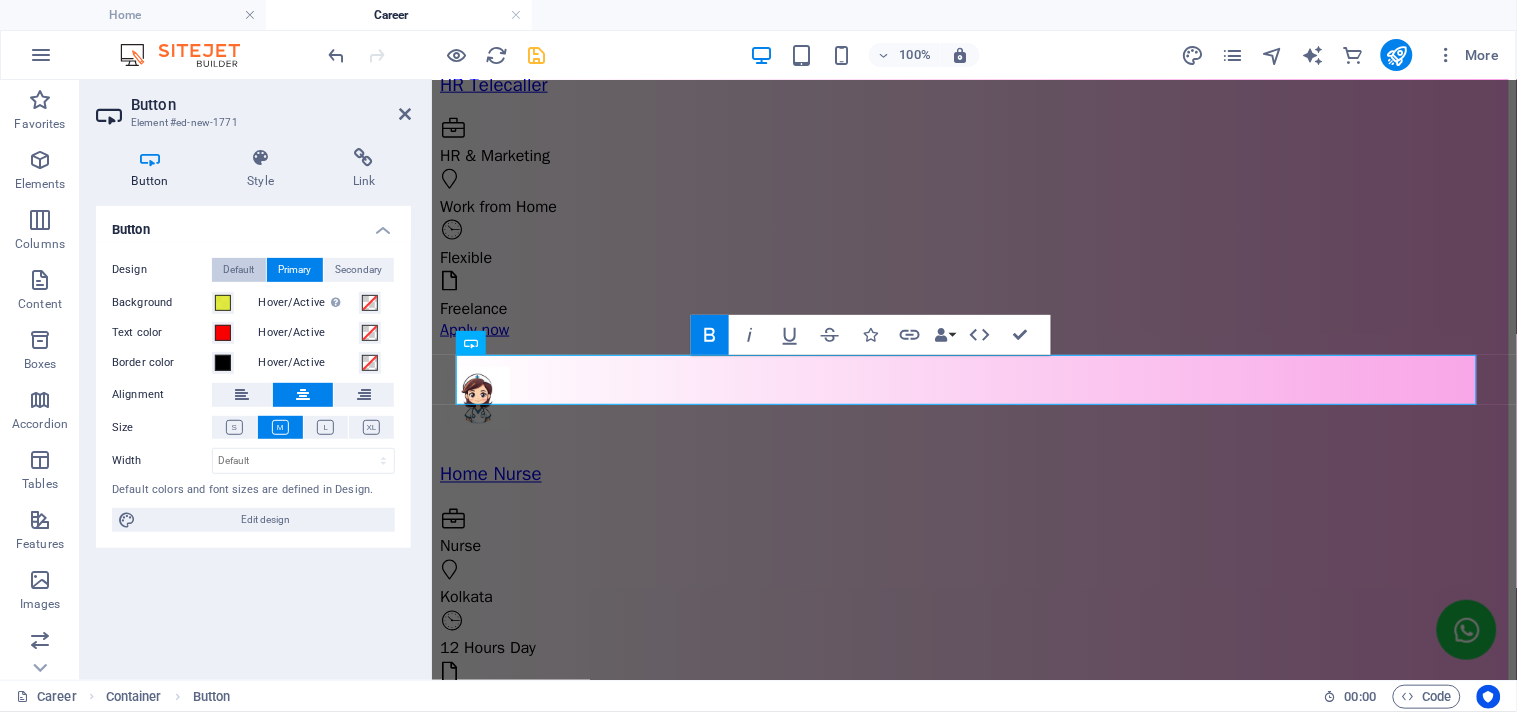 click on "Default" at bounding box center (239, 270) 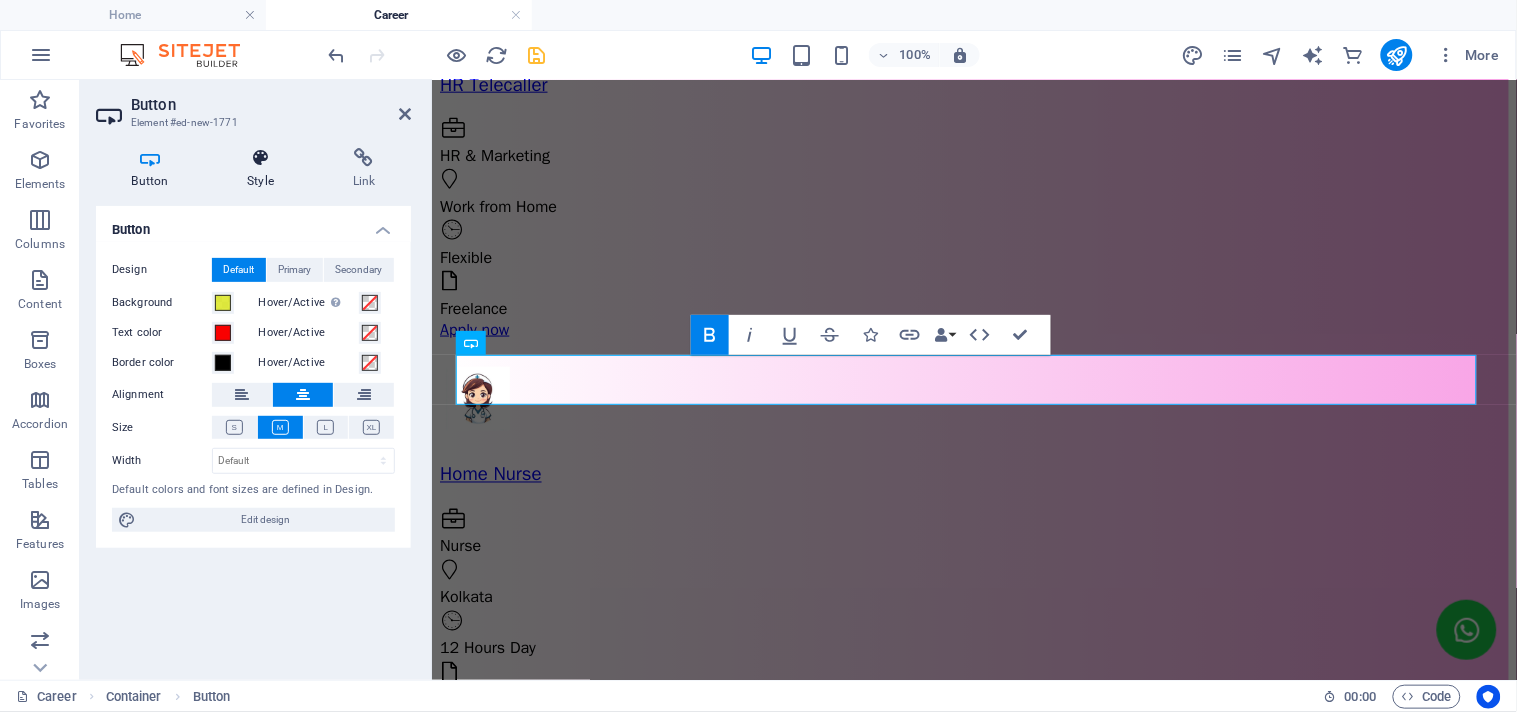 click at bounding box center [261, 158] 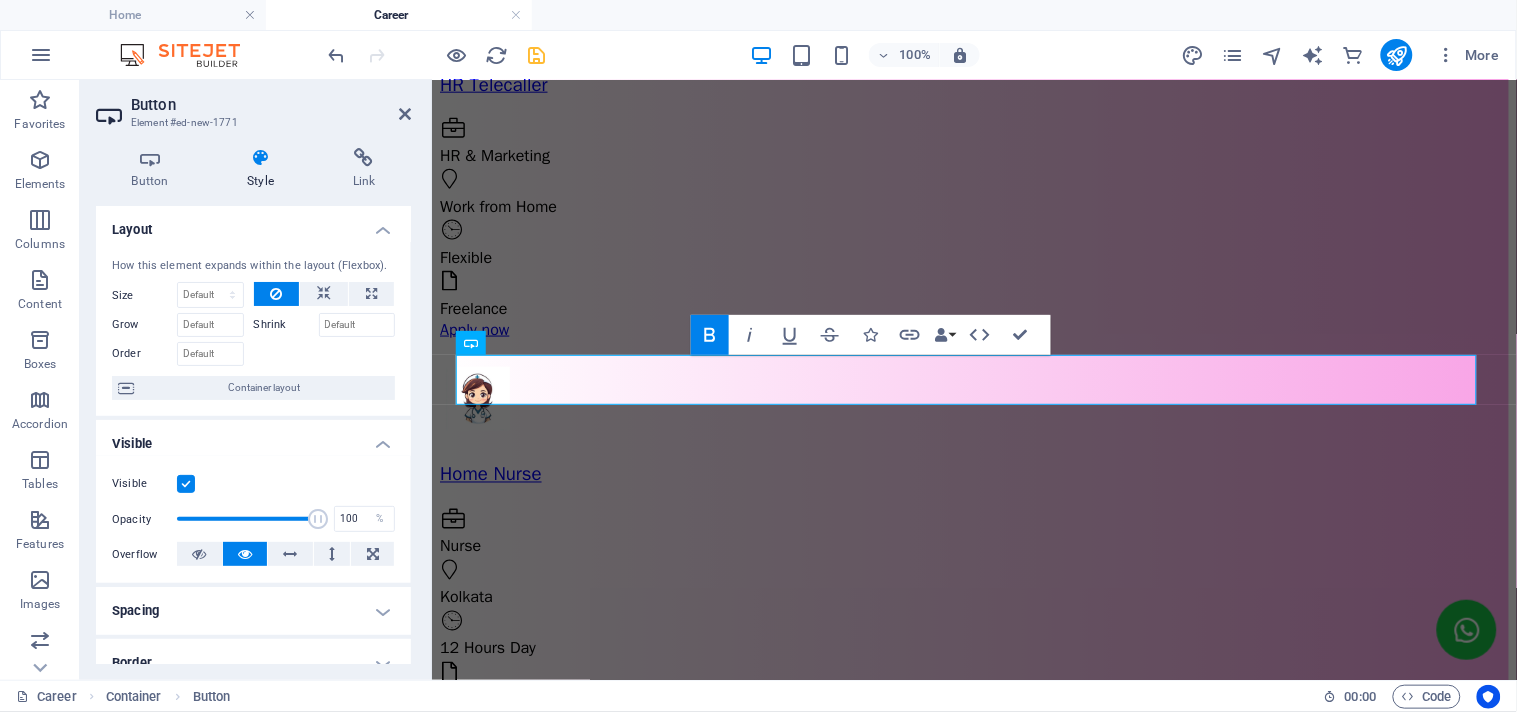 scroll, scrollTop: 111, scrollLeft: 0, axis: vertical 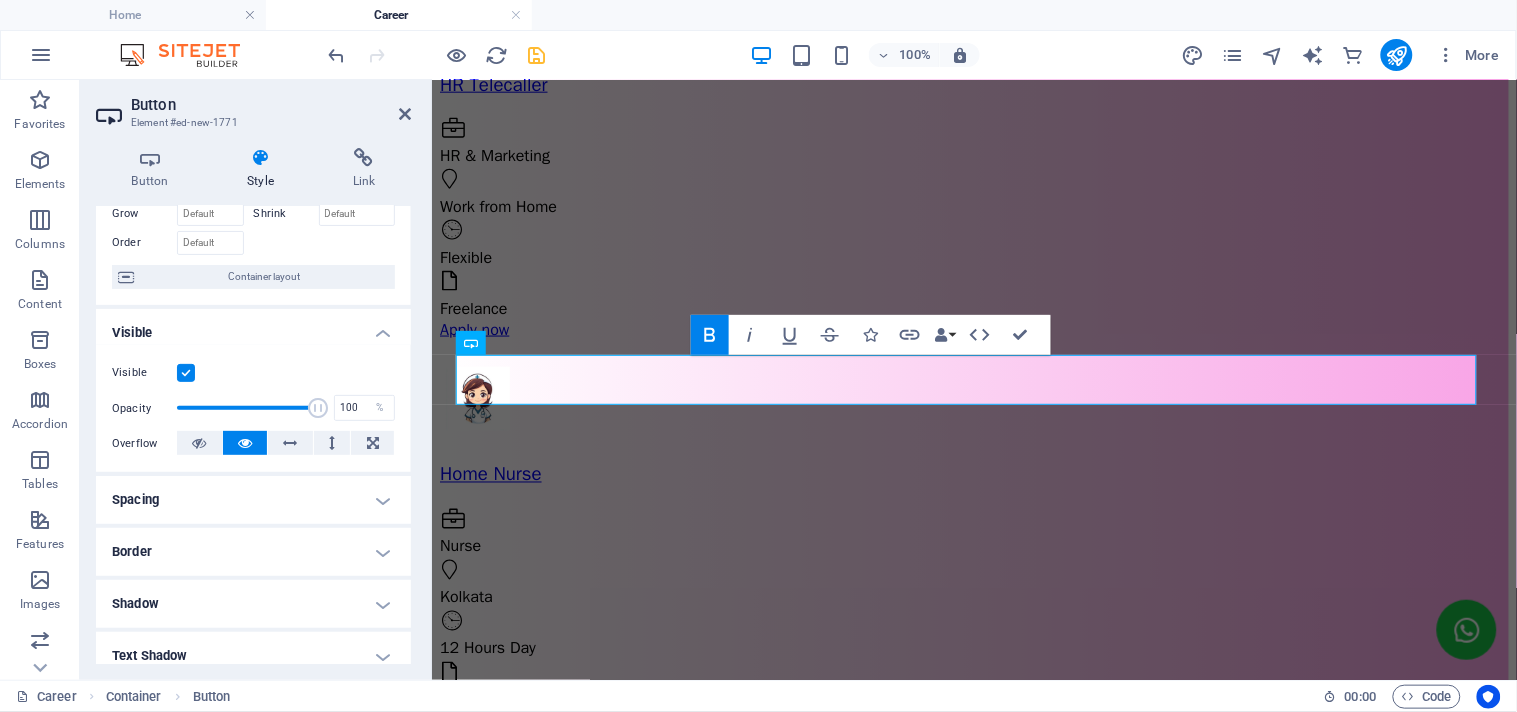 click on "Border" at bounding box center (253, 552) 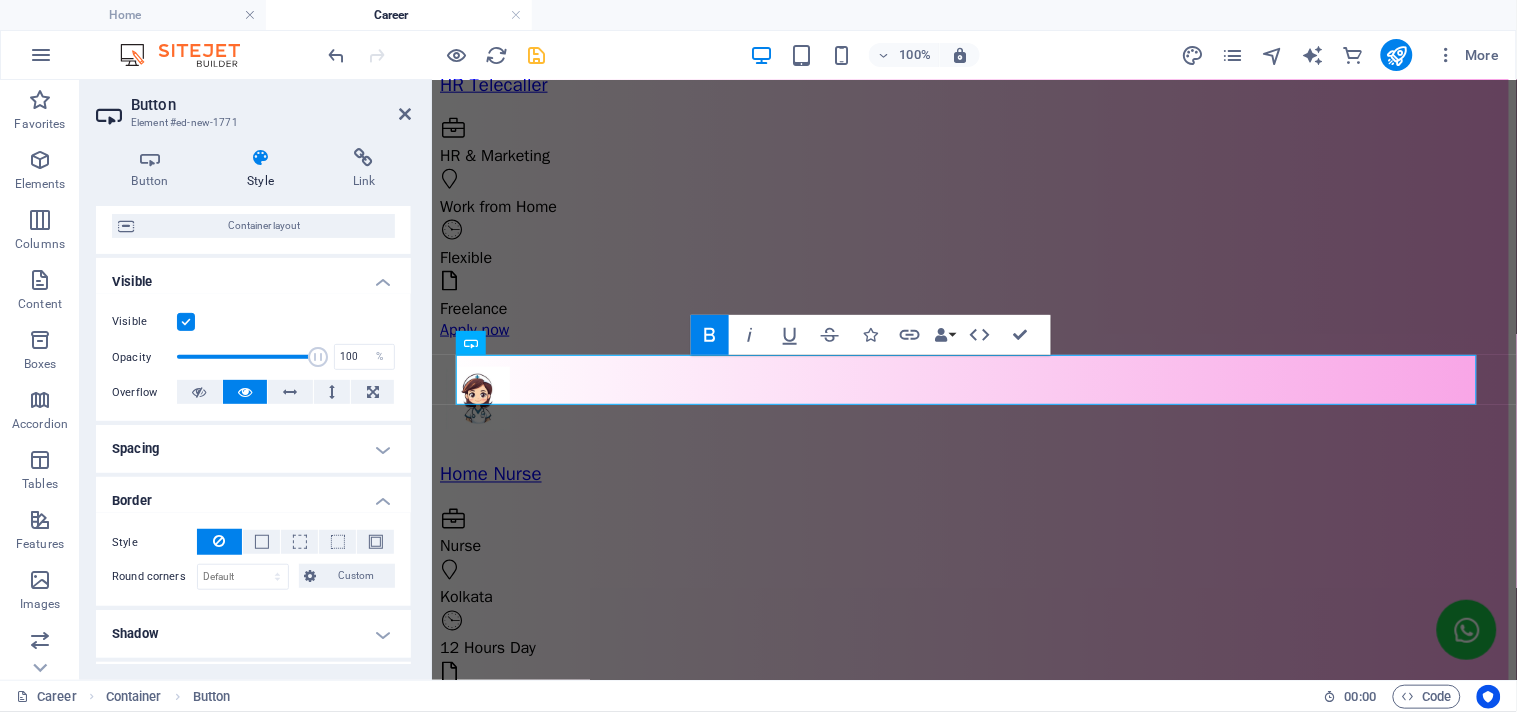 scroll, scrollTop: 222, scrollLeft: 0, axis: vertical 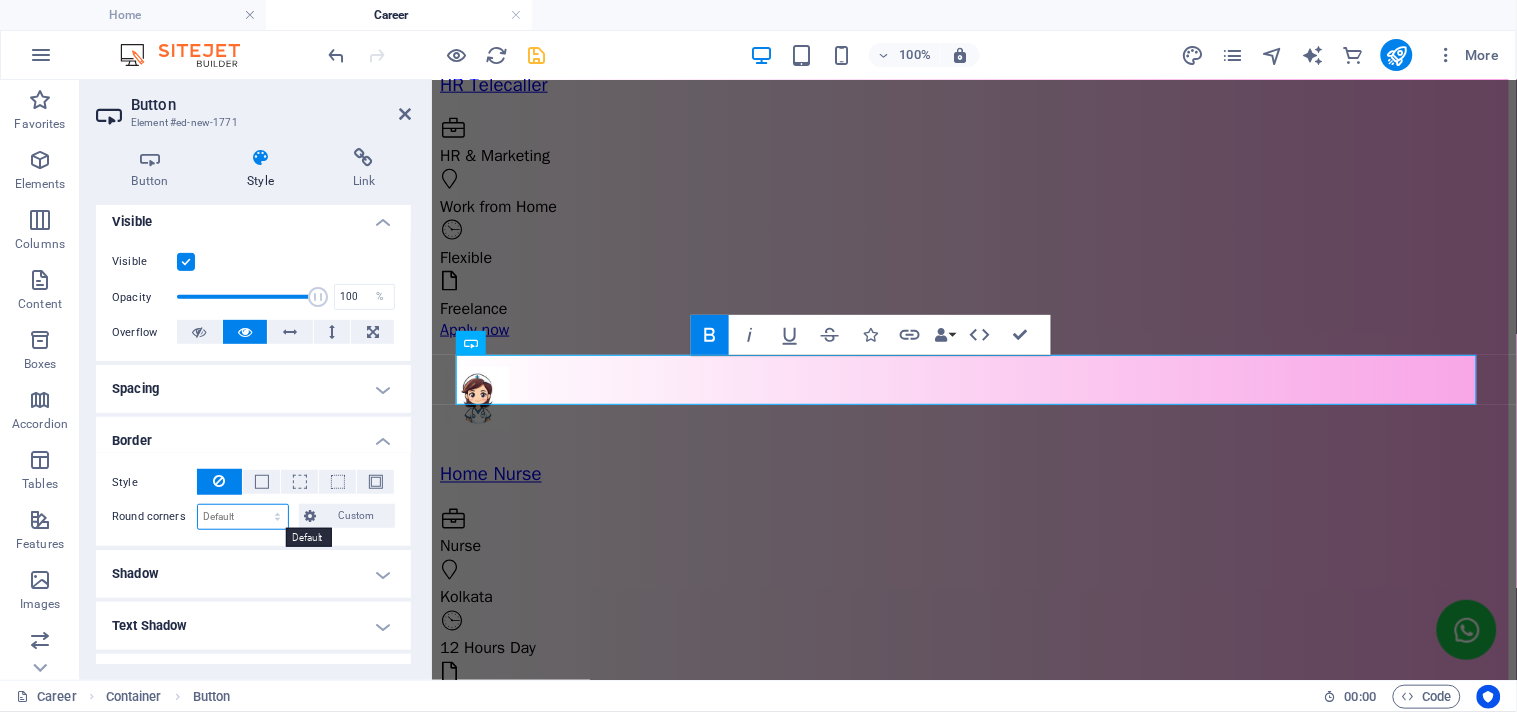 click on "Default px rem % vh vw Custom" at bounding box center (243, 517) 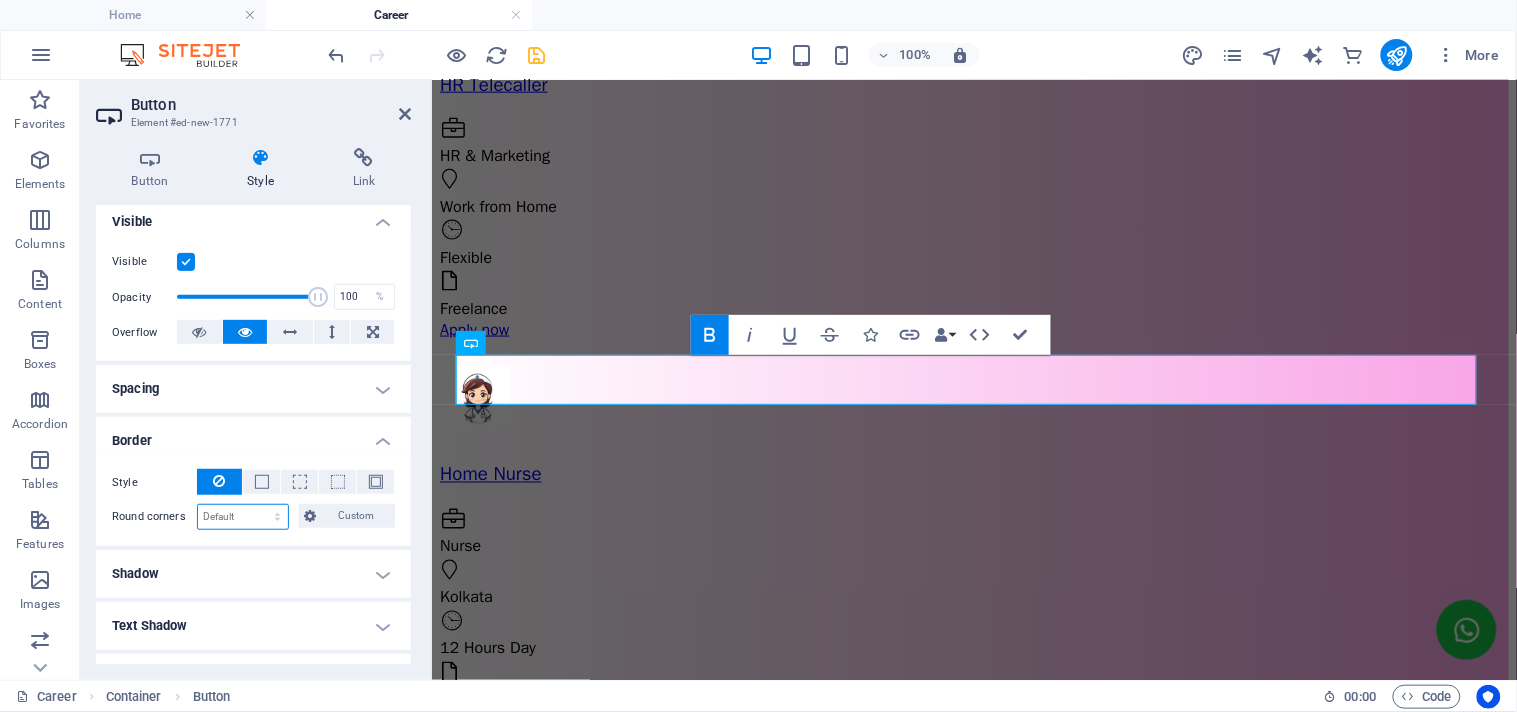 select on "px" 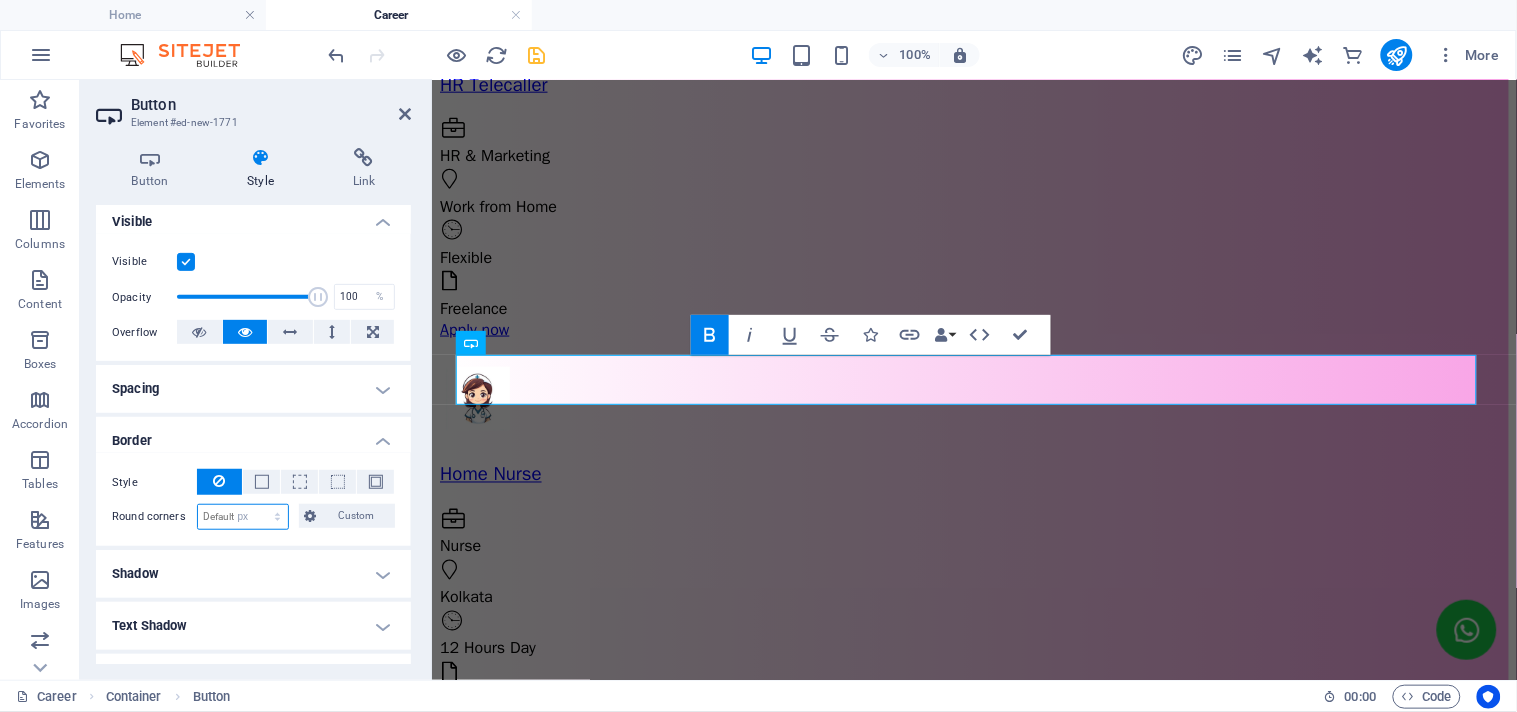 click on "Default px rem % vh vw Custom" at bounding box center (243, 517) 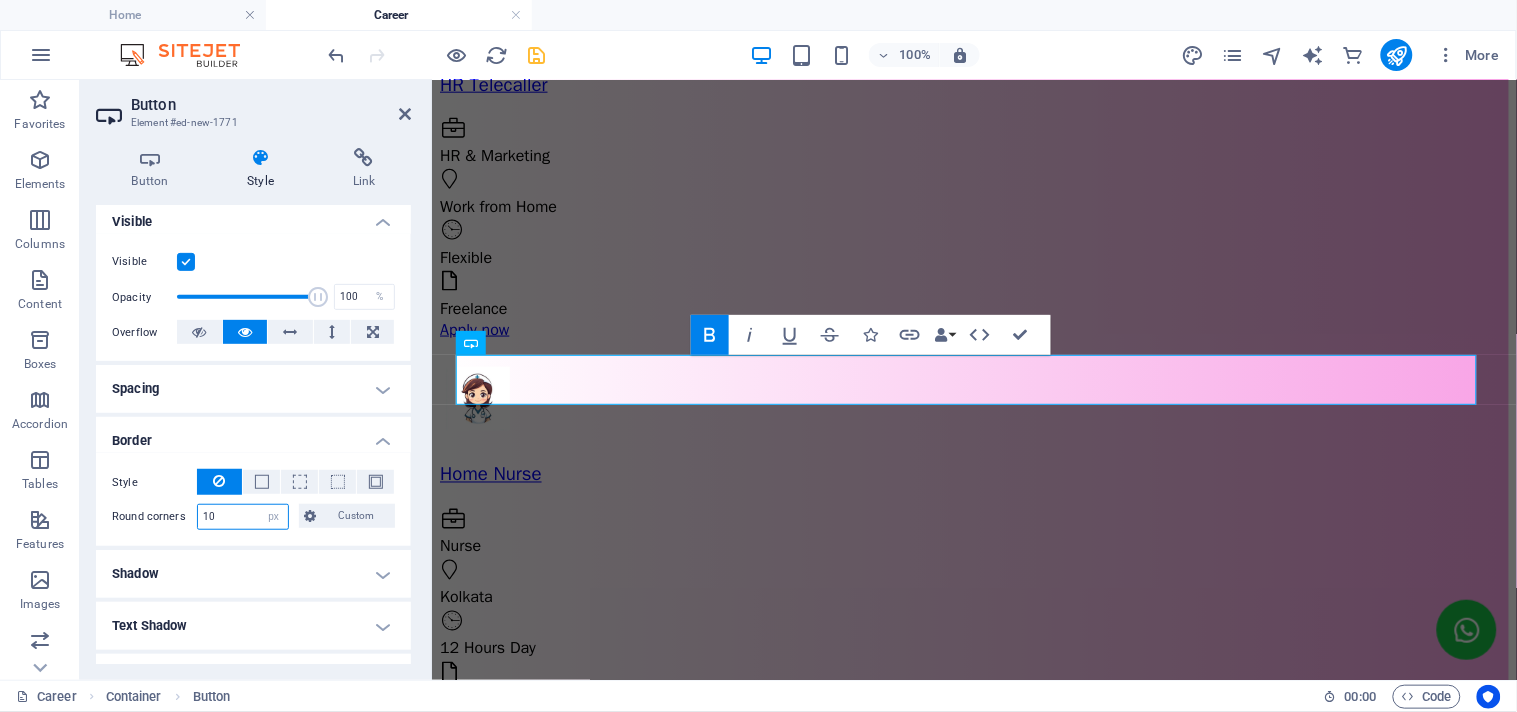 type on "10" 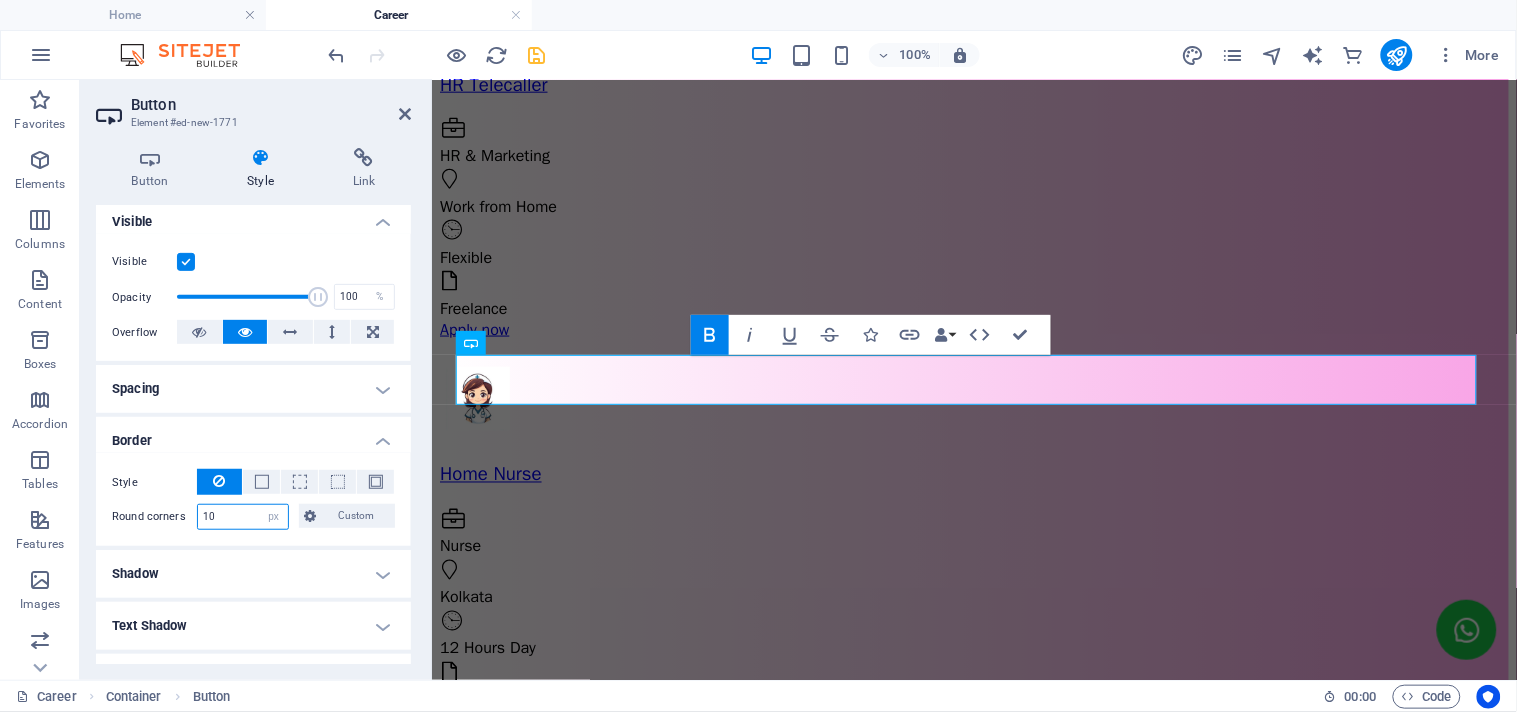click on "10" at bounding box center (243, 517) 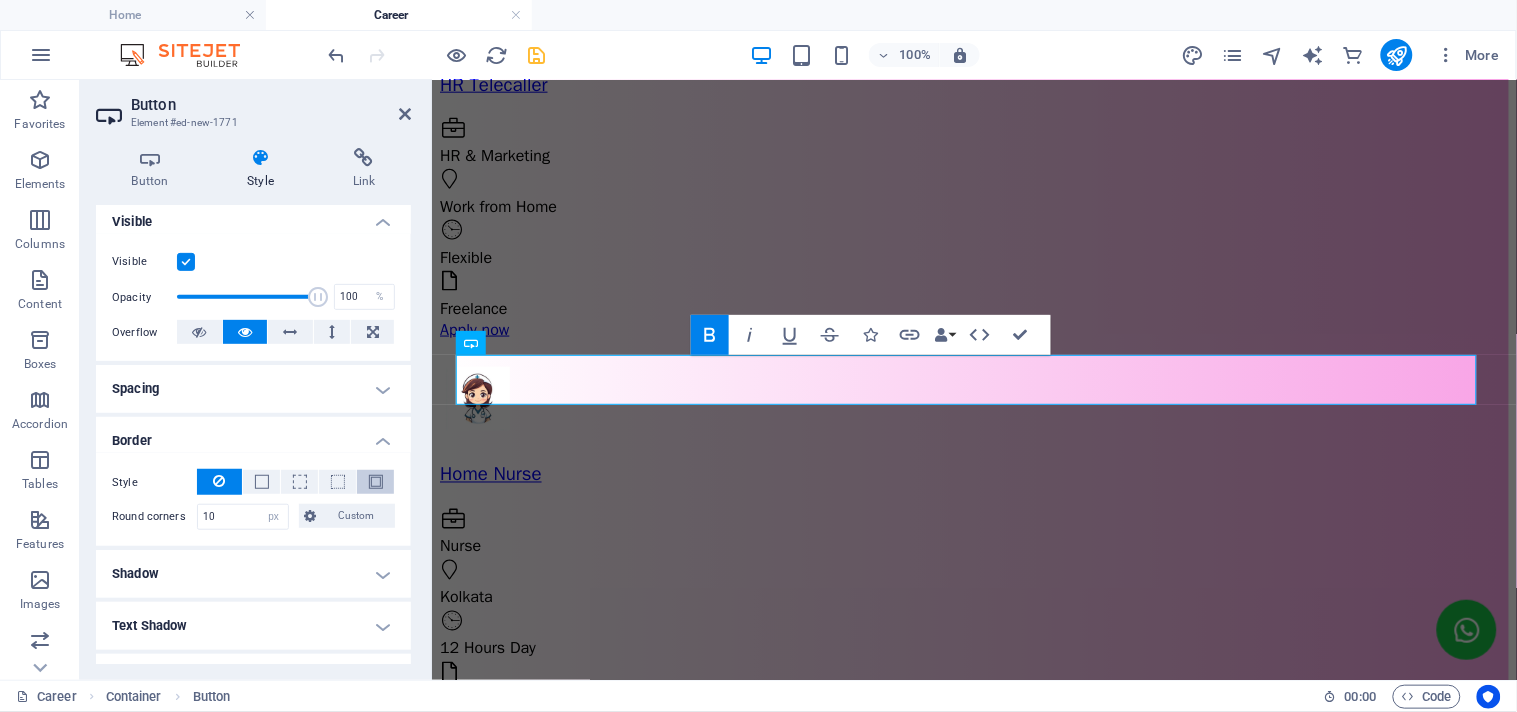 click at bounding box center (375, 482) 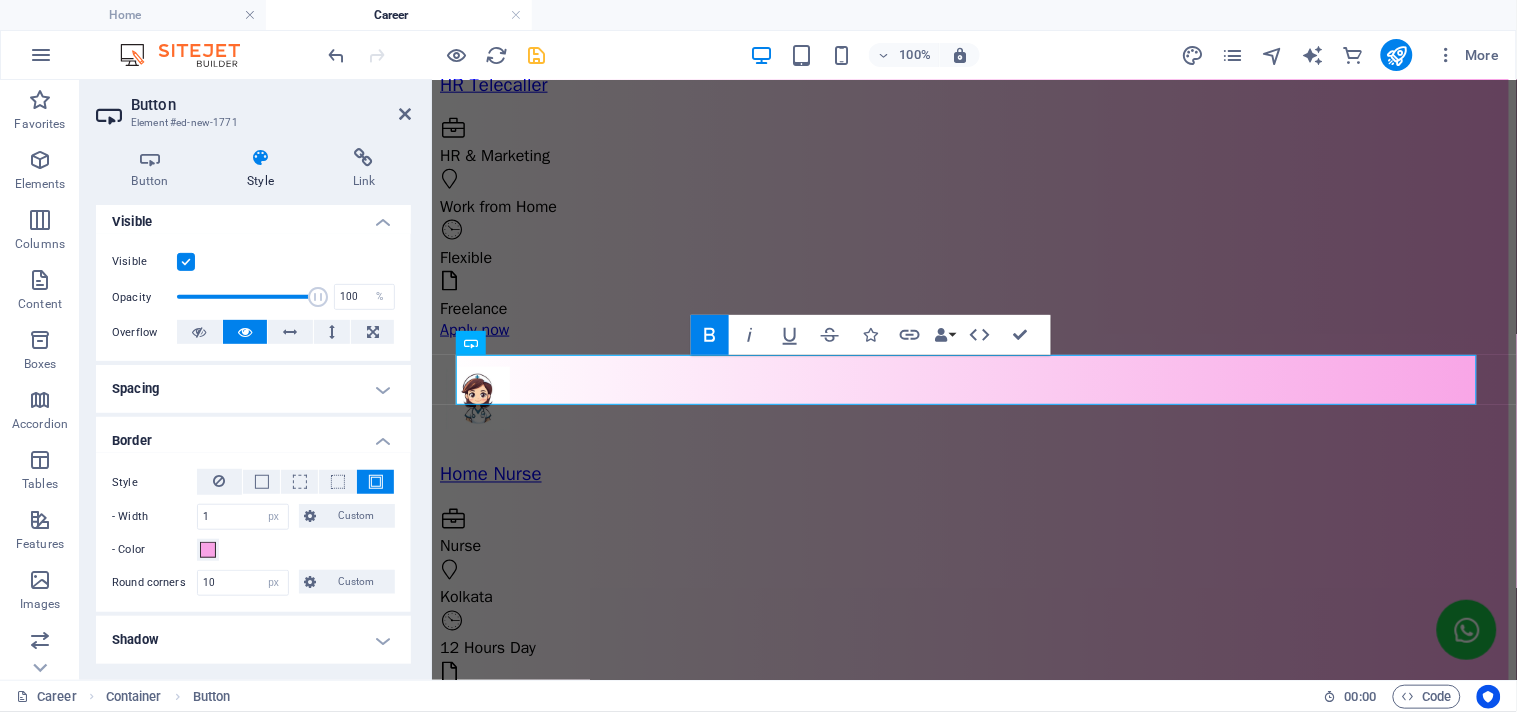 click at bounding box center (375, 482) 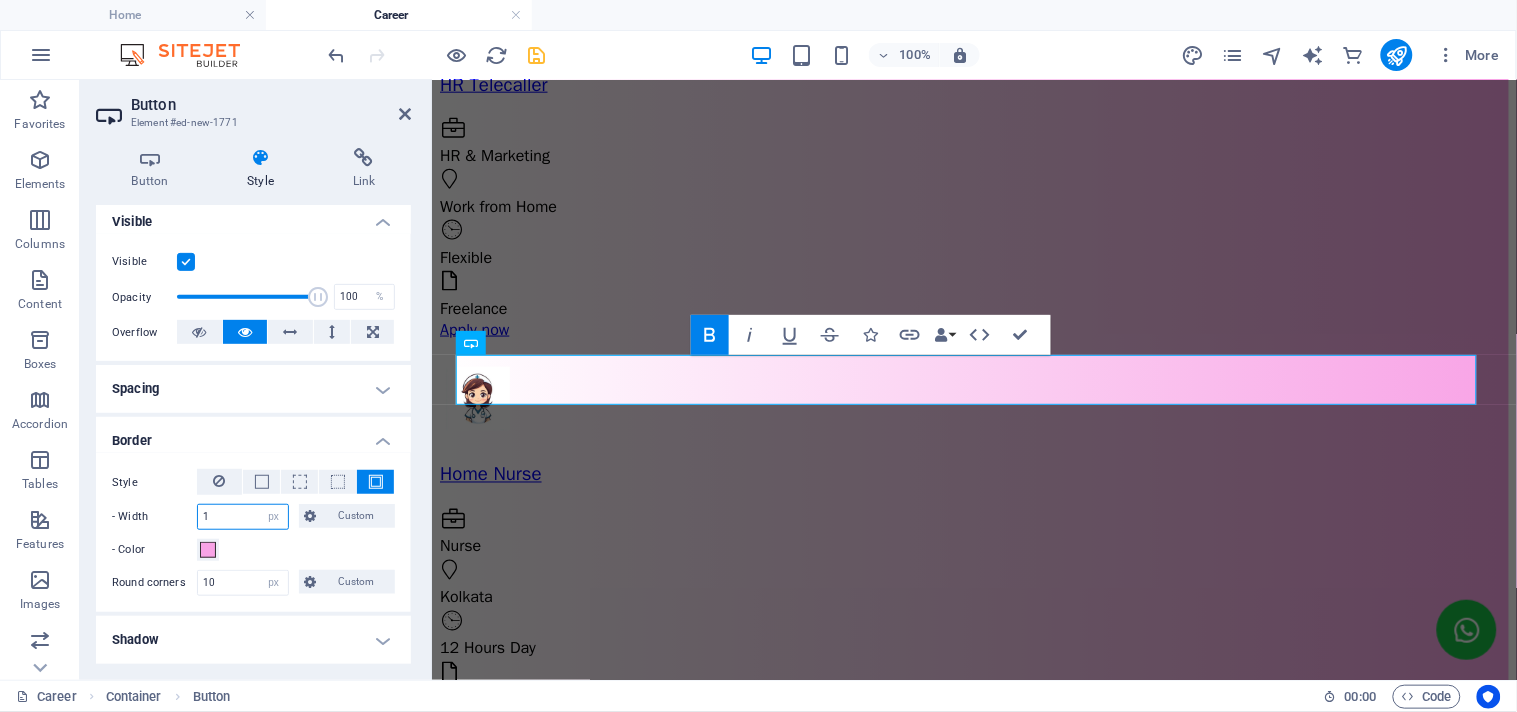 click on "1" at bounding box center (243, 517) 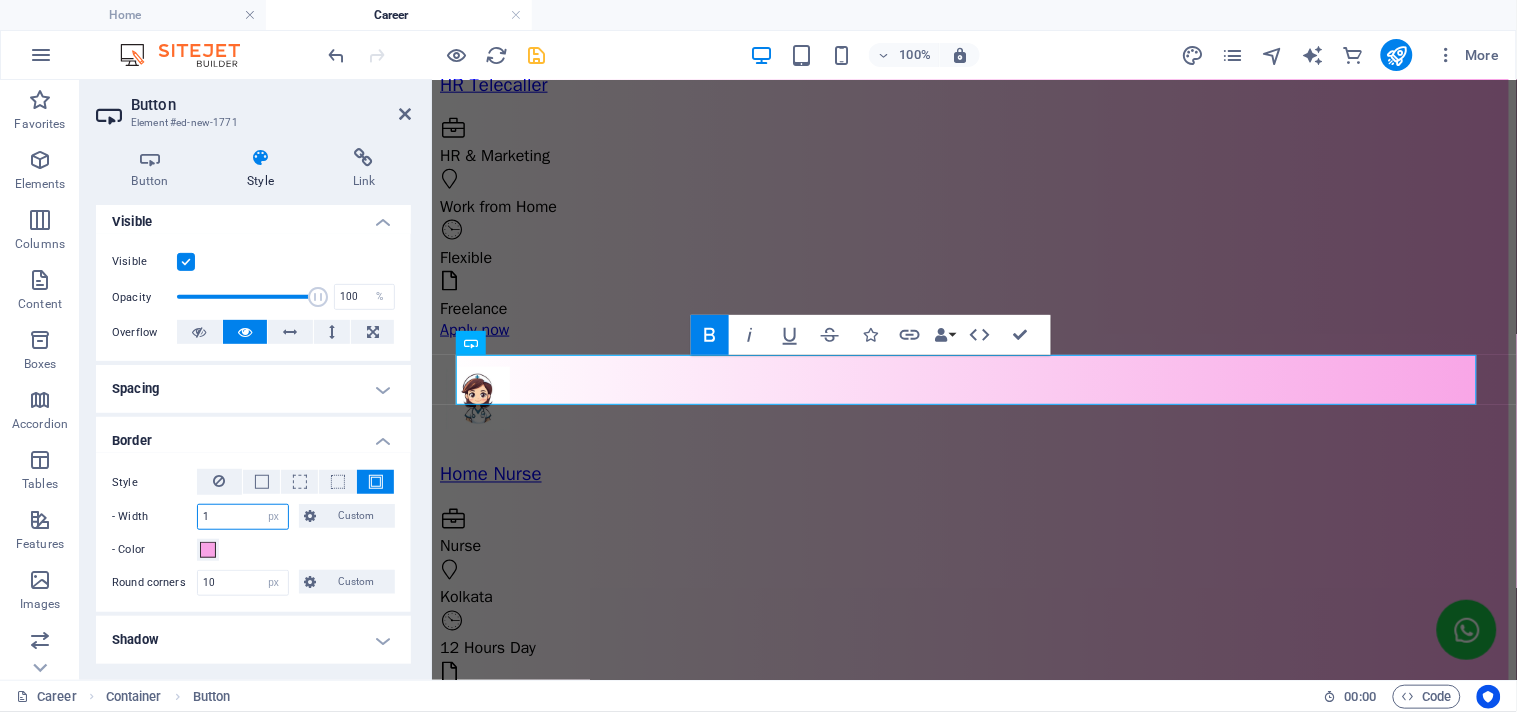 click on "1" at bounding box center (243, 517) 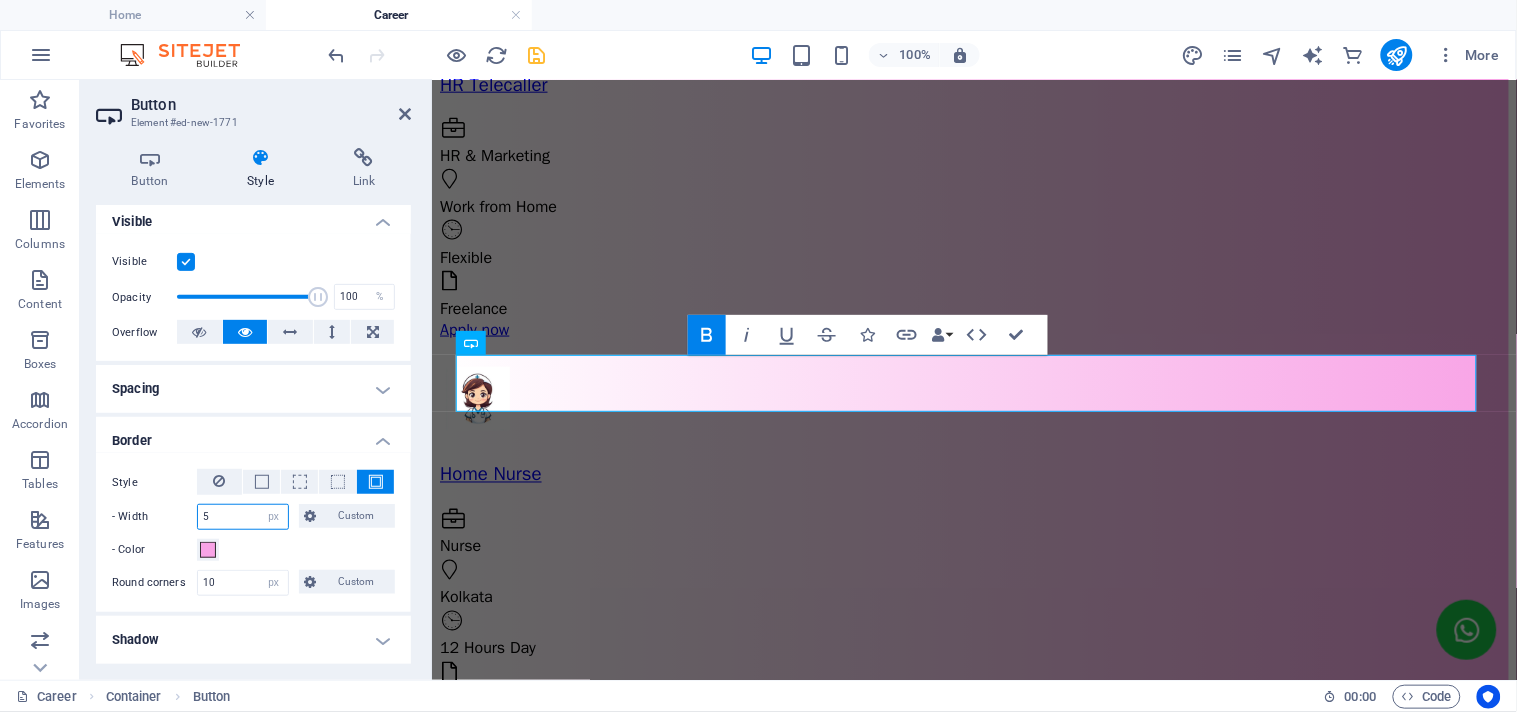 click on "5" at bounding box center (243, 517) 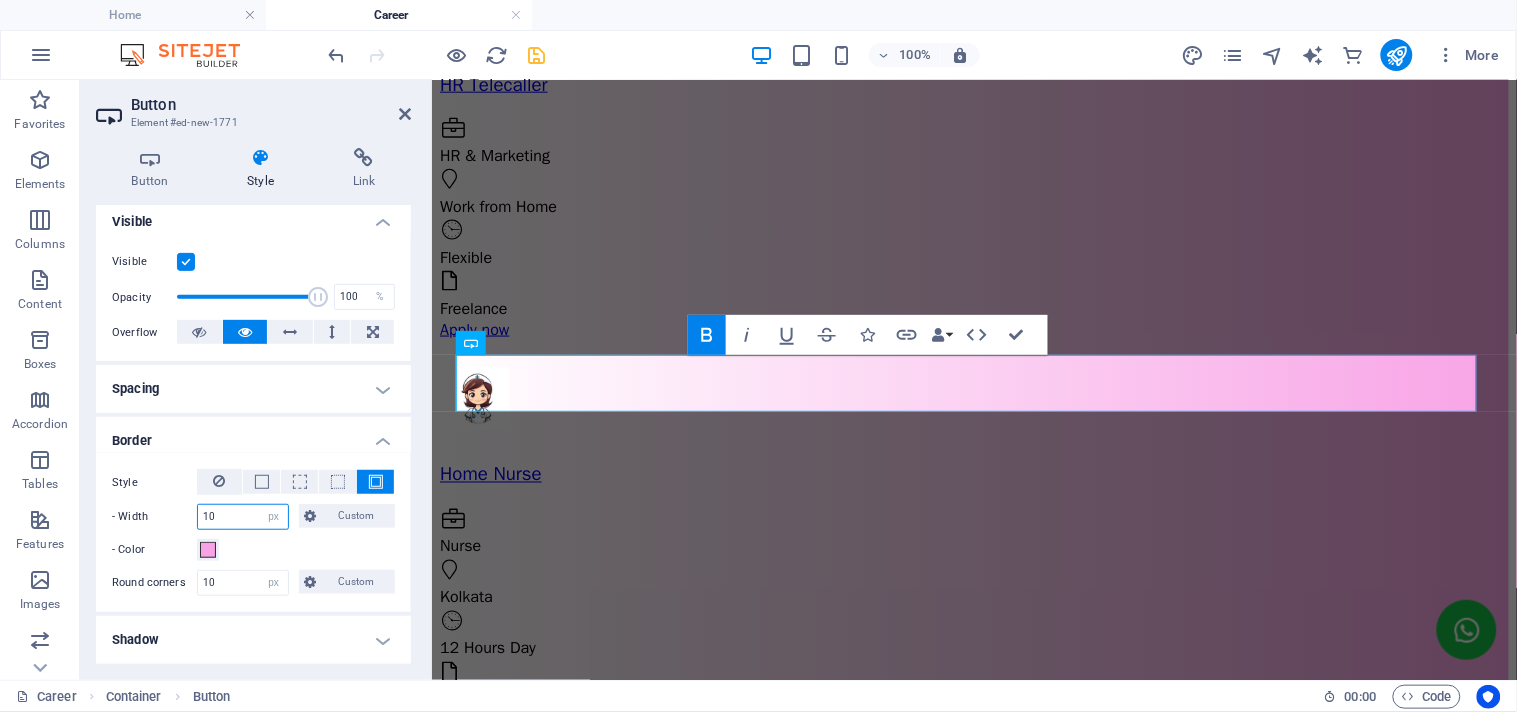 type on "10" 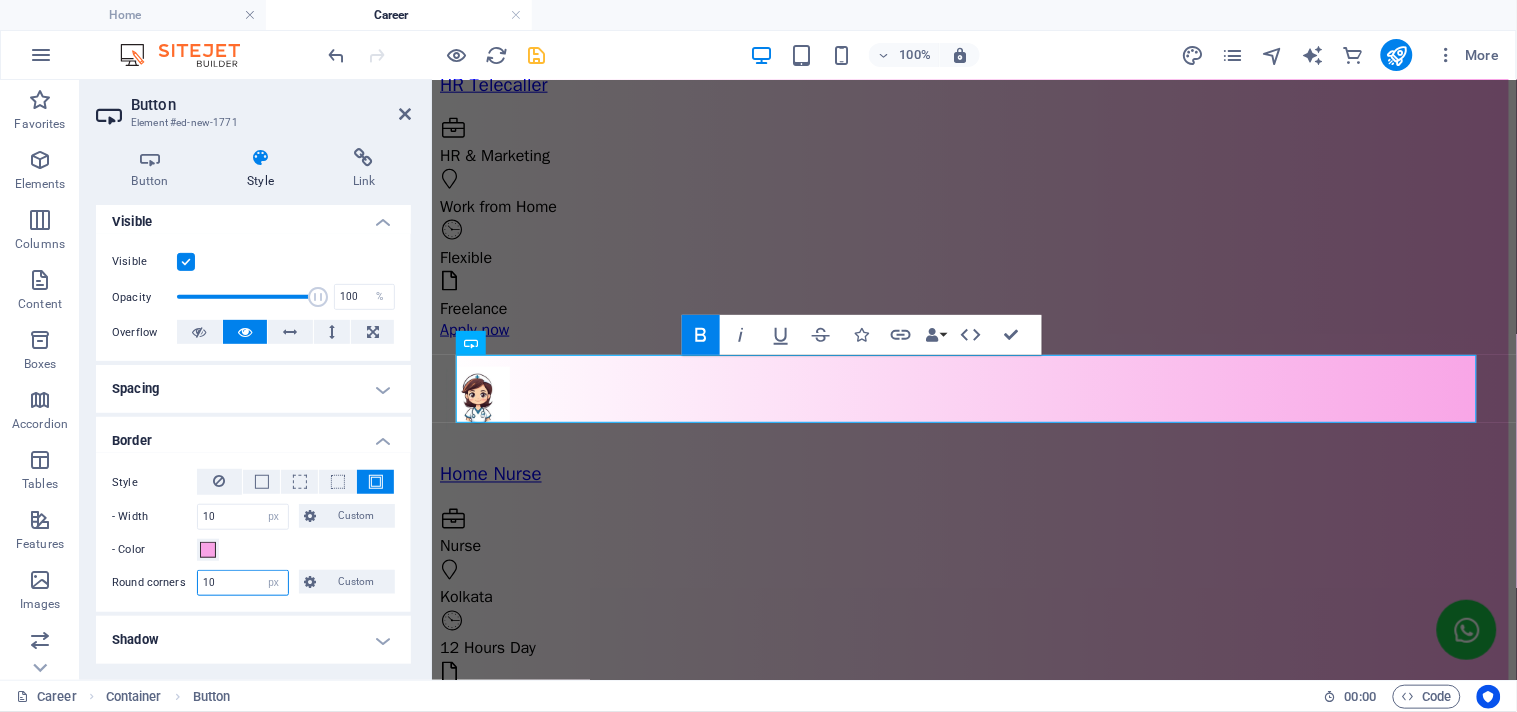click on "10" at bounding box center [243, 583] 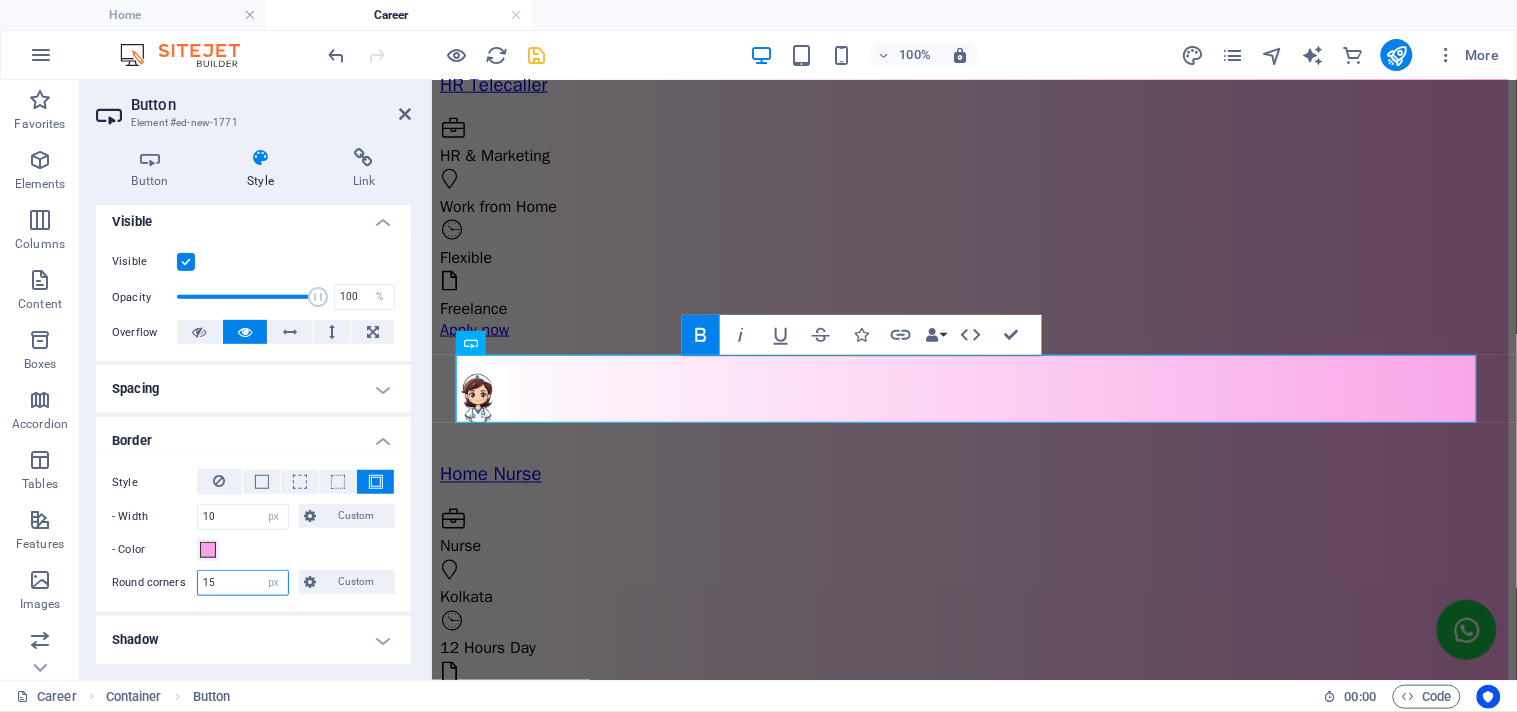 click on "15" at bounding box center (243, 583) 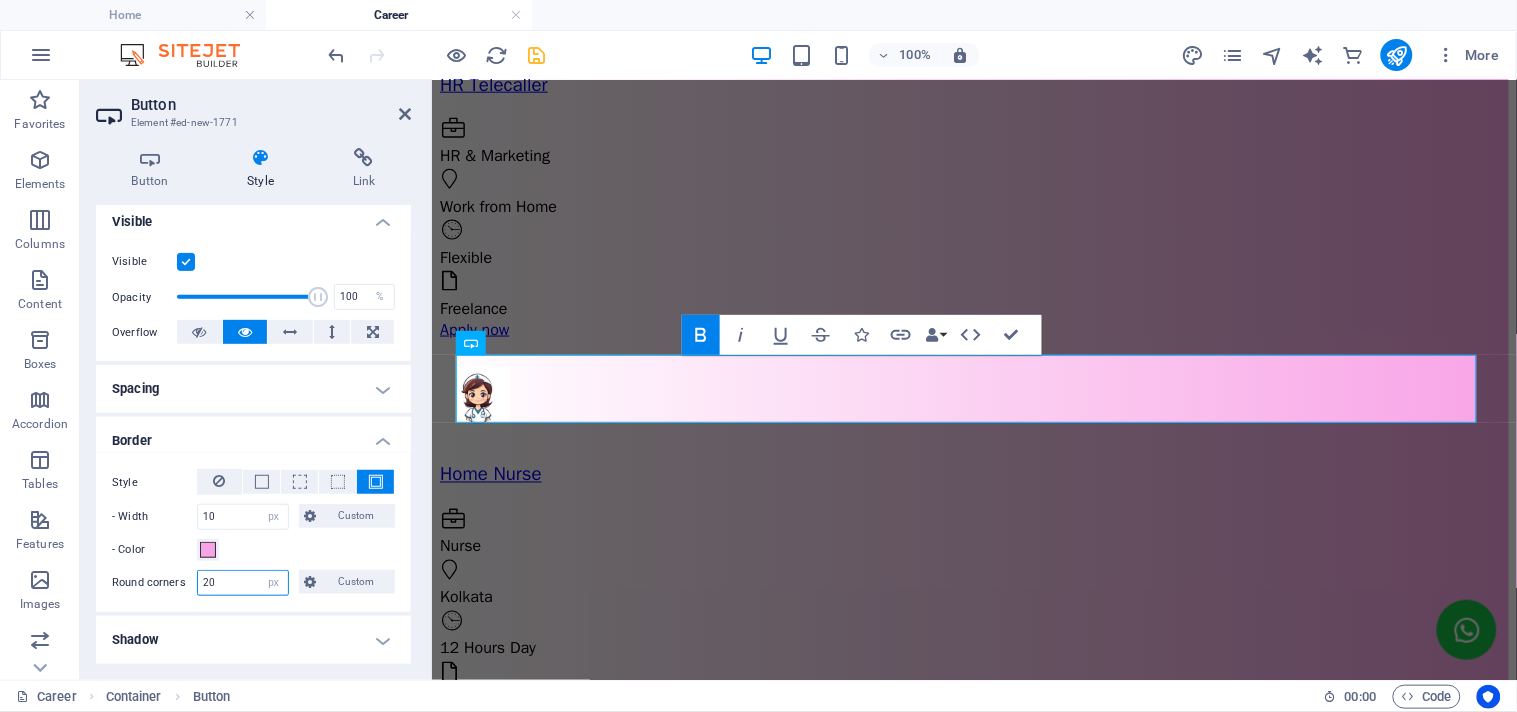 type on "20" 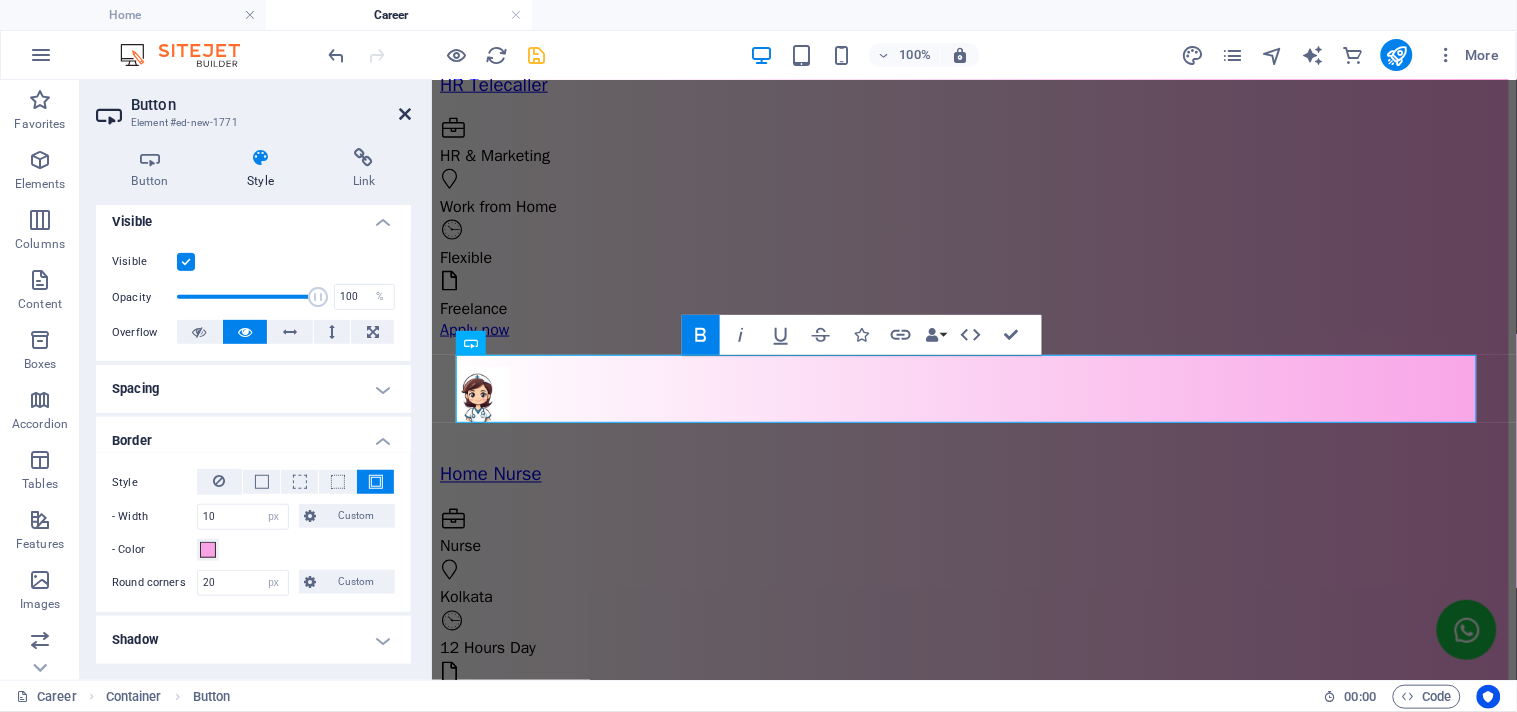 drag, startPoint x: 400, startPoint y: 117, endPoint x: 320, endPoint y: 36, distance: 113.84639 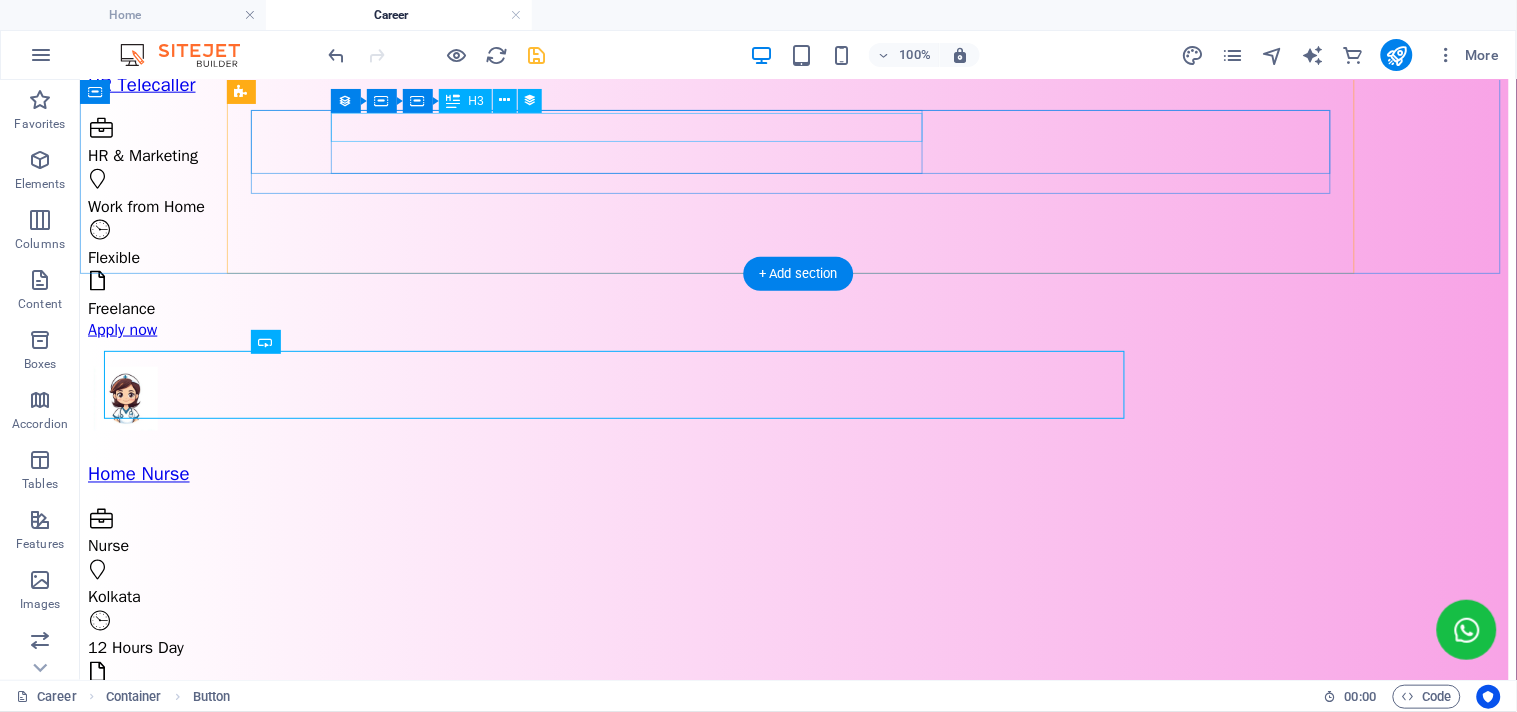 scroll, scrollTop: 621, scrollLeft: 0, axis: vertical 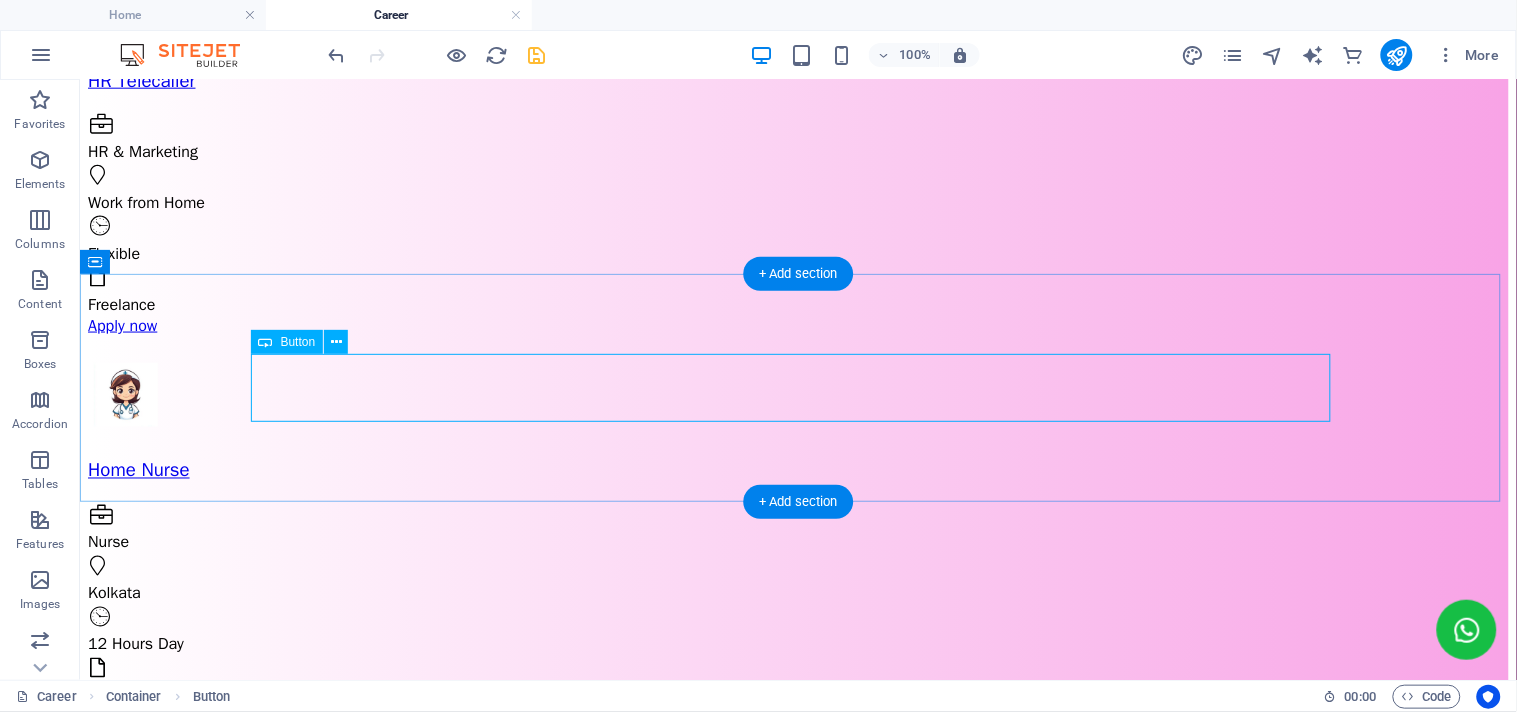 click on "CONSULTANCY TERMS APPLICABLE ON SELECTED OPENINGS" at bounding box center [797, 1970] 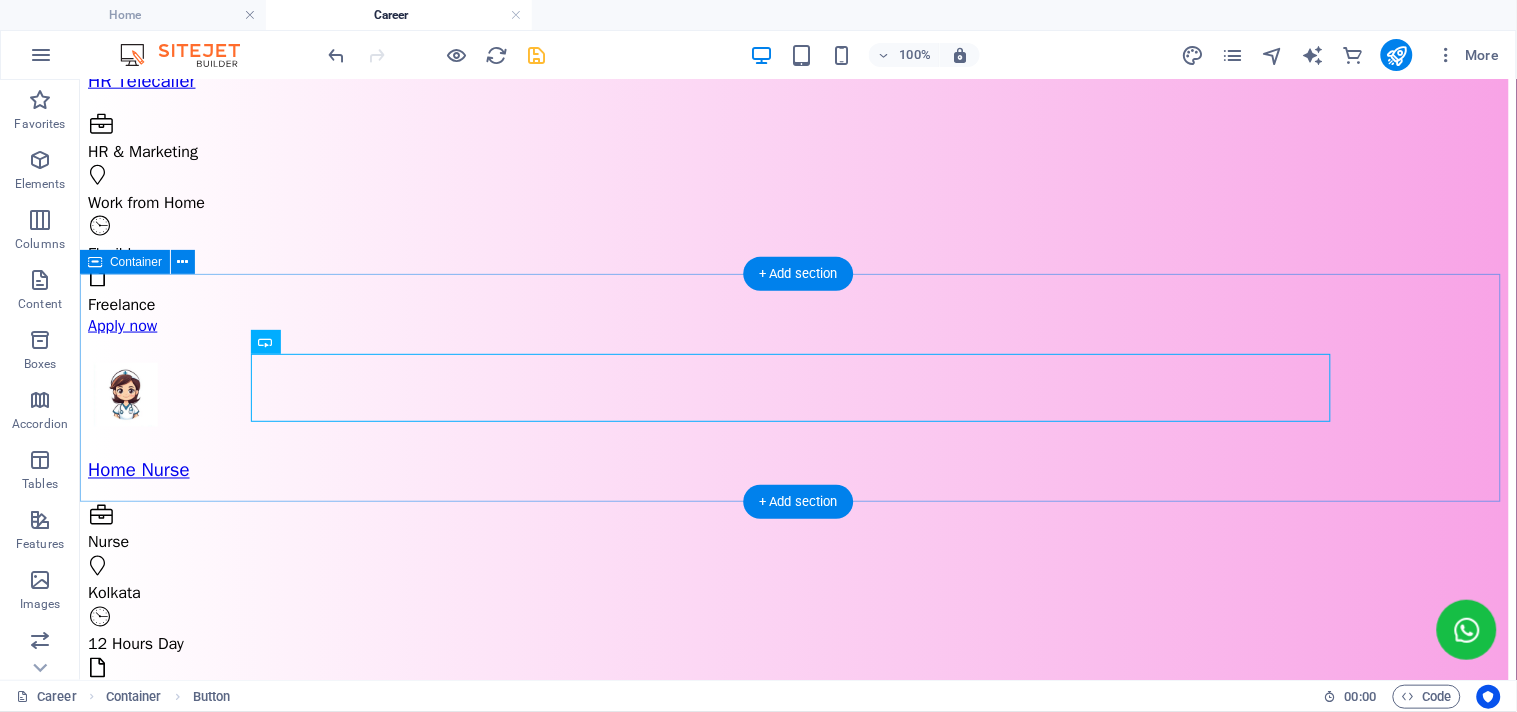 click on "CONSULTANCY TERMS APPLICABLE ON SELECTED OPENINGS" at bounding box center [797, 1970] 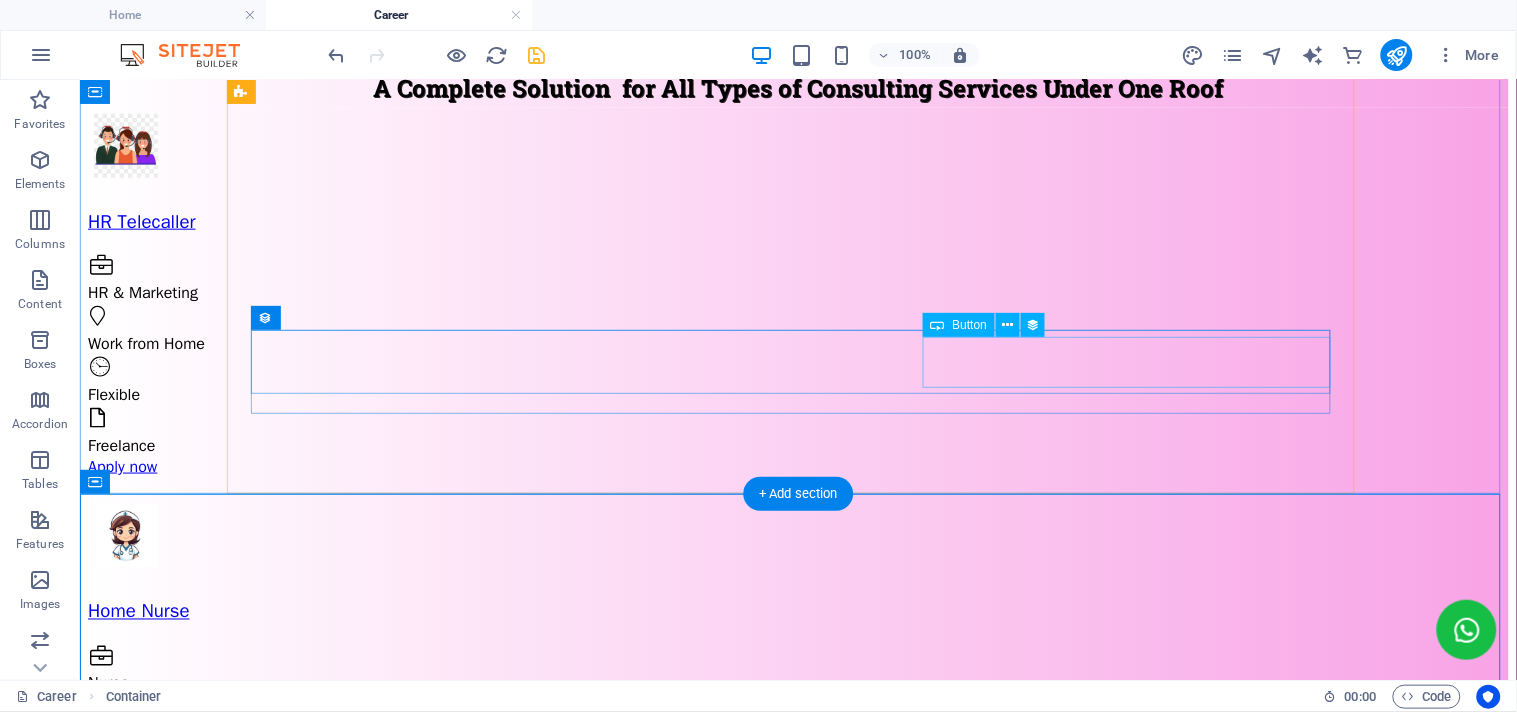 scroll, scrollTop: 510, scrollLeft: 0, axis: vertical 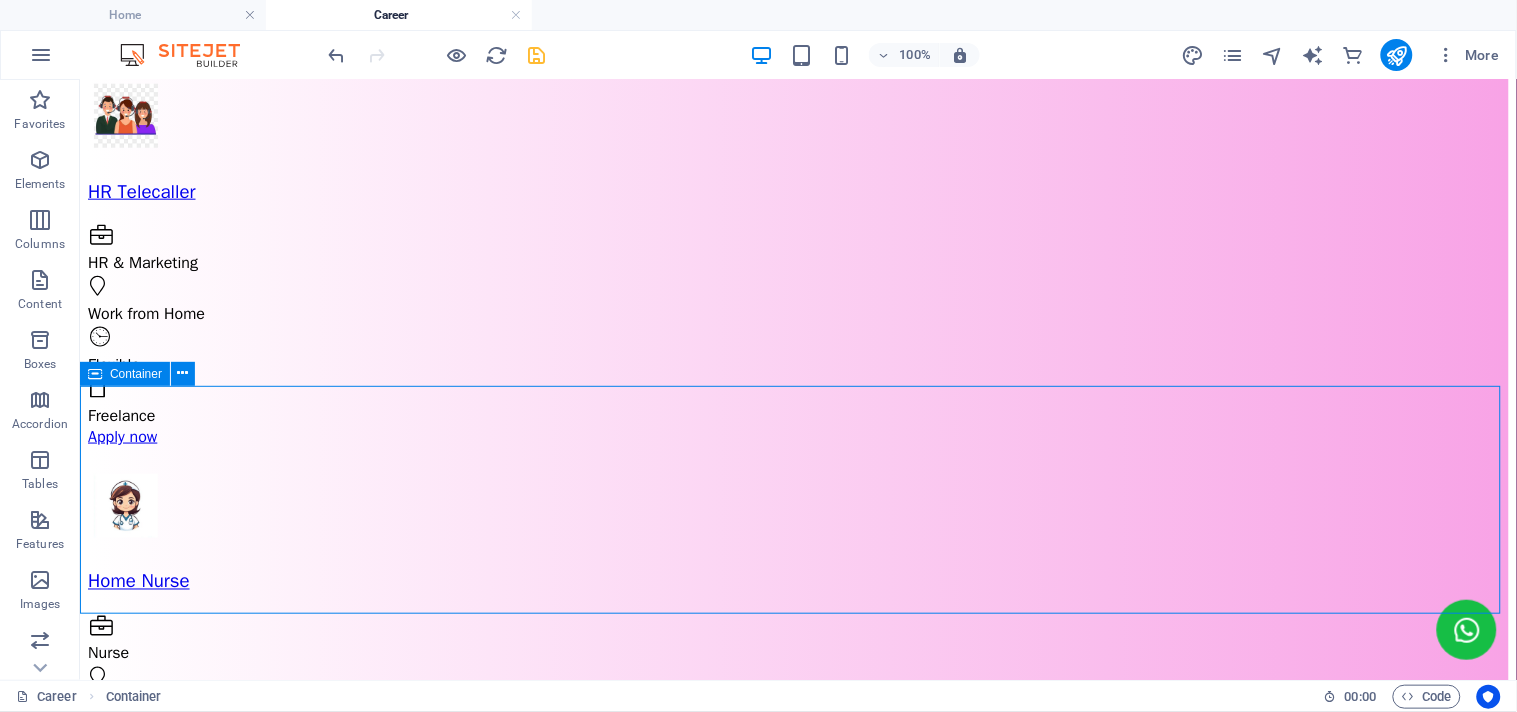 click on "Container" at bounding box center [136, 374] 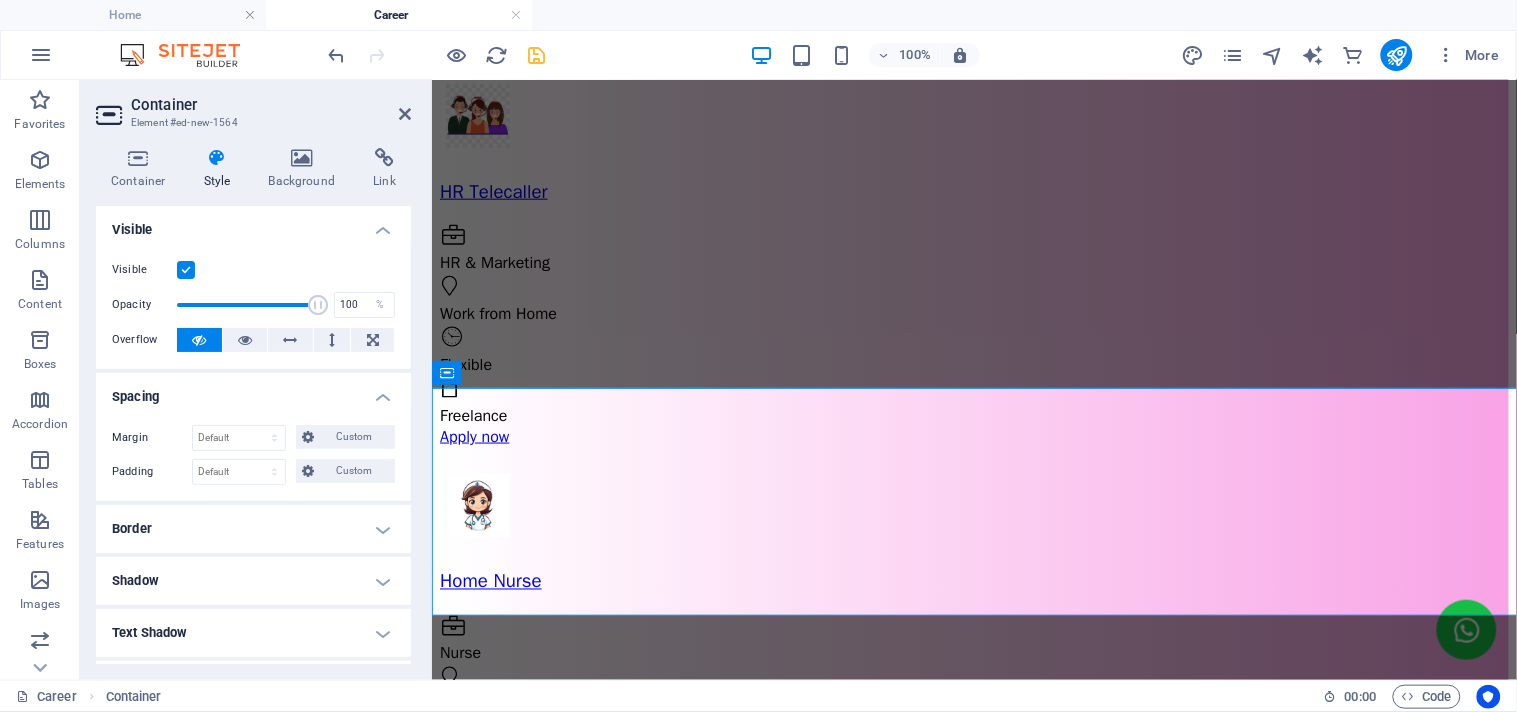 scroll, scrollTop: 507, scrollLeft: 0, axis: vertical 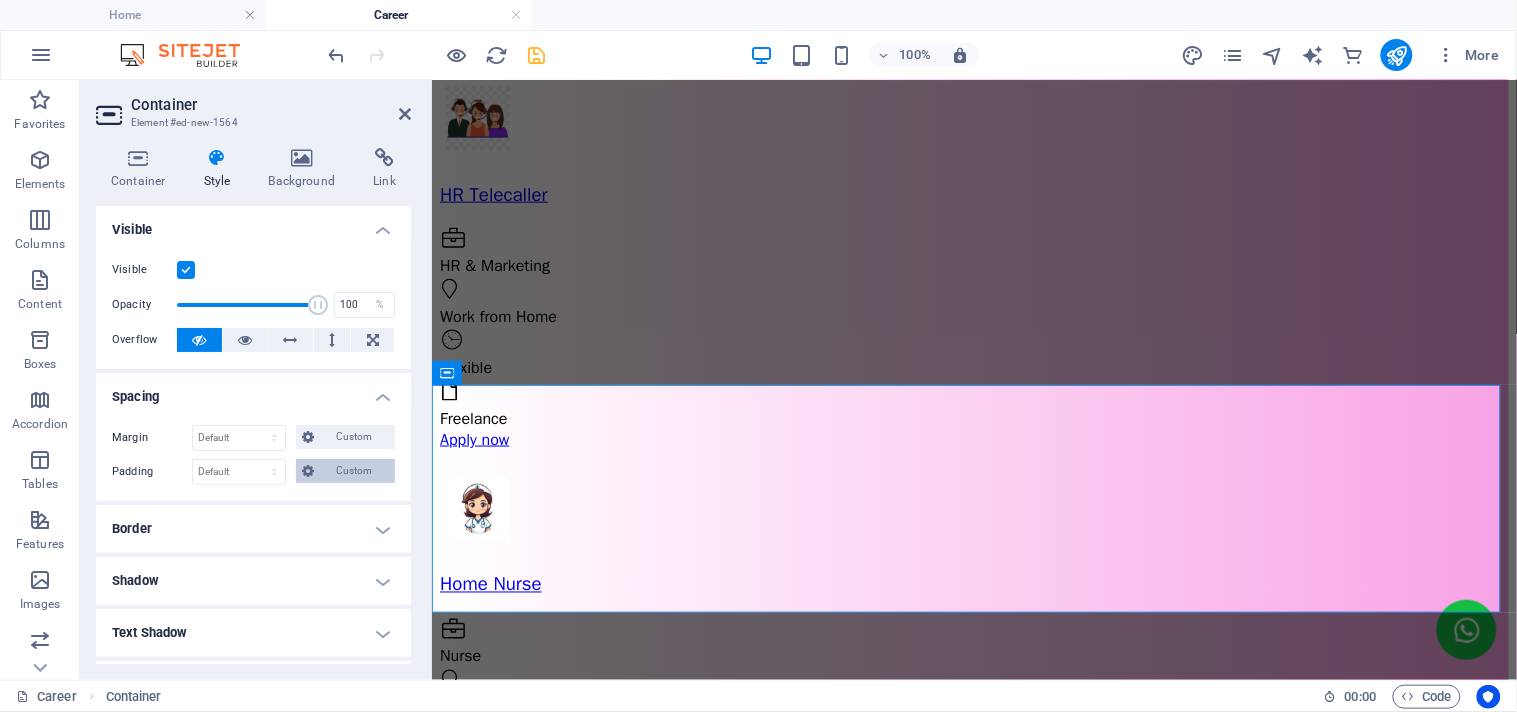 click on "Custom" at bounding box center (354, 471) 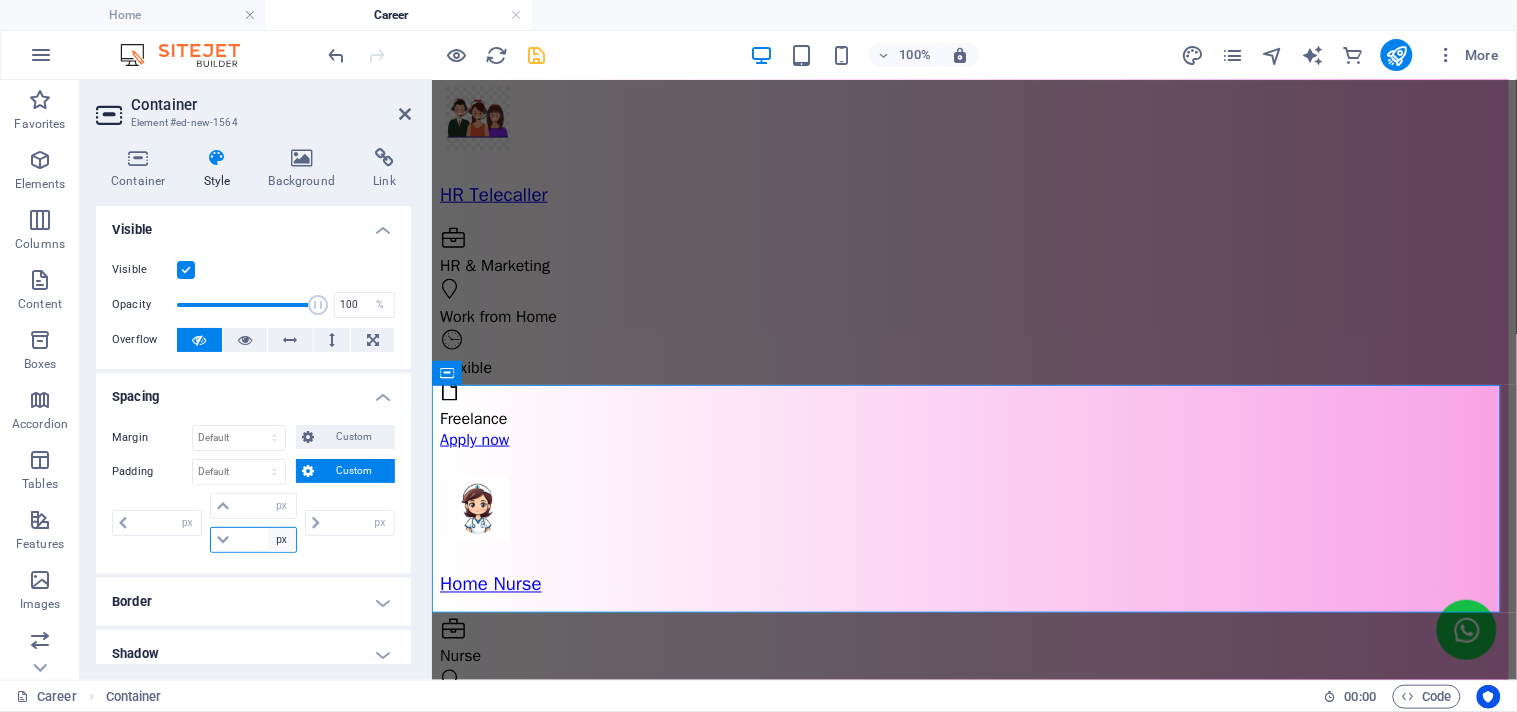 click on "px rem % vh vw" at bounding box center [282, 540] 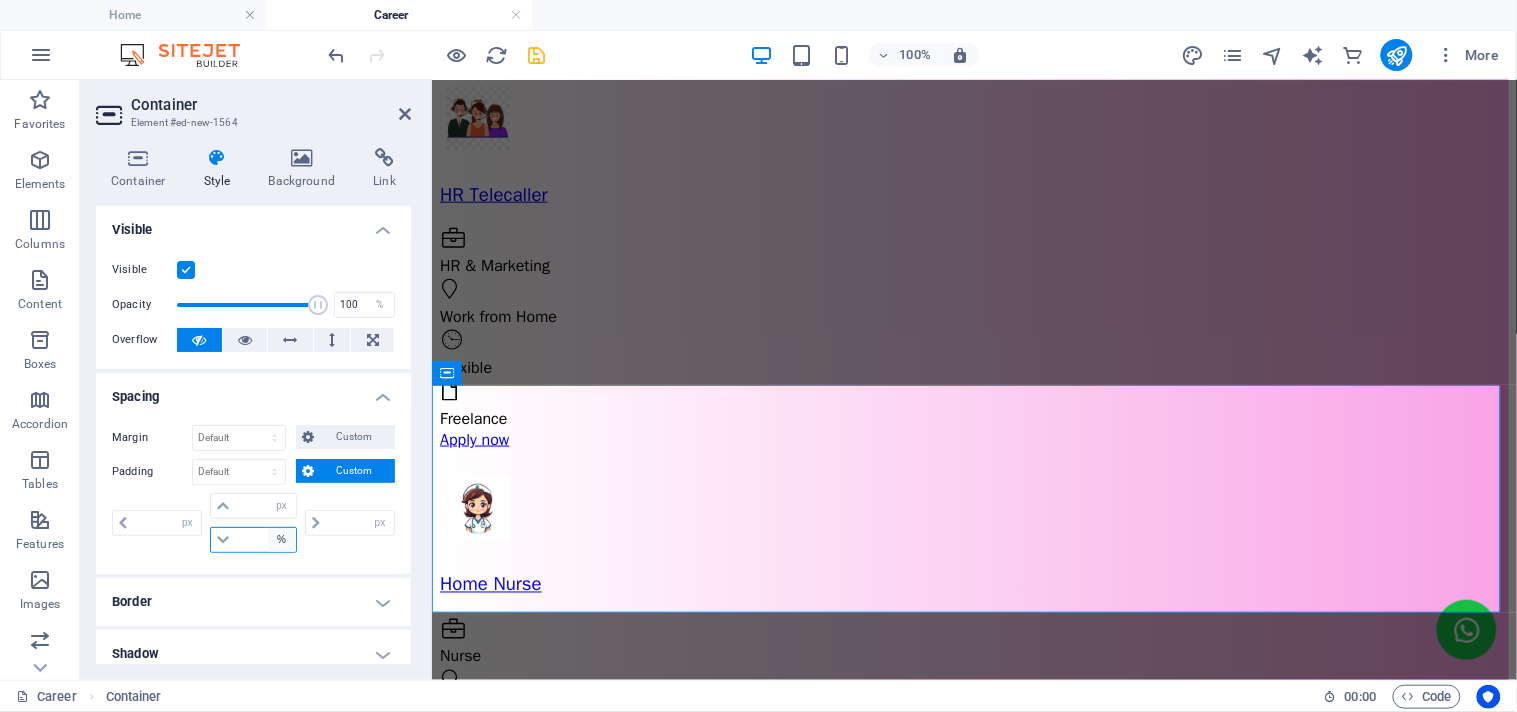 click on "px rem % vh vw" at bounding box center [282, 540] 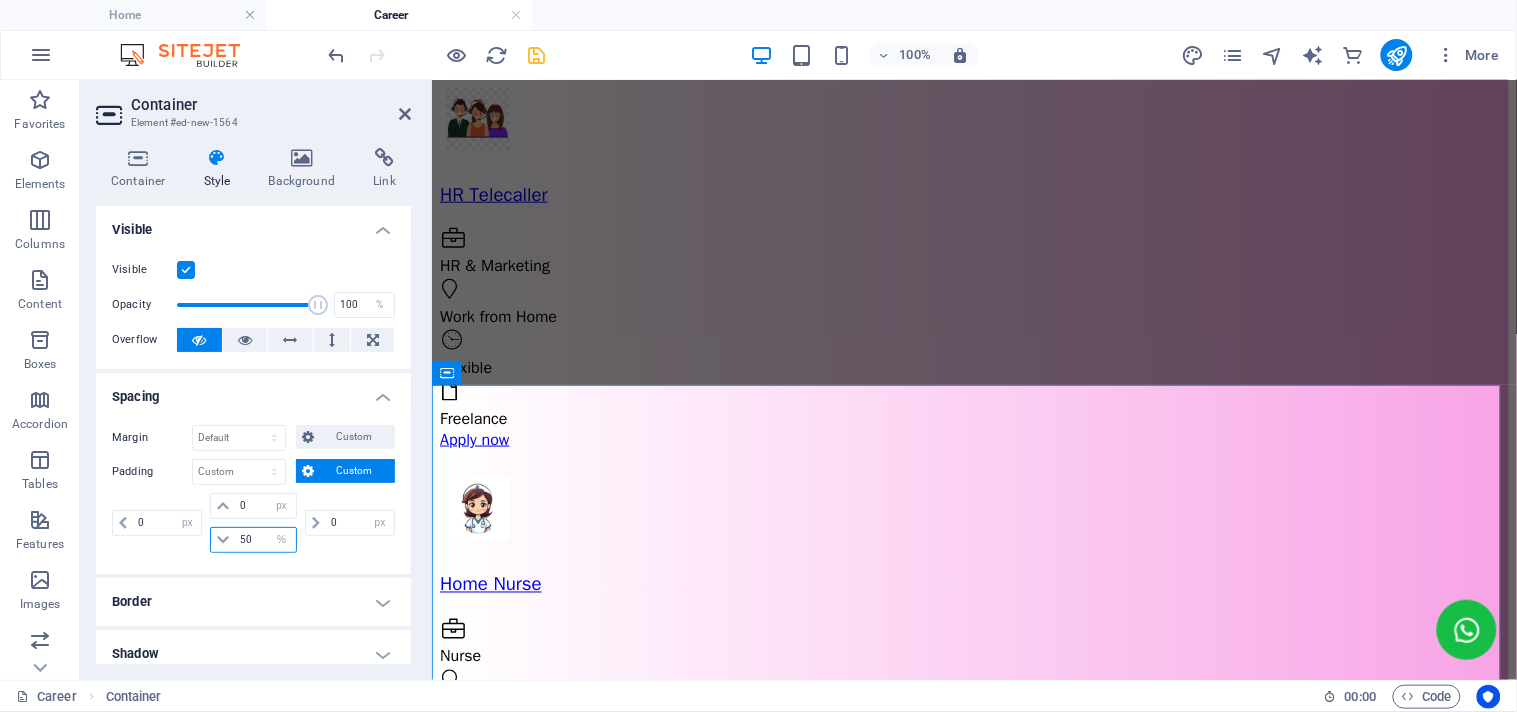 click on "50" at bounding box center (265, 540) 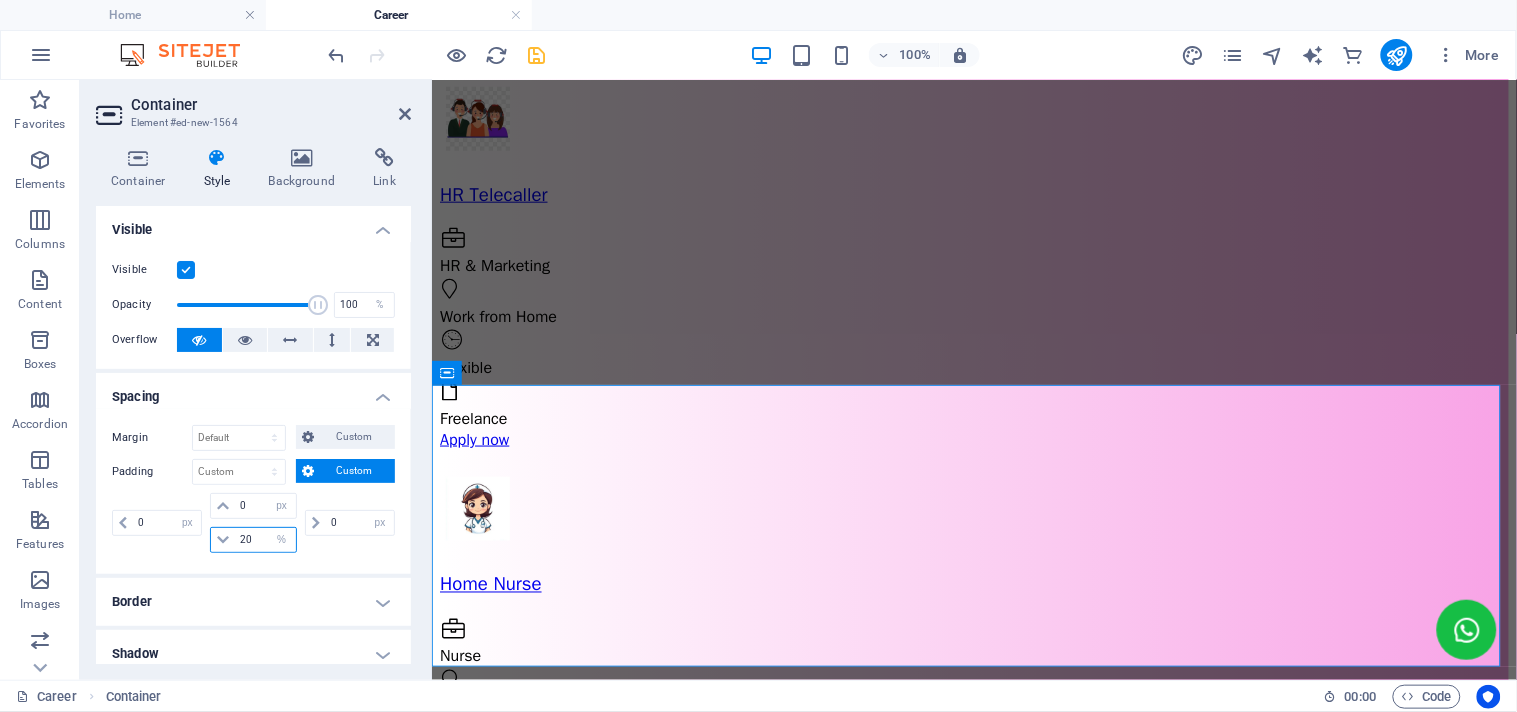 click on "20" at bounding box center (265, 540) 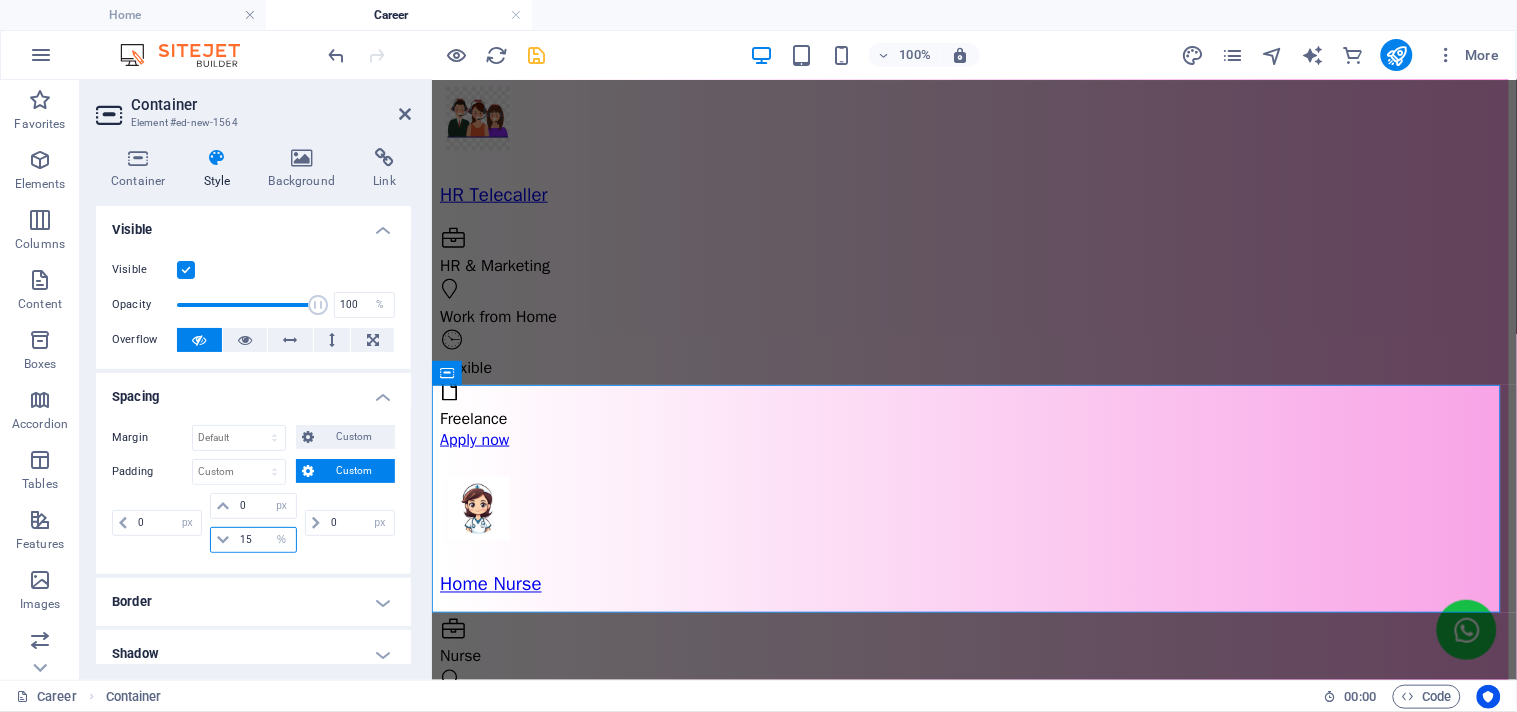 click on "15" at bounding box center [265, 540] 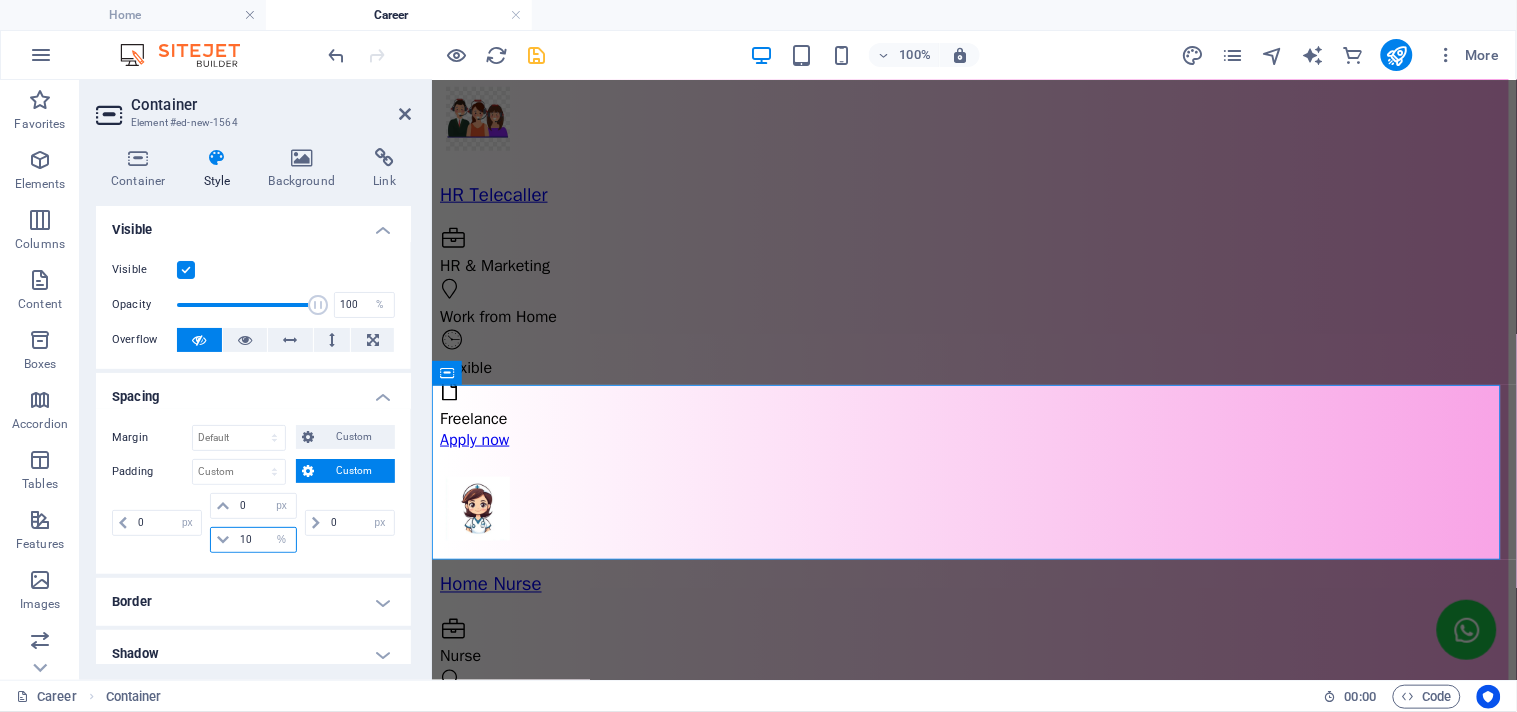 click on "10" at bounding box center [265, 540] 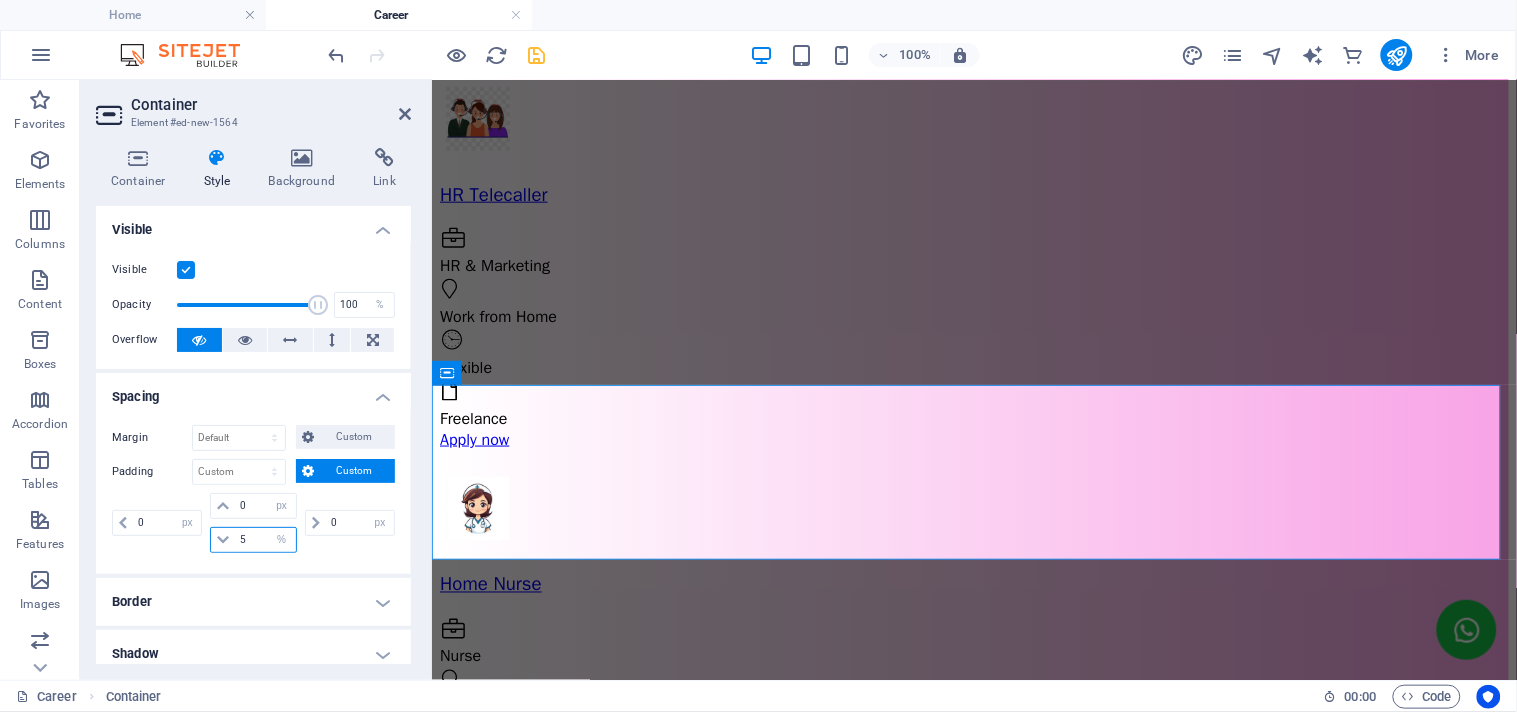 type on "5" 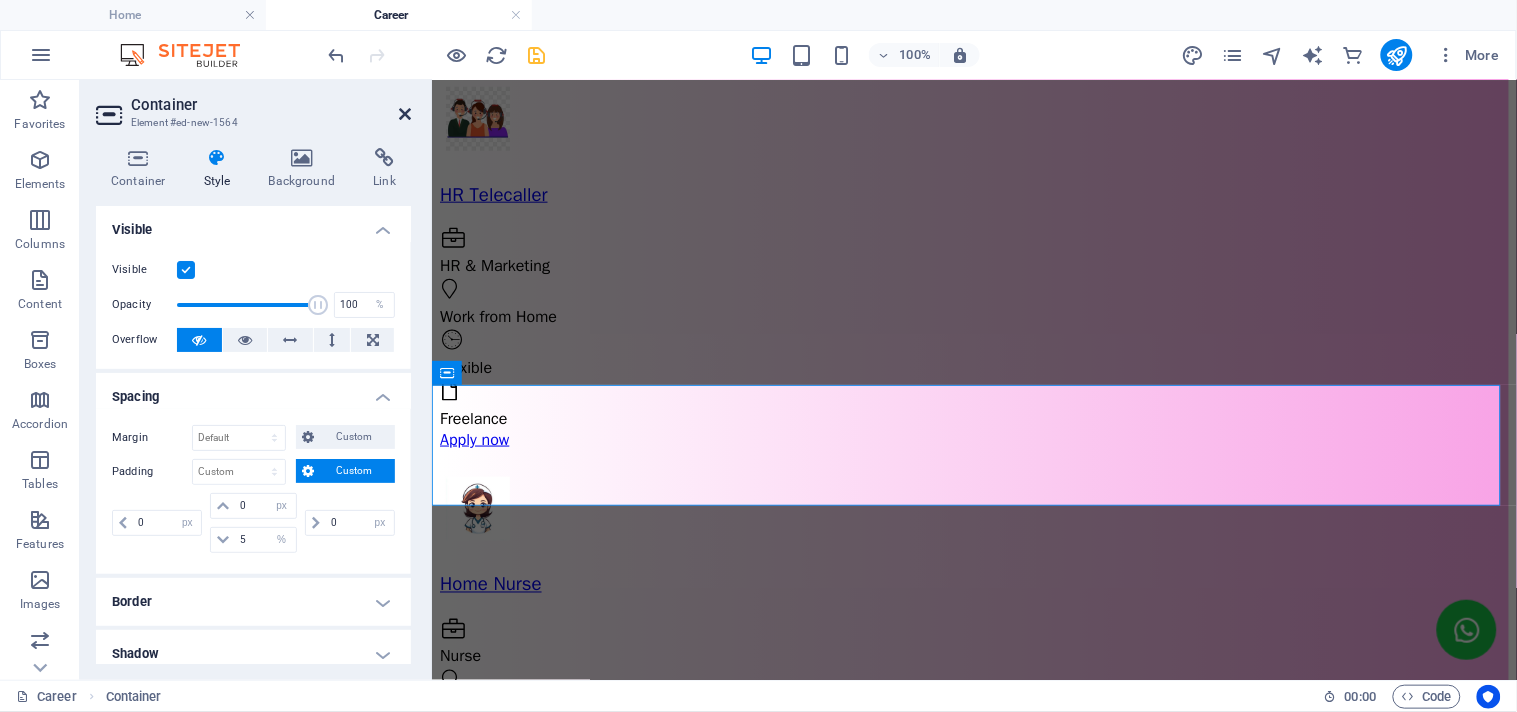click at bounding box center (405, 114) 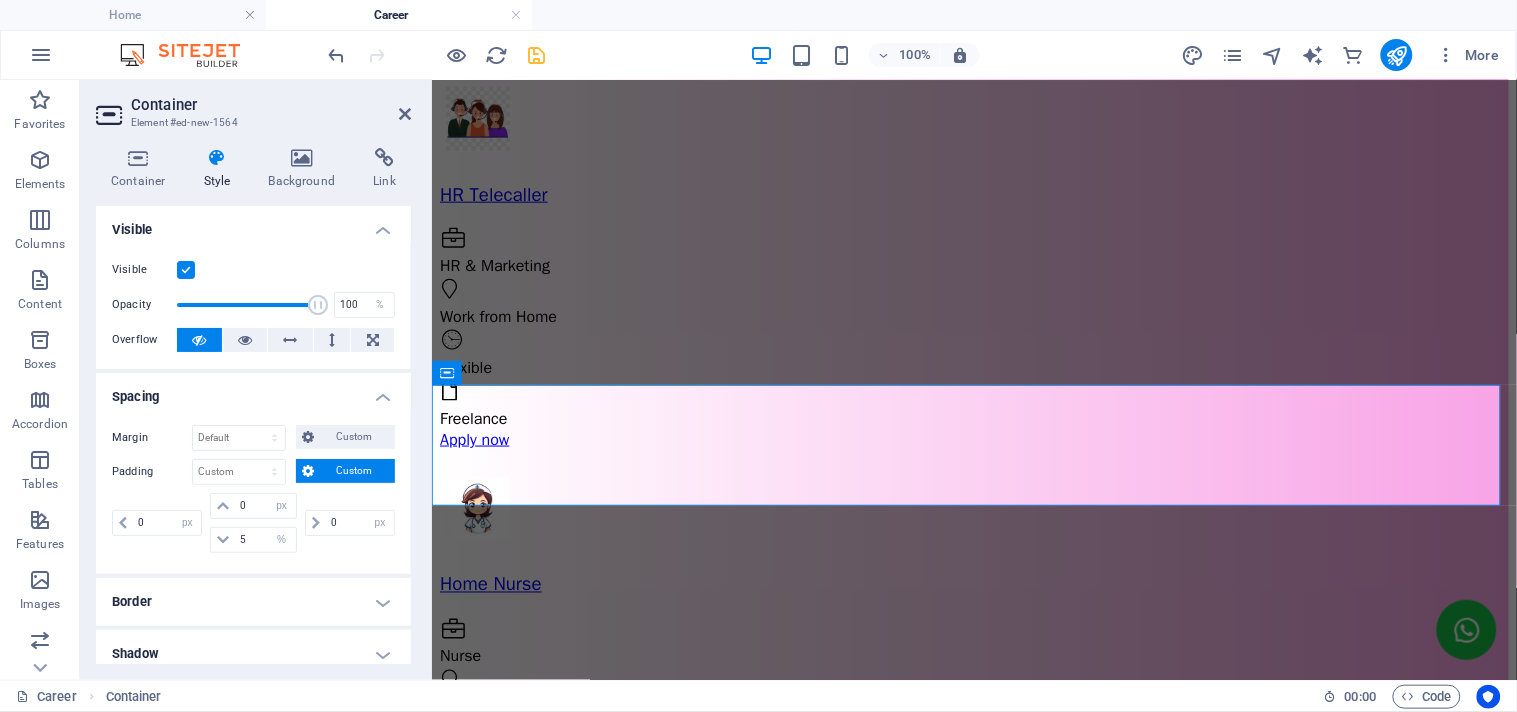 scroll, scrollTop: 510, scrollLeft: 0, axis: vertical 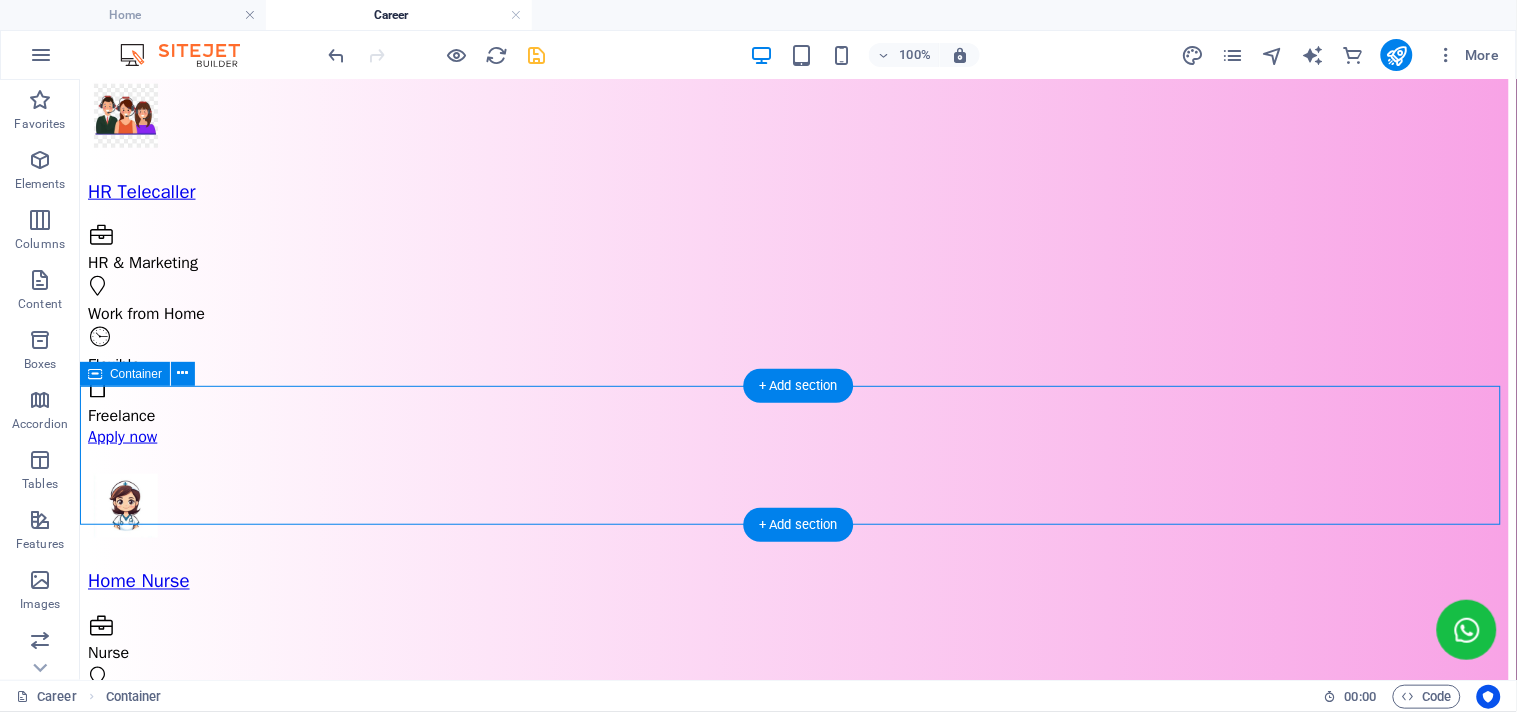 click on "CONSULTANCY TERMS APPLICABLE ON SELECTED OPENINGS" at bounding box center [797, 2117] 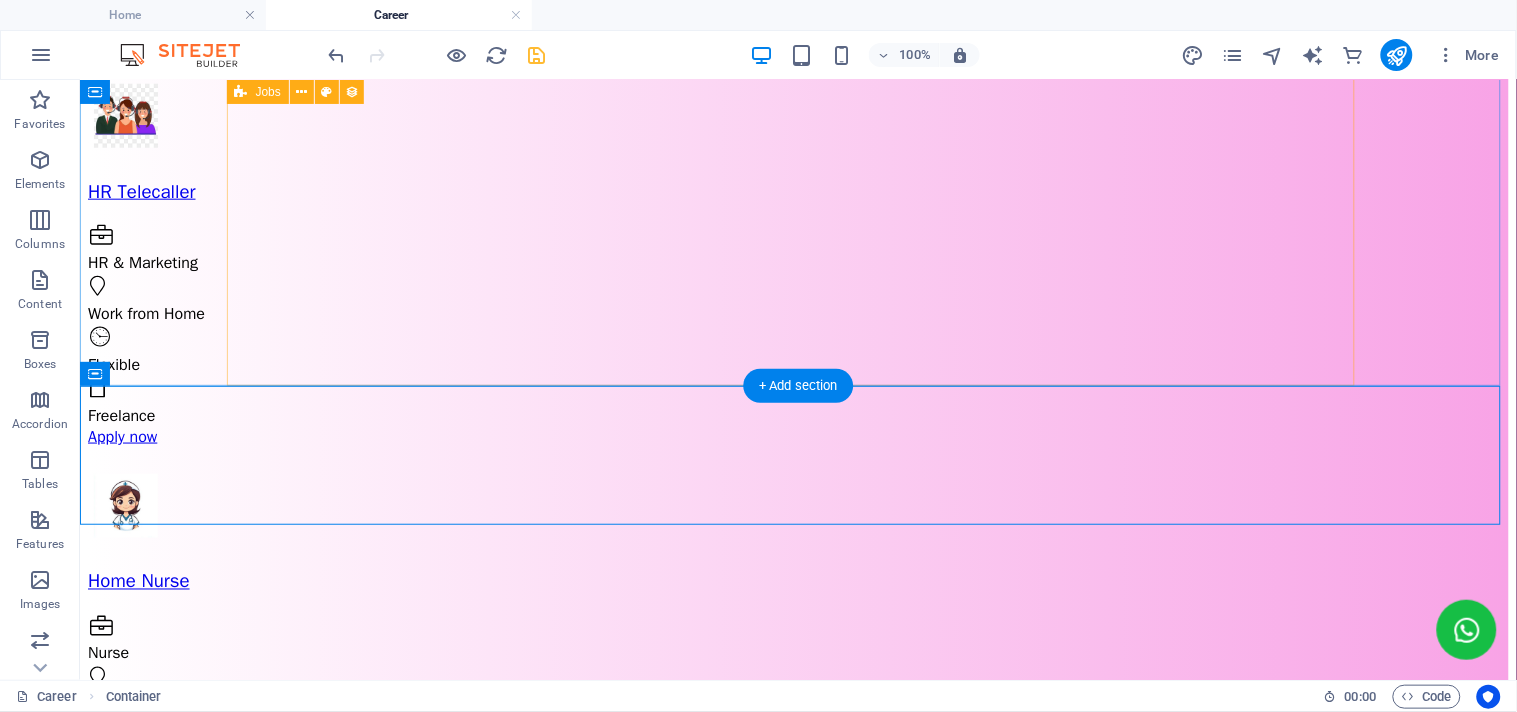 click on "HR Telecaller HR & Marketing Work from Home Flexible Freelance Apply now Home Nurse Nurse Kolkata 12 Hours Day Full time Apply now Home Nurse Nurse Kolkata 12 Hours Night Full time Apply now Home Nurse Nurse Kolkata 24 Hours Full time Apply now Home Nurse Nurse Kolkata Alternate 24 Hours Full time Apply now  Previous Next" at bounding box center [797, 1074] 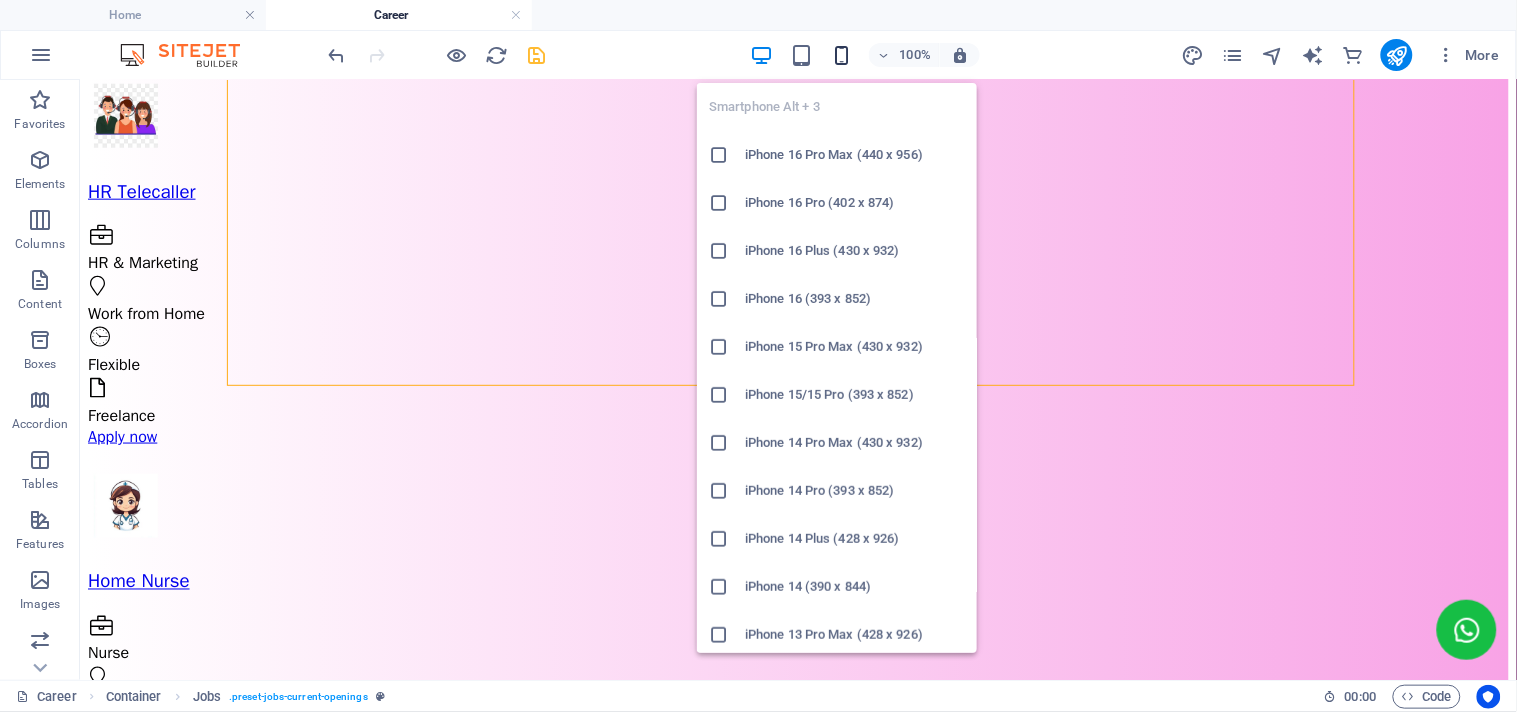click at bounding box center (841, 55) 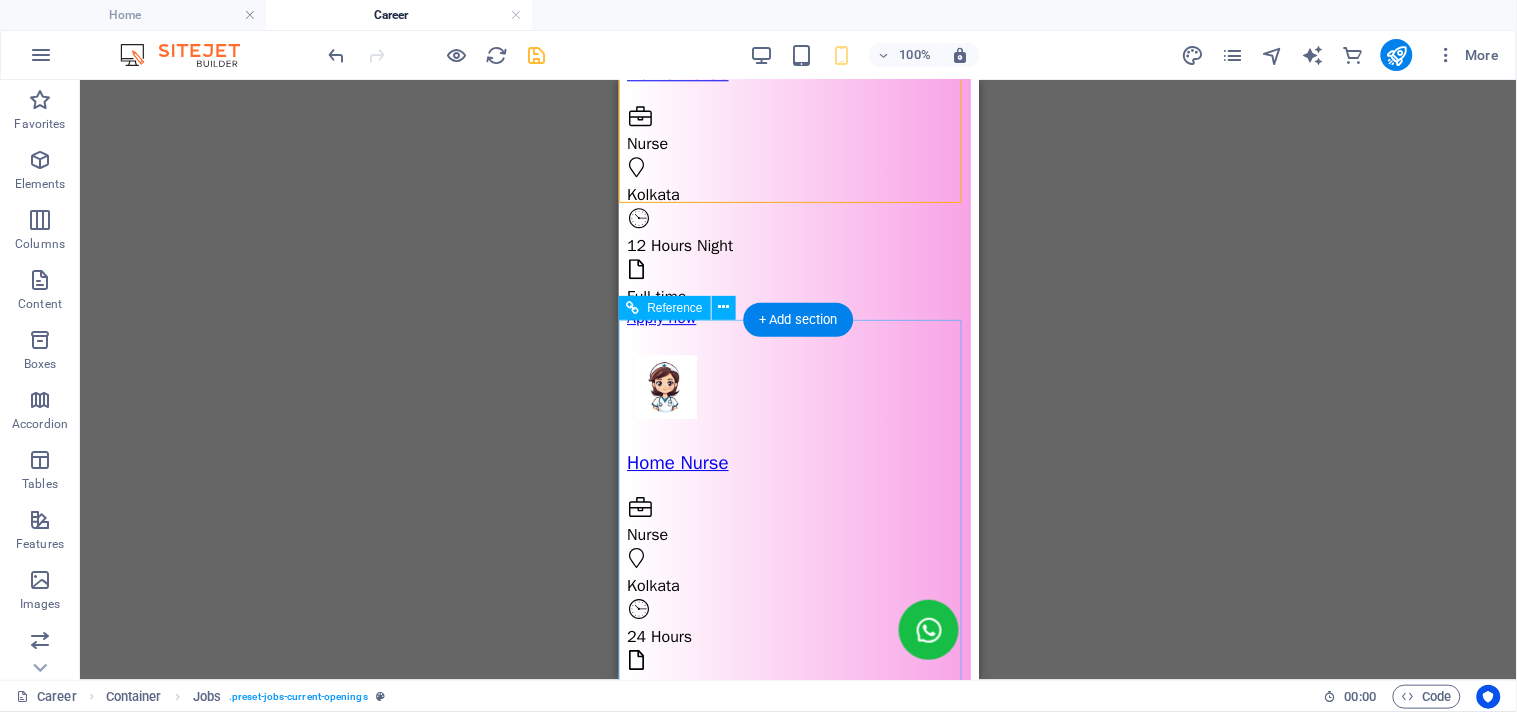 scroll, scrollTop: 1398, scrollLeft: 0, axis: vertical 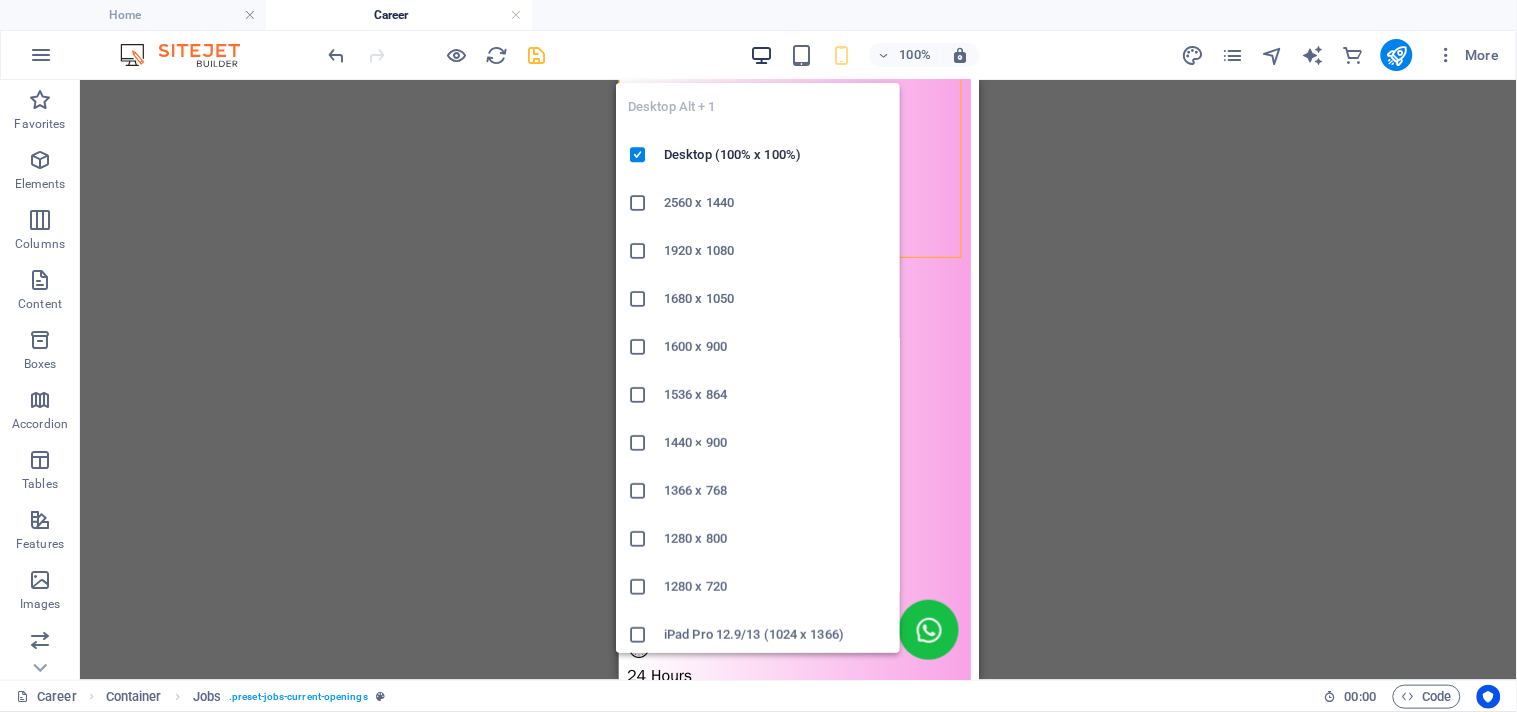 click at bounding box center (761, 55) 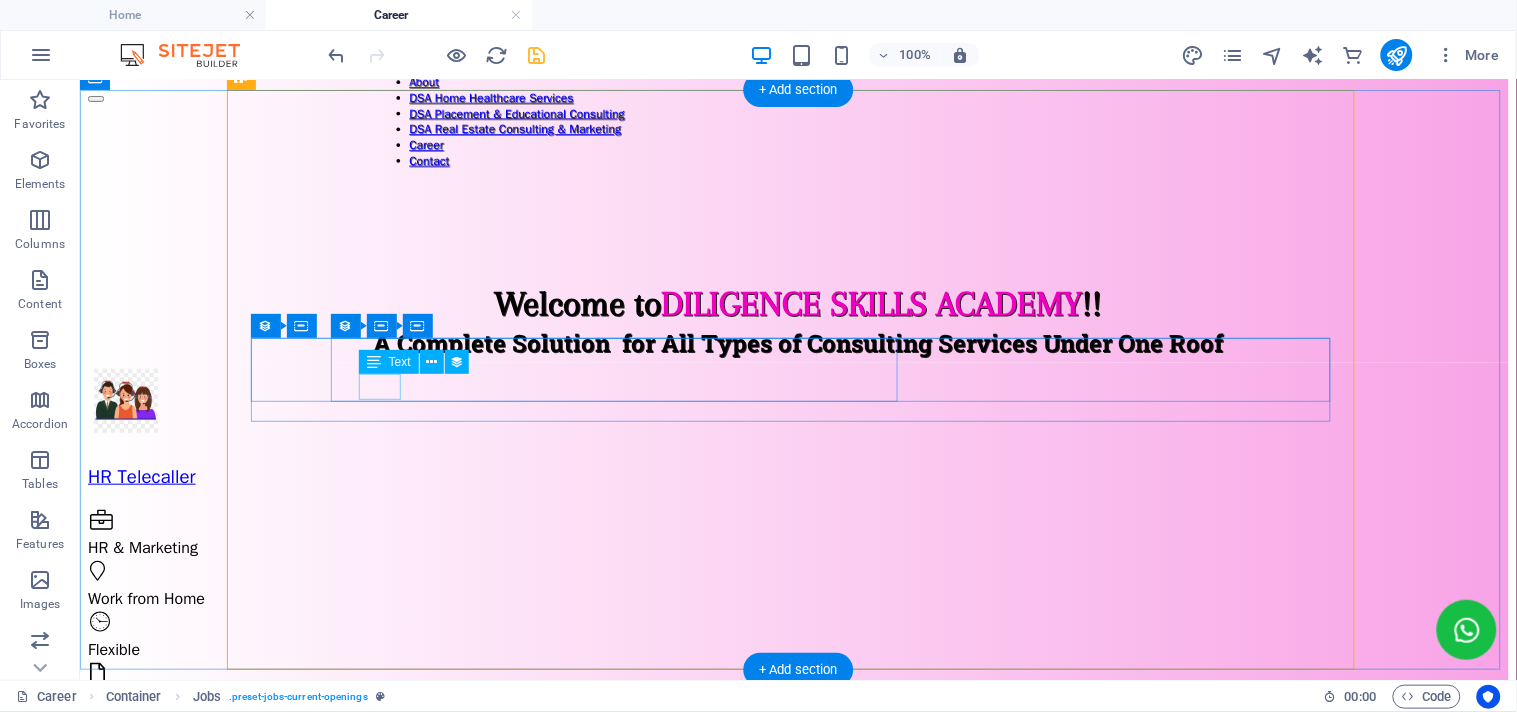 scroll, scrollTop: 447, scrollLeft: 0, axis: vertical 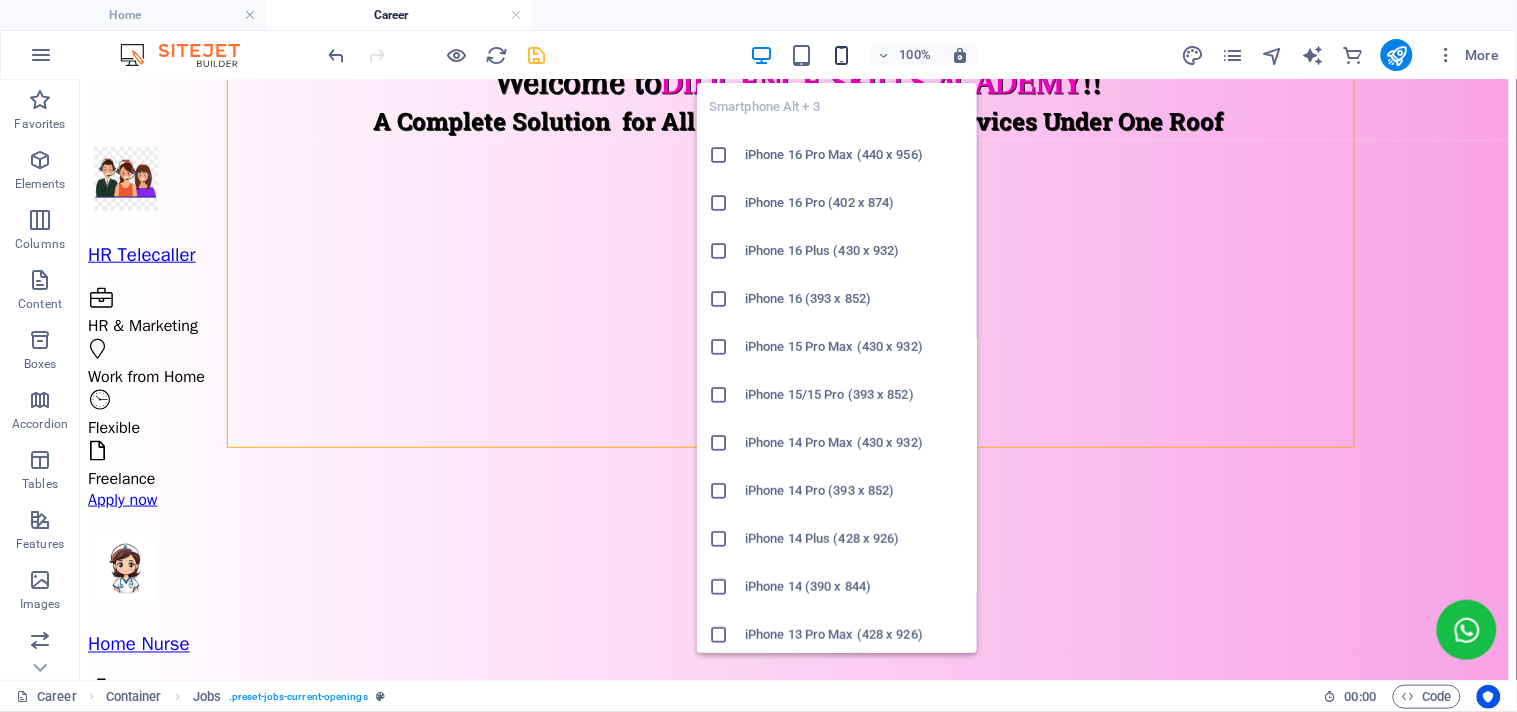 click at bounding box center [841, 55] 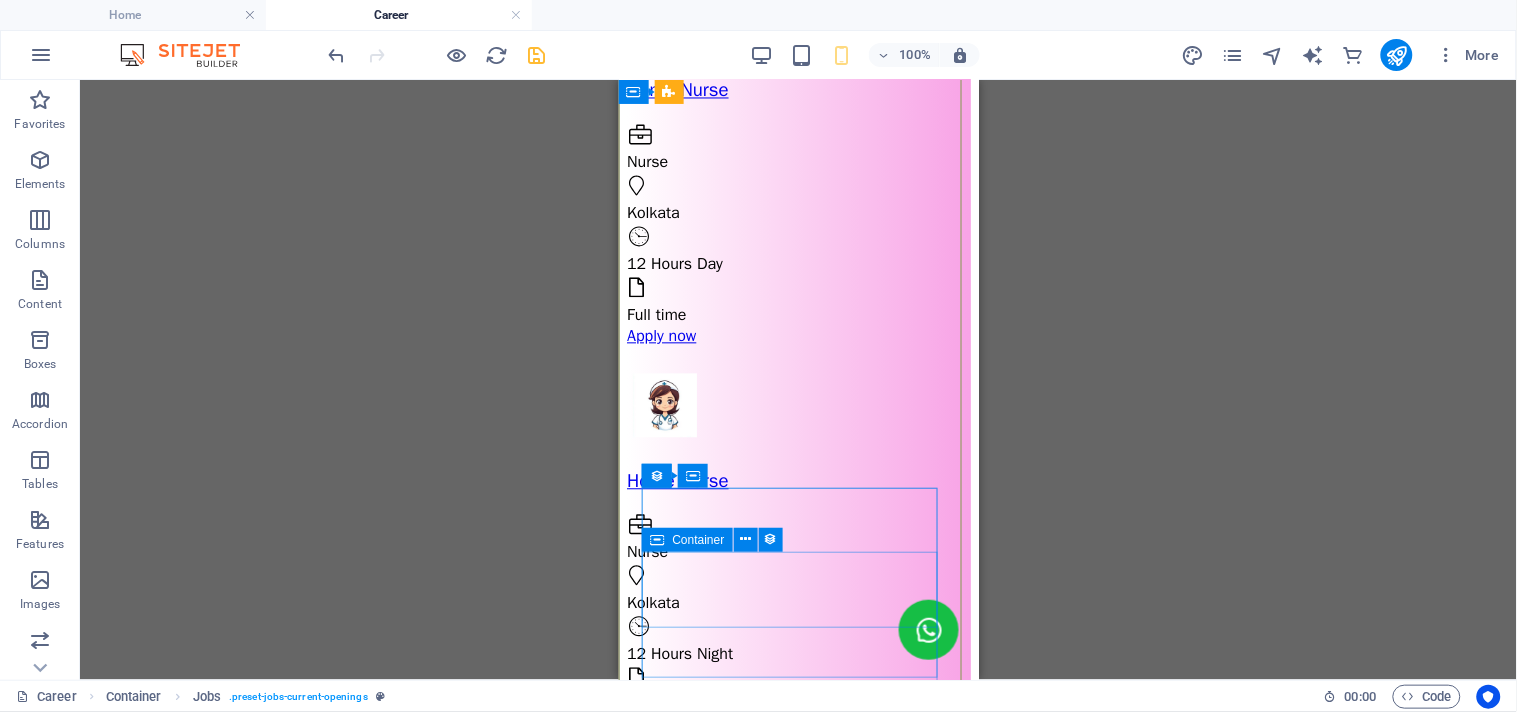 scroll, scrollTop: 1133, scrollLeft: 0, axis: vertical 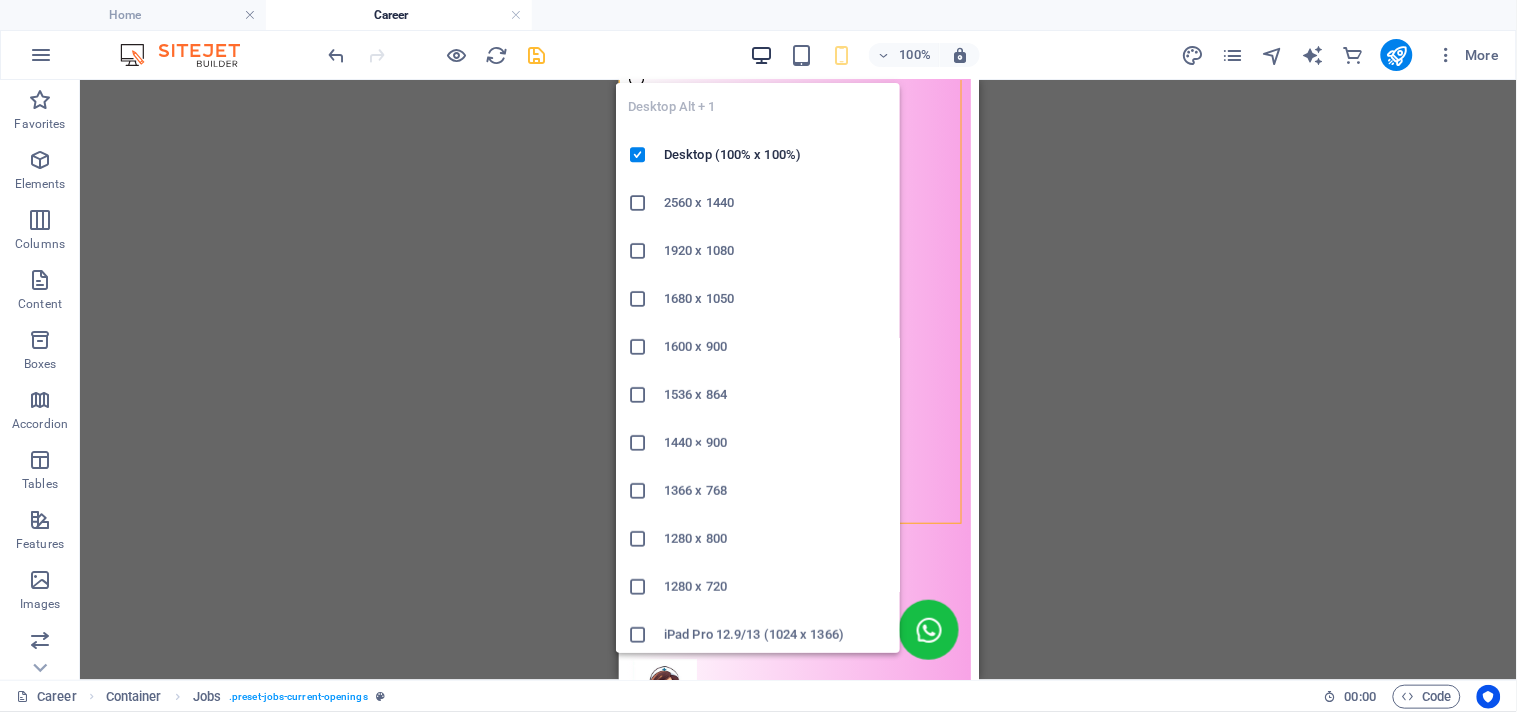 click at bounding box center (761, 55) 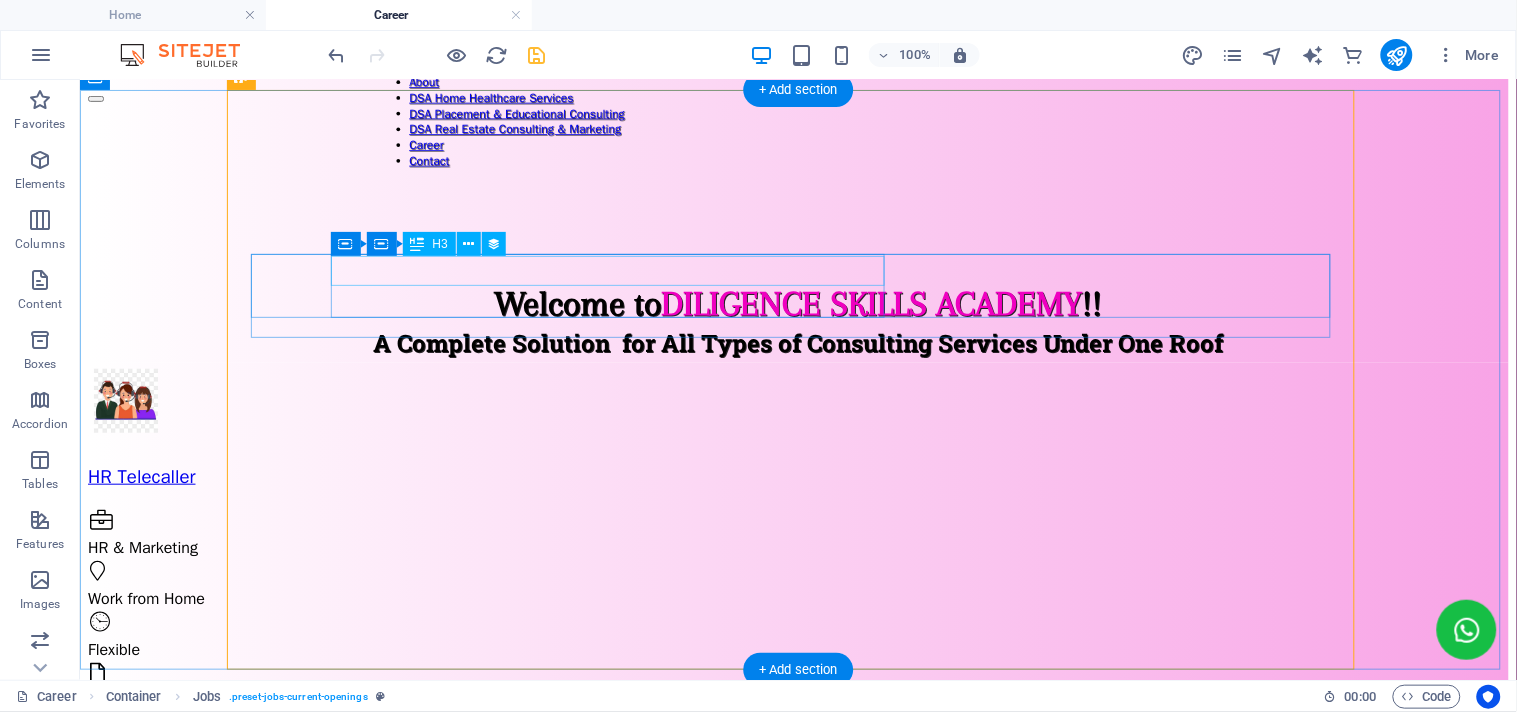 scroll, scrollTop: 3, scrollLeft: 0, axis: vertical 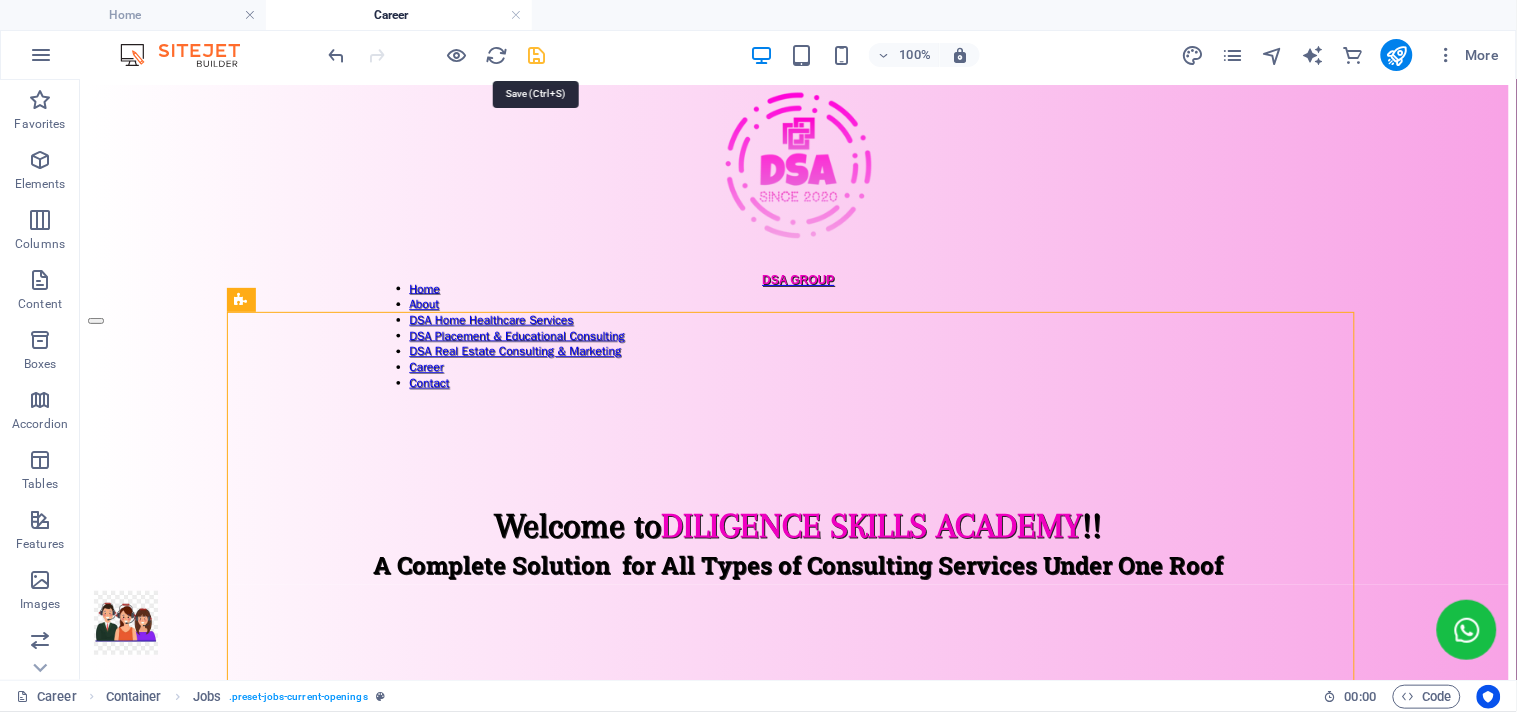 click at bounding box center (537, 55) 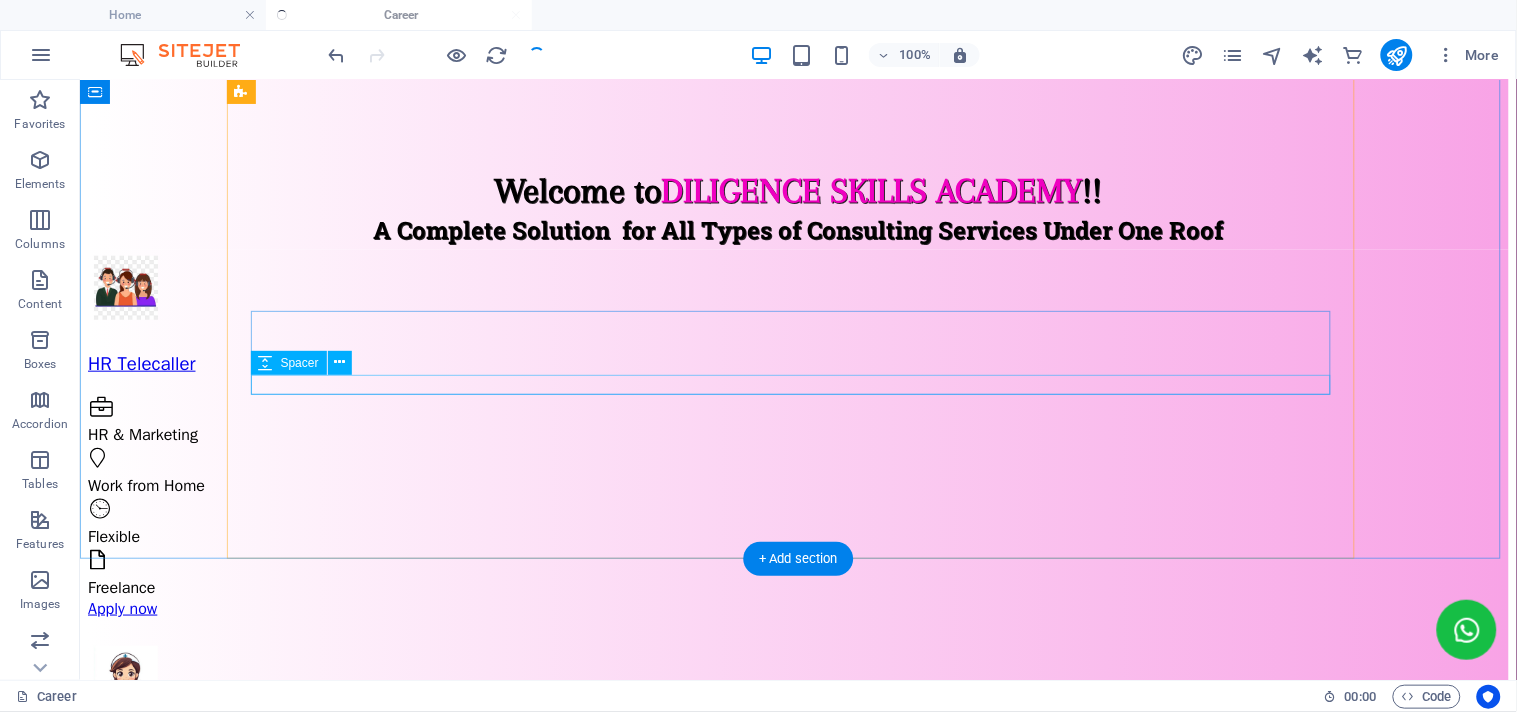 scroll, scrollTop: 558, scrollLeft: 0, axis: vertical 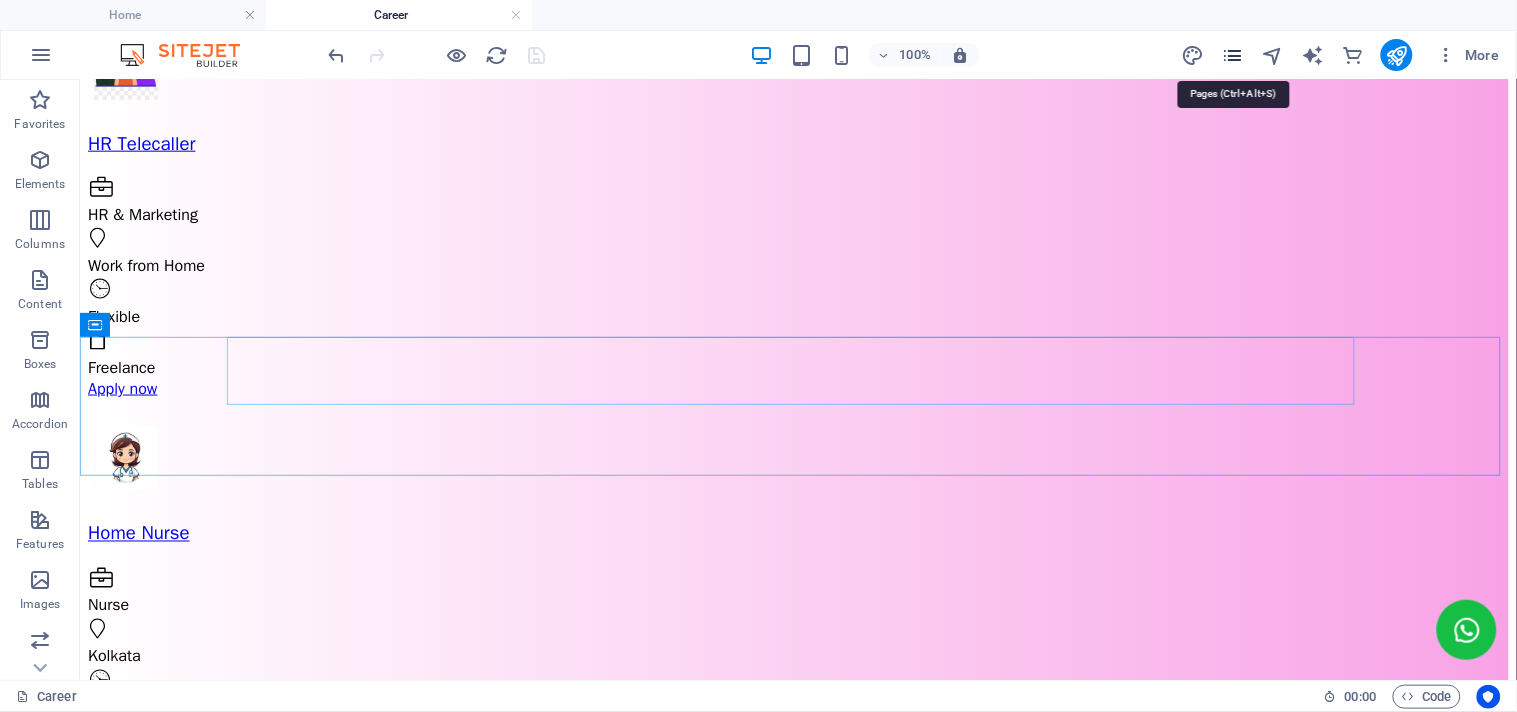 click at bounding box center (1232, 55) 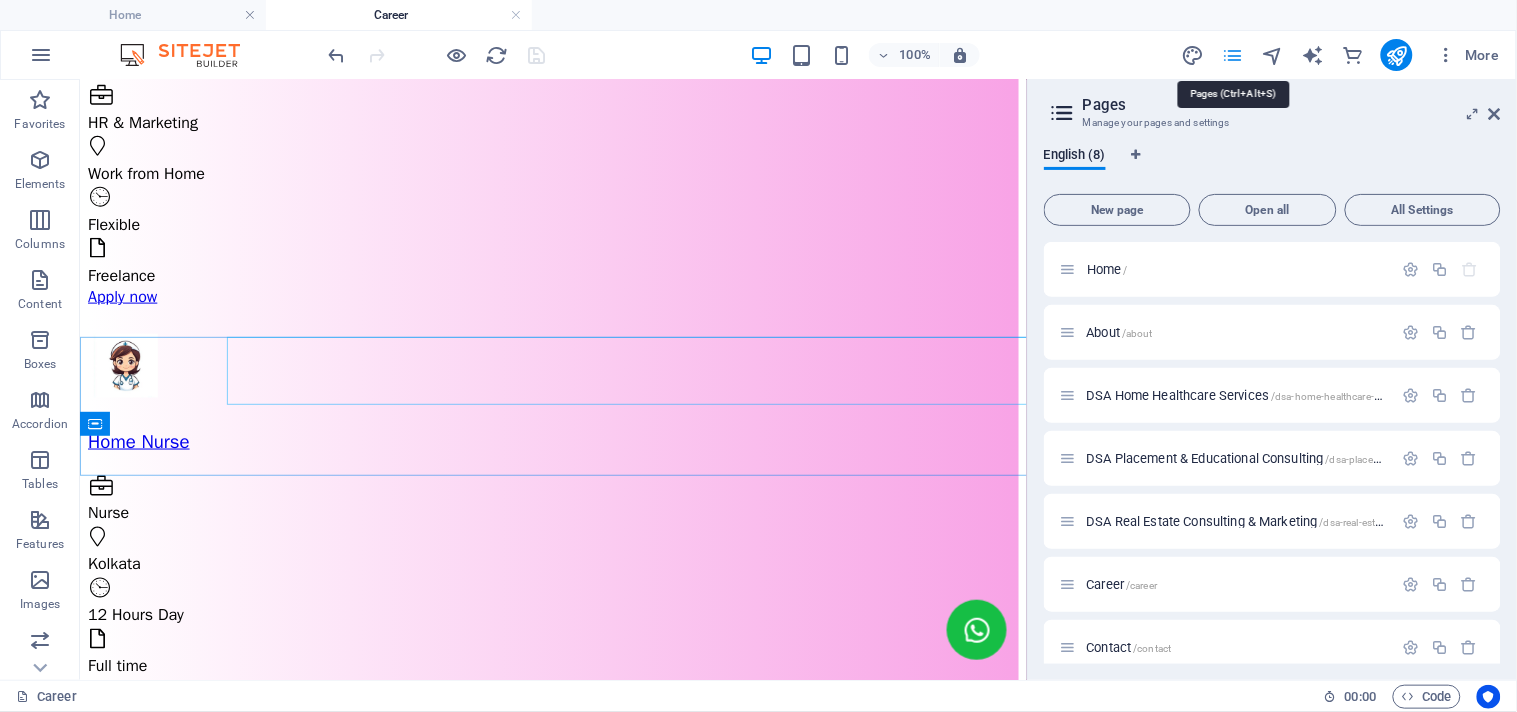 scroll, scrollTop: 466, scrollLeft: 0, axis: vertical 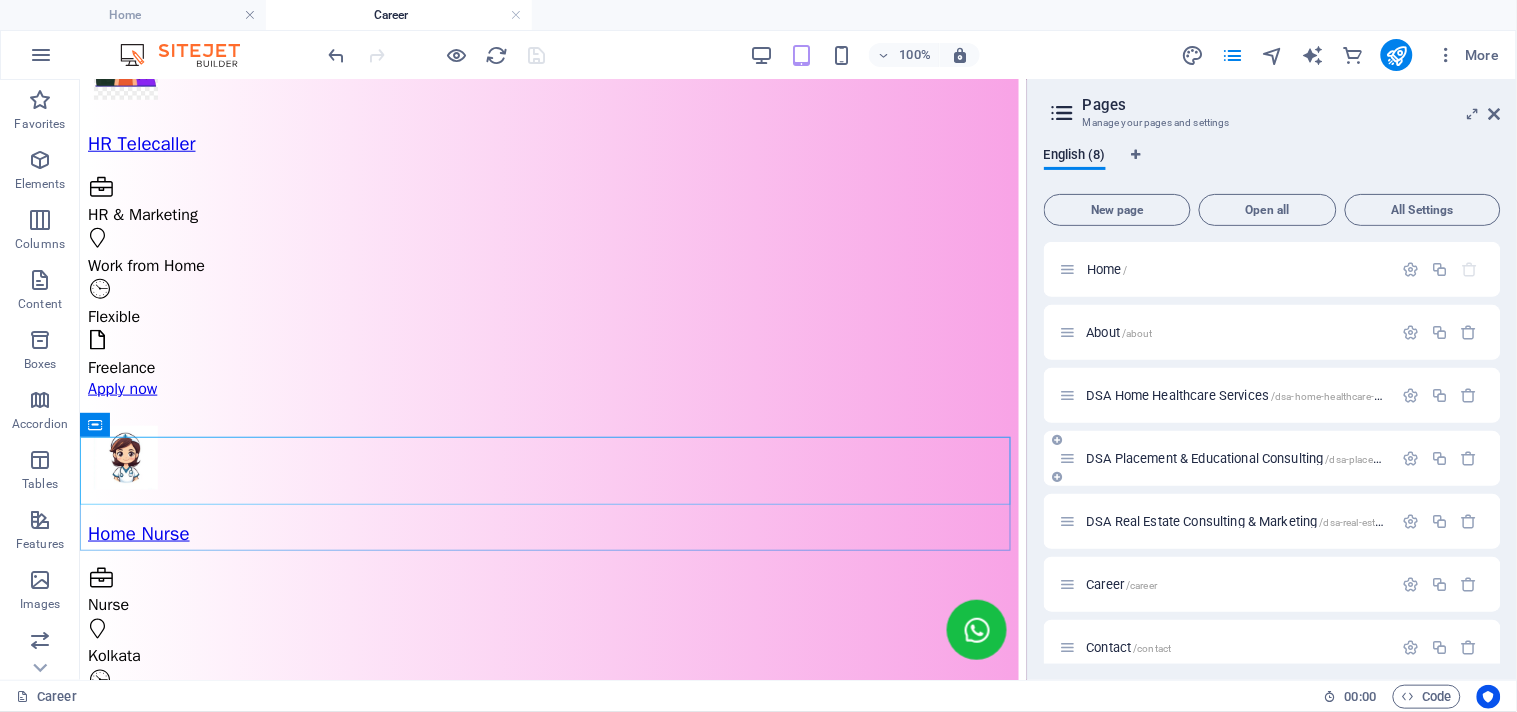 click on "DSA Placement & Educational Consulting /dsa-placement-educational-consulting" at bounding box center [1295, 458] 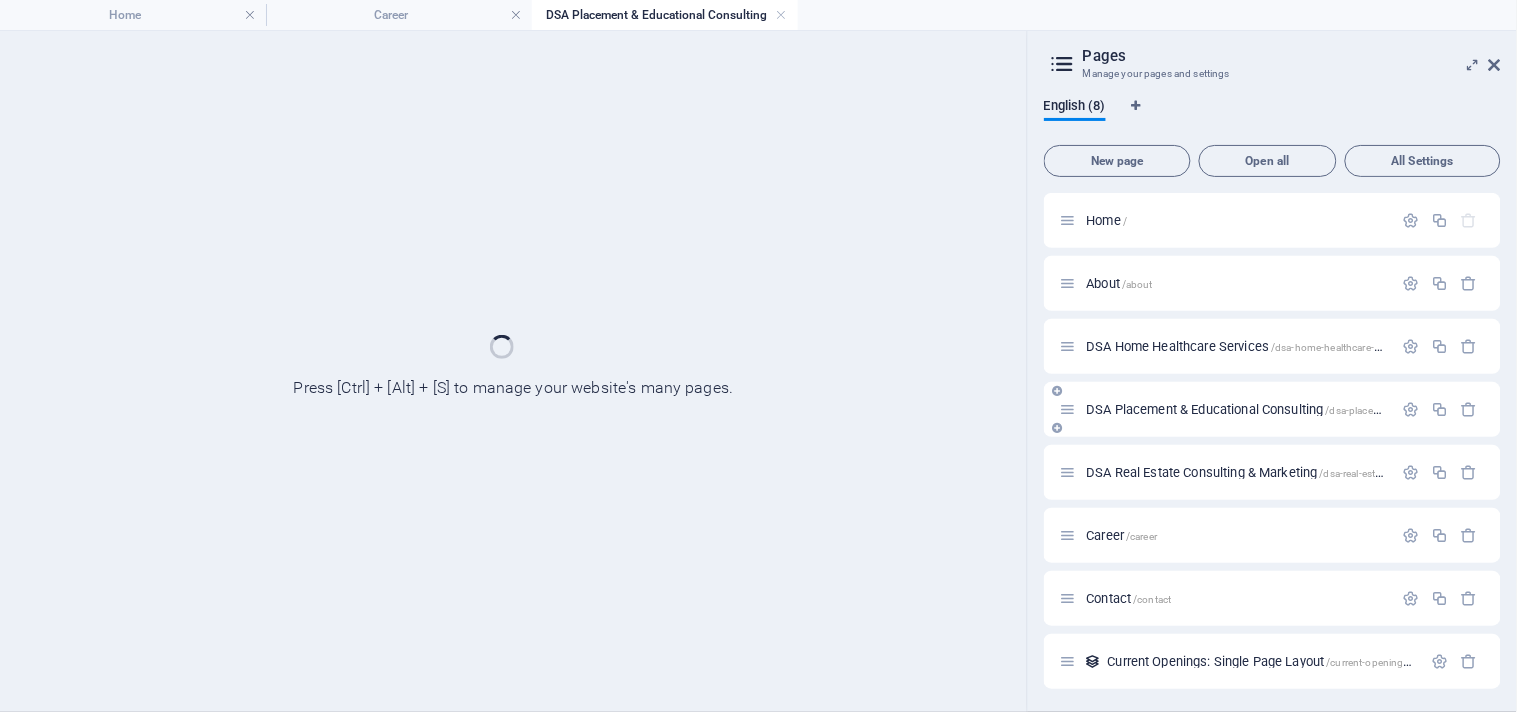 scroll, scrollTop: 0, scrollLeft: 0, axis: both 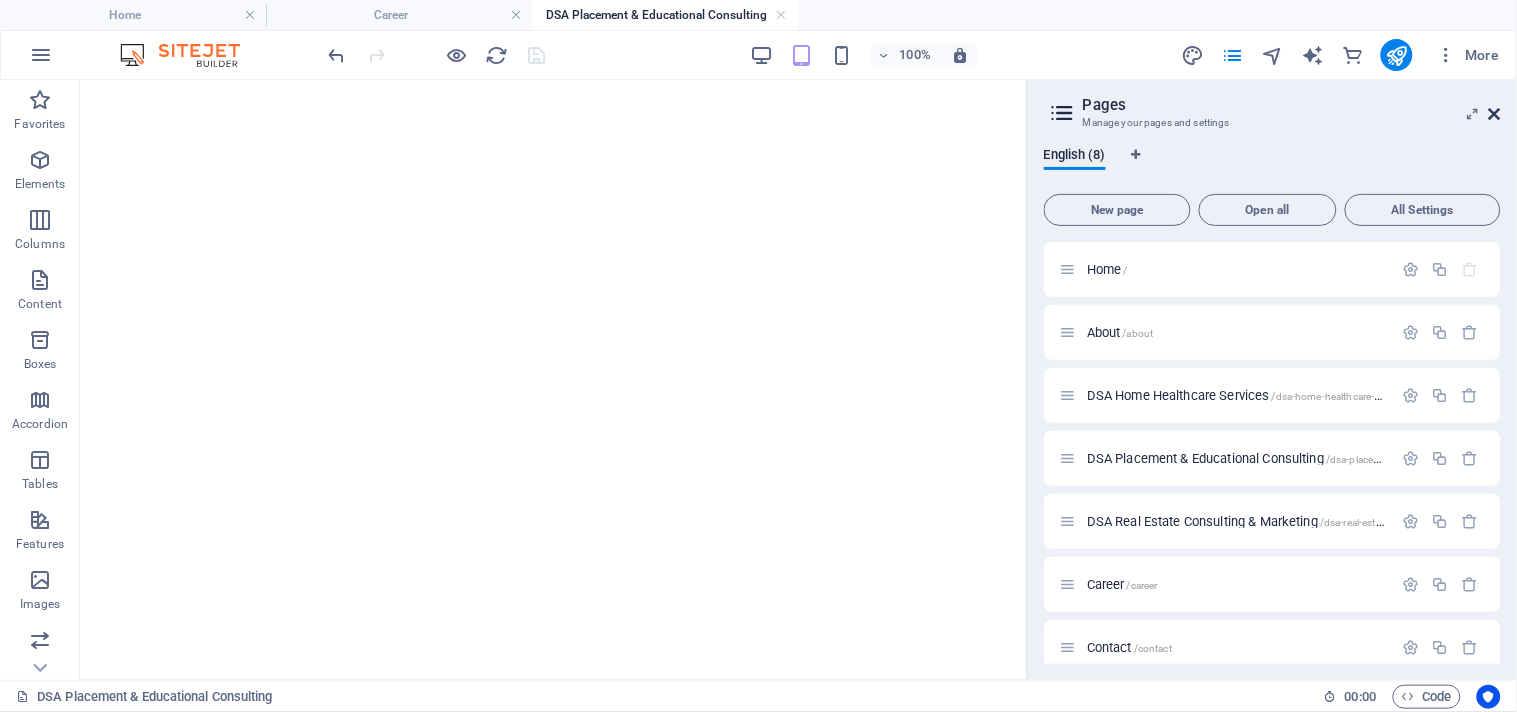 click at bounding box center (1495, 114) 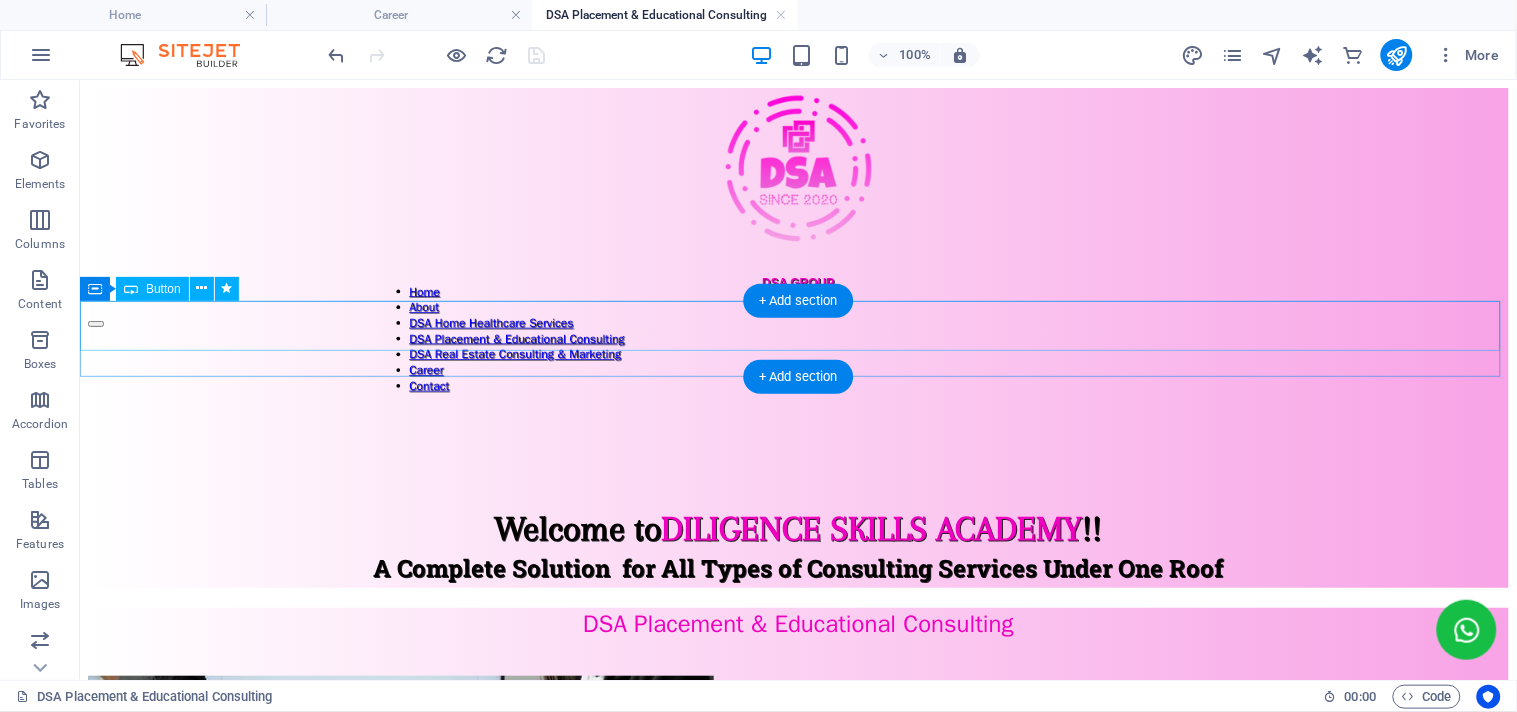 scroll, scrollTop: 2222, scrollLeft: 0, axis: vertical 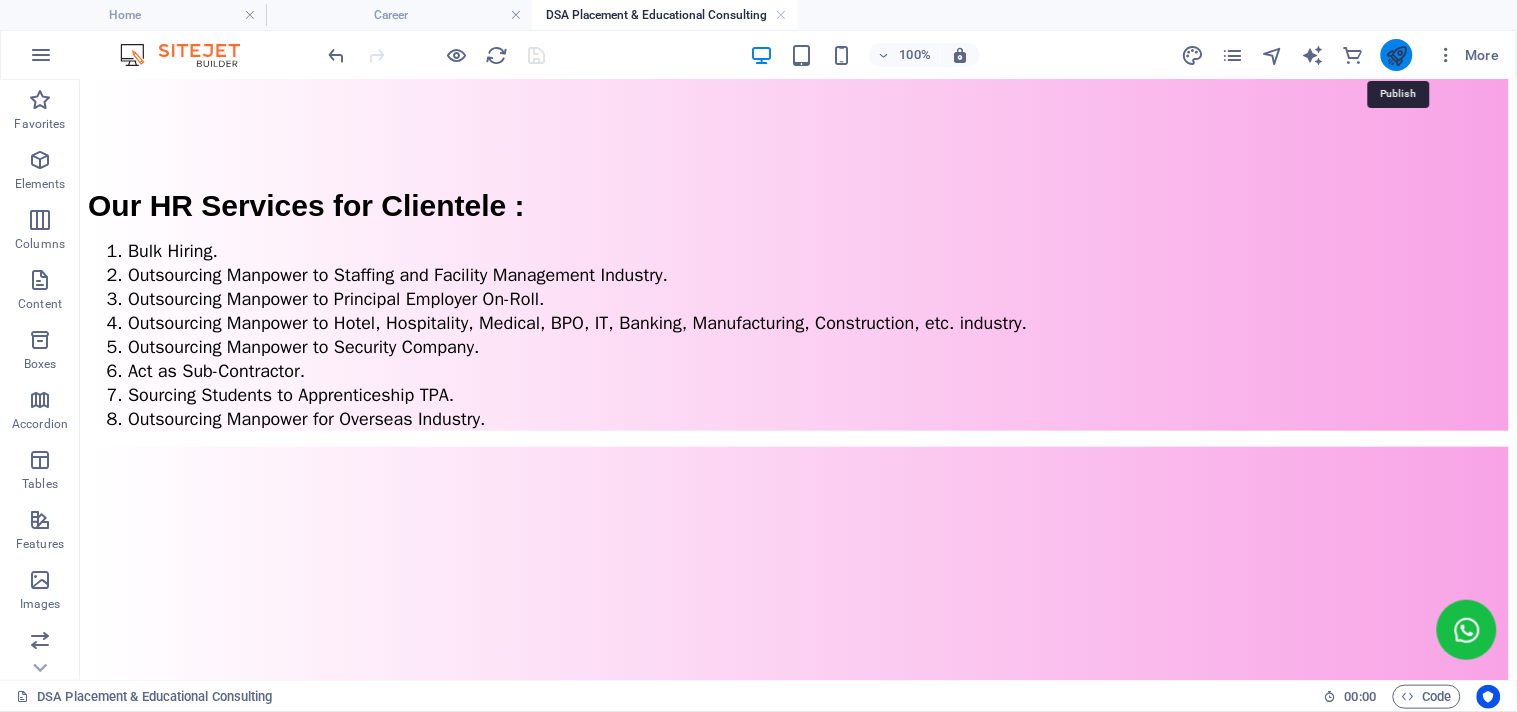 click at bounding box center (1396, 55) 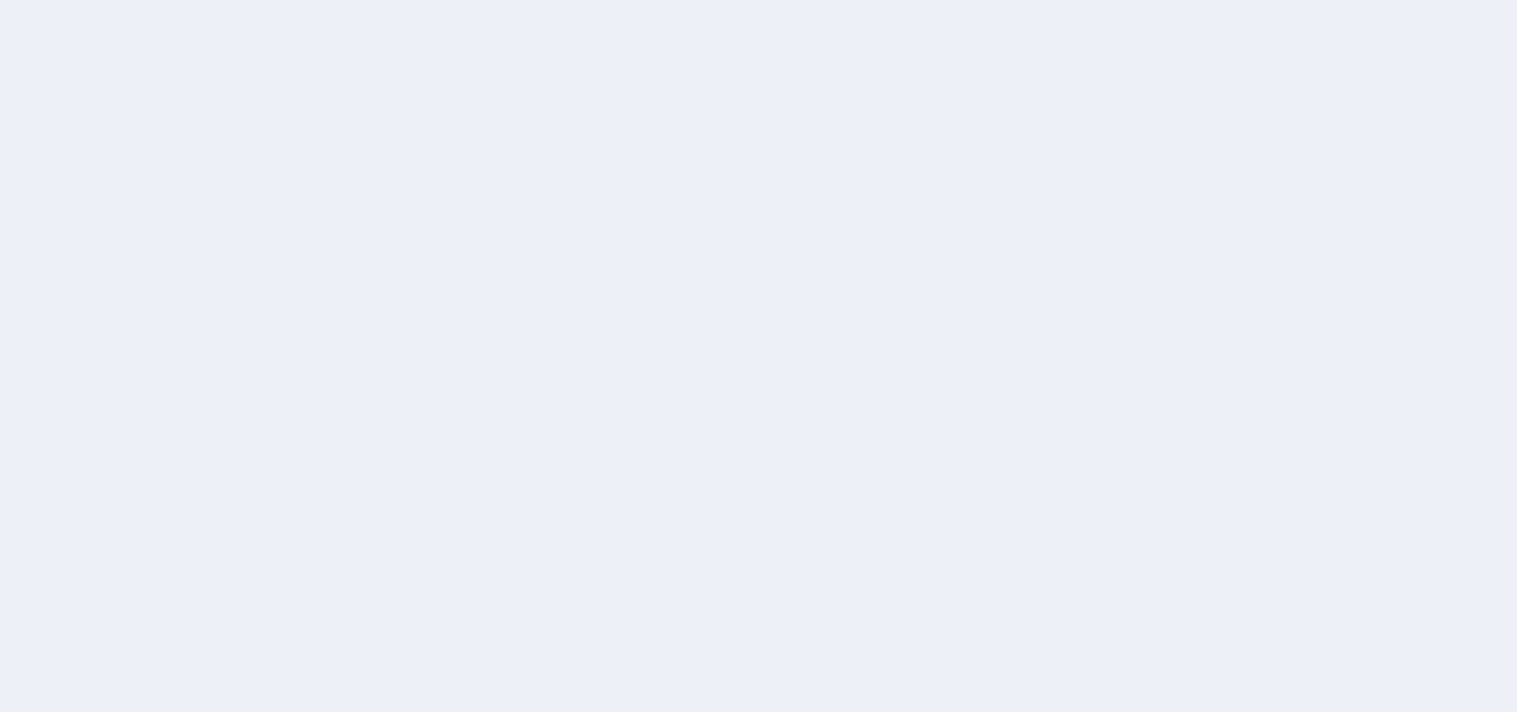 scroll, scrollTop: 0, scrollLeft: 0, axis: both 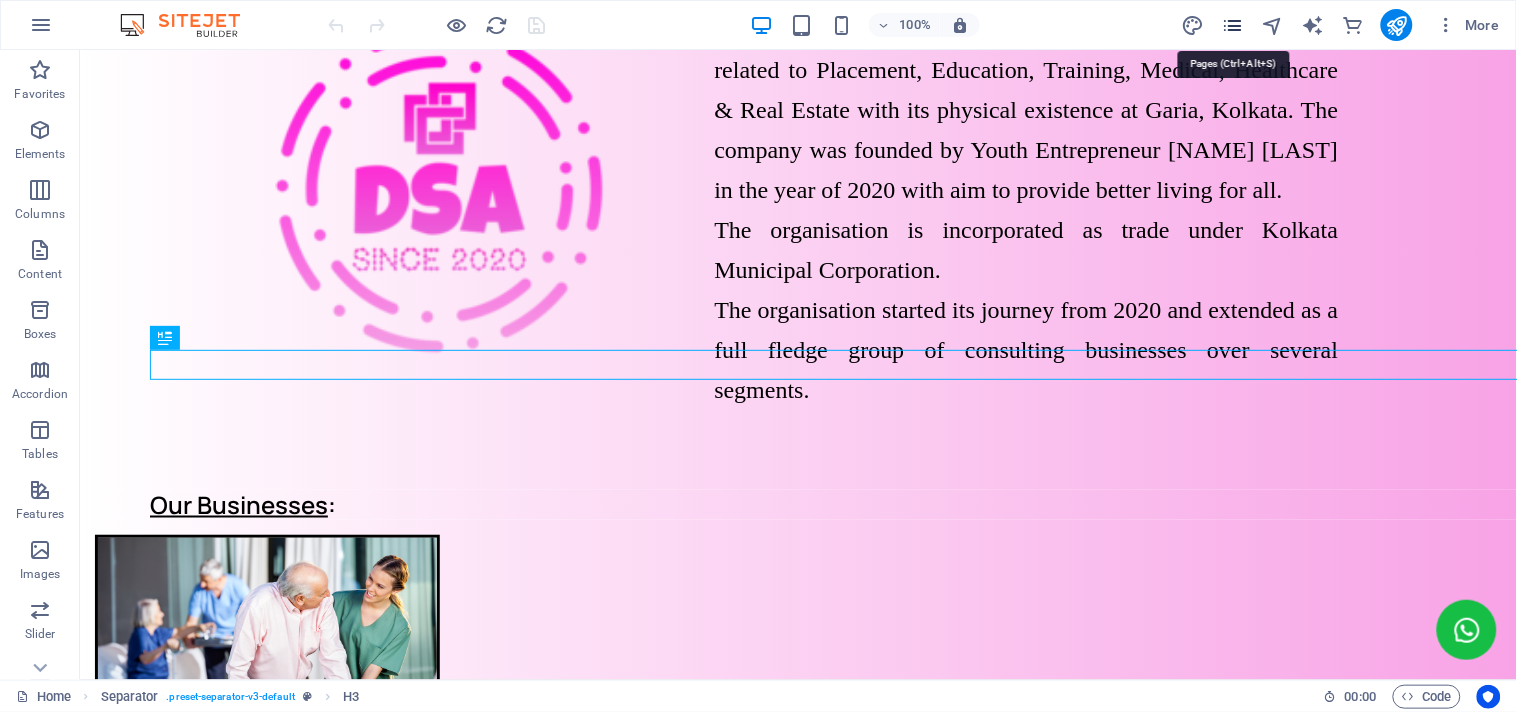 click at bounding box center (1232, 25) 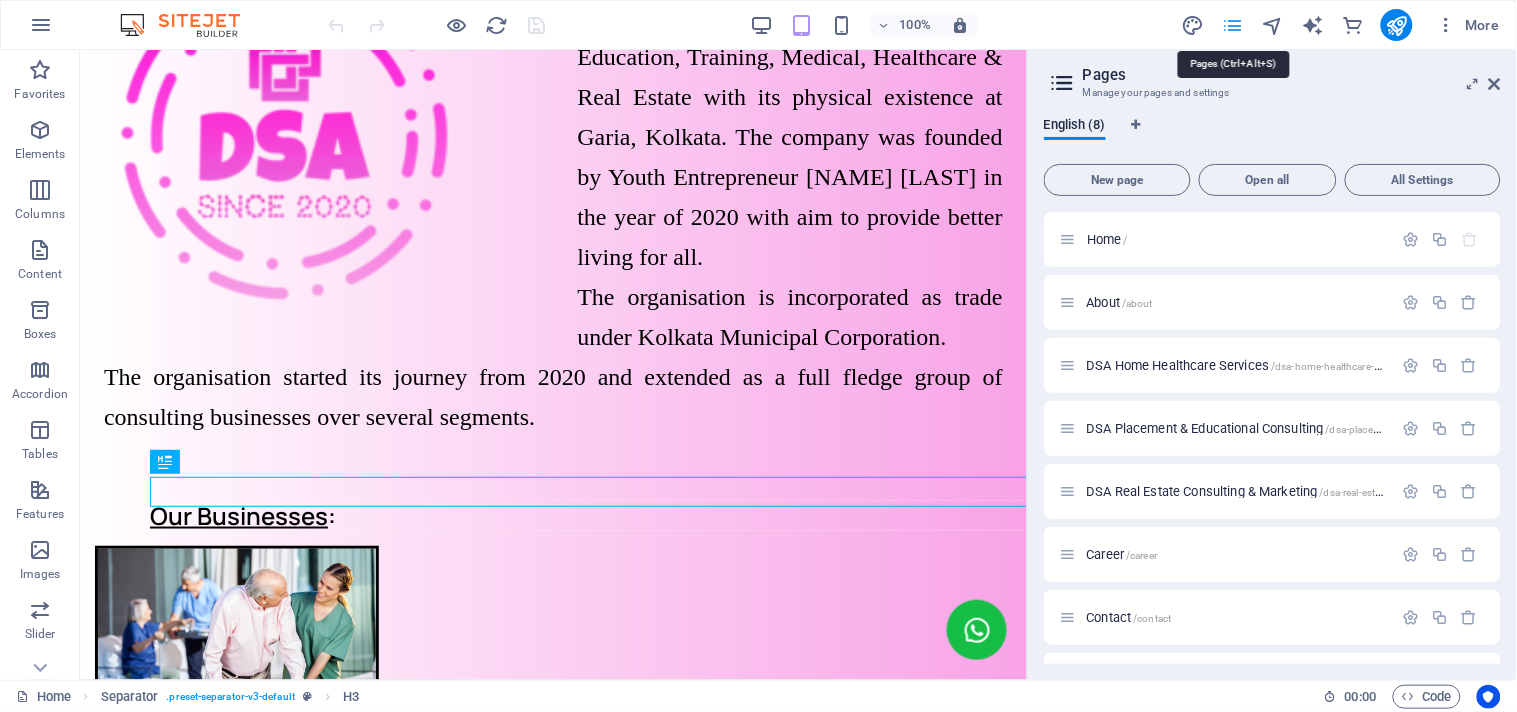 scroll, scrollTop: 417, scrollLeft: 0, axis: vertical 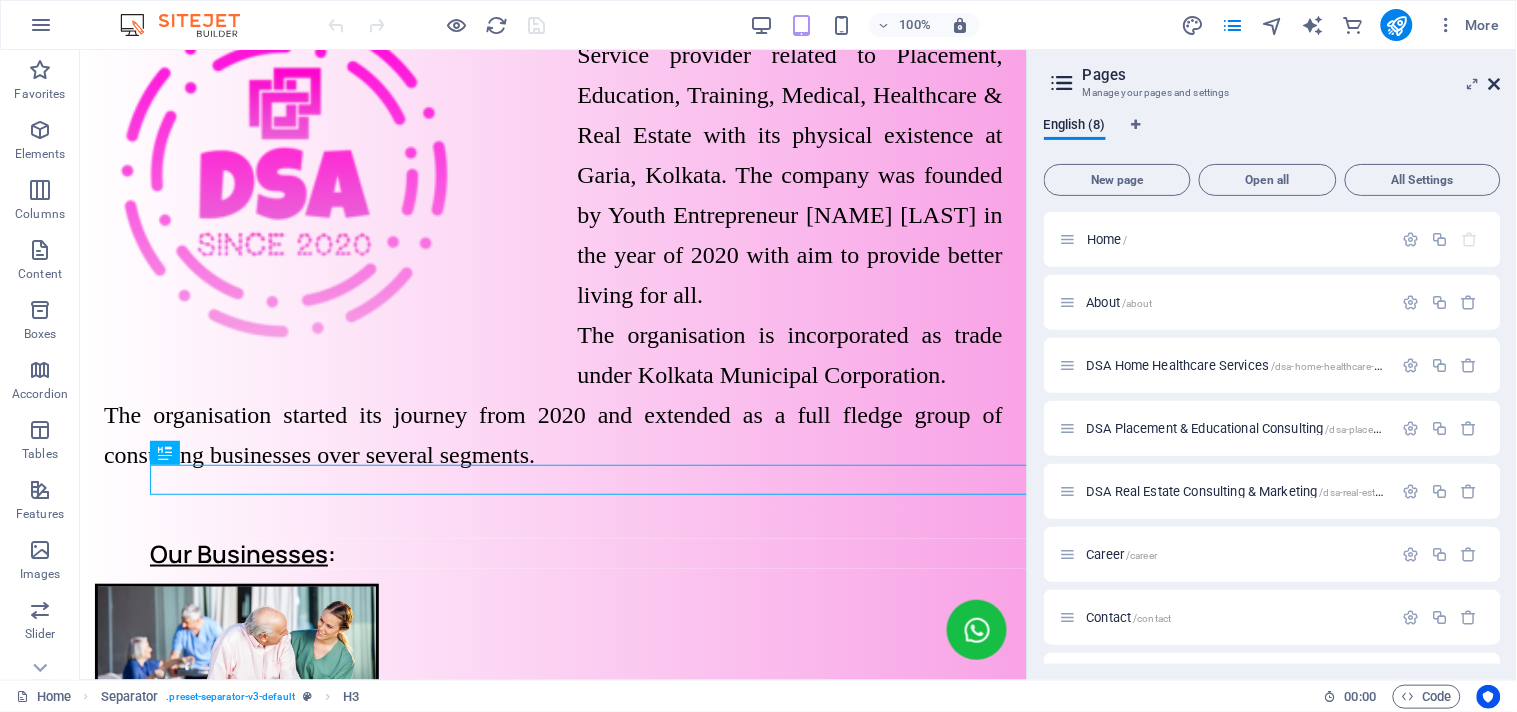 click at bounding box center (1495, 84) 